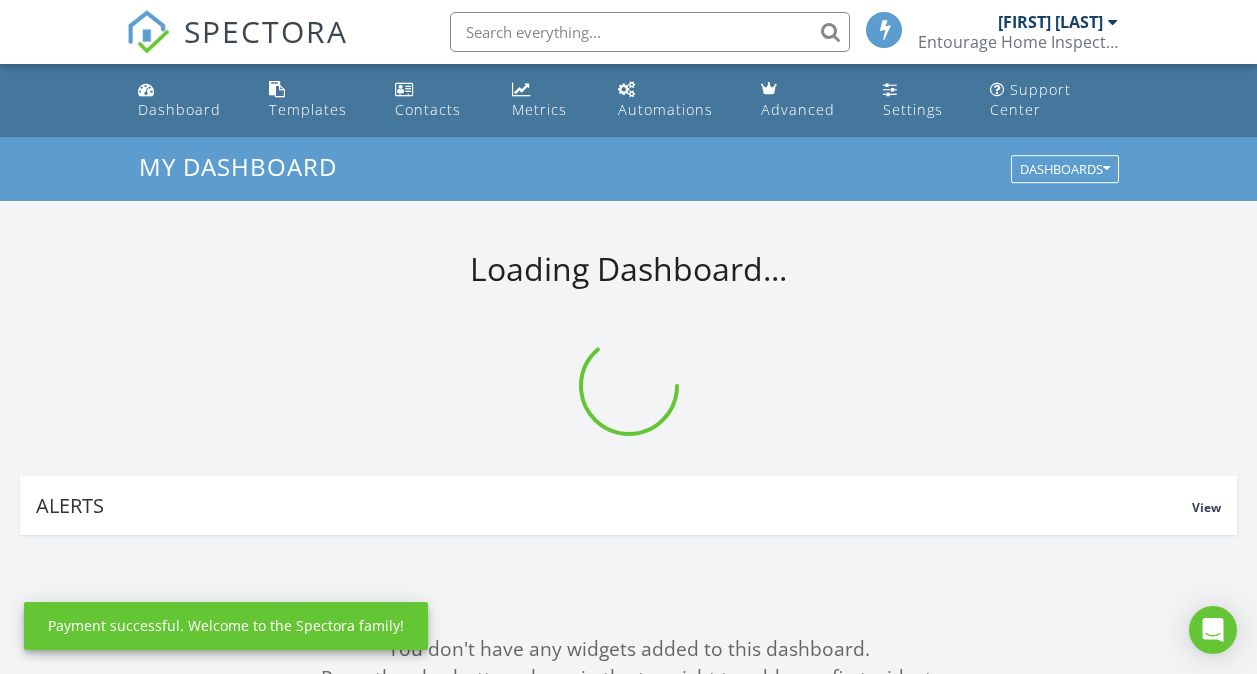 scroll, scrollTop: 0, scrollLeft: 0, axis: both 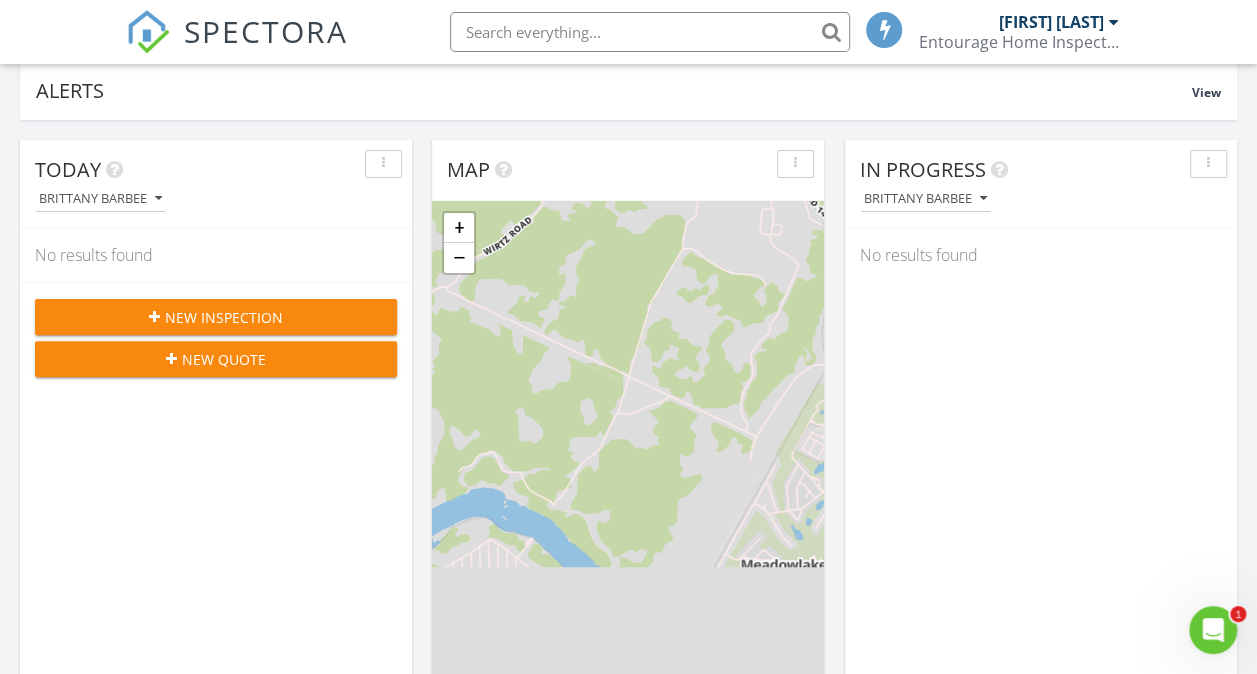 click on "New Quote" at bounding box center [216, 359] 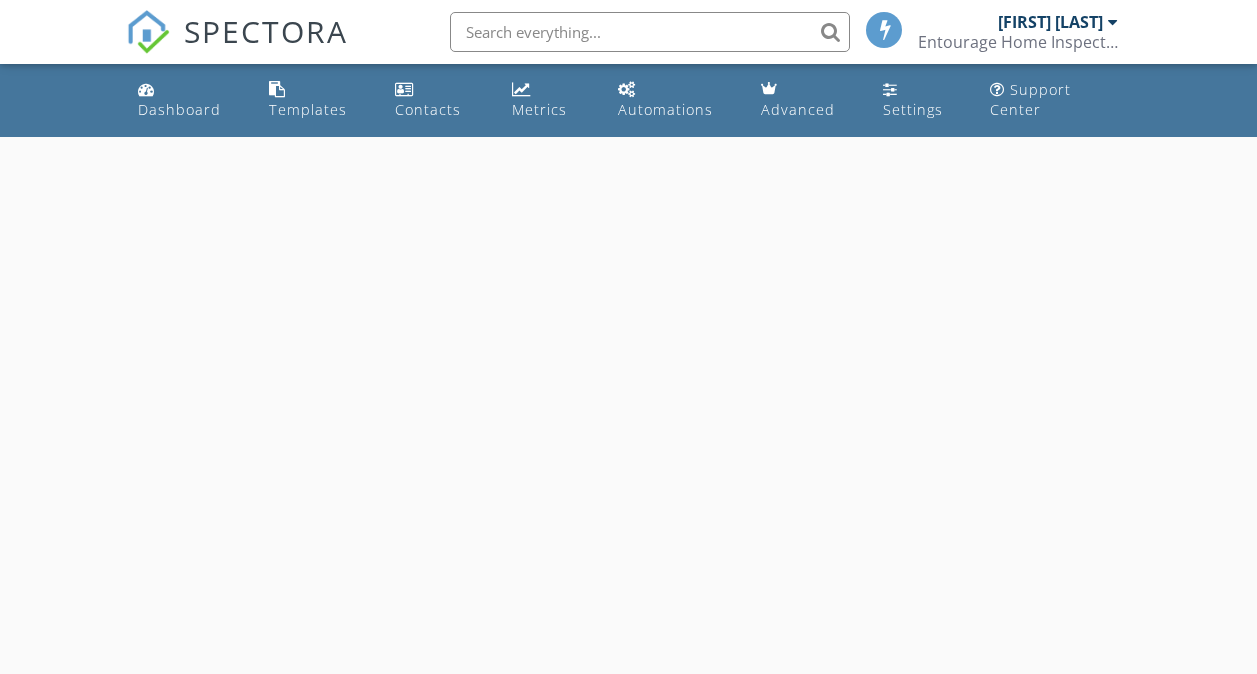 scroll, scrollTop: 0, scrollLeft: 0, axis: both 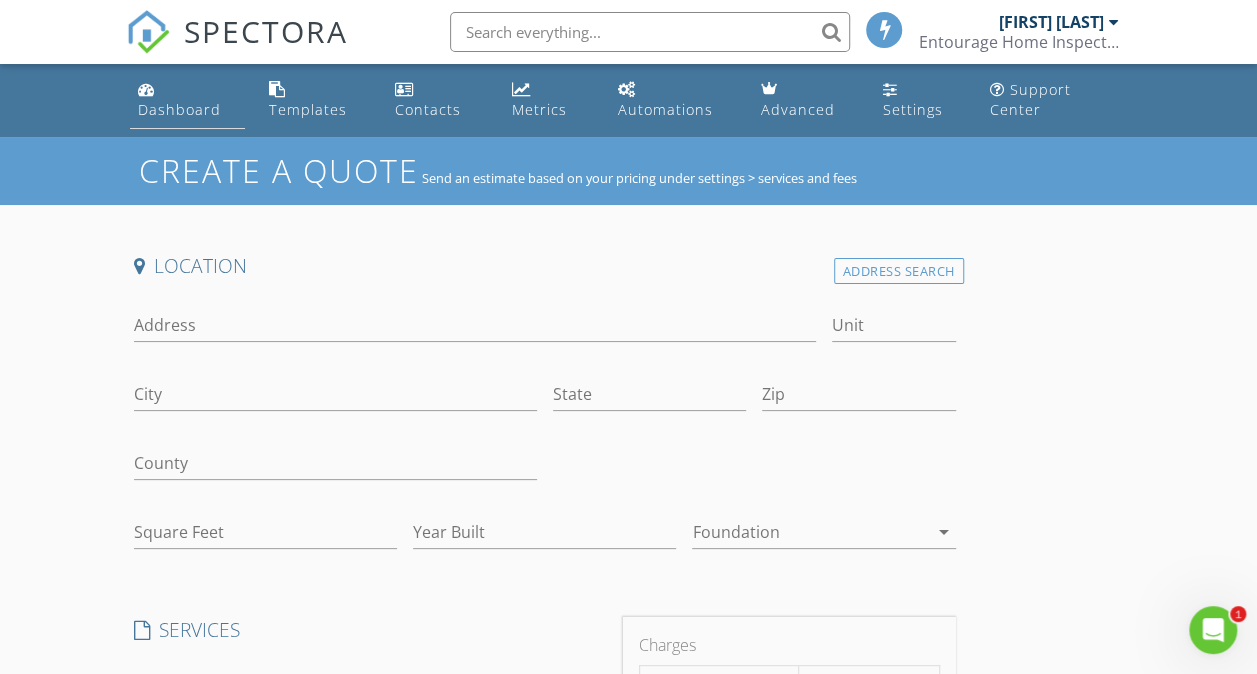 click on "Dashboard" at bounding box center [179, 109] 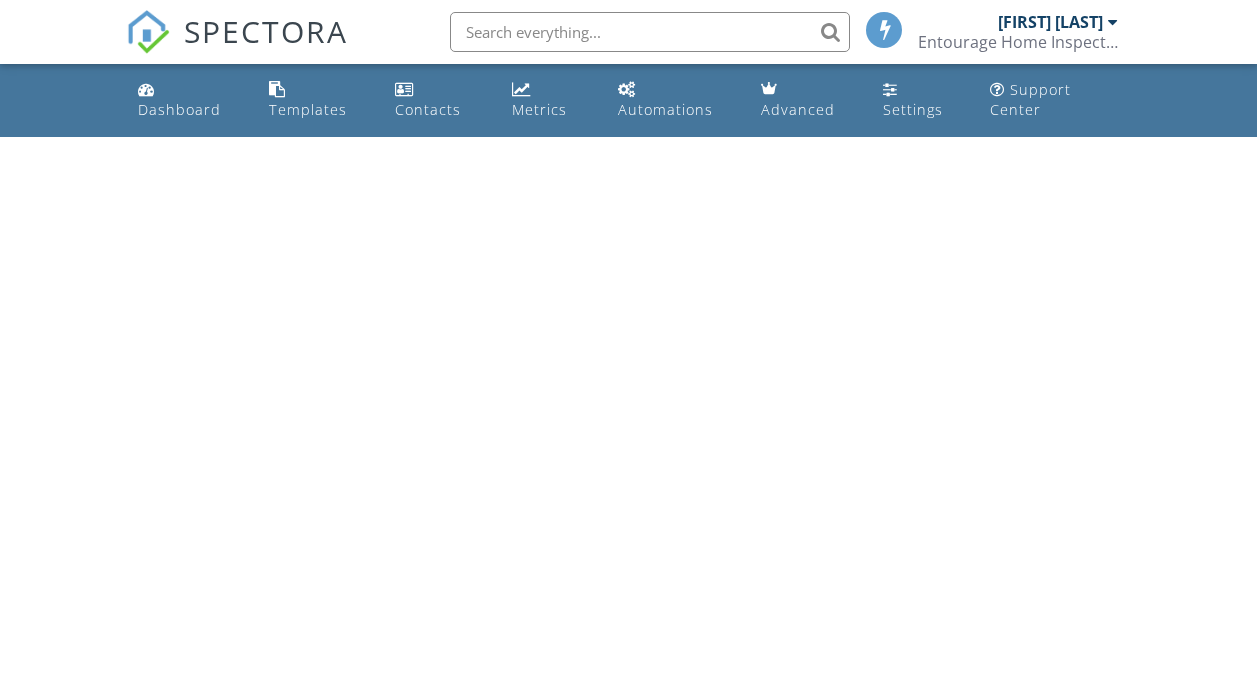 scroll, scrollTop: 0, scrollLeft: 0, axis: both 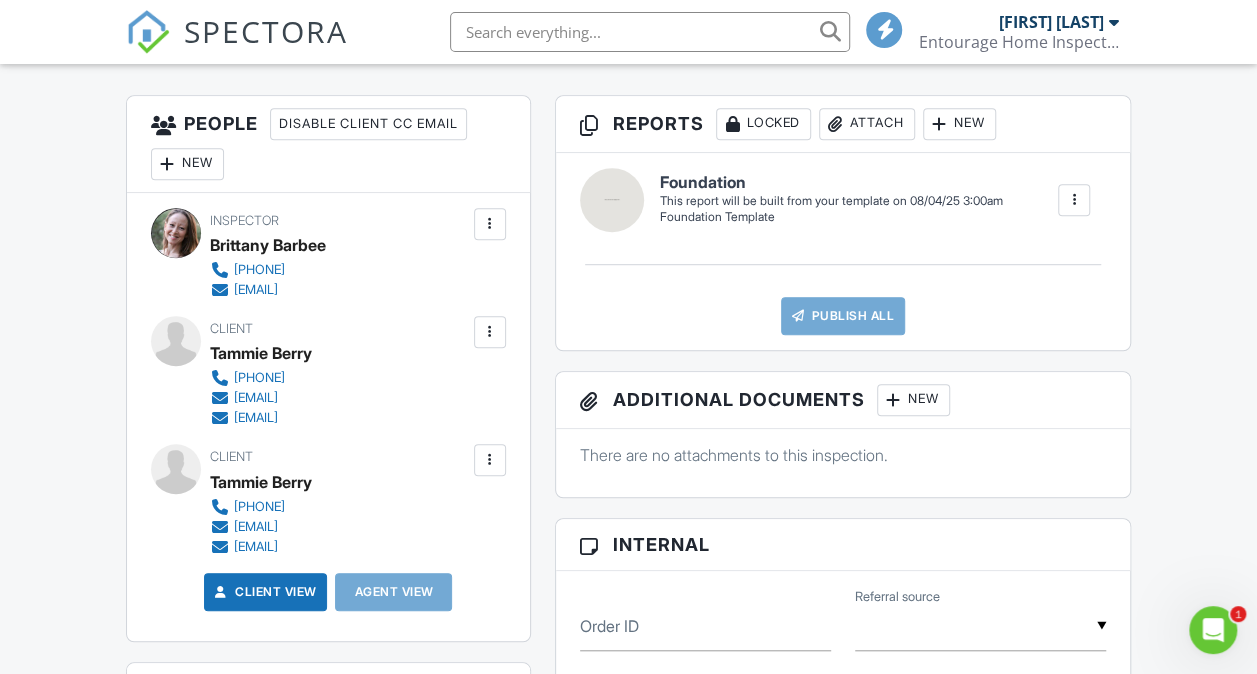 click at bounding box center (490, 332) 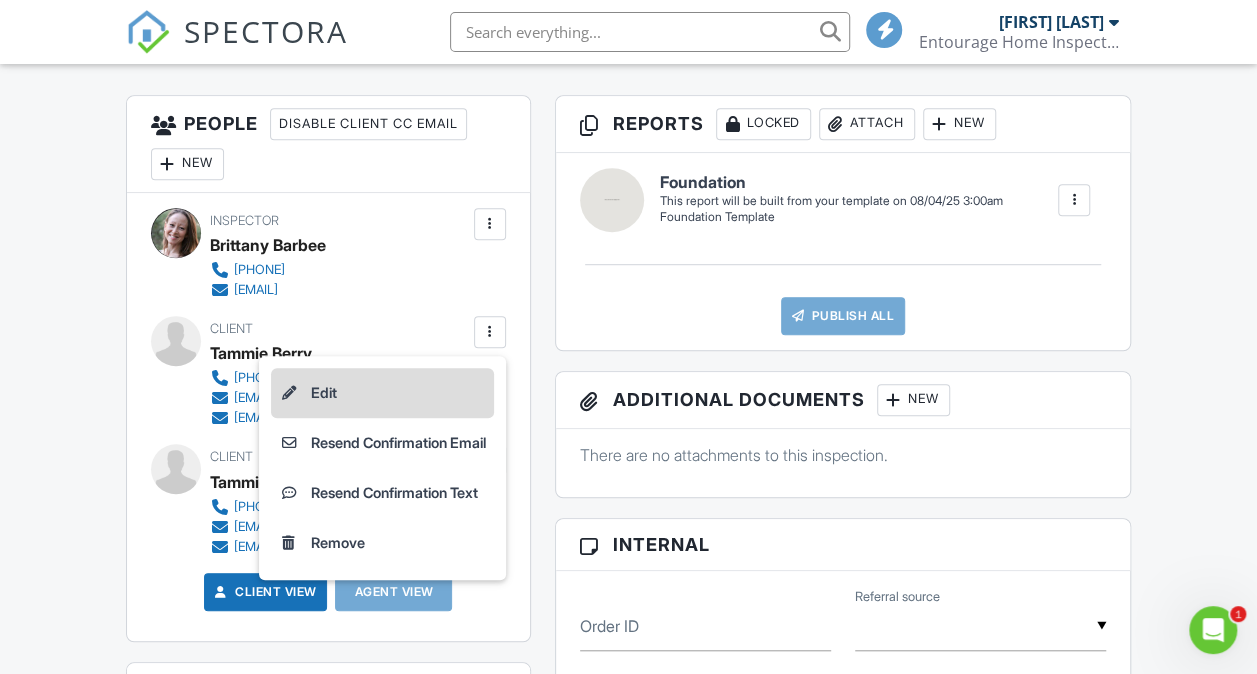click on "Edit" at bounding box center [382, 393] 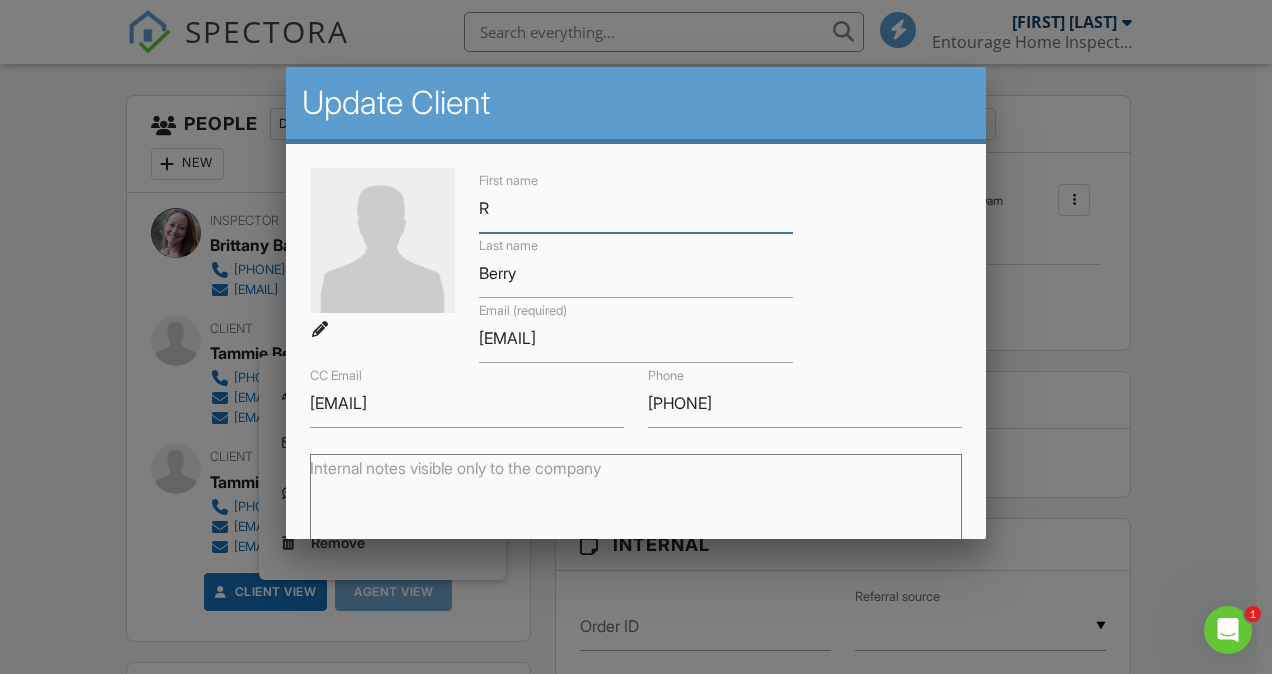 type on "Robert" 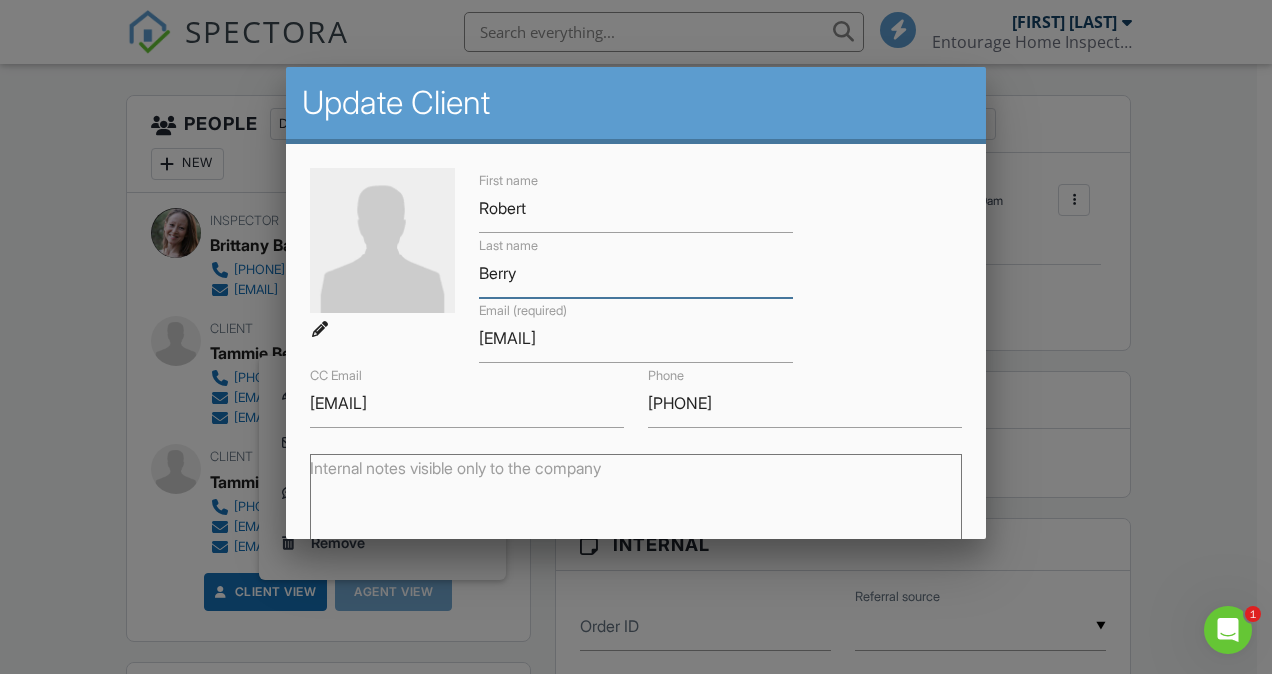 click on "Berry" at bounding box center (636, 273) 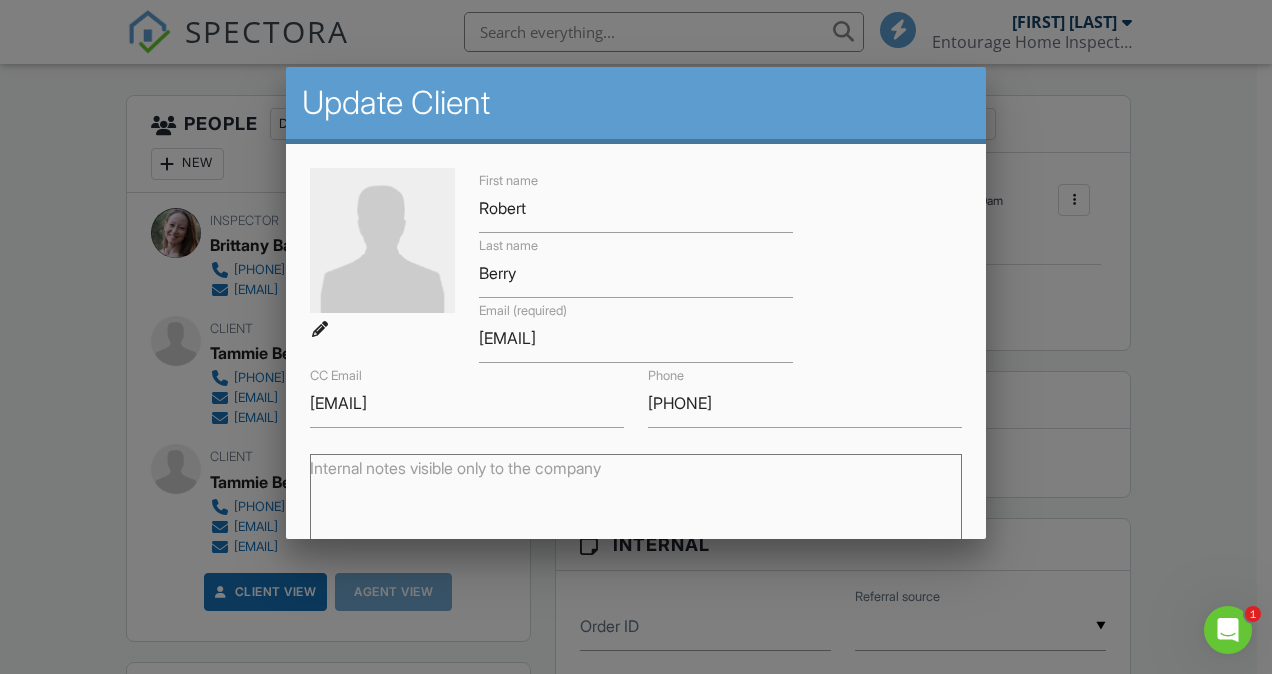 click at bounding box center [636, 321] 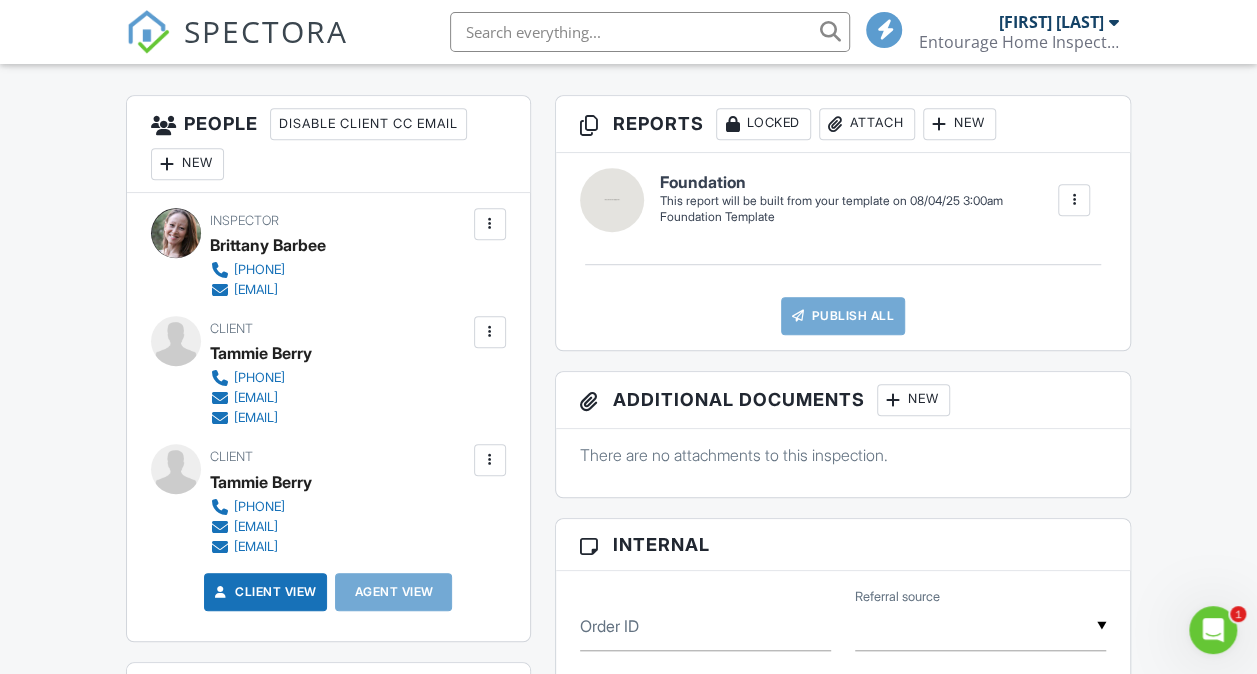 click at bounding box center (490, 332) 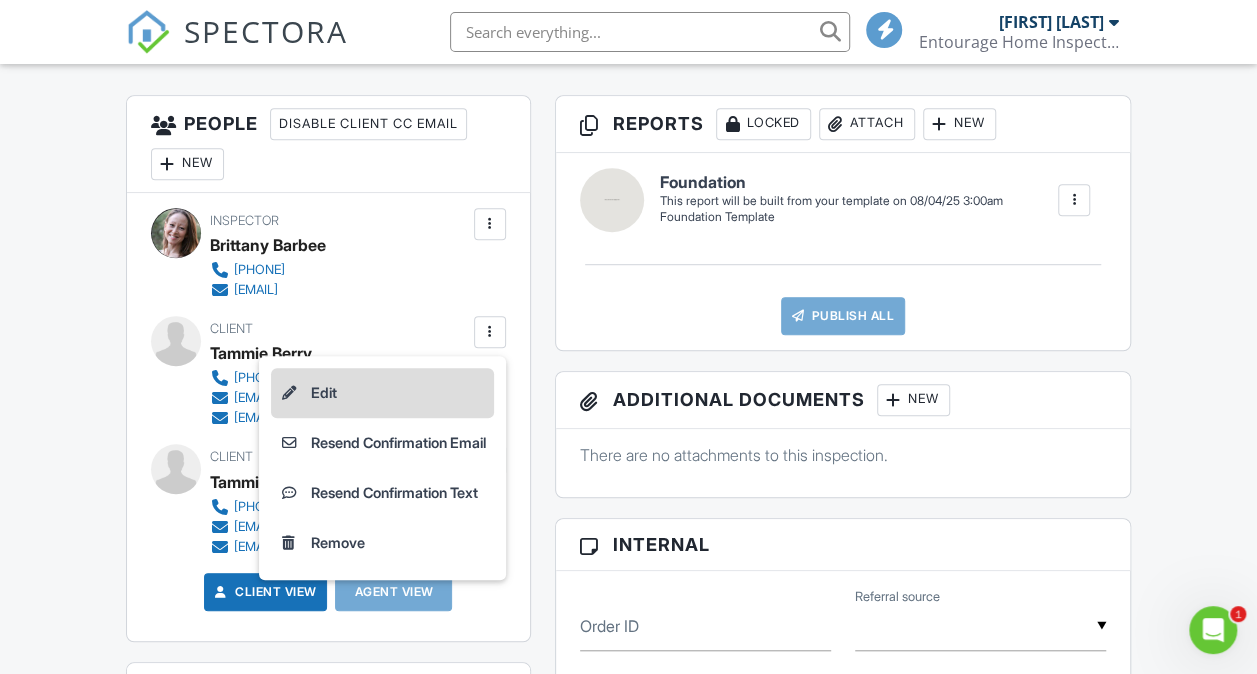 click on "Edit" at bounding box center [382, 393] 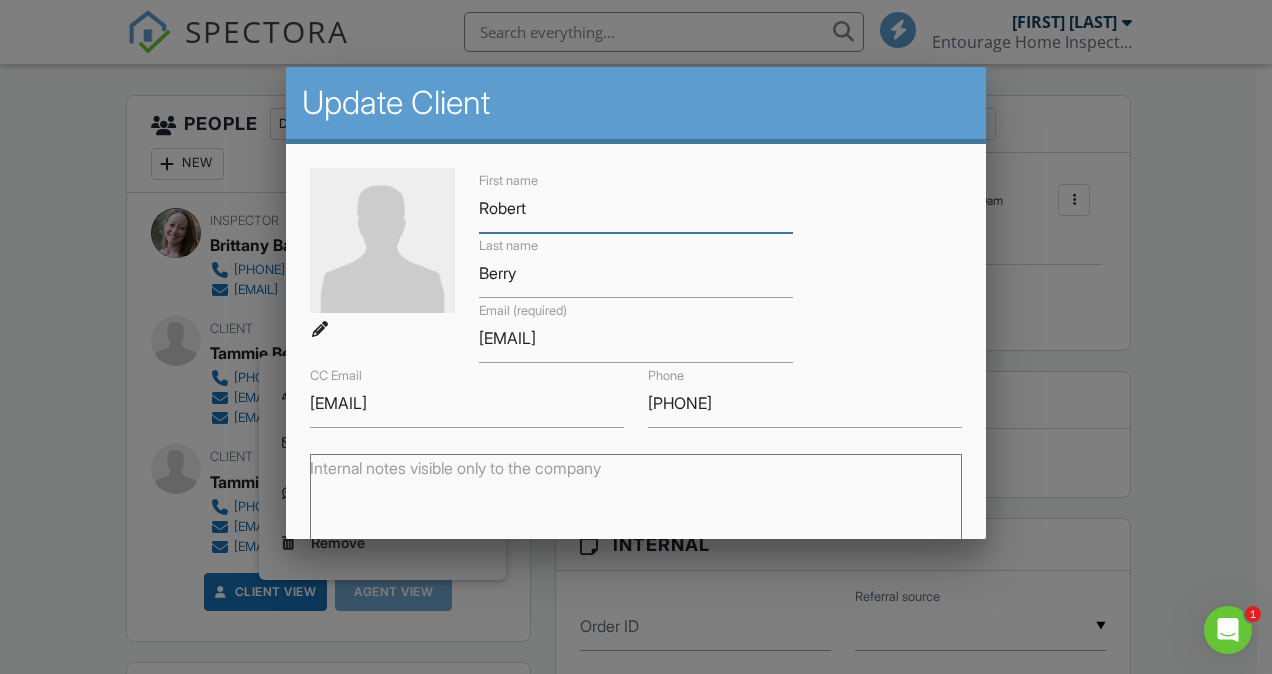 click on "Robert" at bounding box center (636, 208) 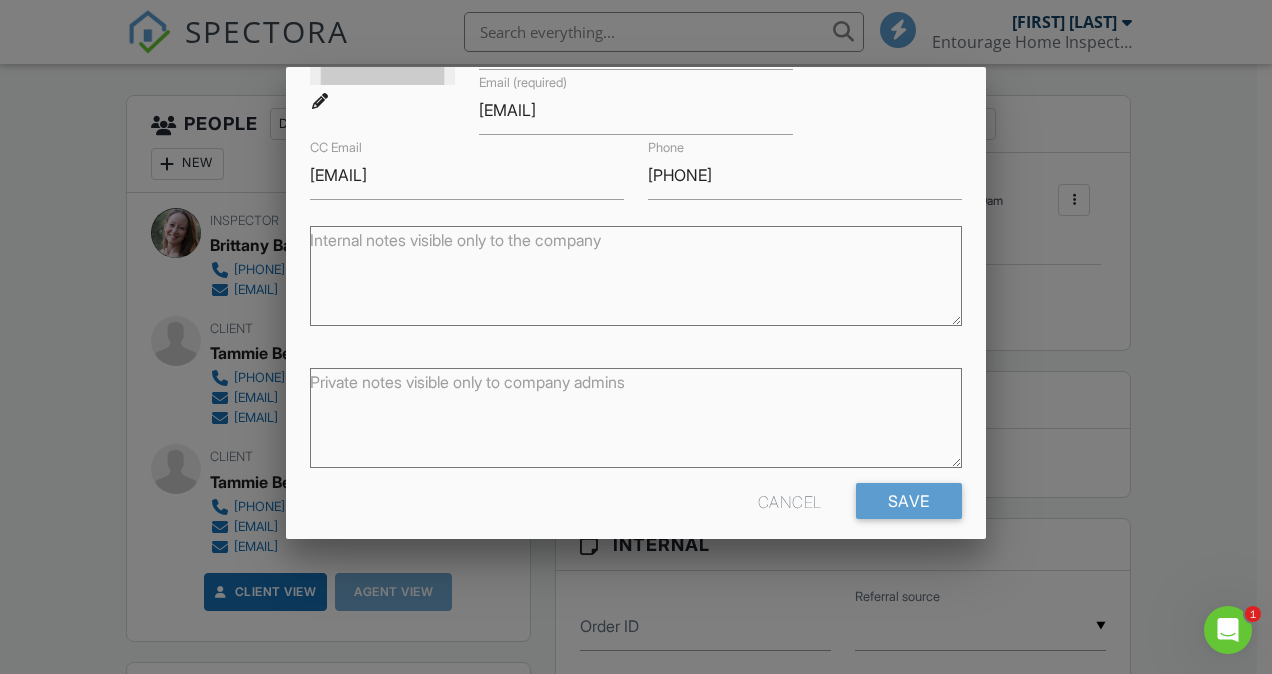 scroll, scrollTop: 245, scrollLeft: 0, axis: vertical 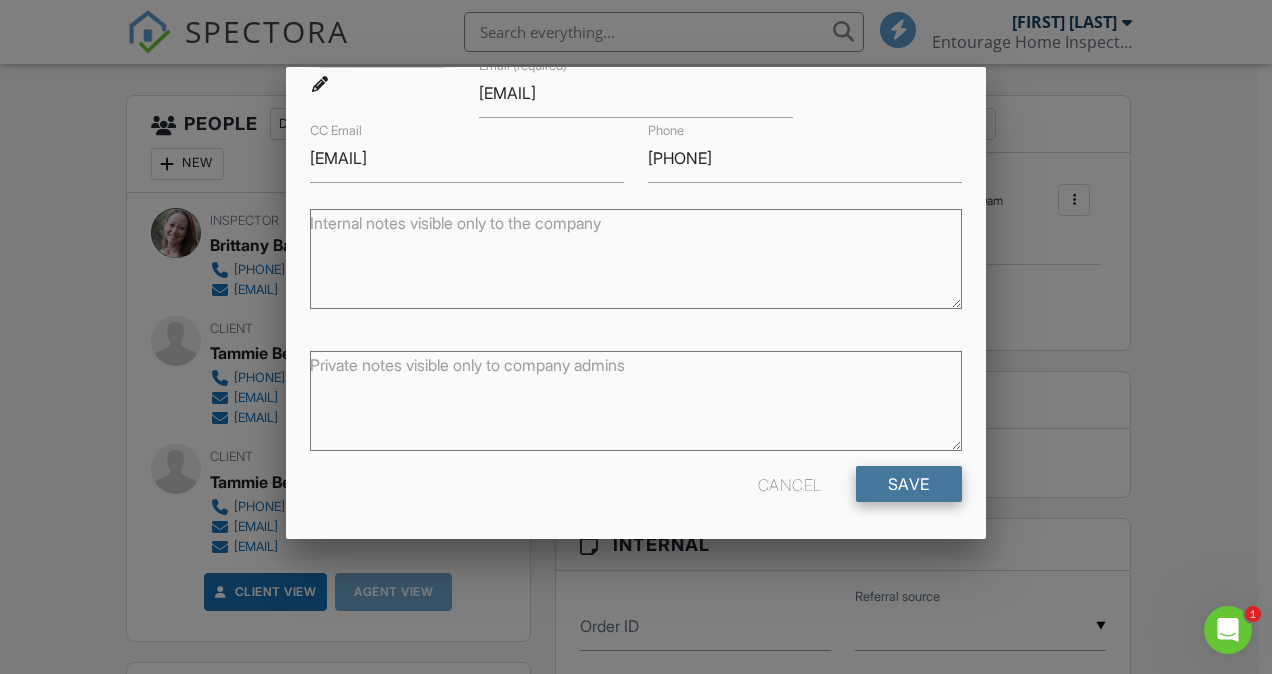 click on "Save" at bounding box center [909, 484] 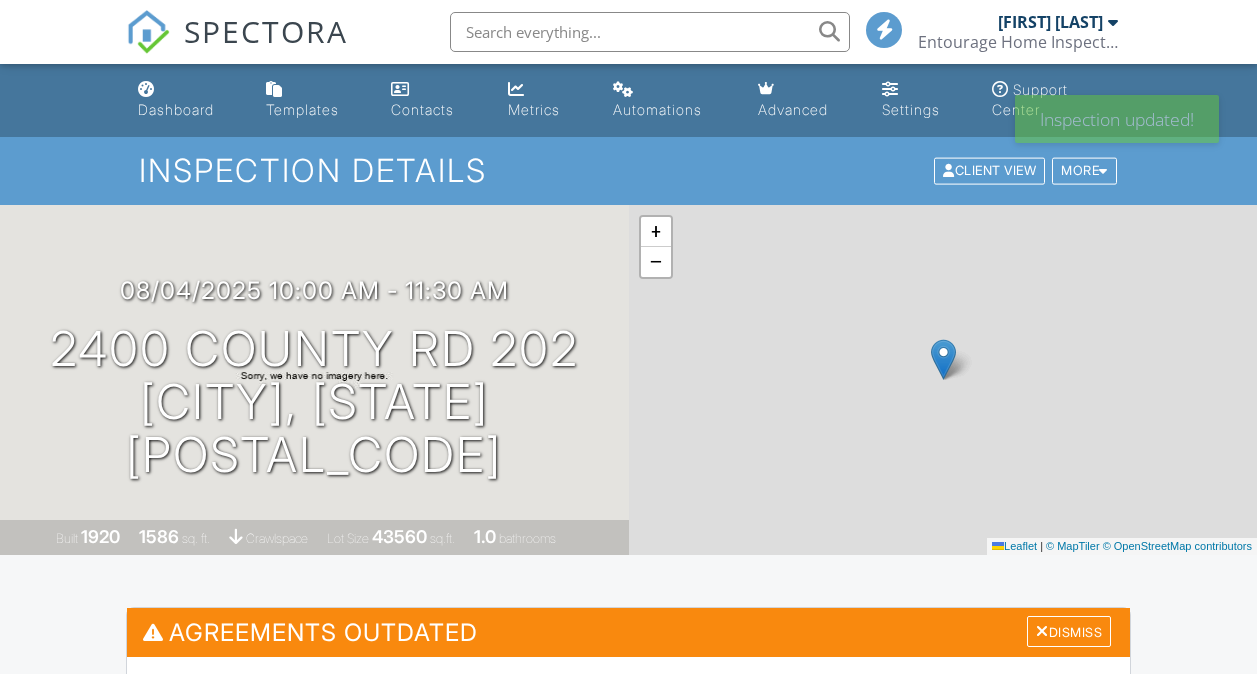 scroll, scrollTop: 0, scrollLeft: 0, axis: both 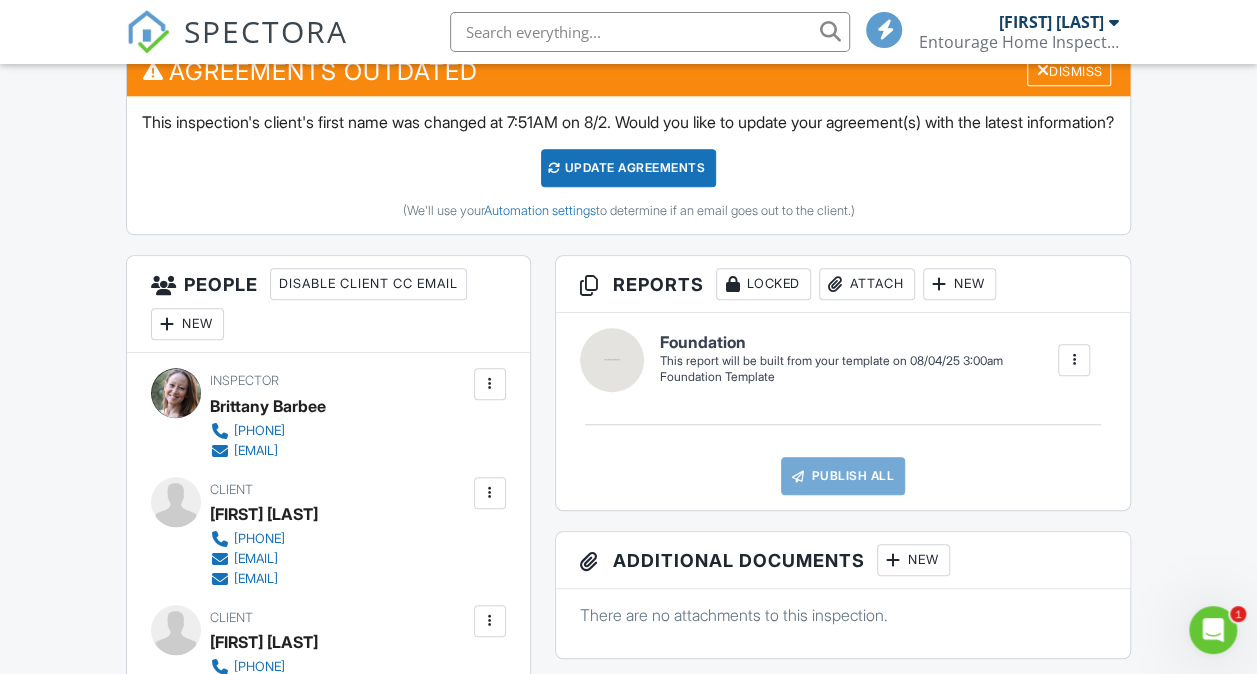 click on "Update Agreements" at bounding box center (628, 168) 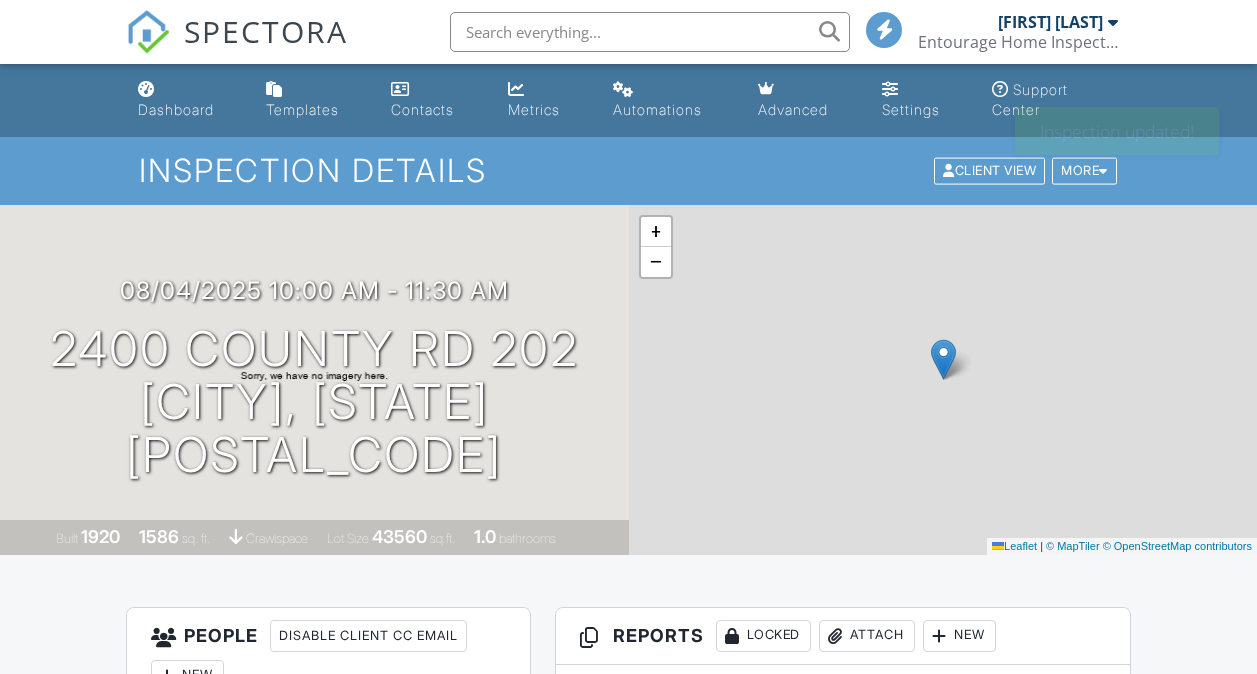 scroll, scrollTop: 0, scrollLeft: 0, axis: both 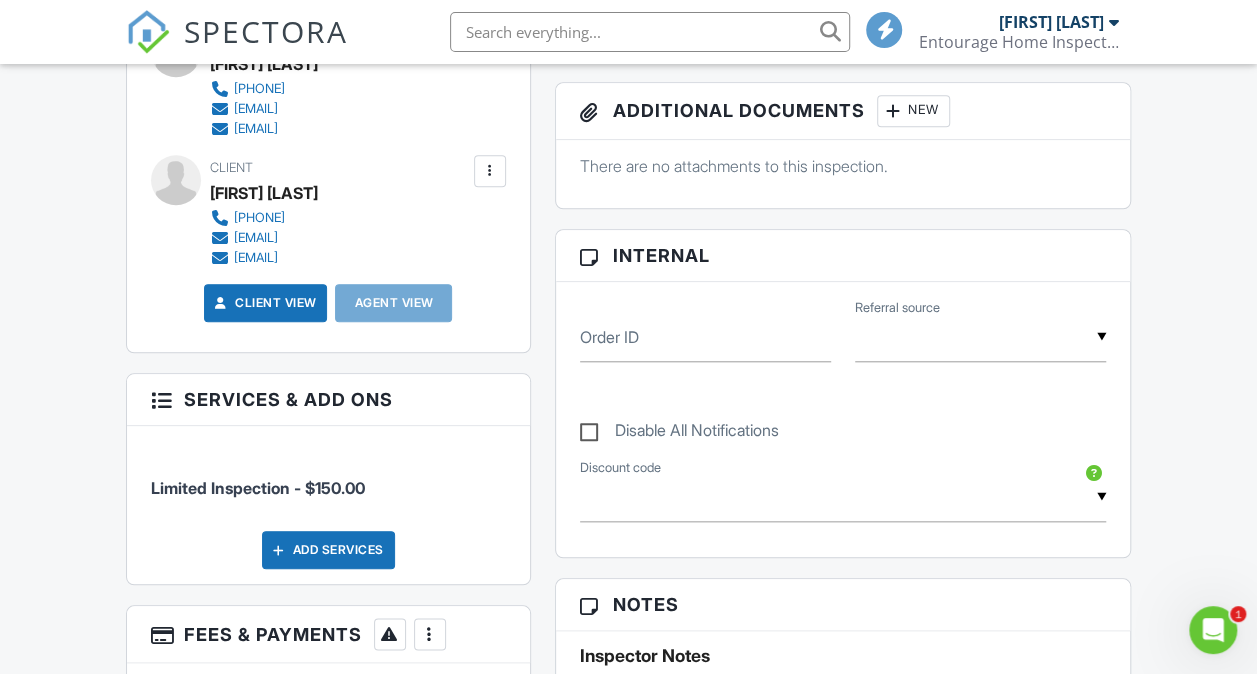 click at bounding box center (490, 171) 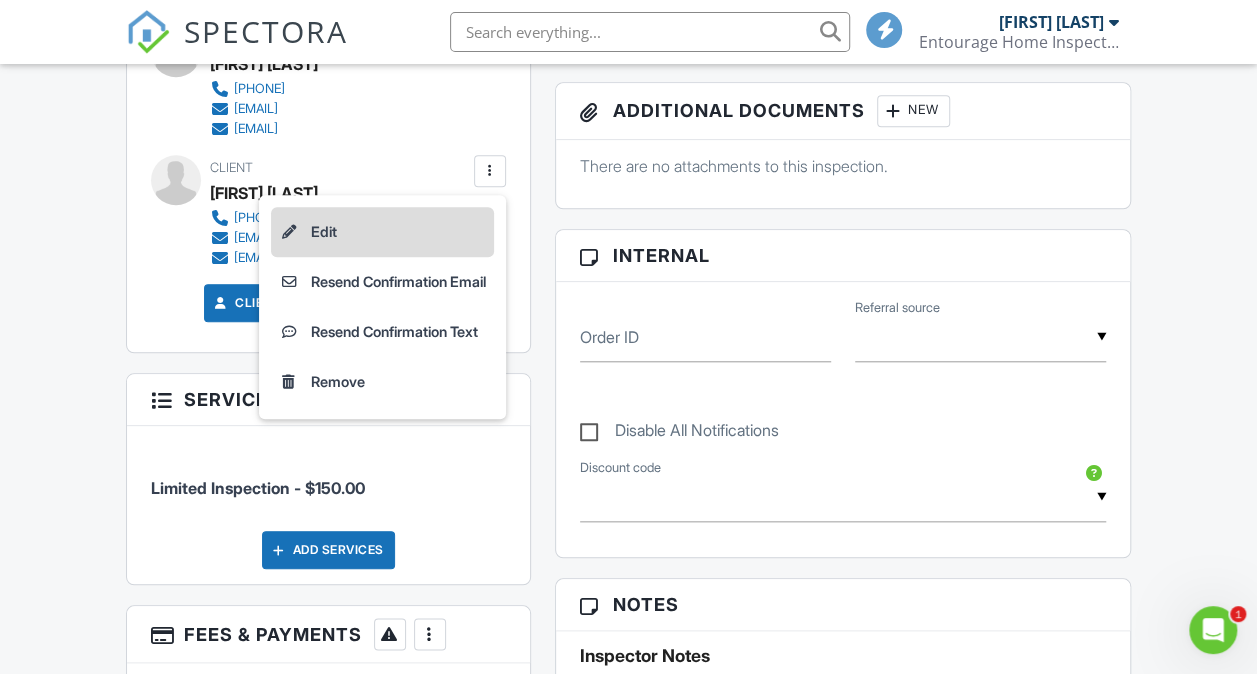 click on "Edit" at bounding box center (382, 232) 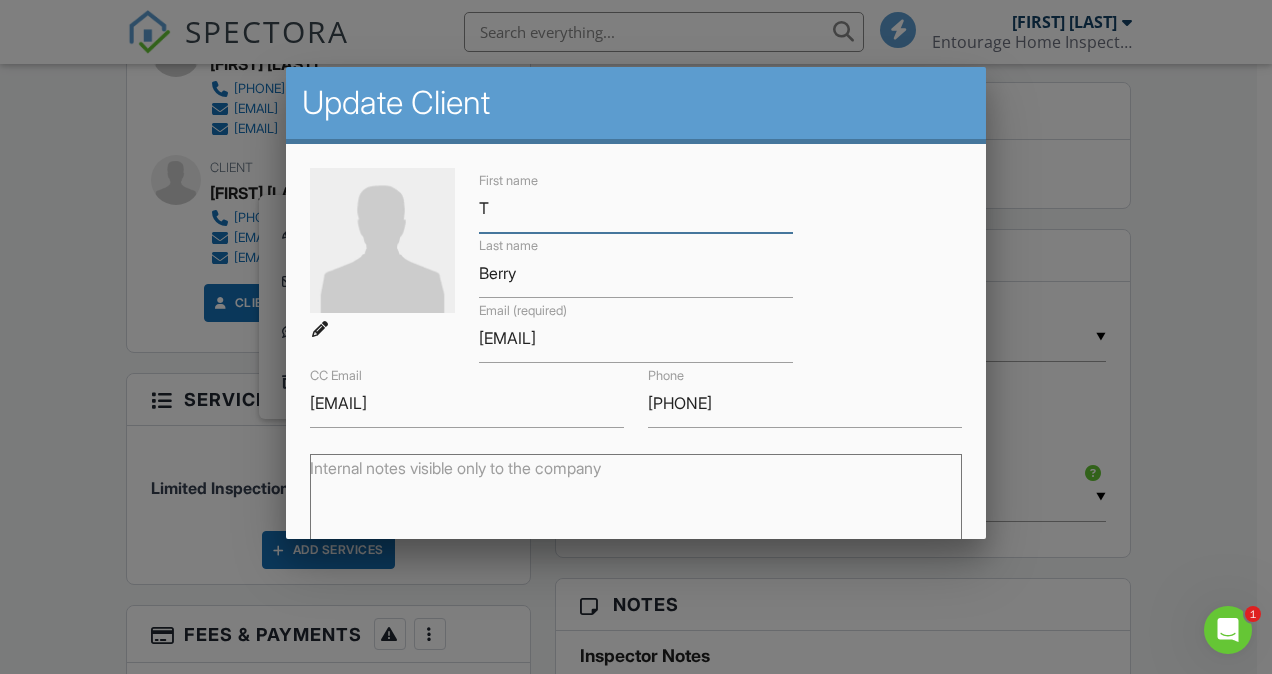 type on "Tammie" 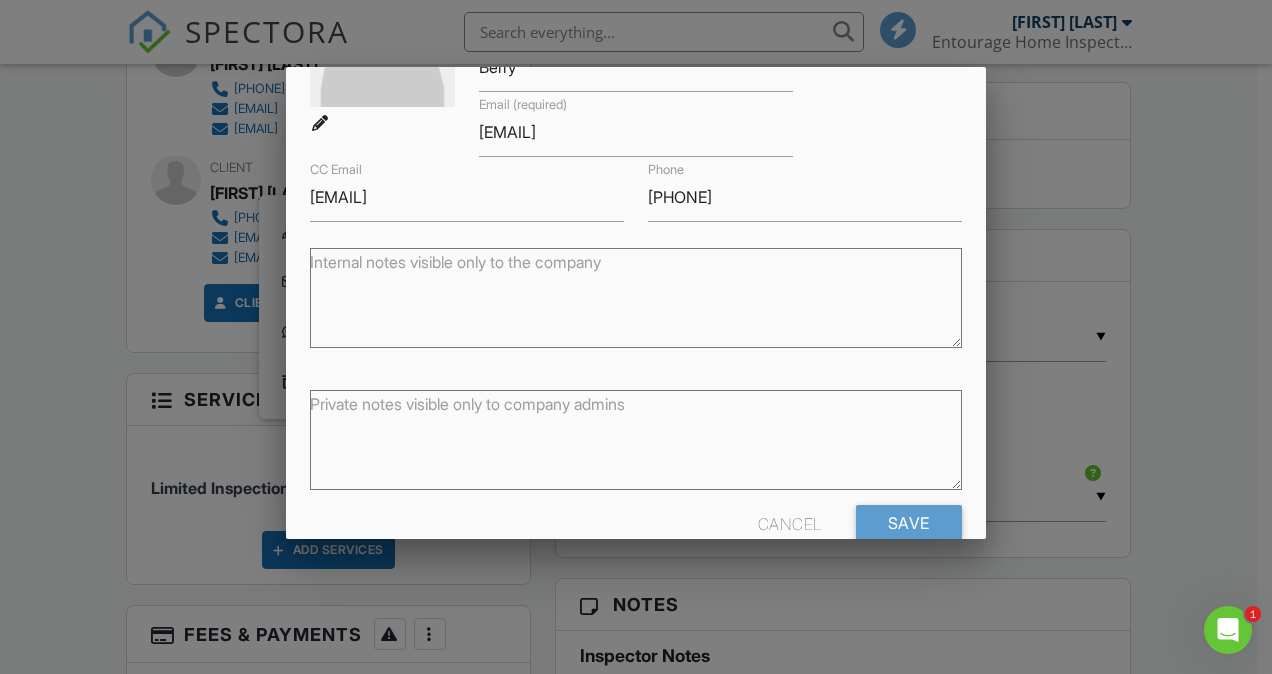 scroll, scrollTop: 246, scrollLeft: 0, axis: vertical 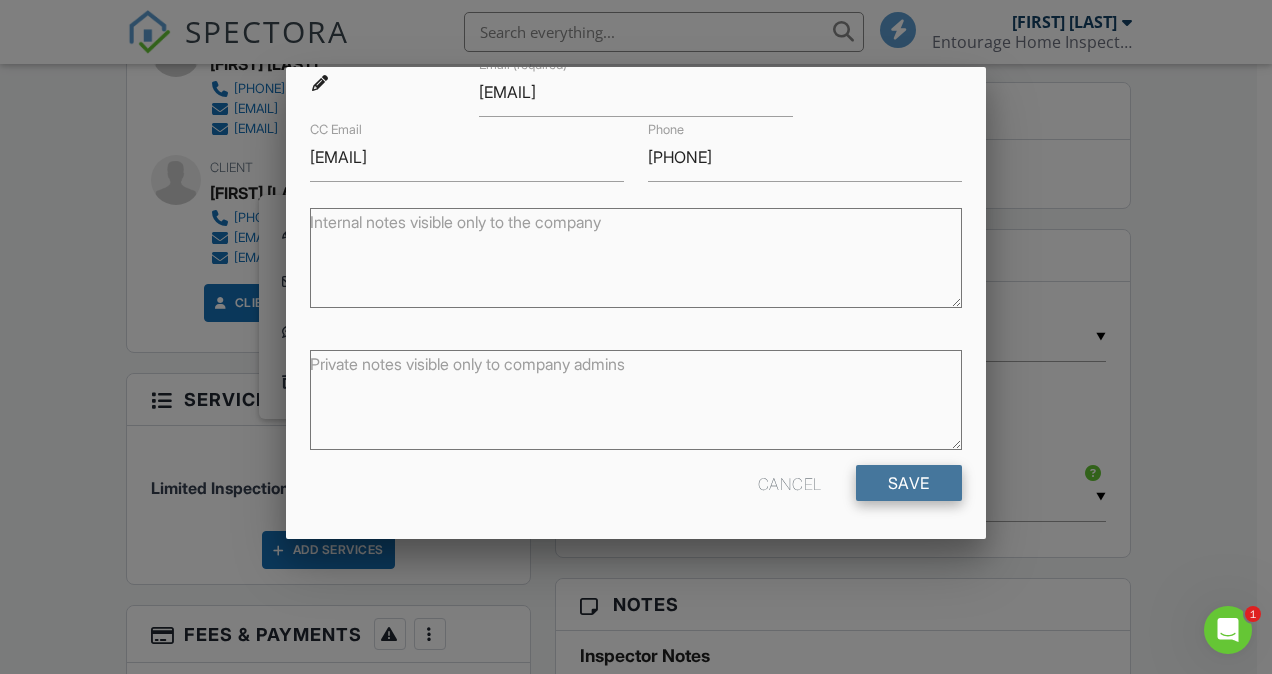 click on "Save" at bounding box center [909, 483] 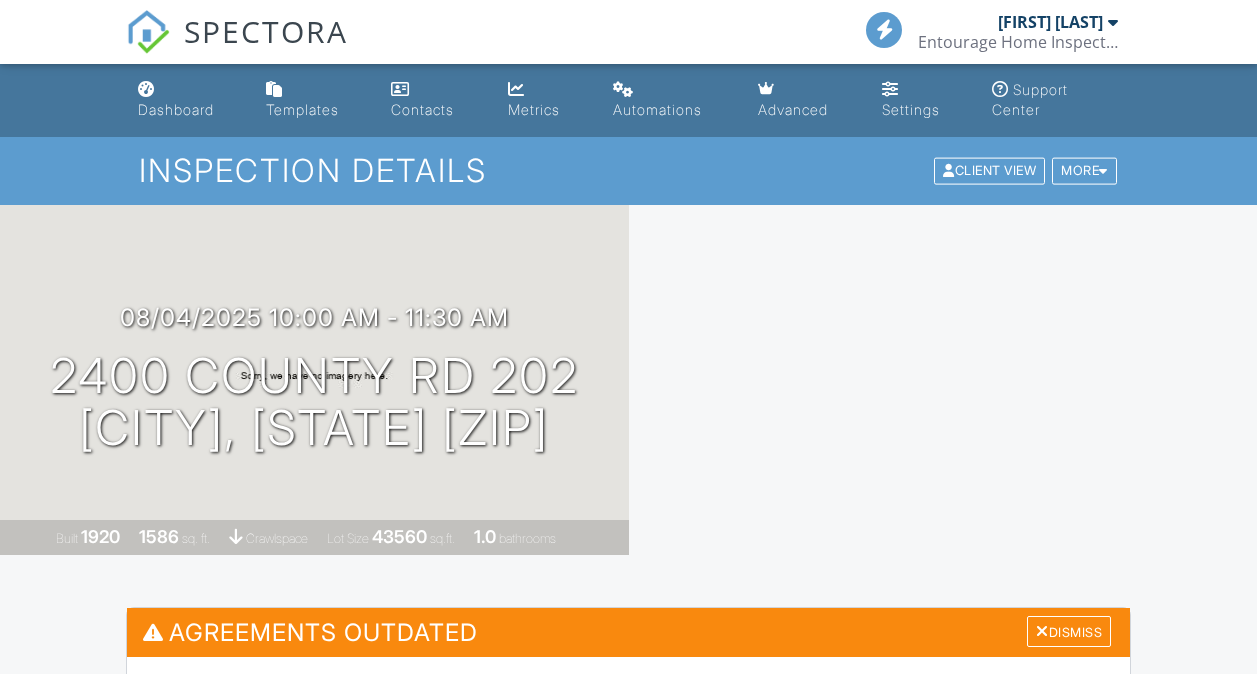 scroll, scrollTop: 0, scrollLeft: 0, axis: both 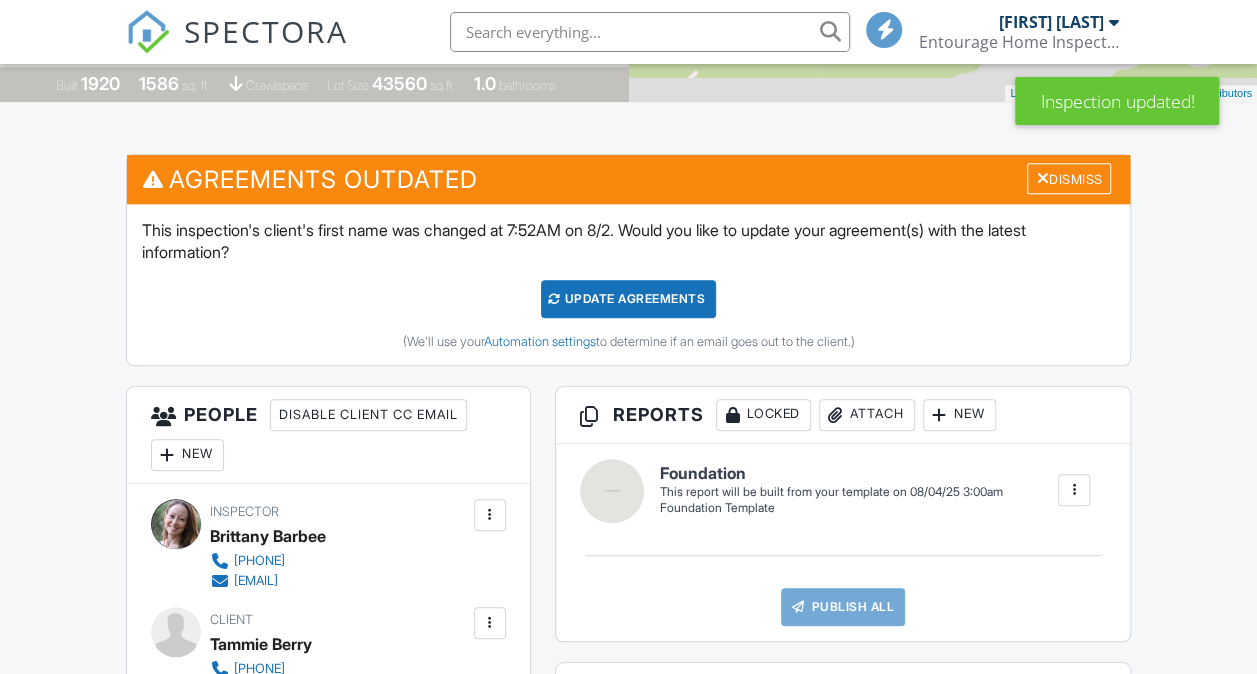 click on "Foundation
Foundation Template
Edit
View
Foundation
Foundation Template
This report will be built from your template on 08/04/25  3:00am
Quick Publish
Copy
Build Now
Delete
Publish All" at bounding box center (843, 542) 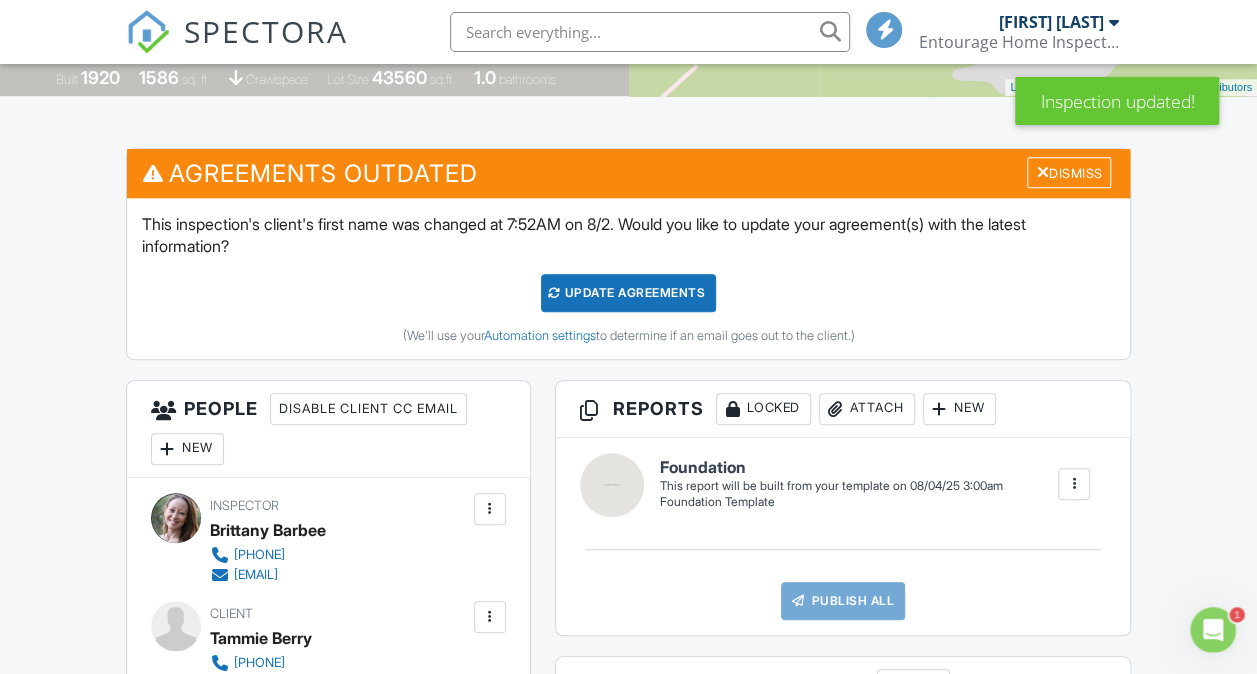 scroll, scrollTop: 0, scrollLeft: 0, axis: both 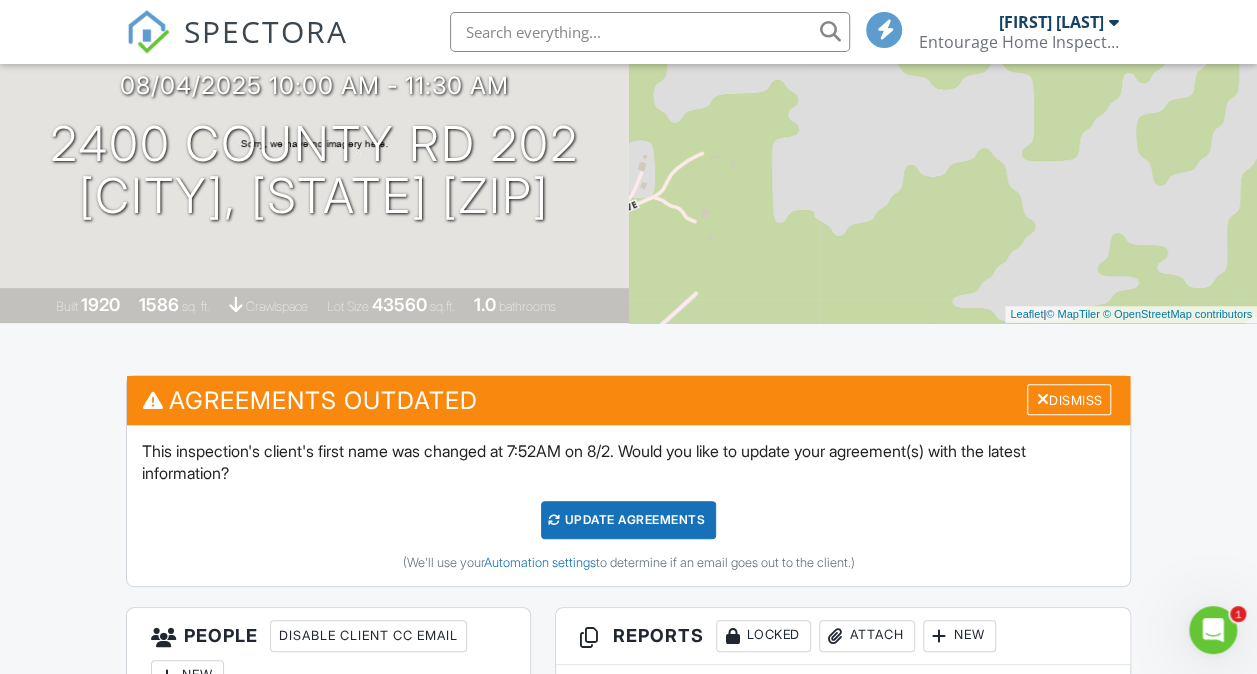 click on "Update Agreements" at bounding box center (628, 520) 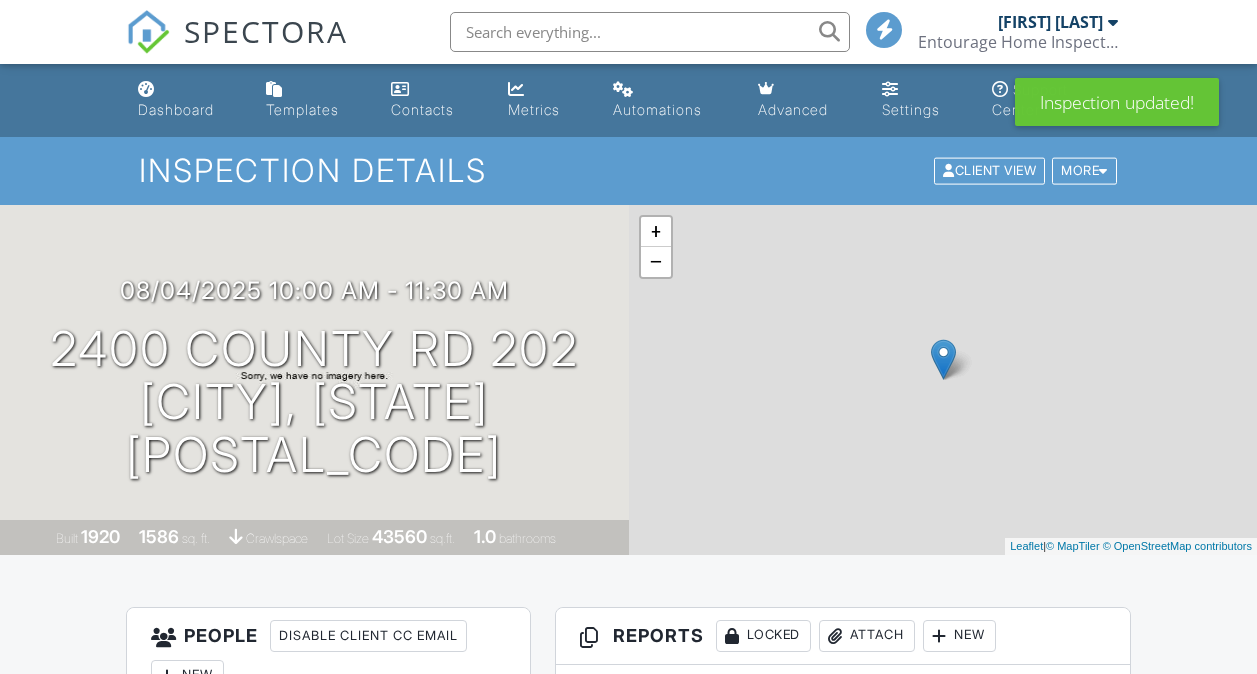 scroll, scrollTop: 0, scrollLeft: 0, axis: both 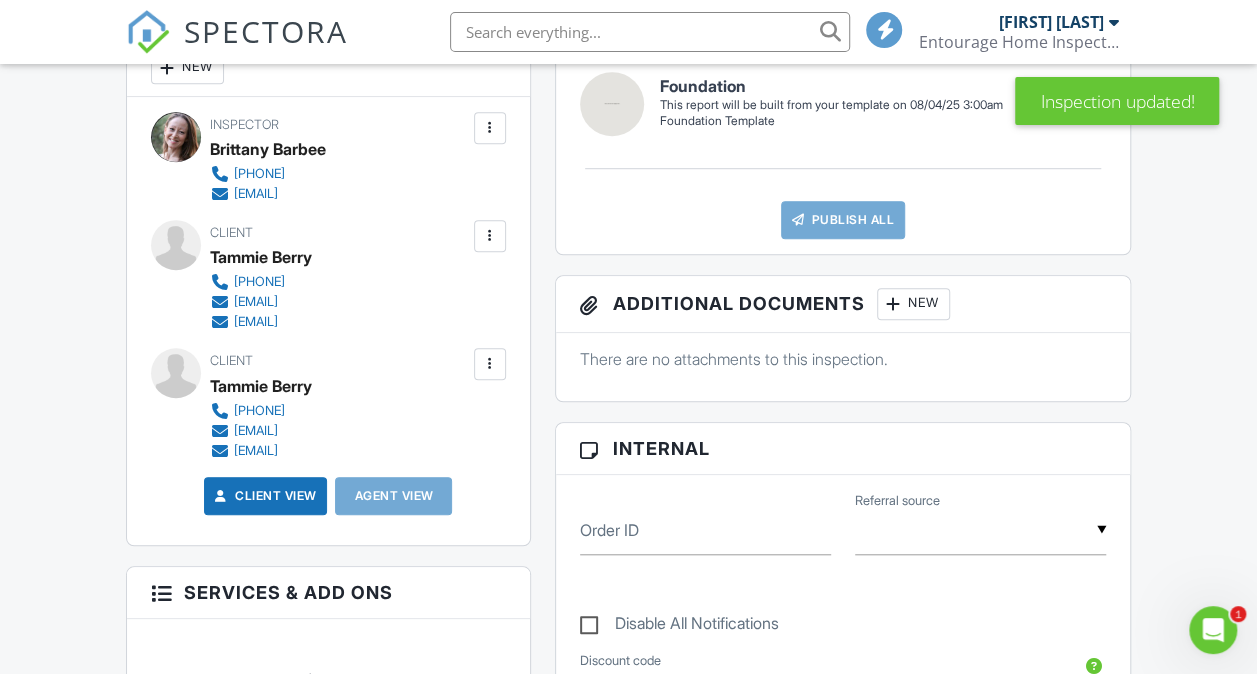 click at bounding box center (490, 364) 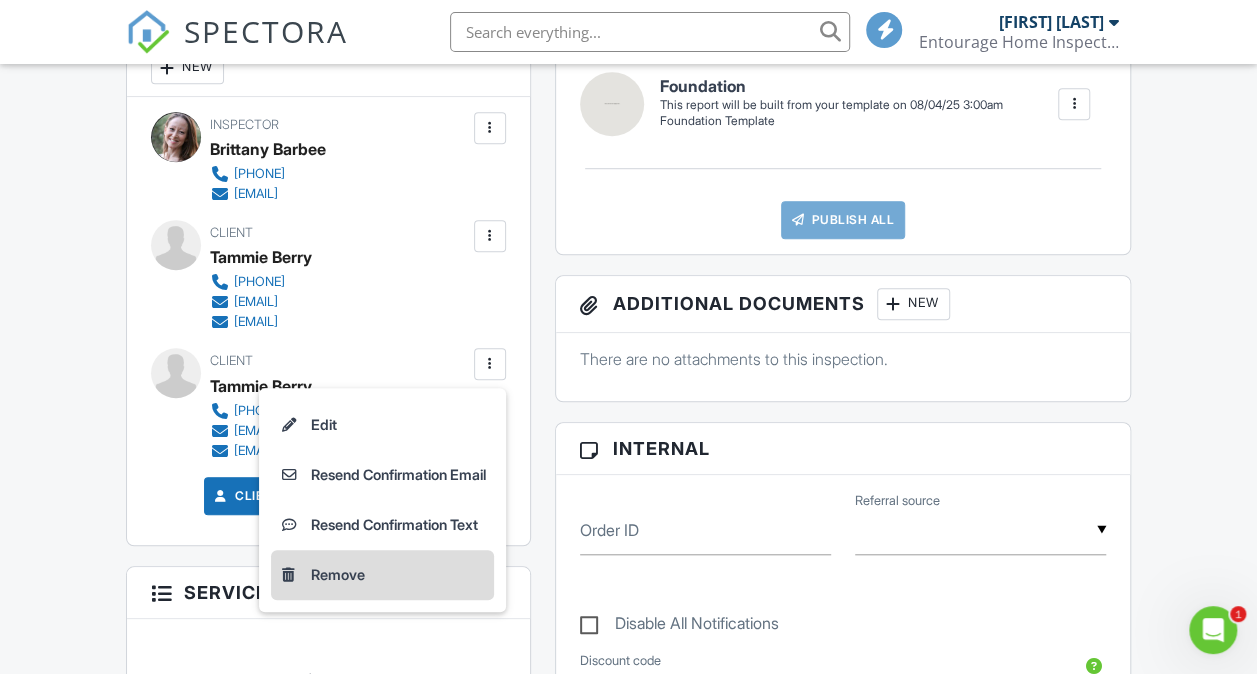 click on "Remove" at bounding box center [338, 575] 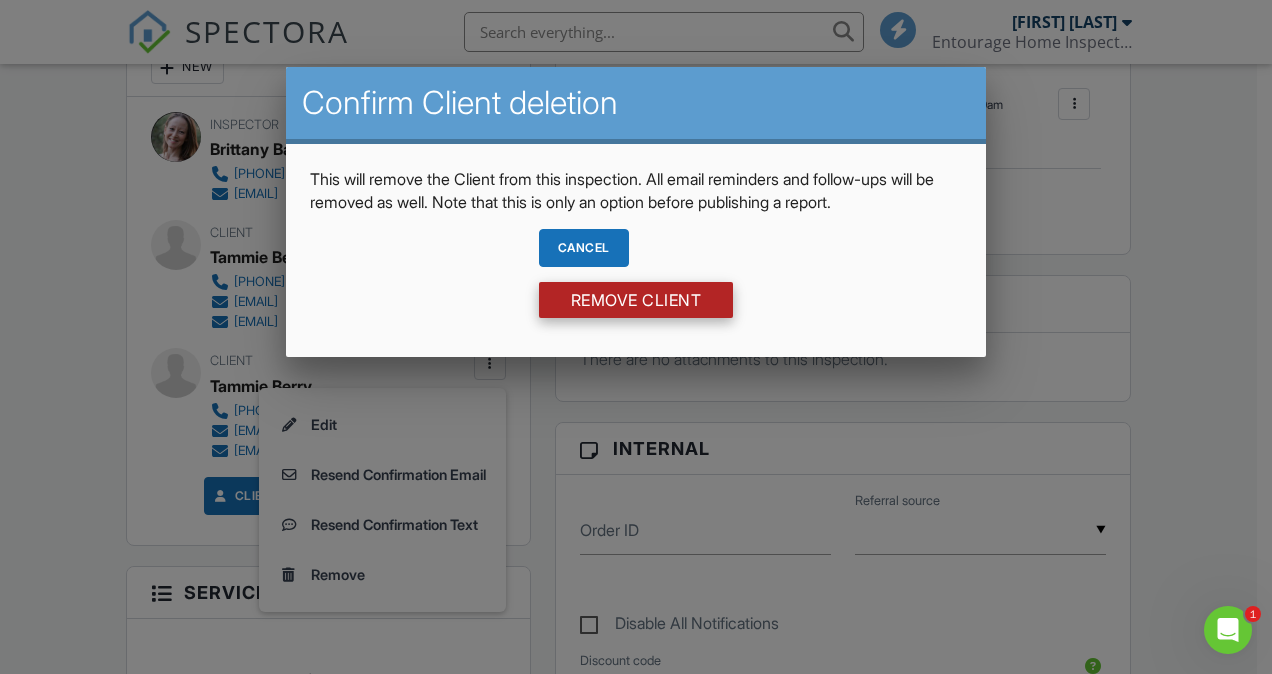 click on "Remove Client" at bounding box center (636, 300) 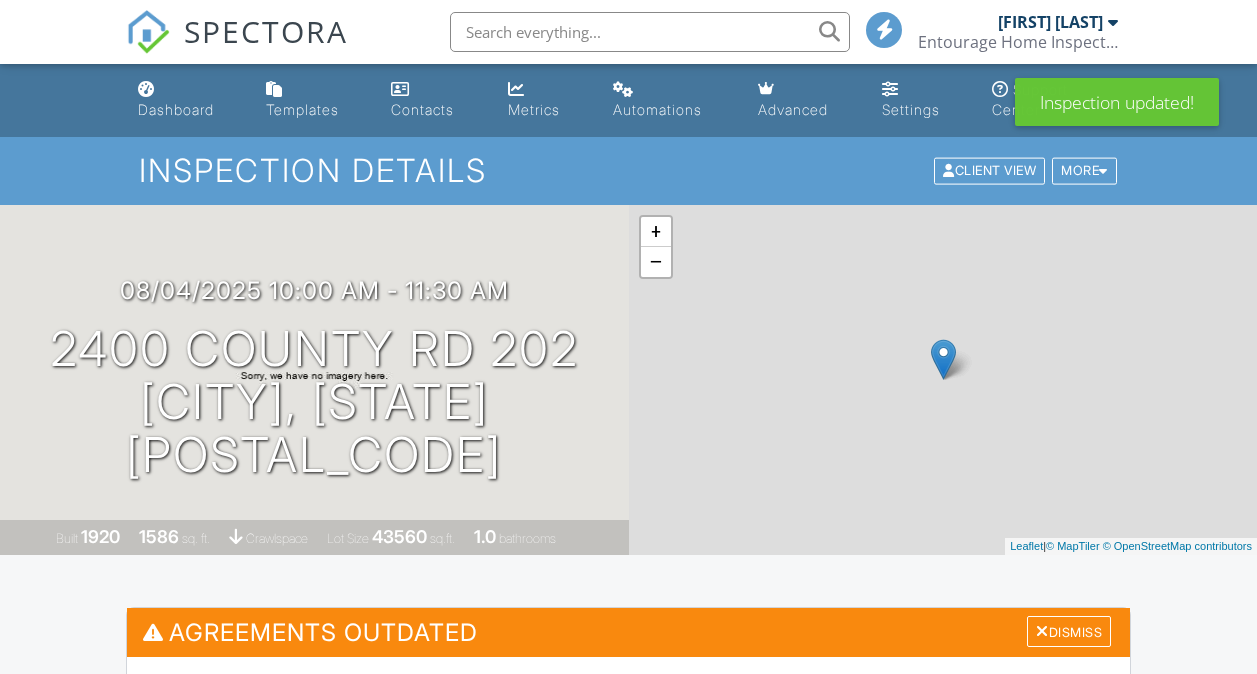 scroll, scrollTop: 0, scrollLeft: 0, axis: both 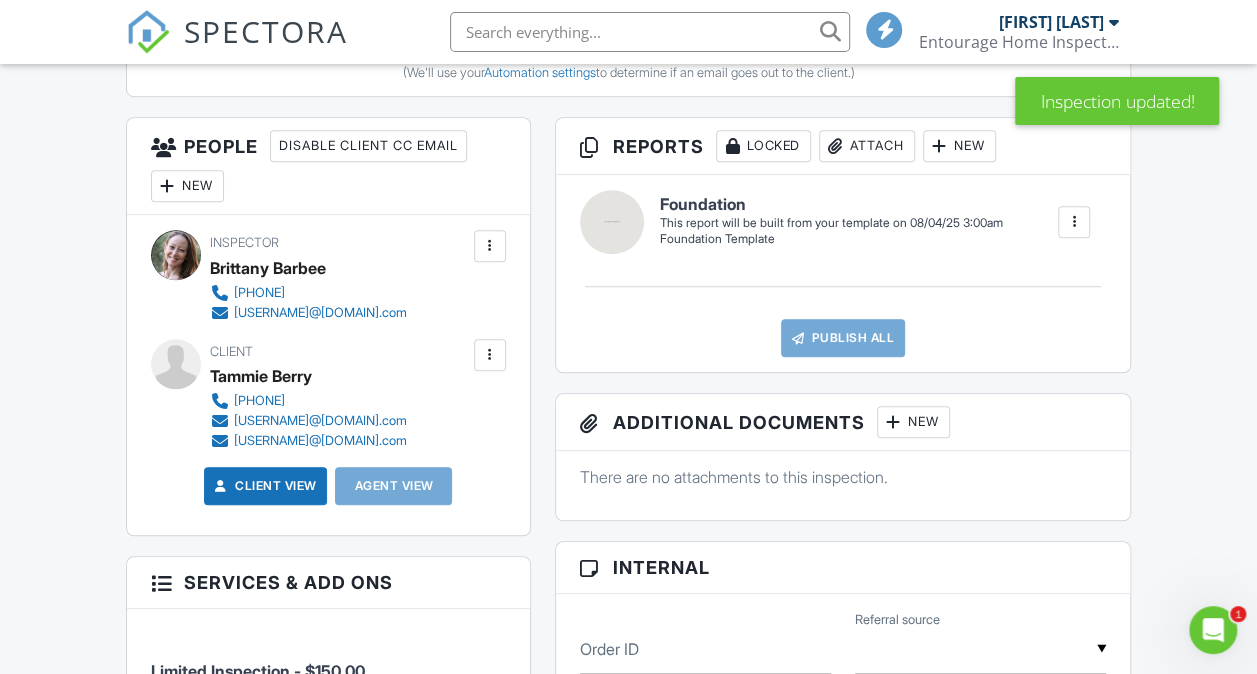 click at bounding box center [490, 355] 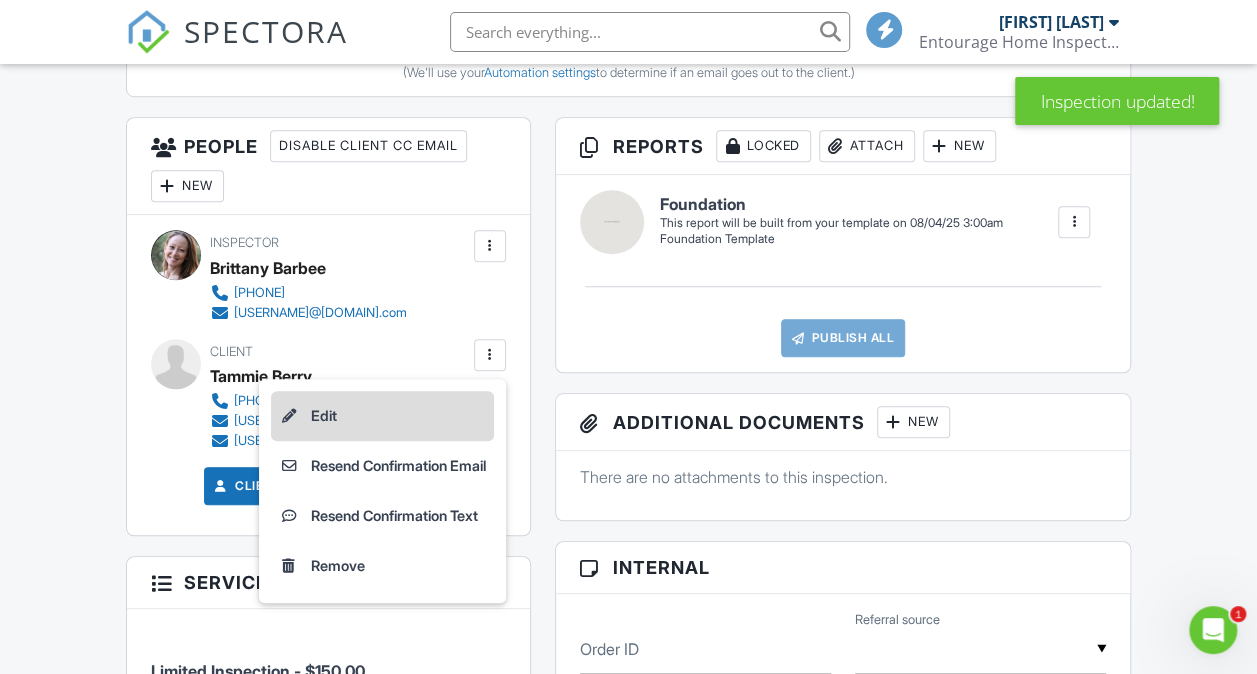 click on "Edit" at bounding box center [382, 416] 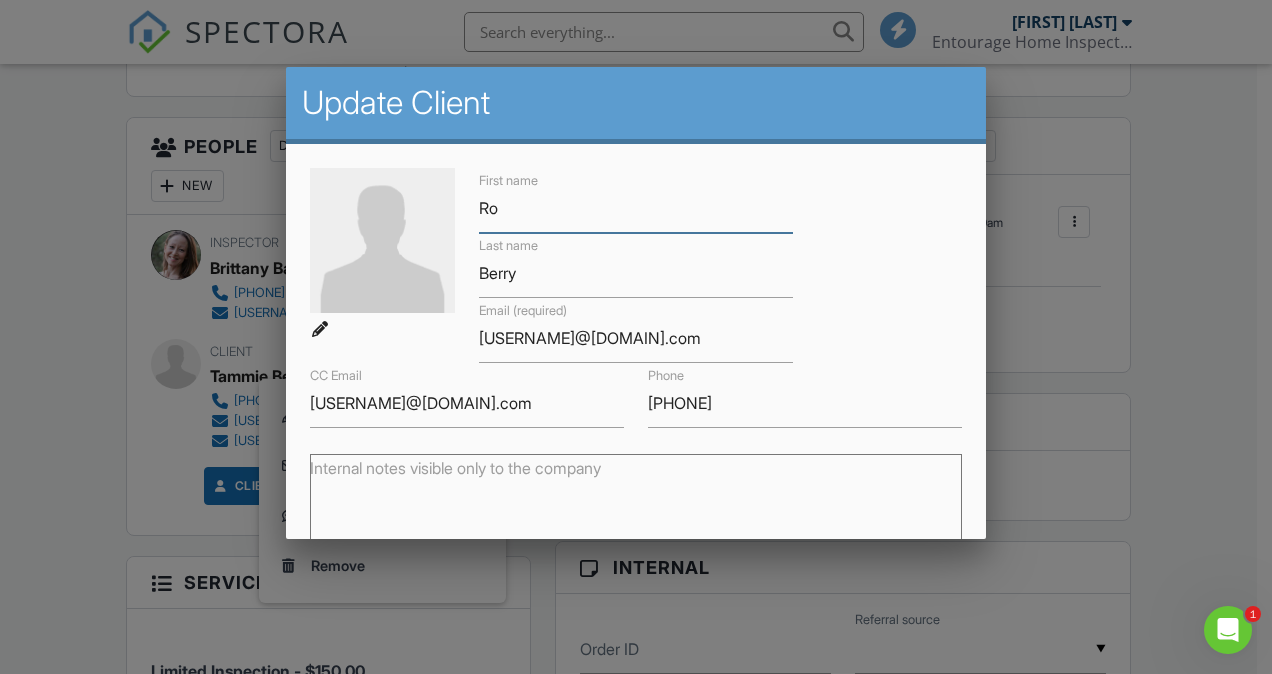 type on "Robert" 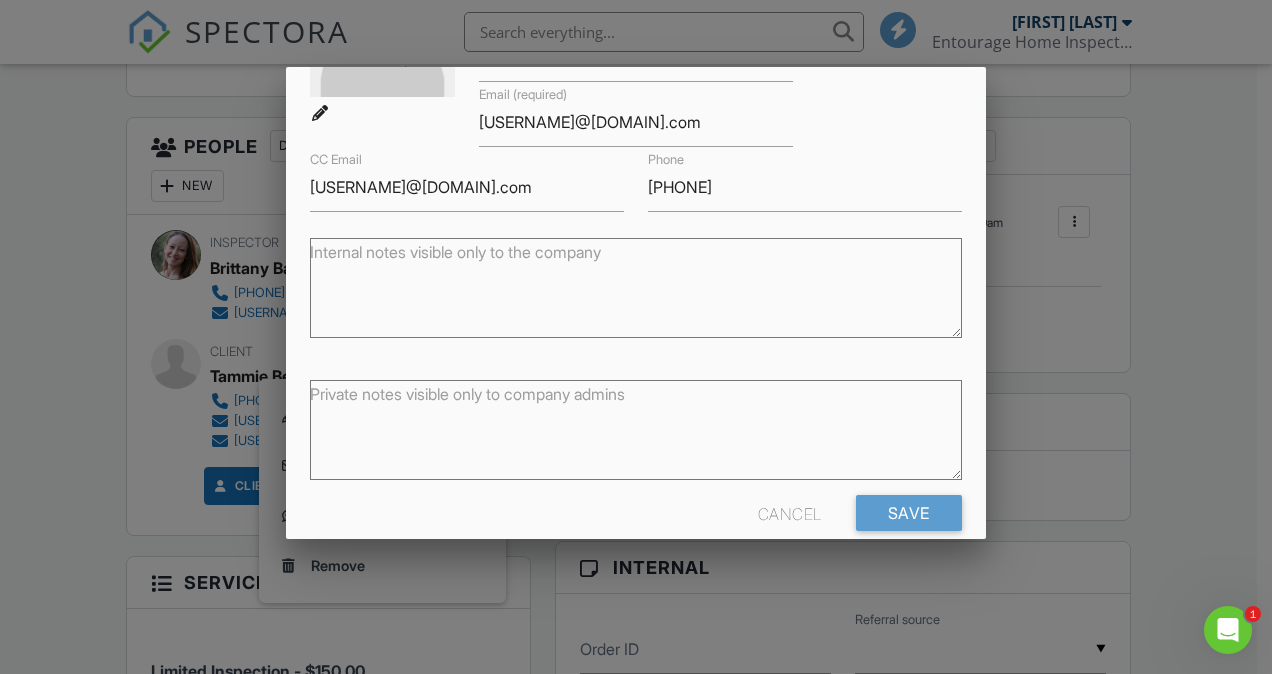 scroll, scrollTop: 246, scrollLeft: 0, axis: vertical 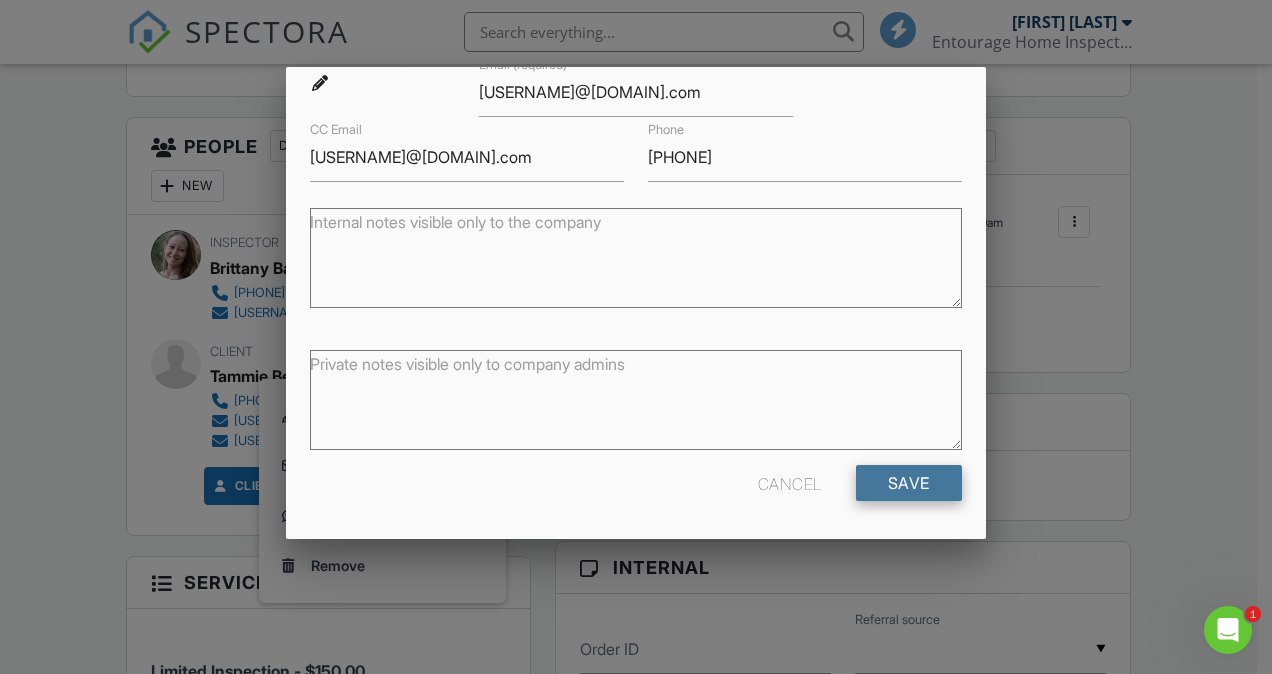 click on "Save" at bounding box center (909, 483) 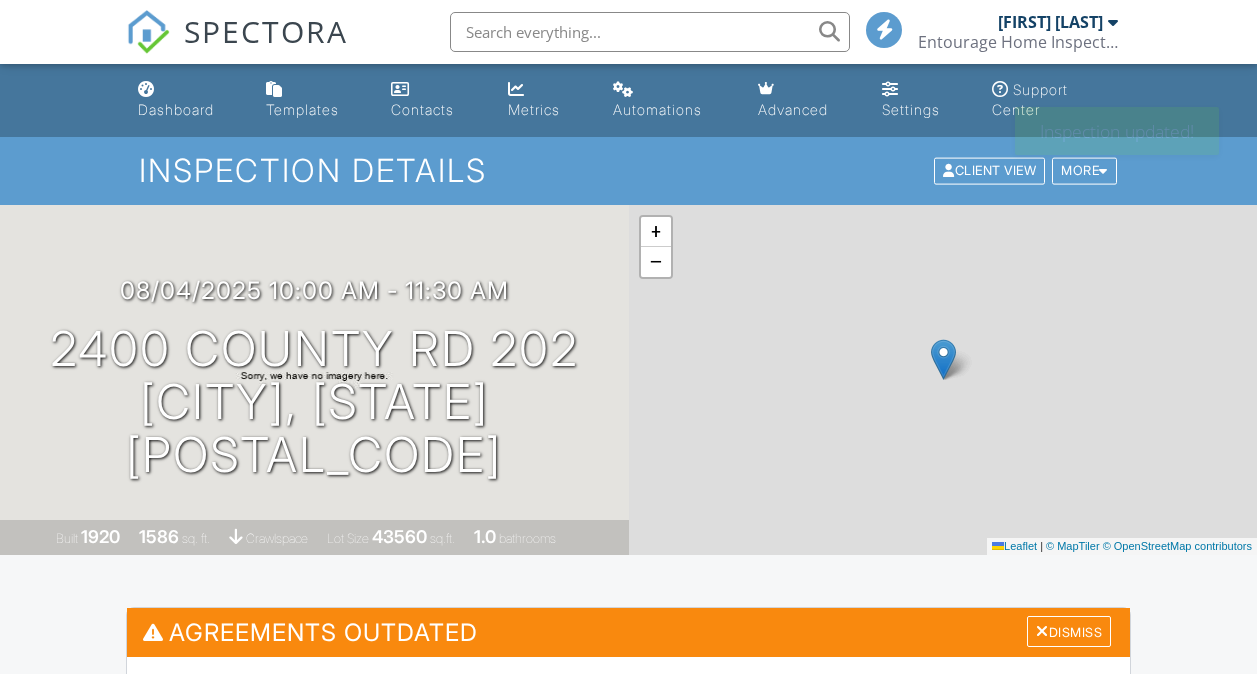 scroll, scrollTop: 0, scrollLeft: 0, axis: both 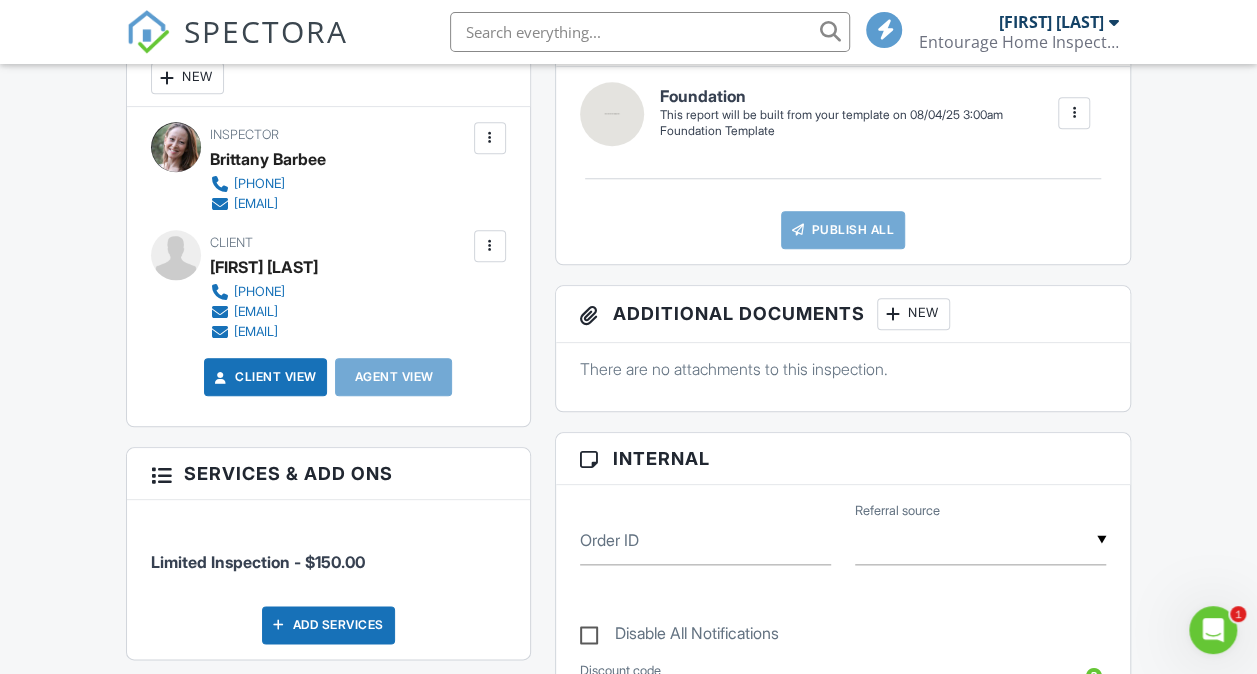 click at bounding box center [490, 246] 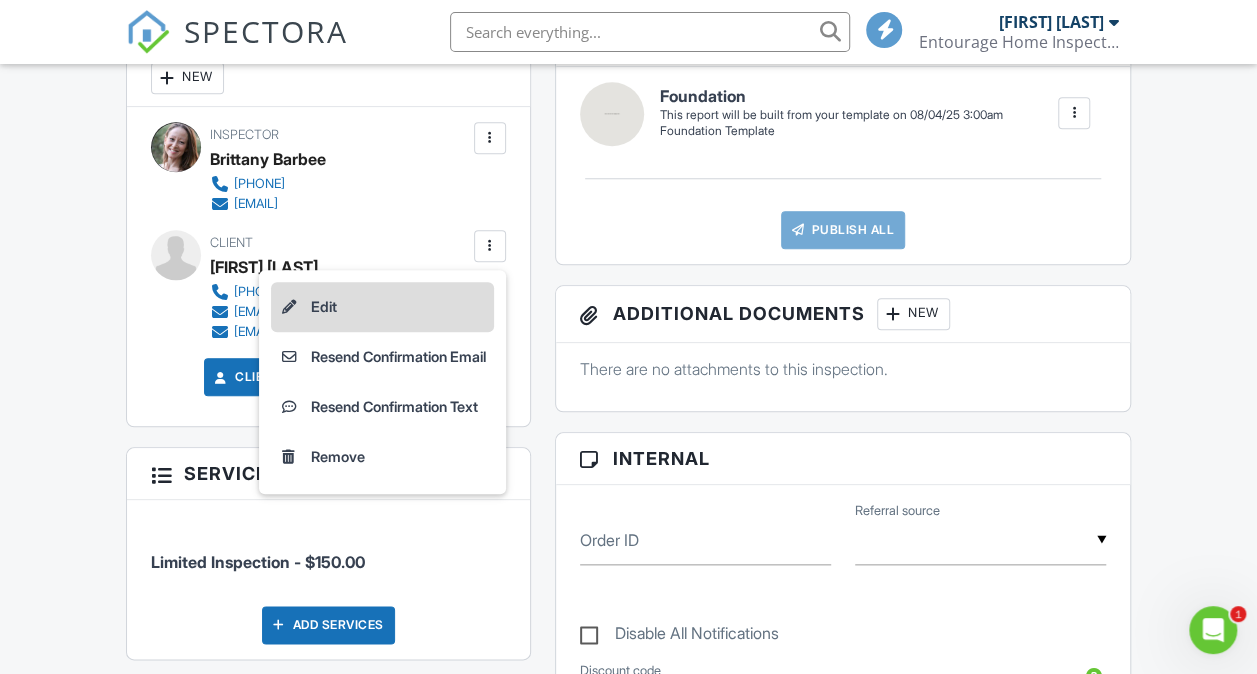 click on "Edit" at bounding box center [382, 307] 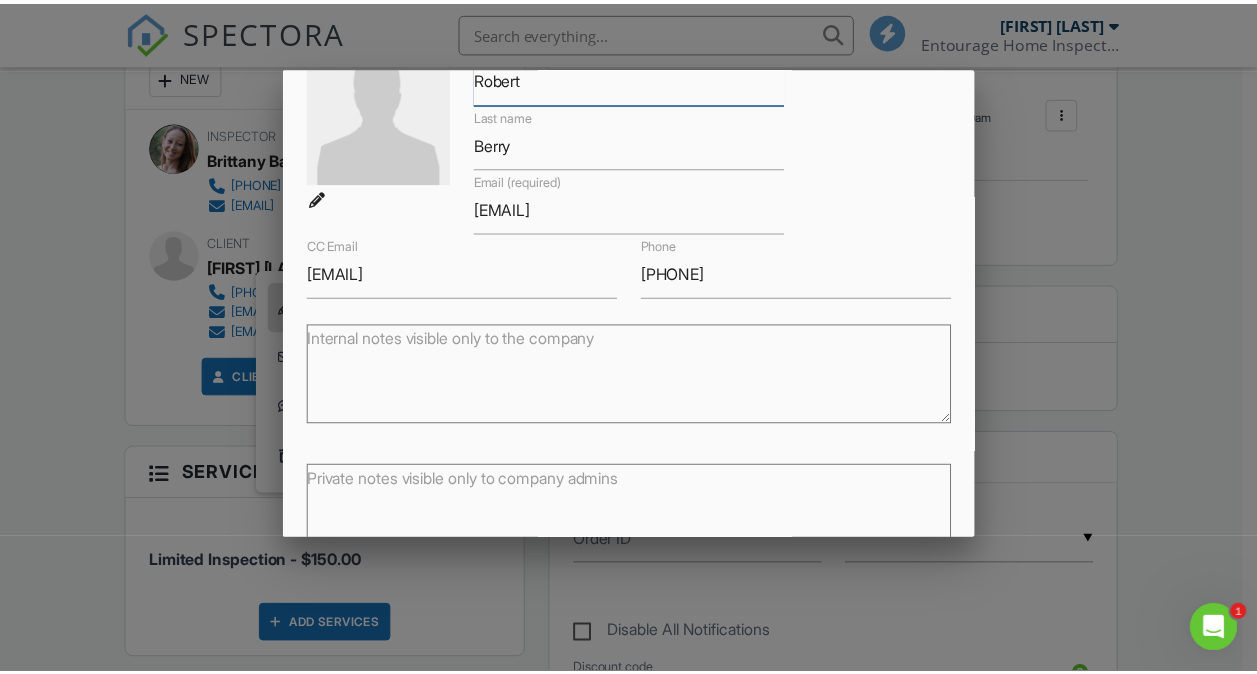 scroll, scrollTop: 246, scrollLeft: 0, axis: vertical 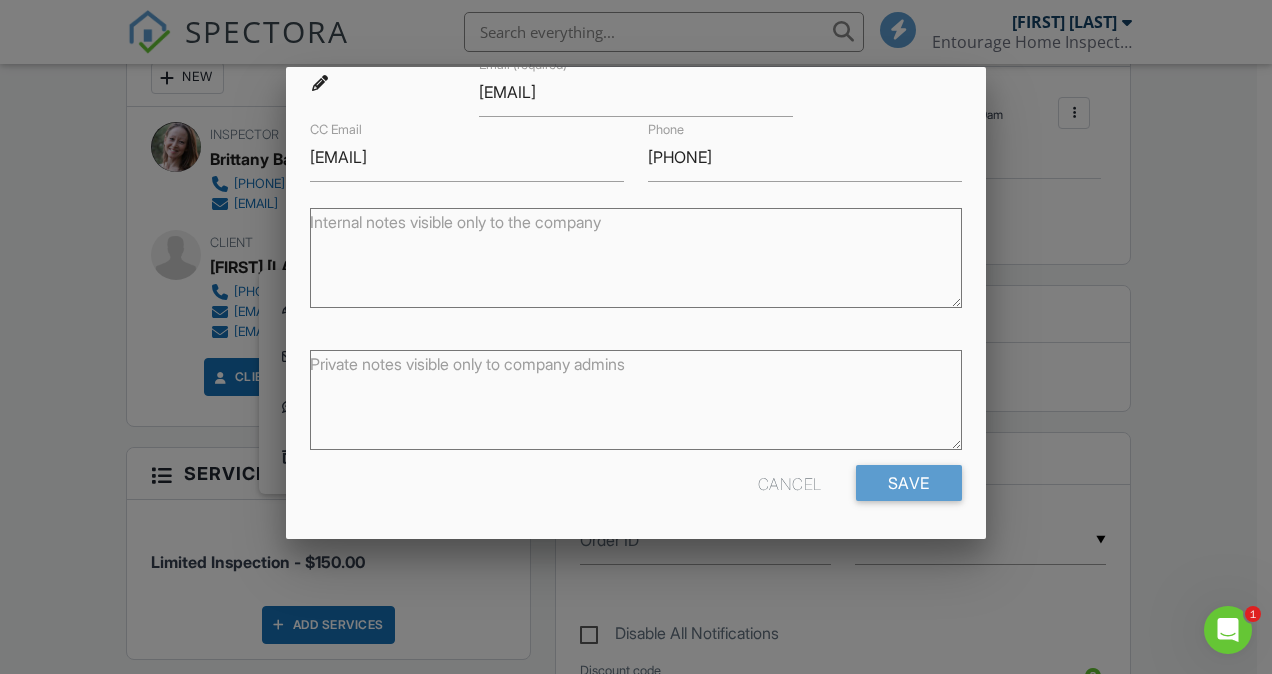 click on "Cancel" at bounding box center [790, 483] 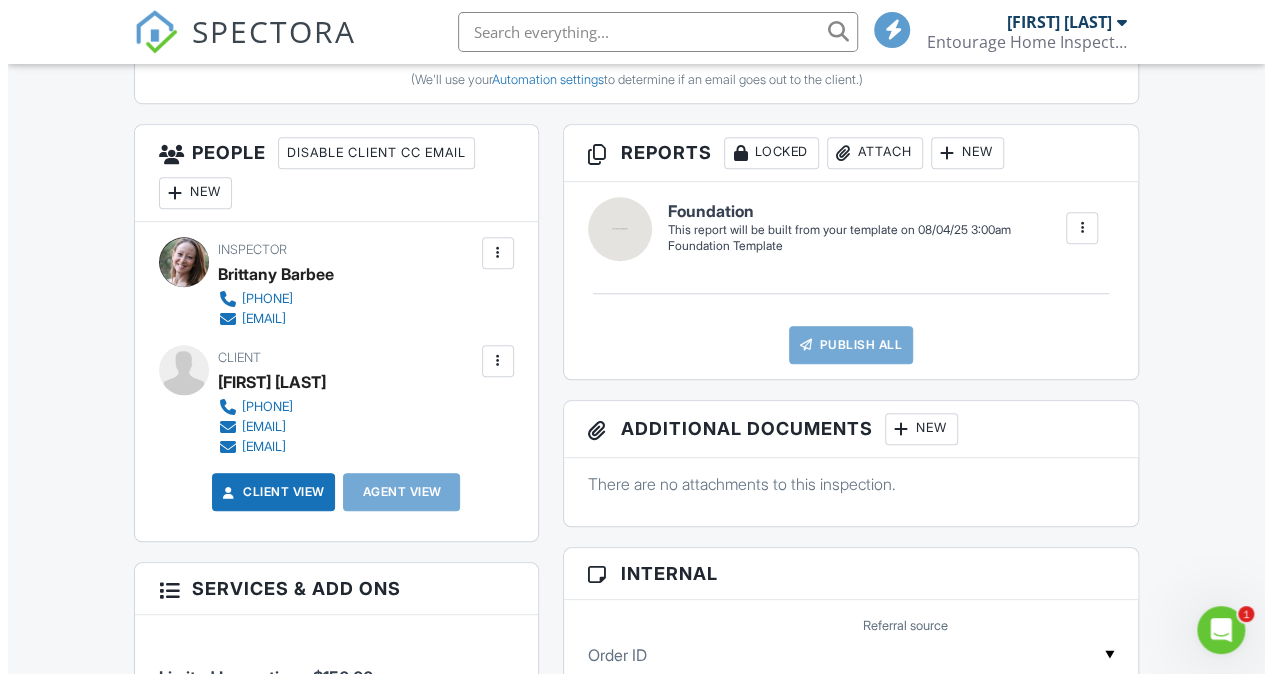 scroll, scrollTop: 729, scrollLeft: 0, axis: vertical 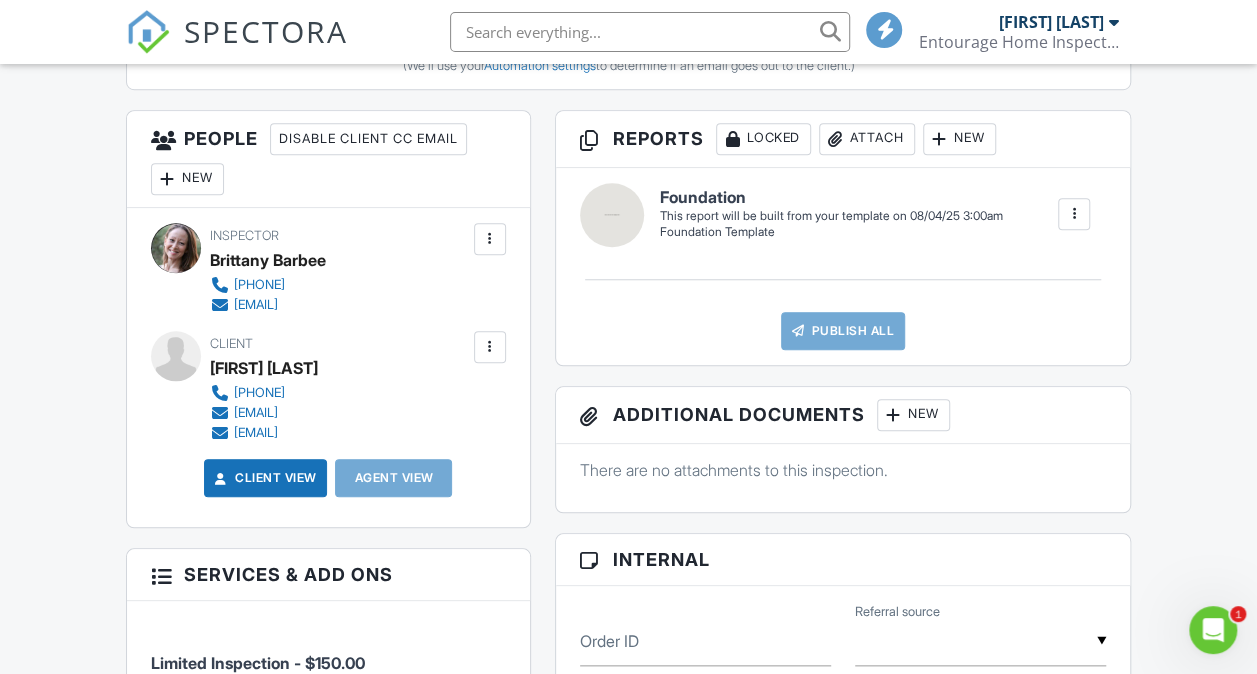 click on "New" at bounding box center (187, 179) 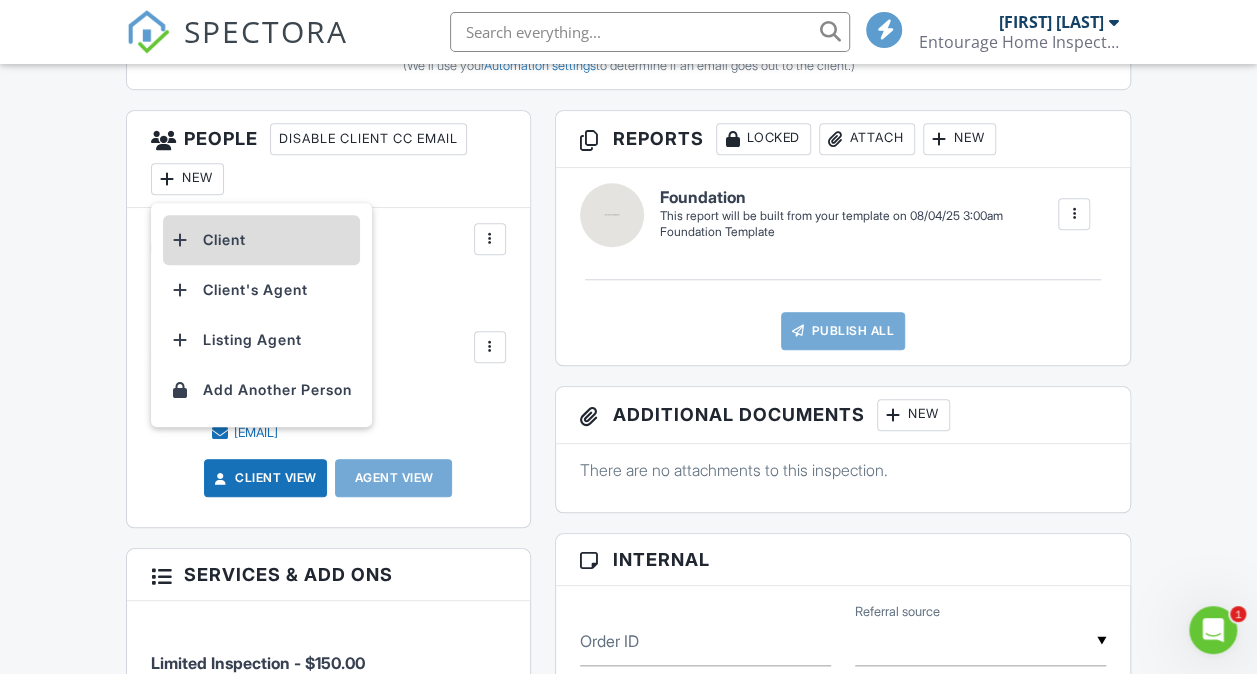 click on "Client" at bounding box center [261, 240] 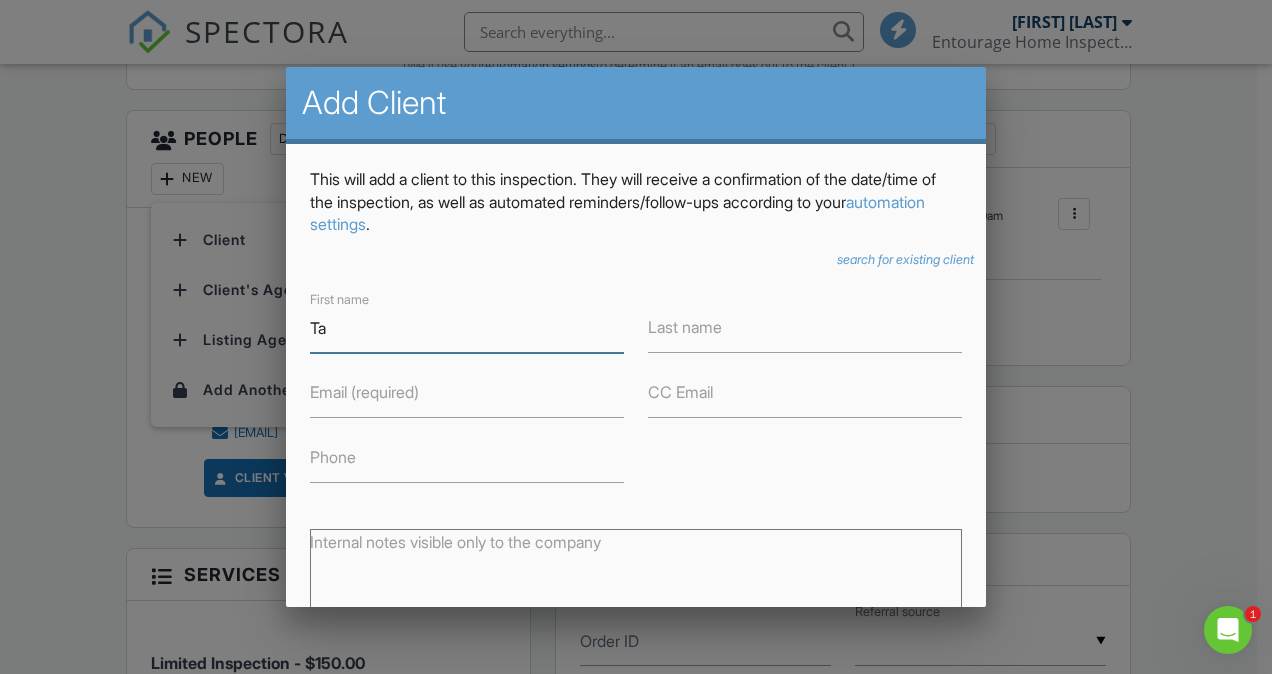 type on "Tammie" 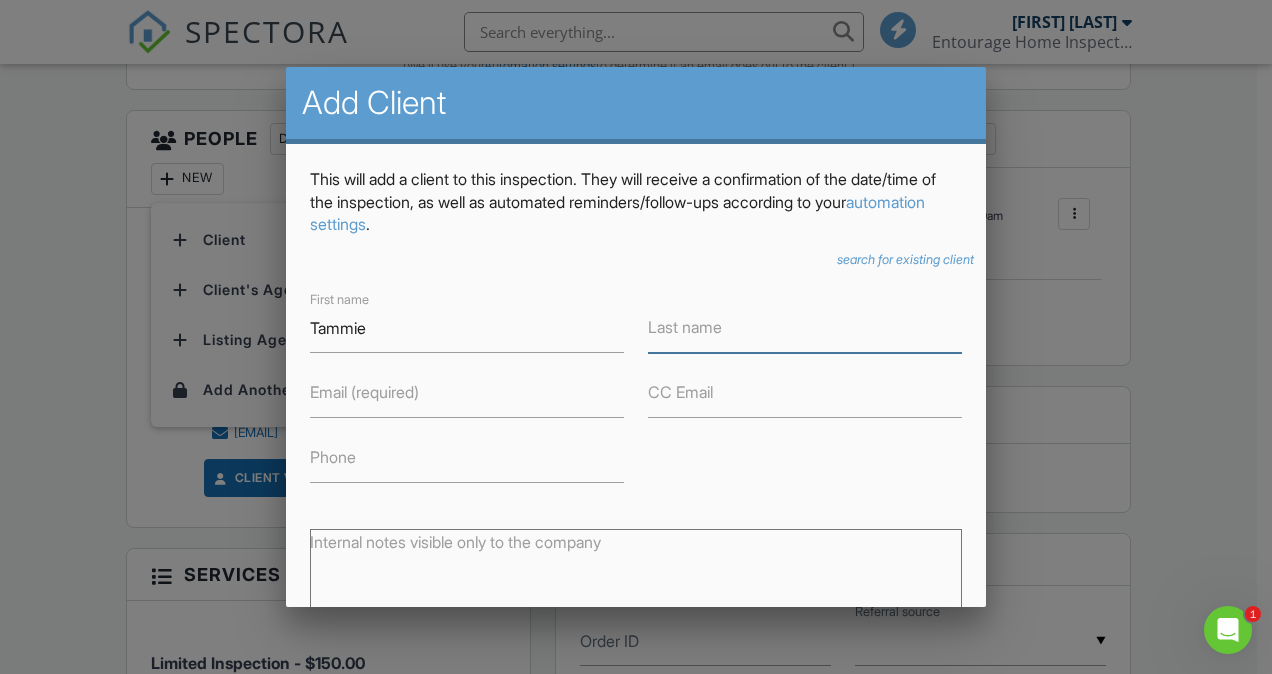 type on "Berry" 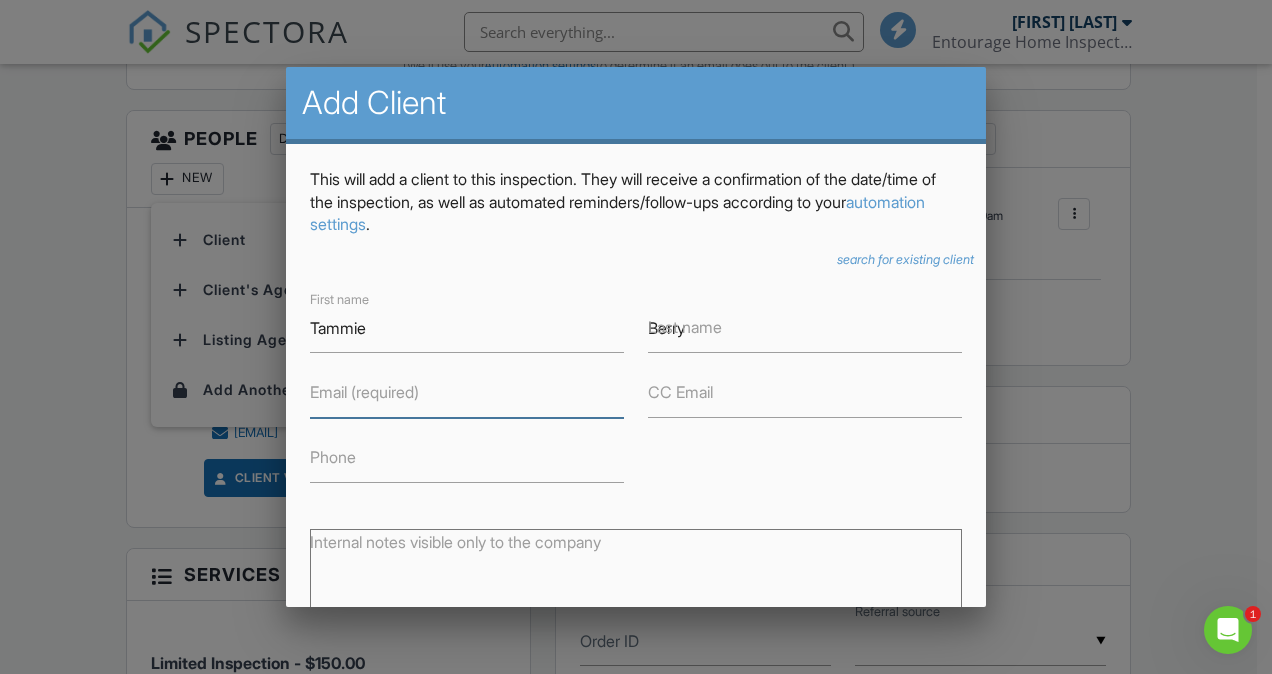 type on "[EMAIL]" 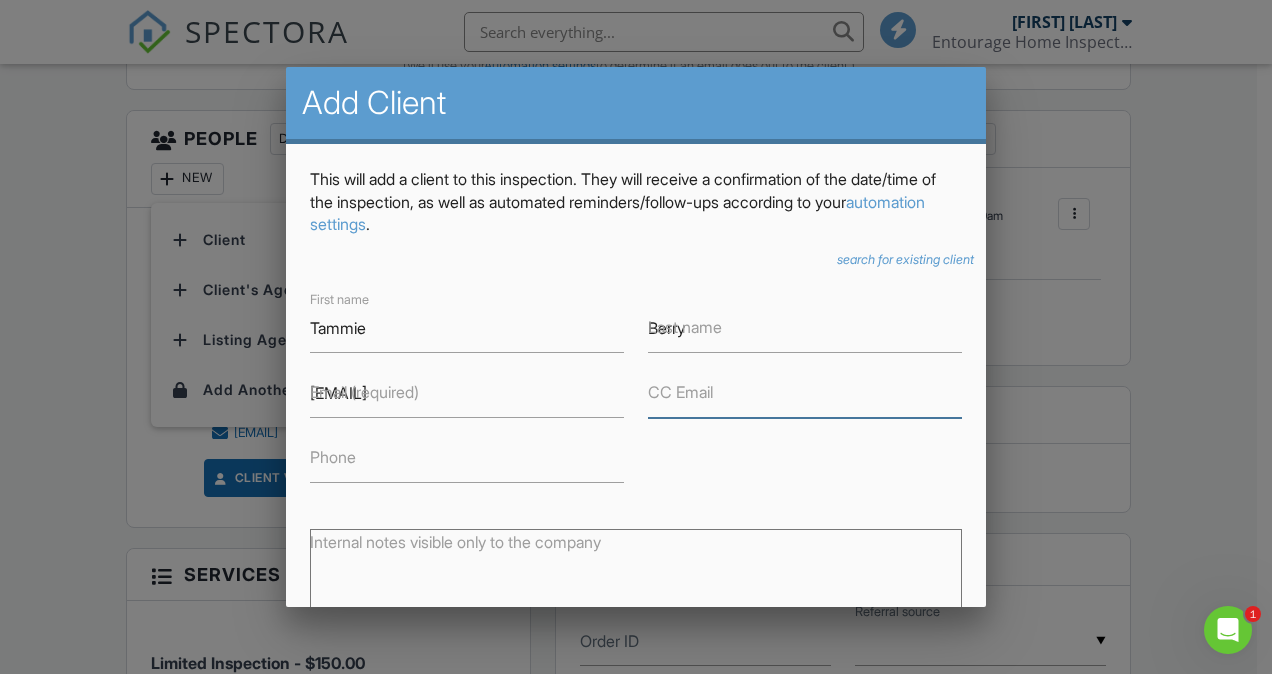 type on "[EMAIL]" 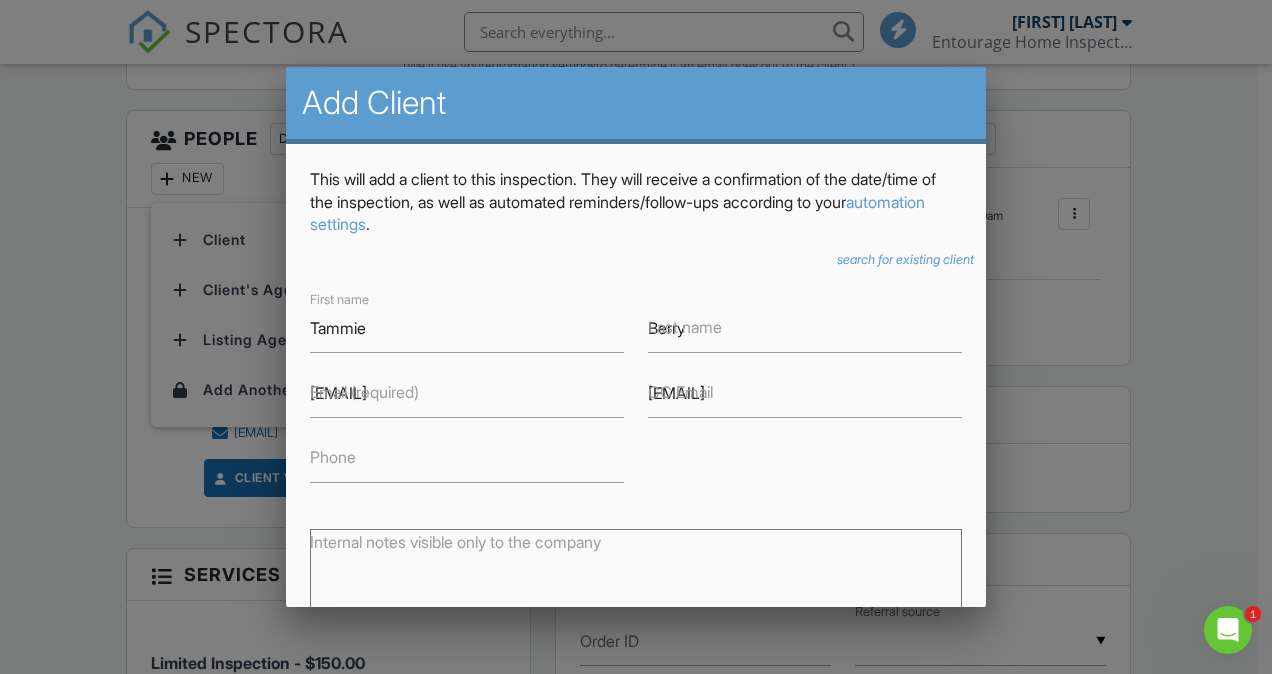 type on "5154263401" 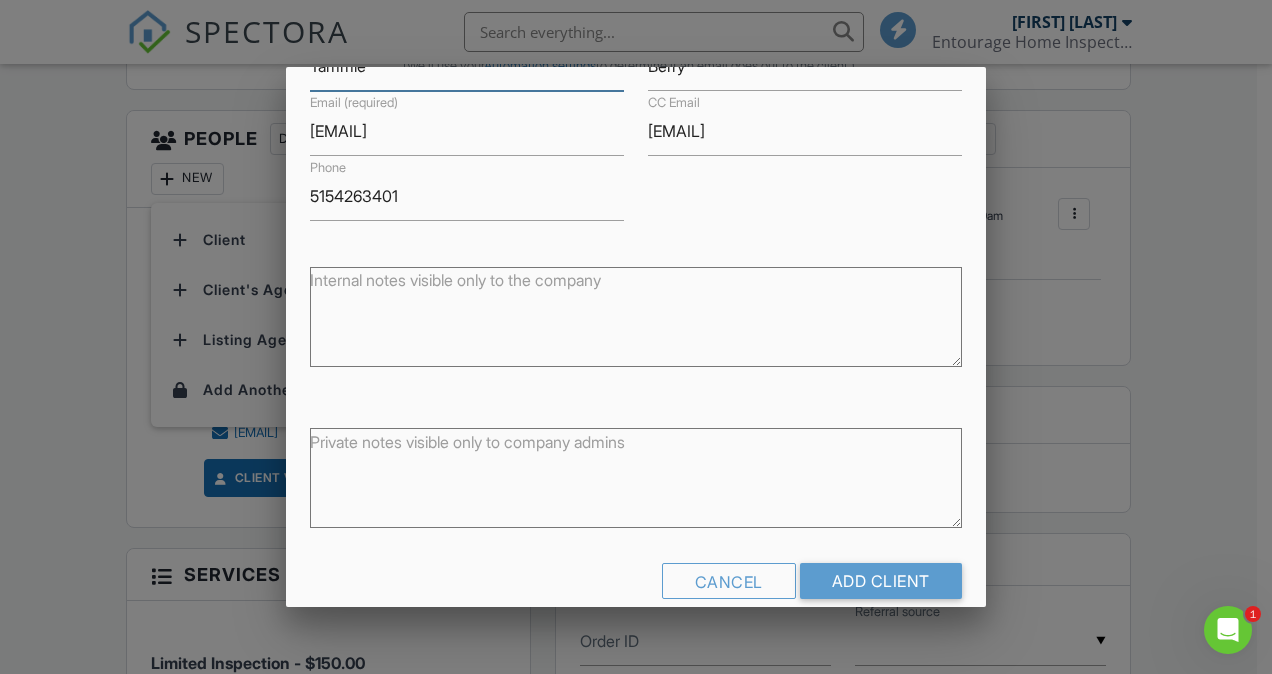 scroll, scrollTop: 292, scrollLeft: 0, axis: vertical 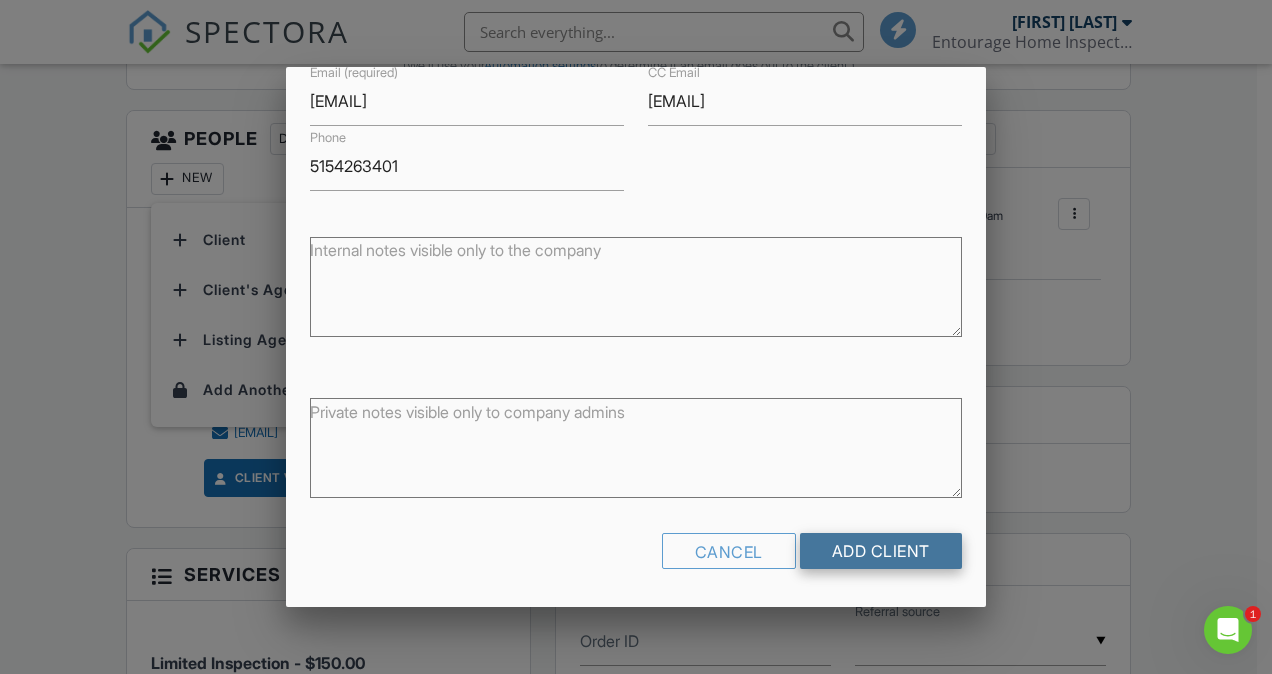 click on "Add Client" at bounding box center [881, 551] 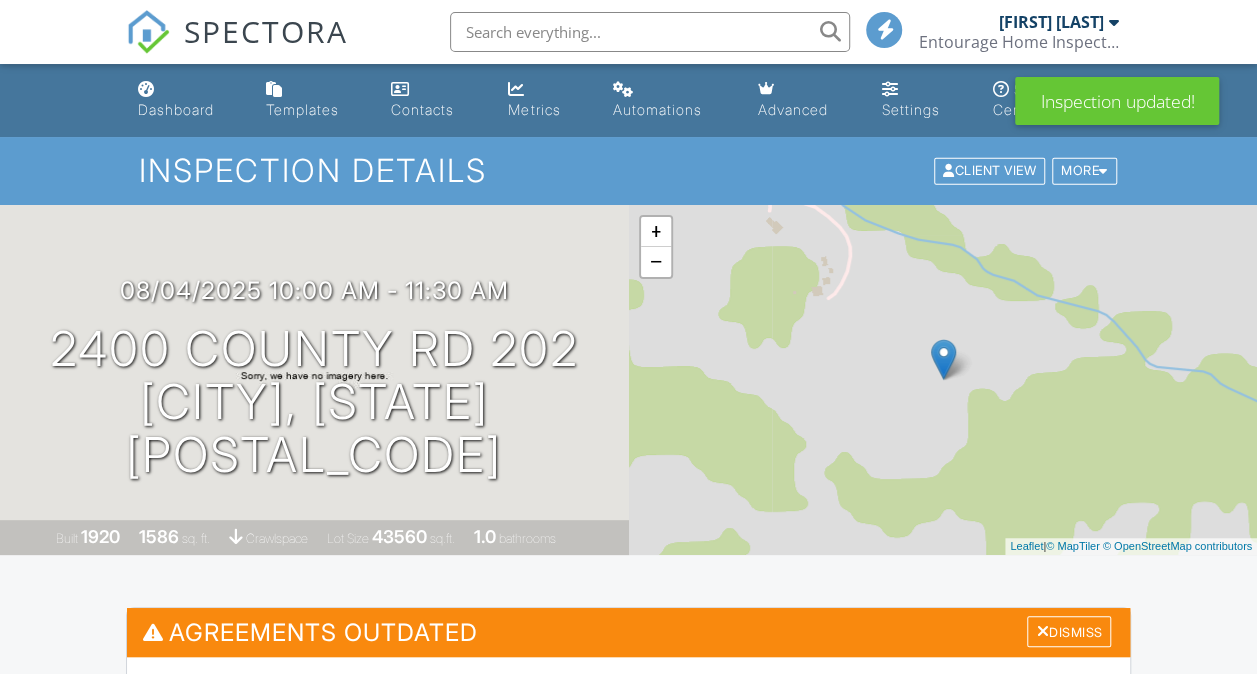 scroll, scrollTop: 468, scrollLeft: 0, axis: vertical 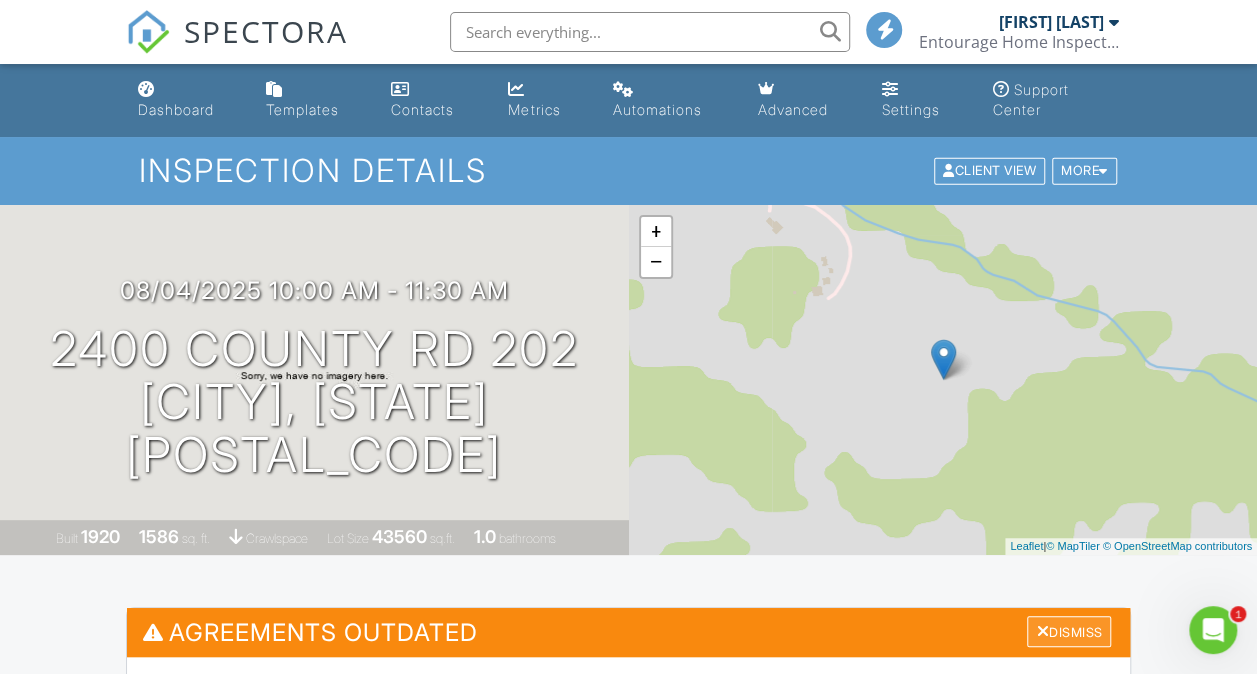 click on "Dismiss" at bounding box center [1069, 631] 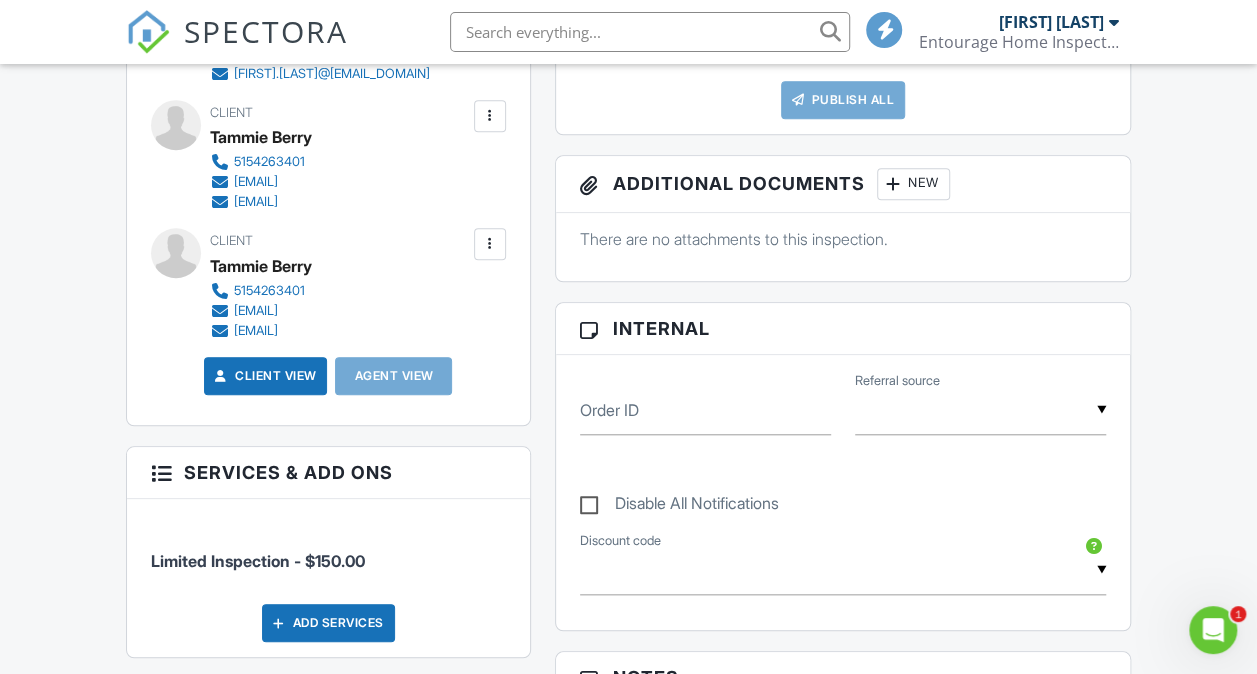 scroll, scrollTop: 730, scrollLeft: 0, axis: vertical 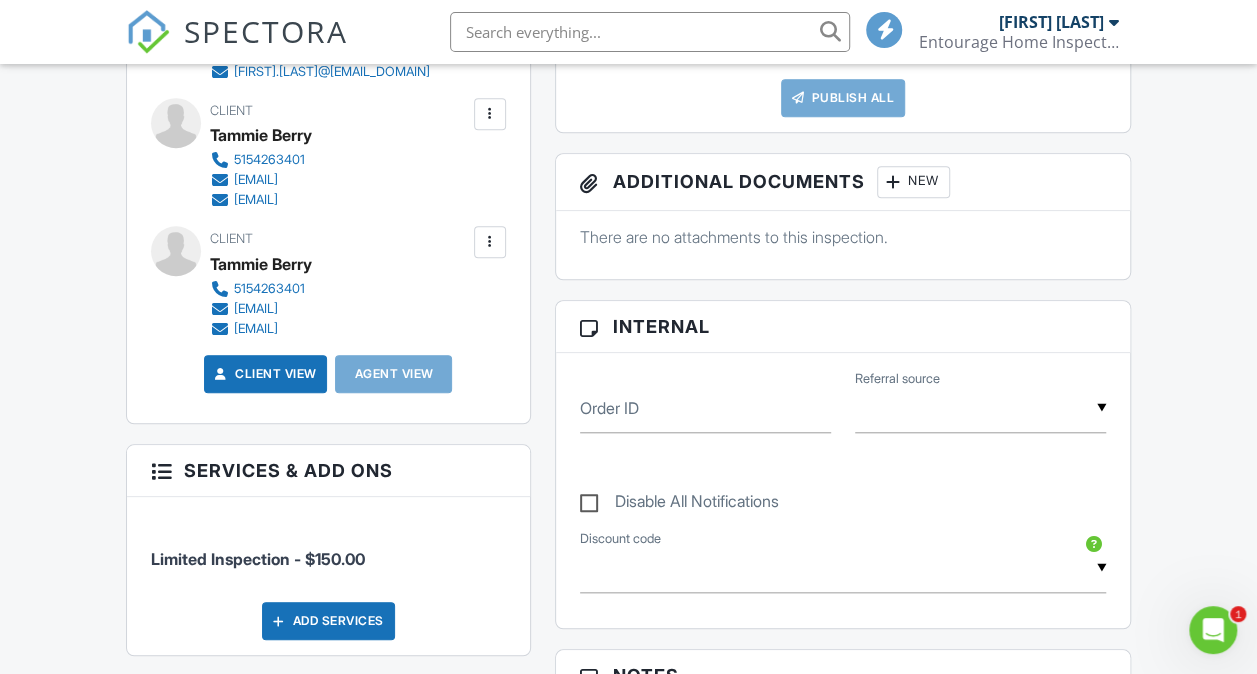 click on "Publish All" at bounding box center [843, 98] 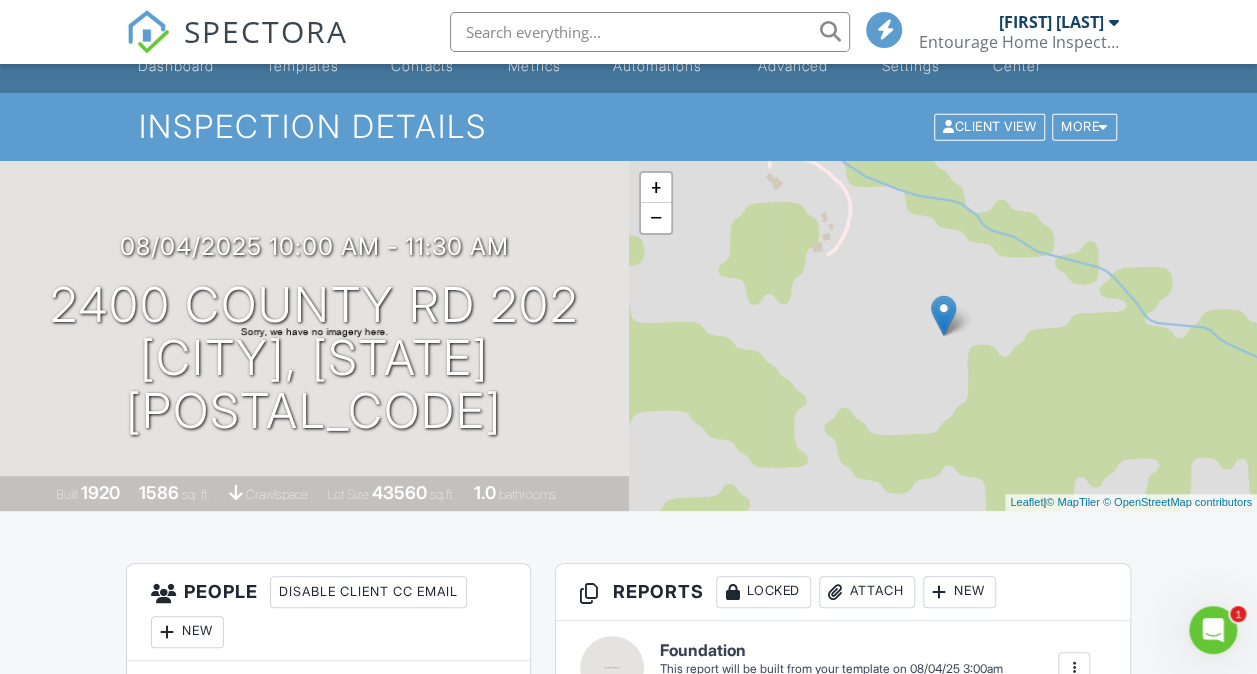 scroll, scrollTop: 0, scrollLeft: 0, axis: both 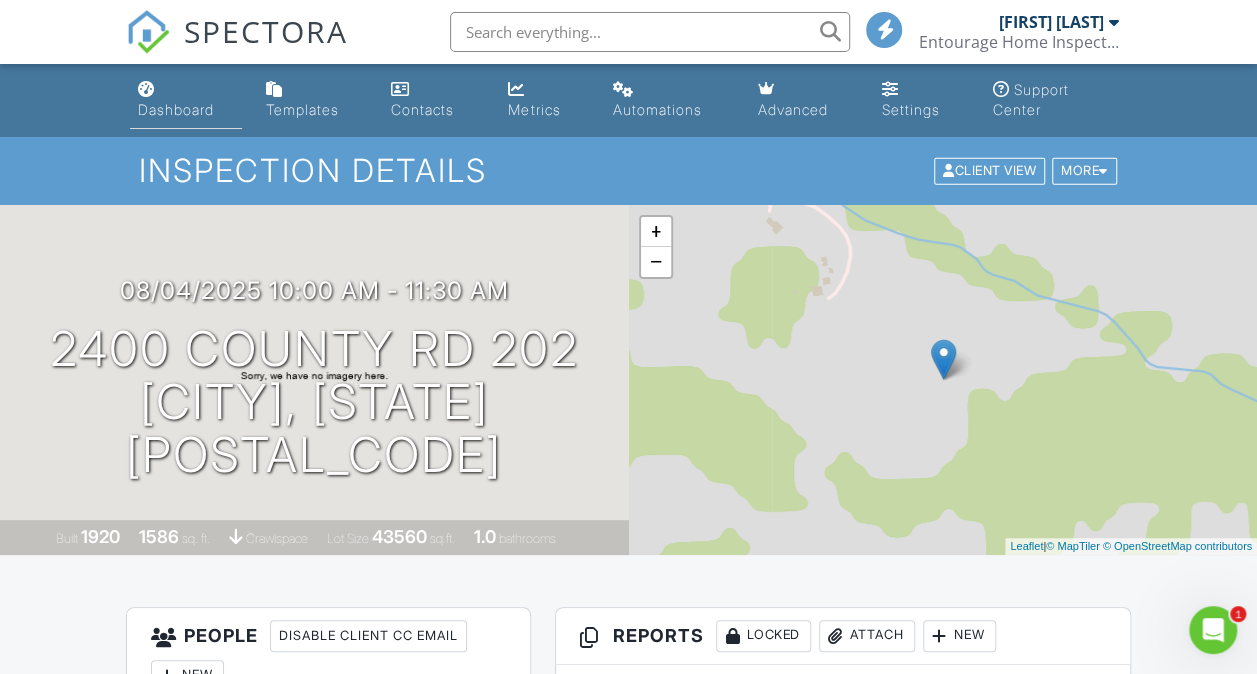 click on "Dashboard" at bounding box center [176, 109] 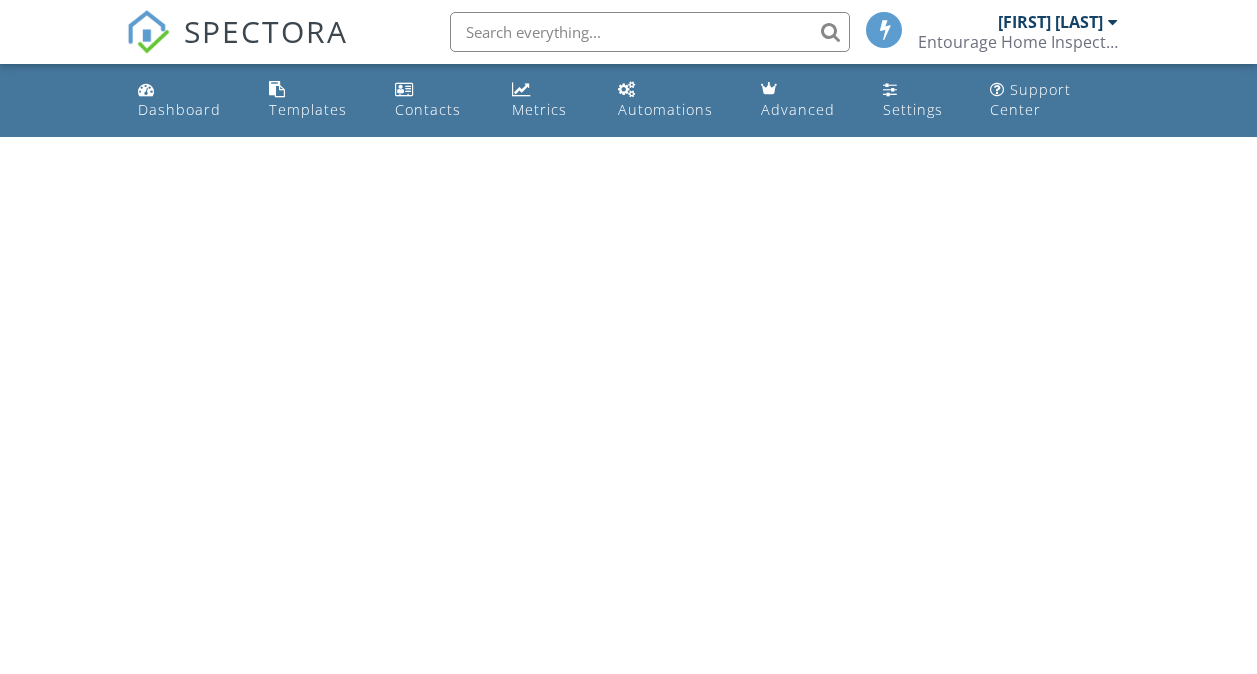 scroll, scrollTop: 0, scrollLeft: 0, axis: both 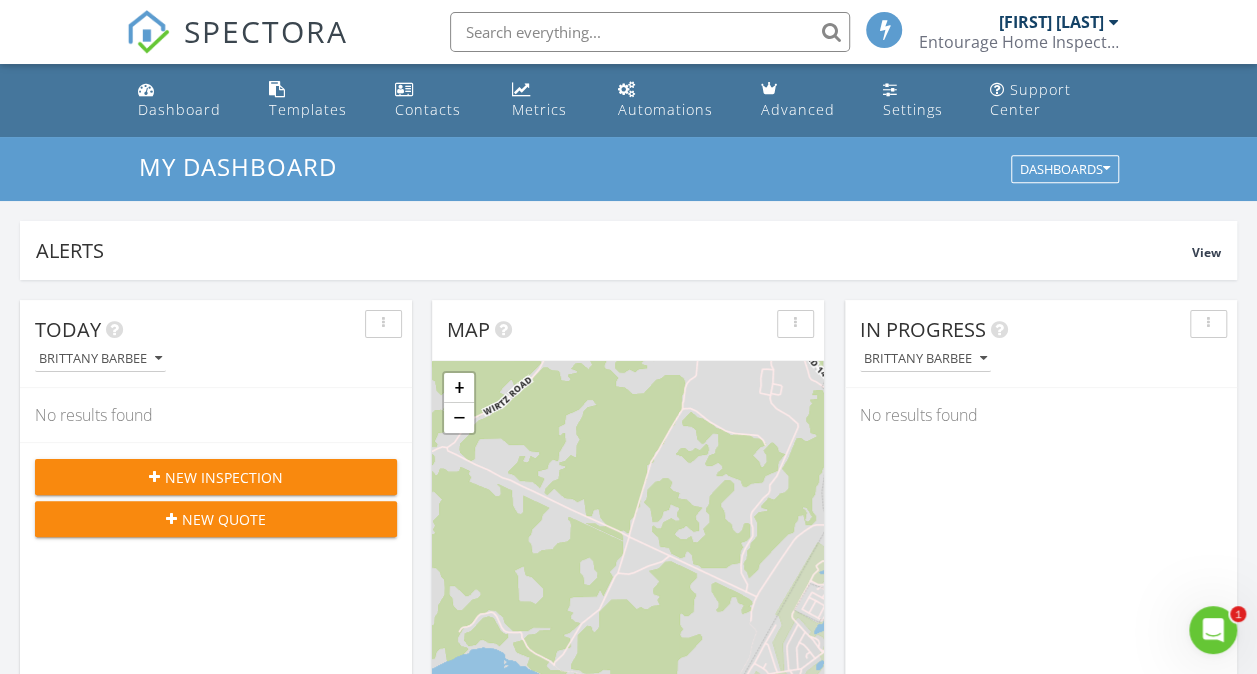 click on "New Quote" at bounding box center (224, 519) 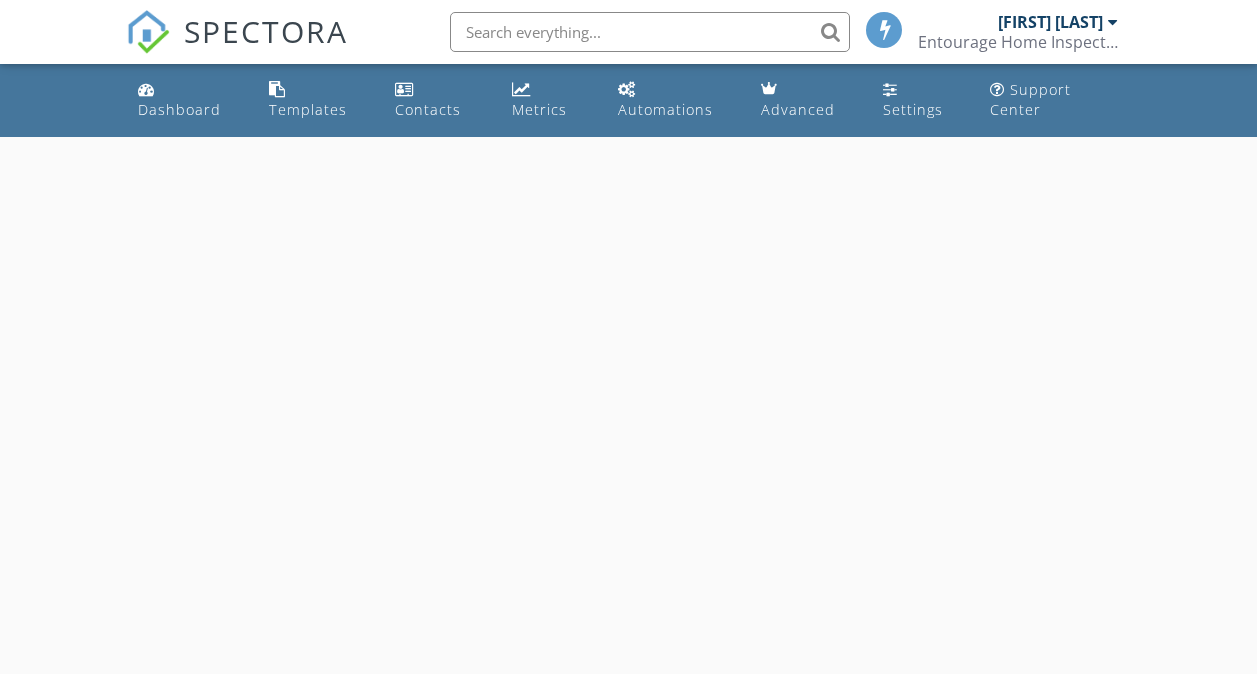 scroll, scrollTop: 0, scrollLeft: 0, axis: both 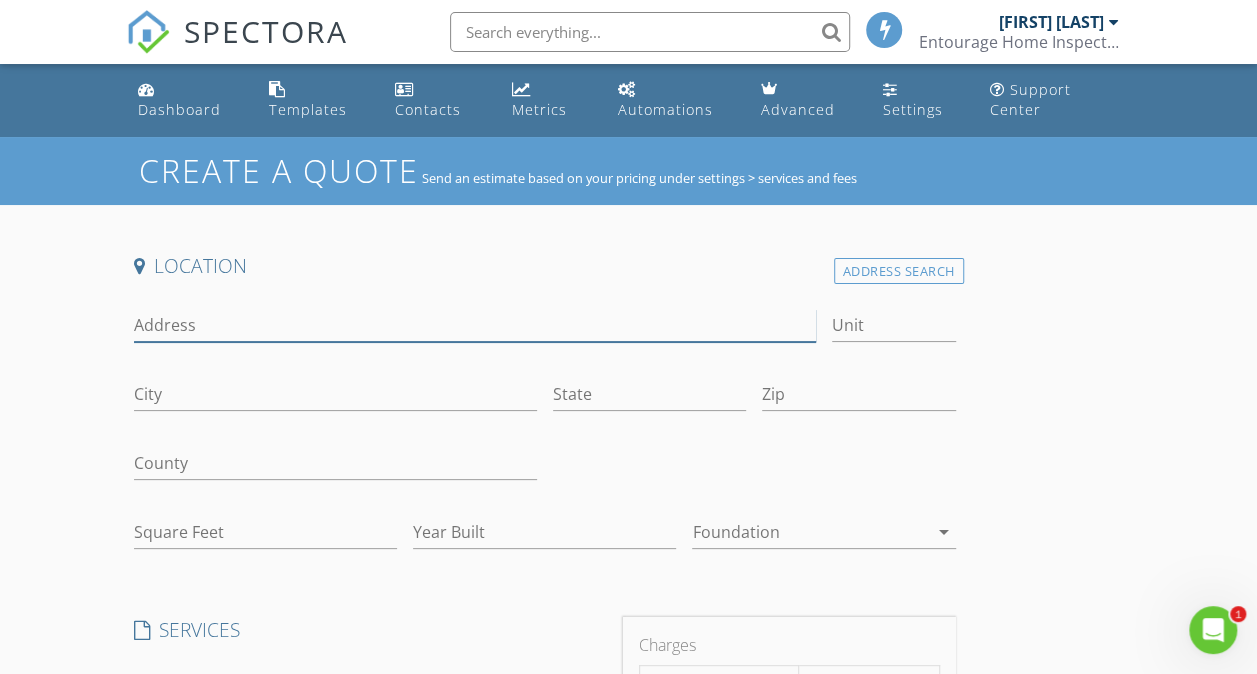 click on "Address" at bounding box center [475, 325] 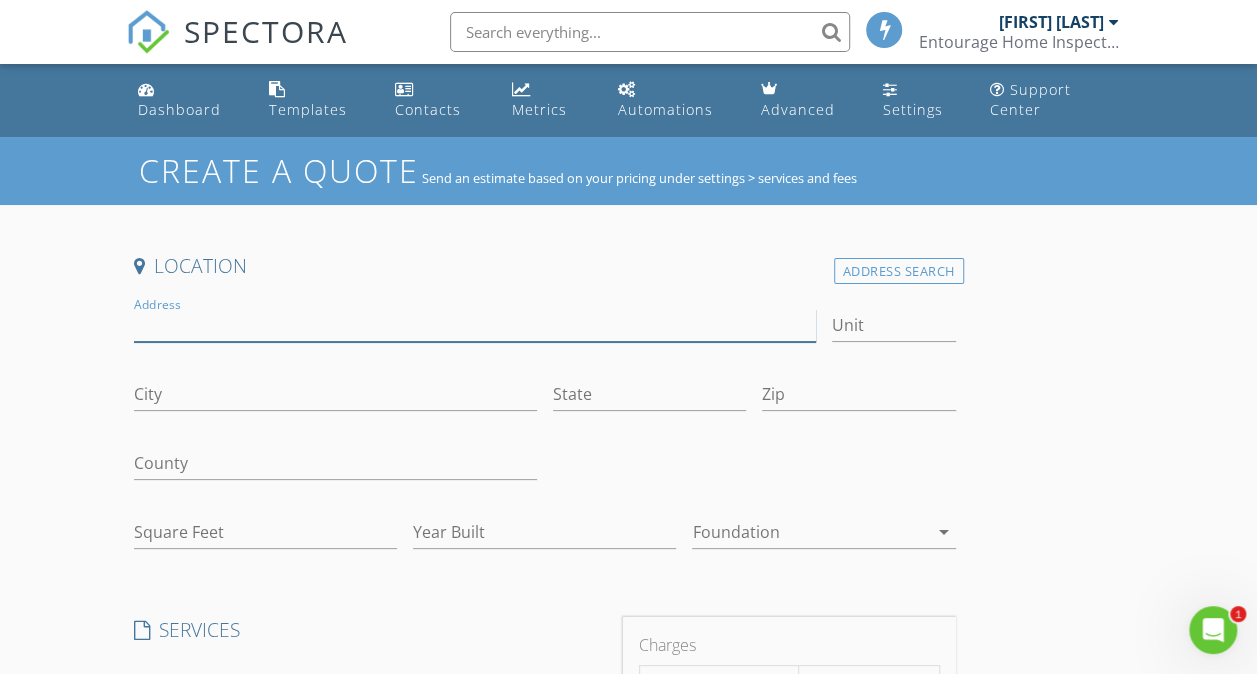 type on "[NUMBER] [STREET]" 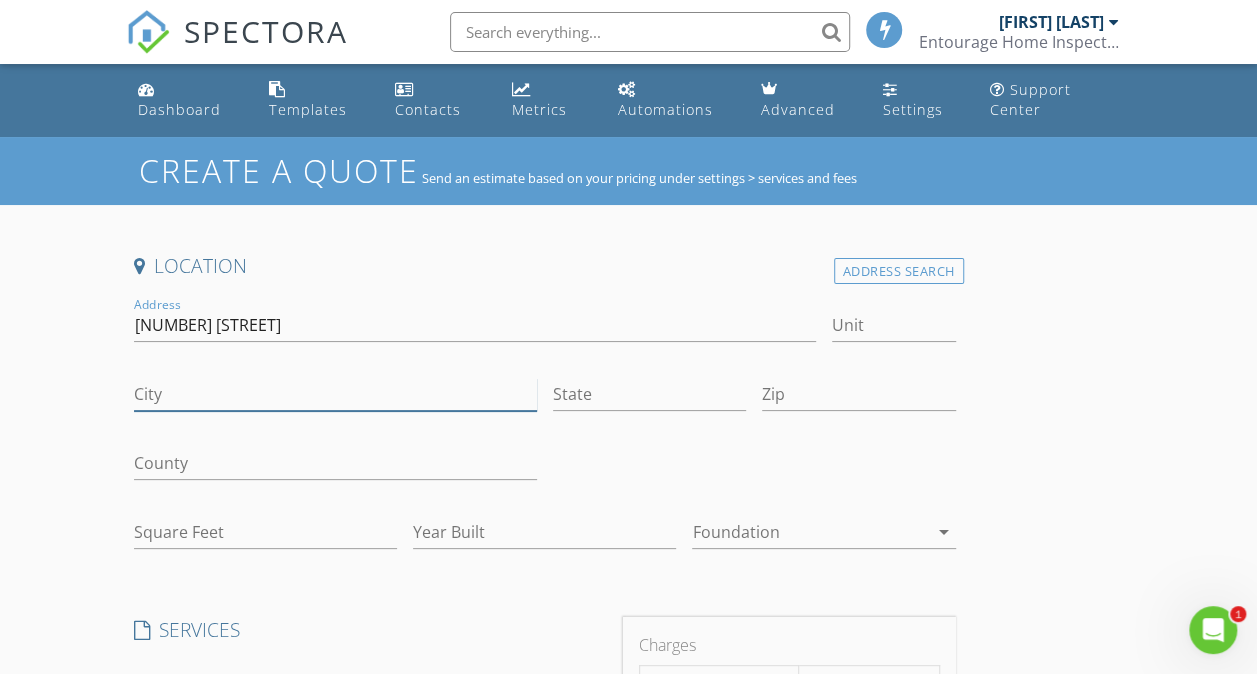 type on "Burnet" 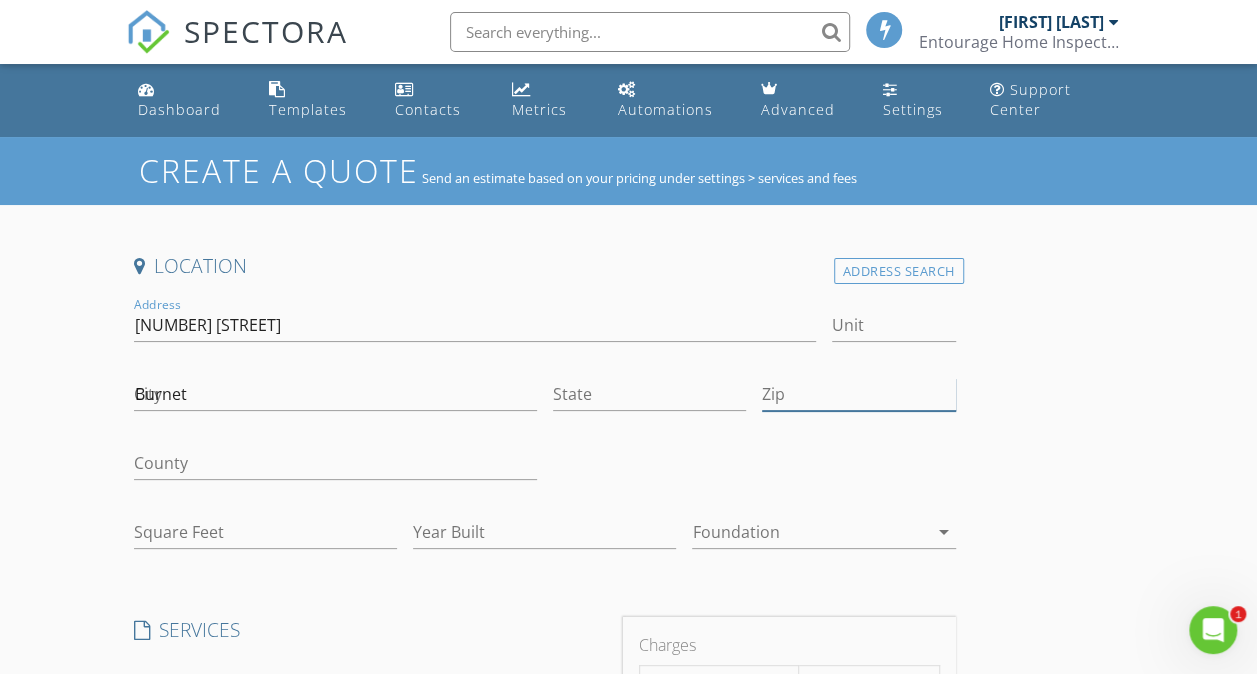 type on "78611" 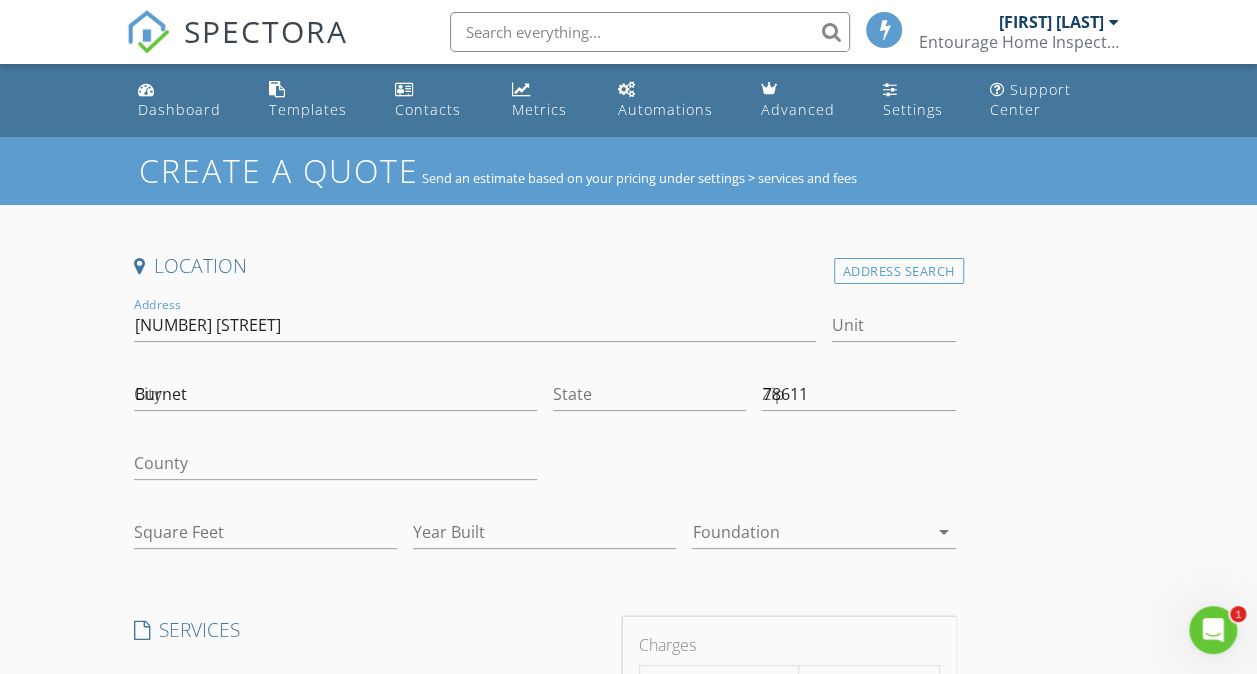 type on "[FIRST] [LAST]" 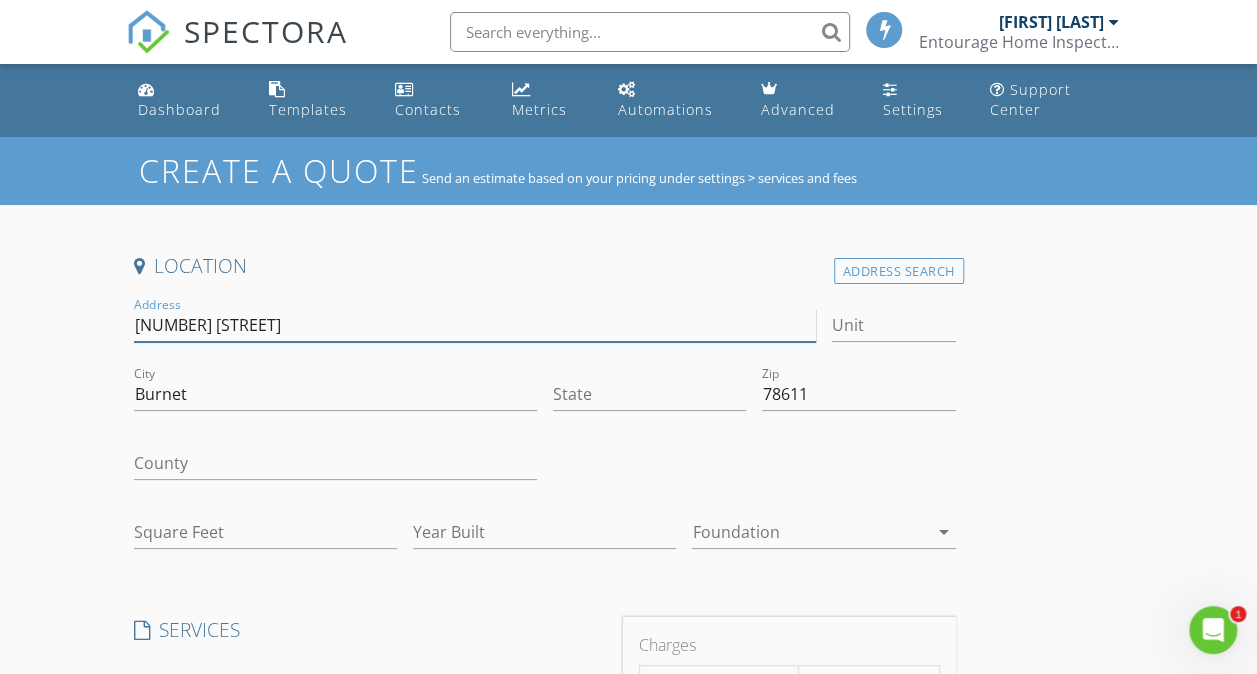 type on "TX" 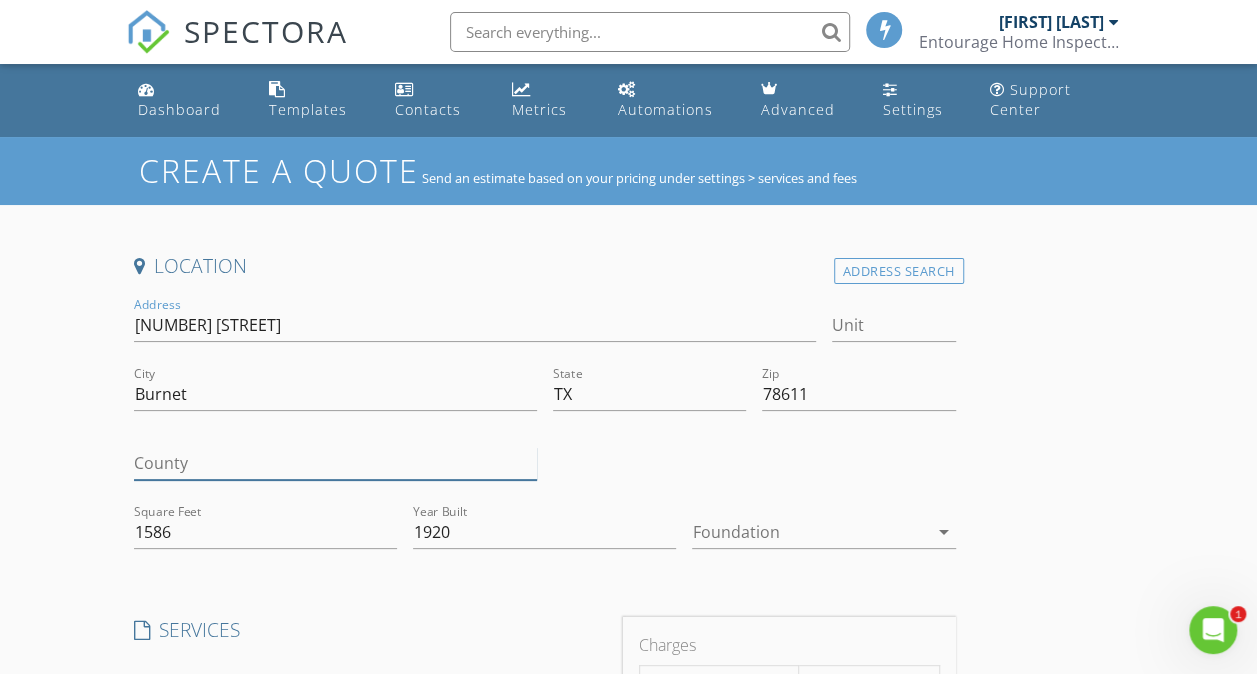 click on "County" at bounding box center (335, 463) 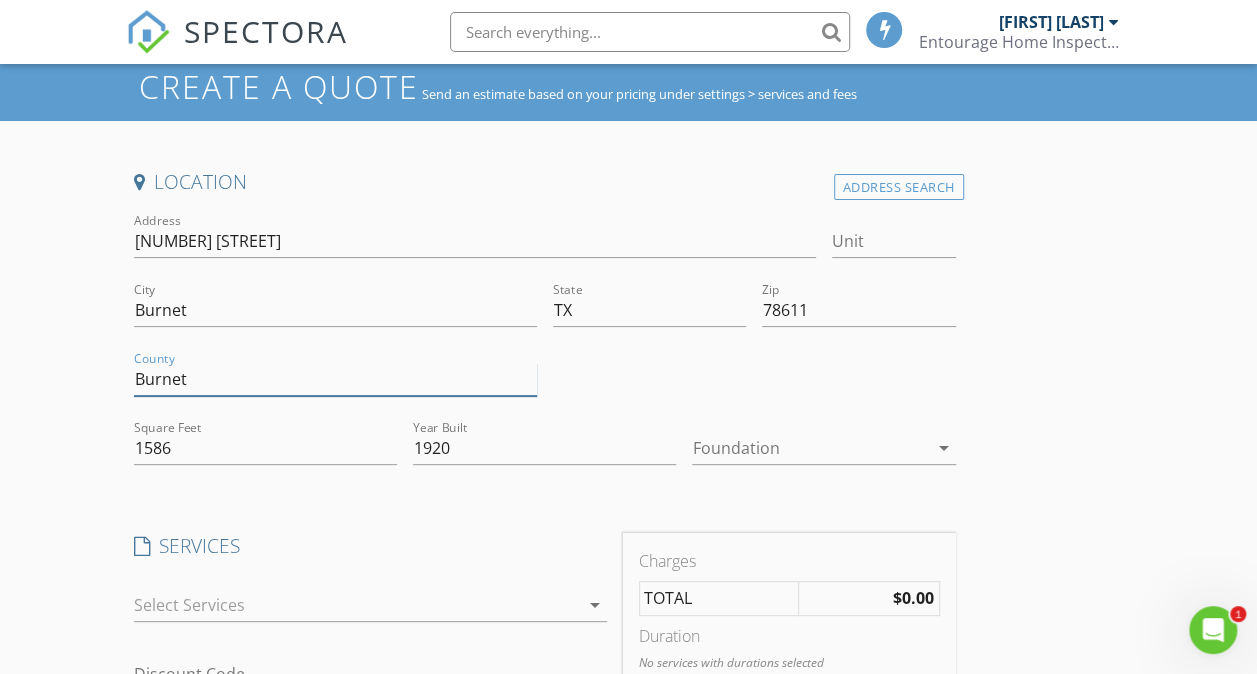 scroll, scrollTop: 191, scrollLeft: 0, axis: vertical 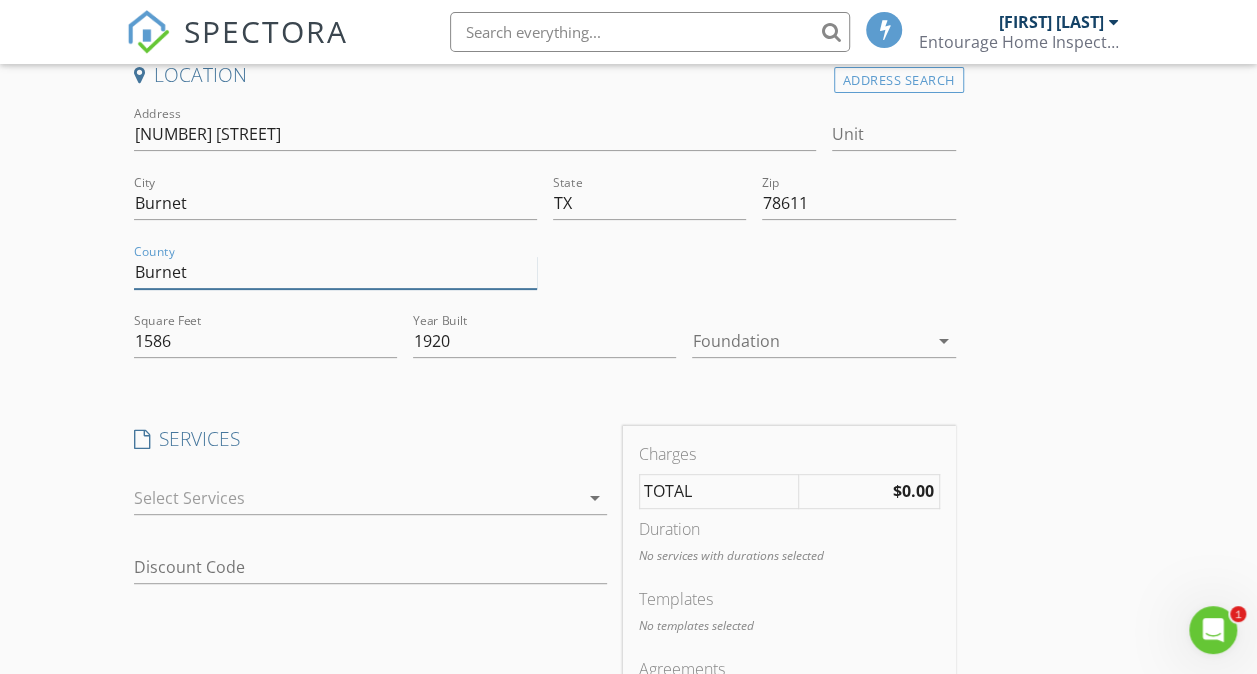 type on "Burnet" 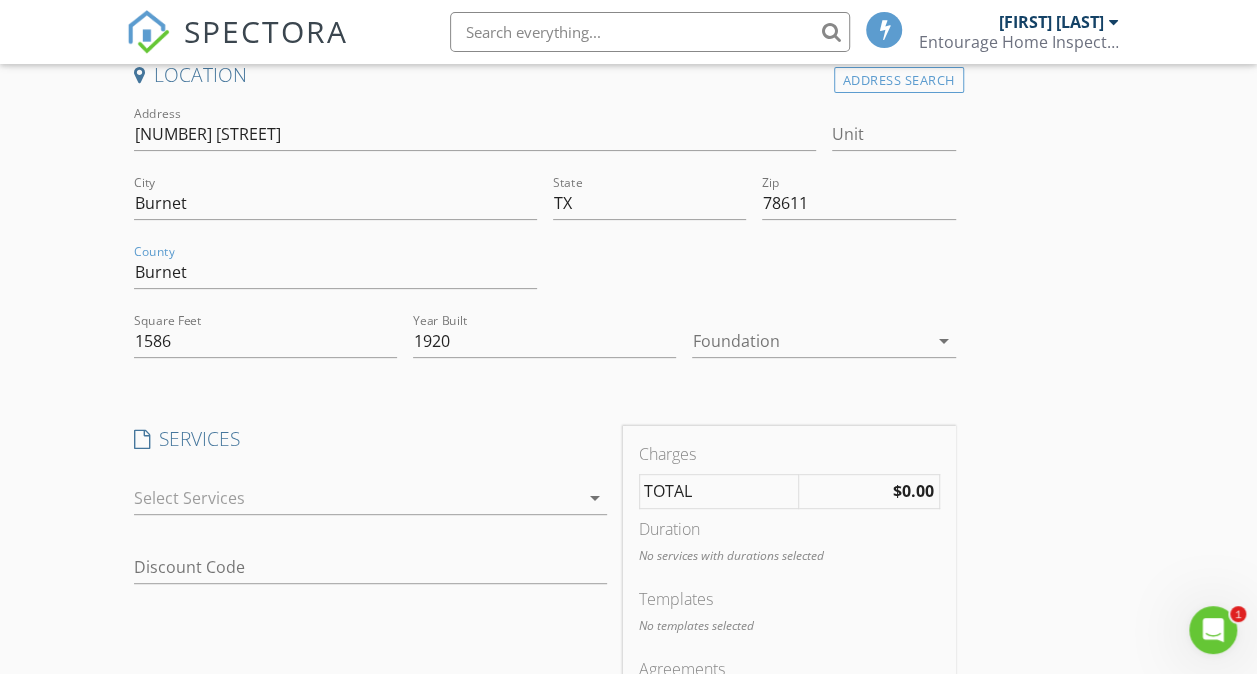 click at bounding box center (809, 341) 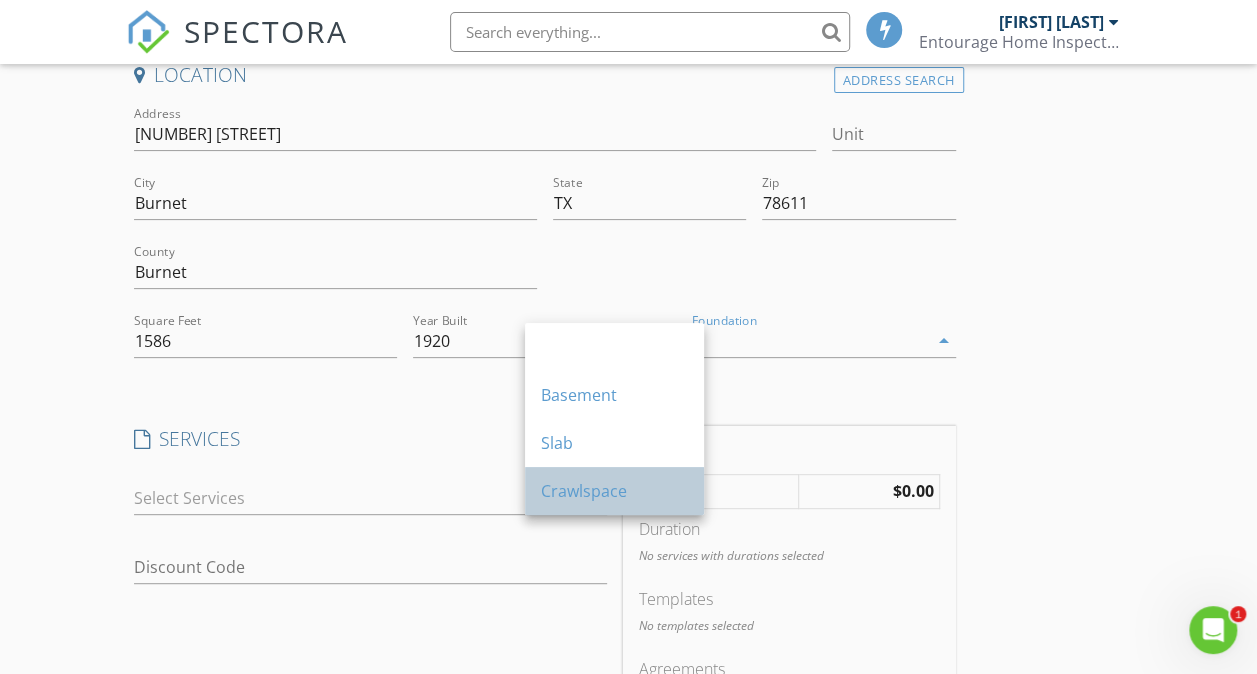 click on "Crawlspace" at bounding box center (614, 491) 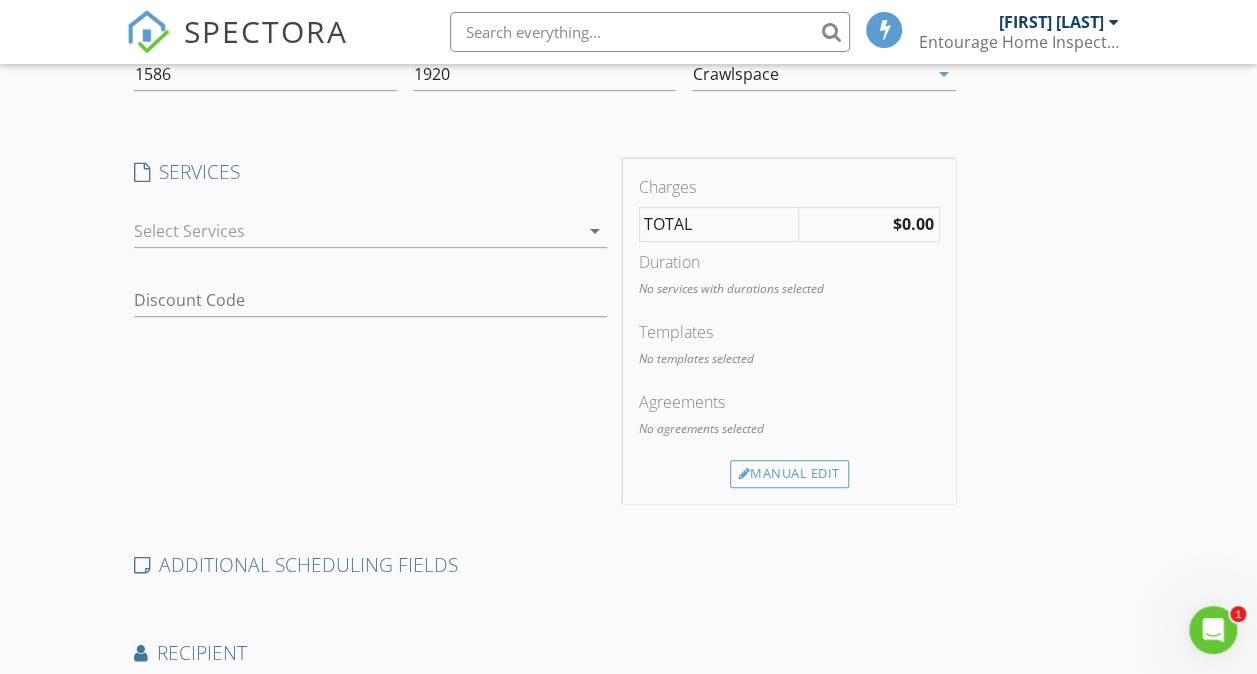 scroll, scrollTop: 499, scrollLeft: 0, axis: vertical 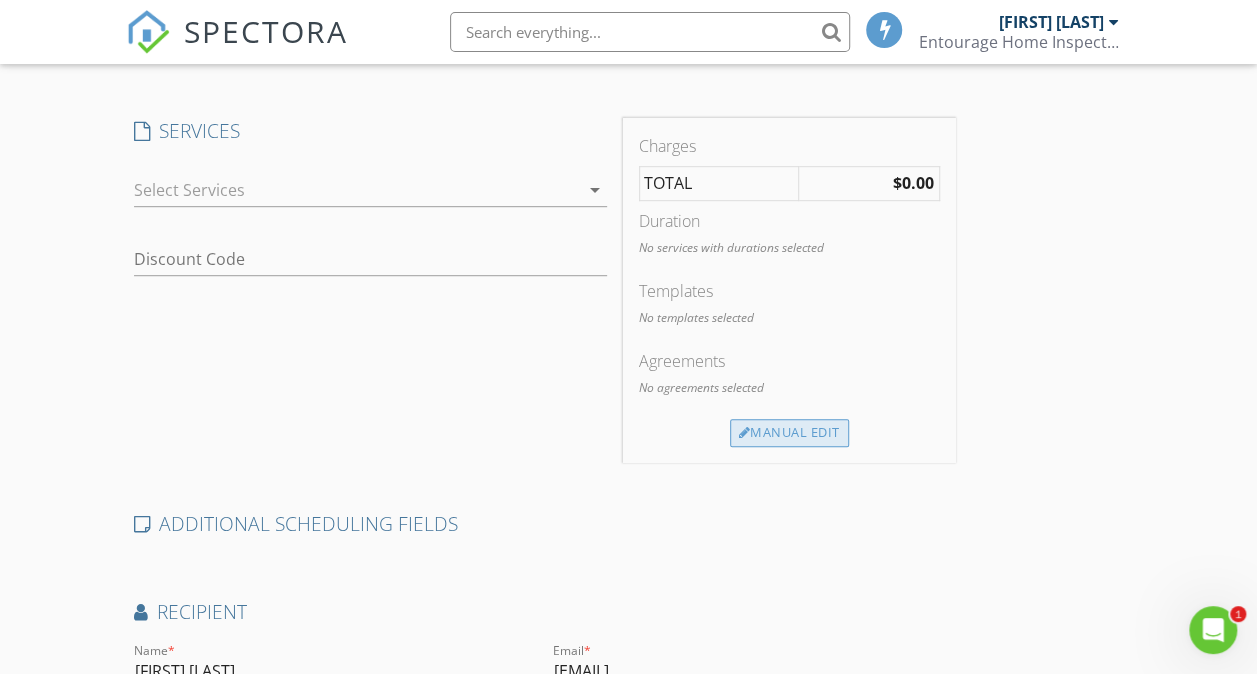 click on "Manual Edit" at bounding box center [789, 433] 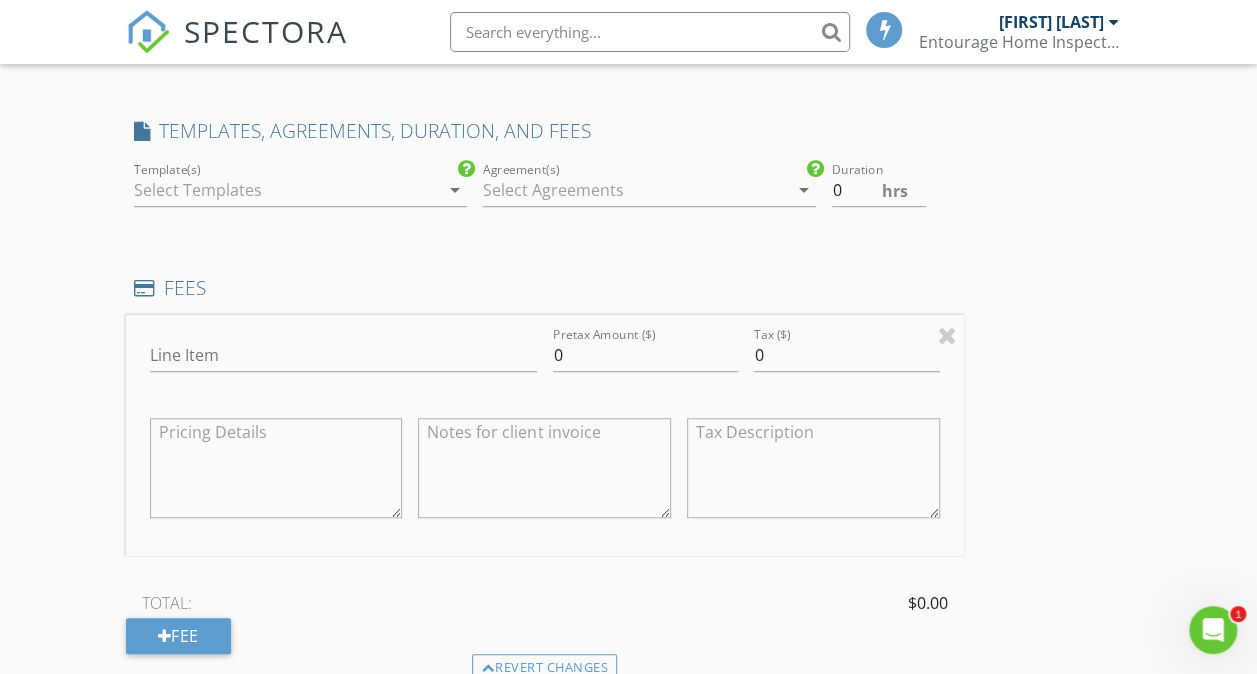 click at bounding box center (286, 190) 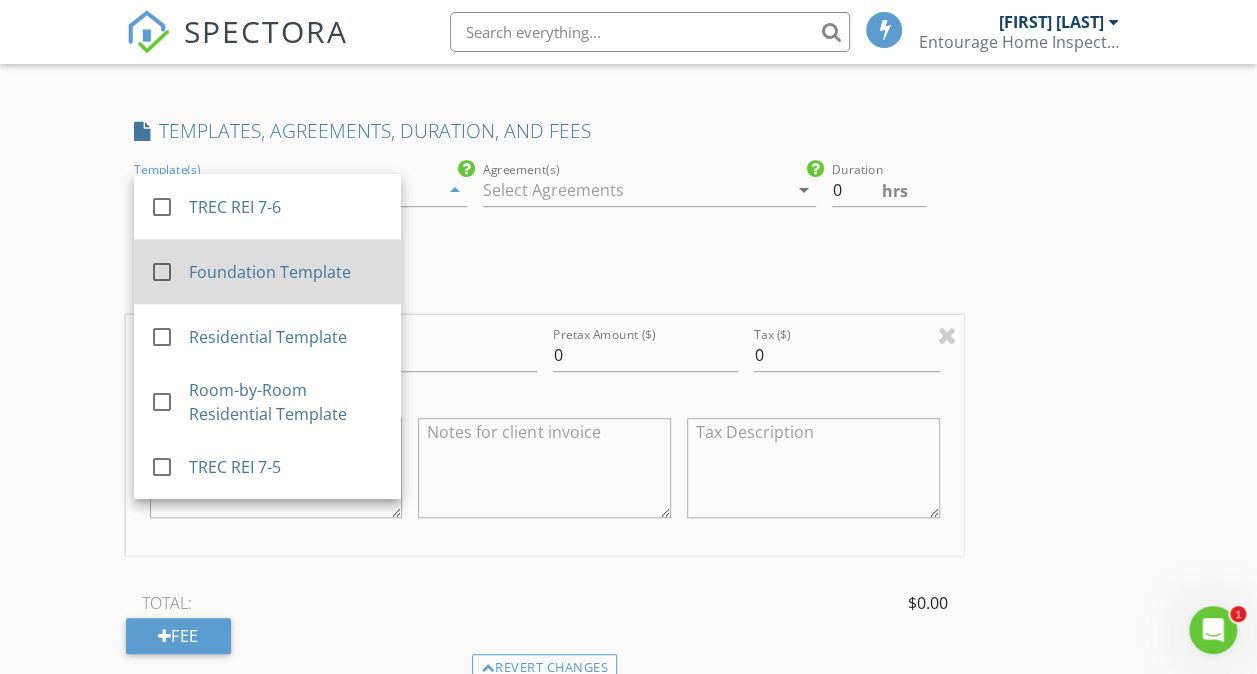 click on "Foundation Template" at bounding box center [286, 271] 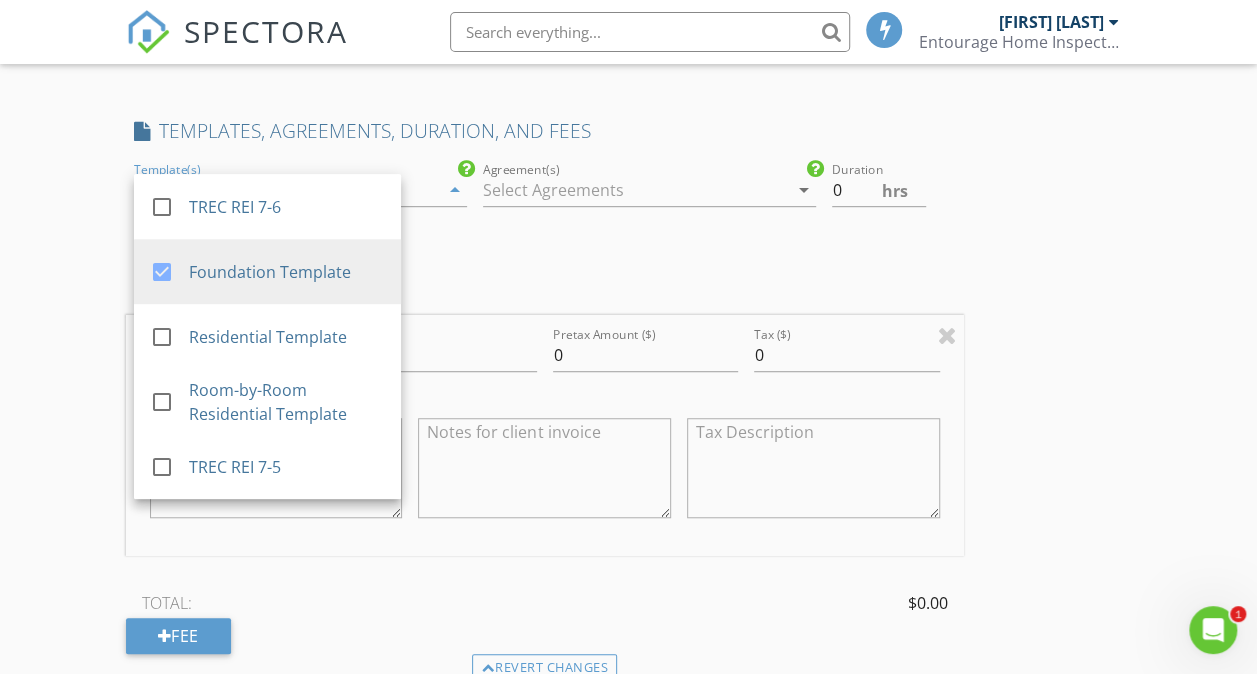 click at bounding box center (635, 190) 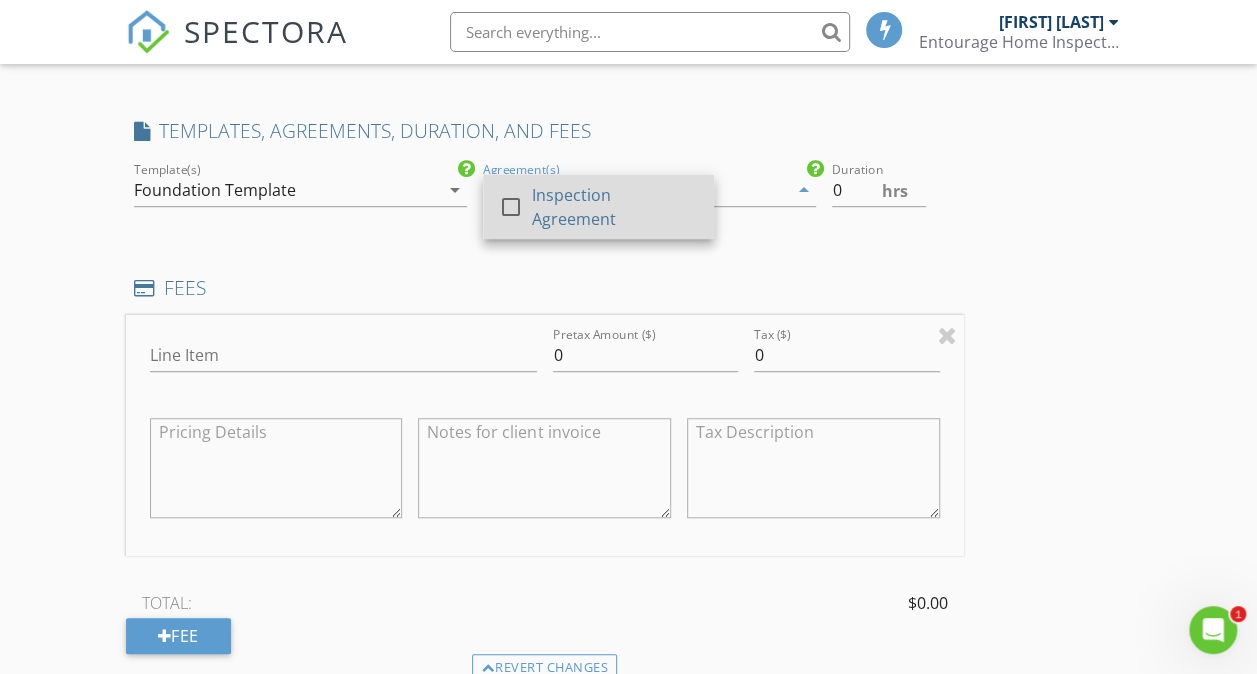 click at bounding box center (511, 207) 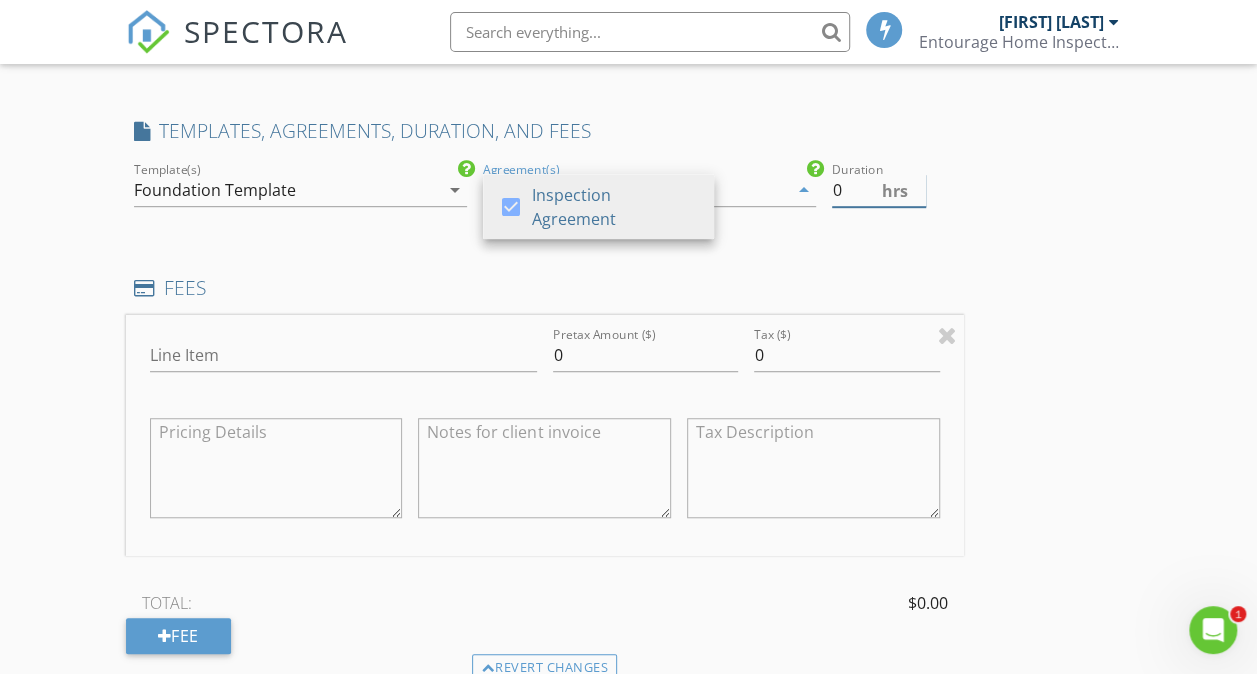click on "hrs" at bounding box center (895, 191) 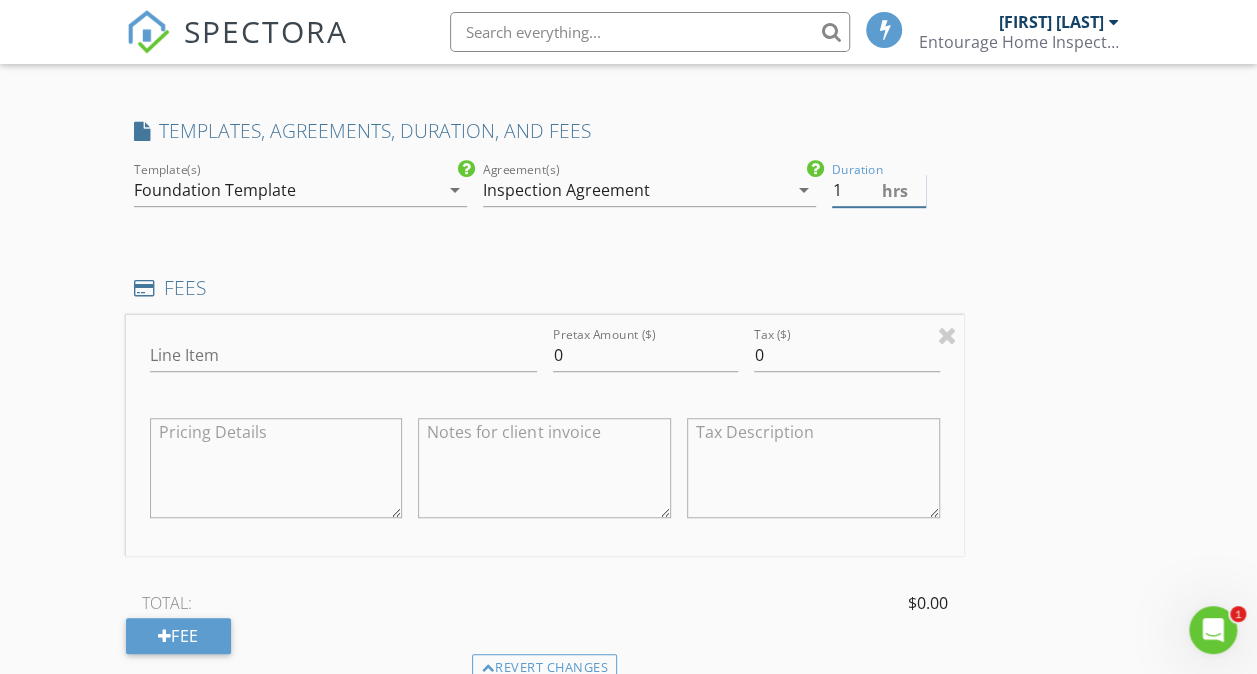 type on "1.5" 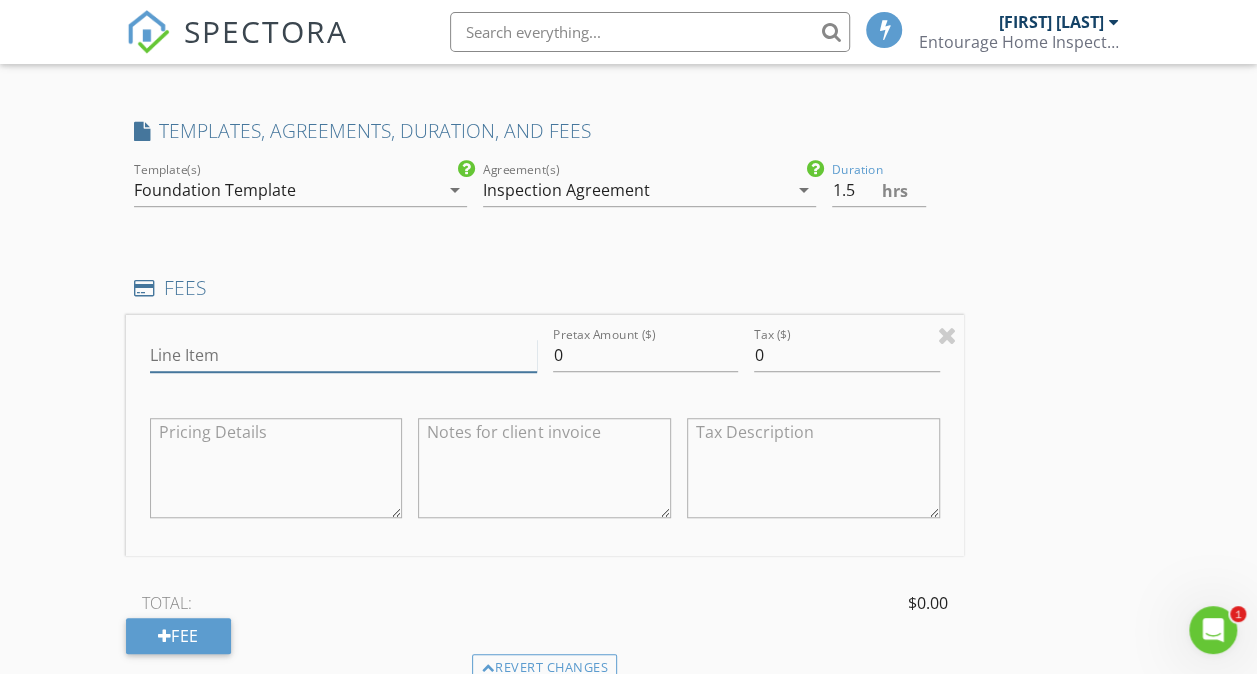 click on "Line Item" at bounding box center [343, 355] 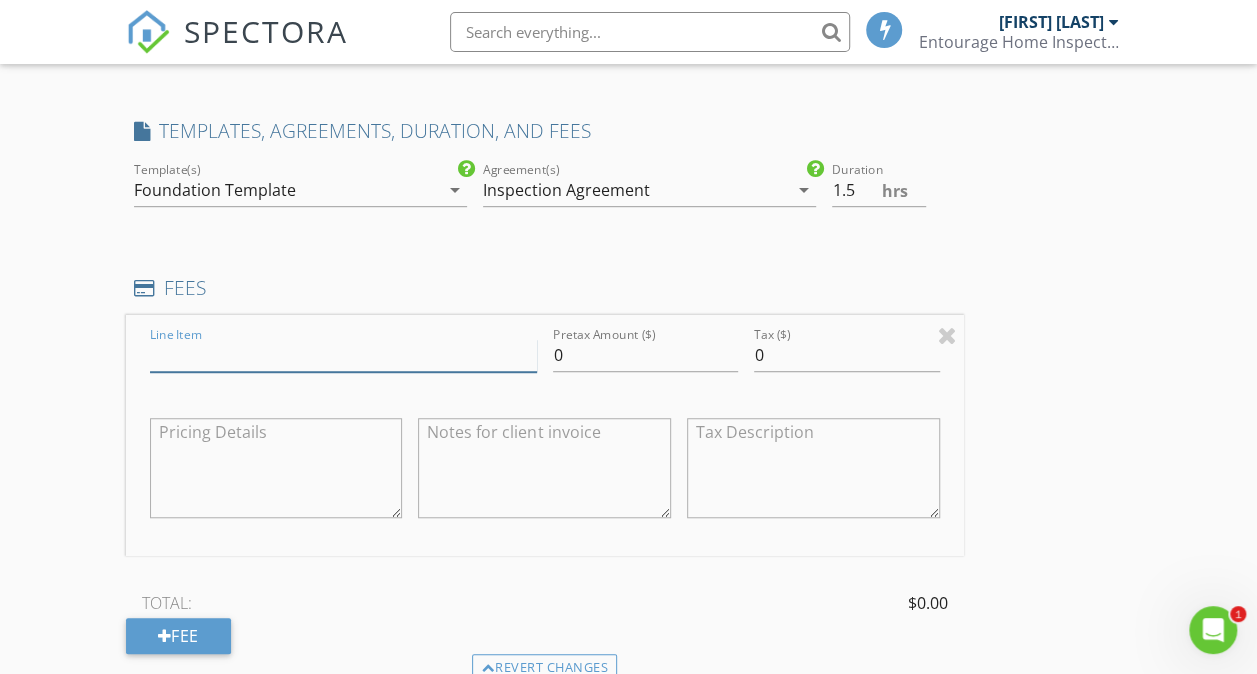 type on "Limited Inspection" 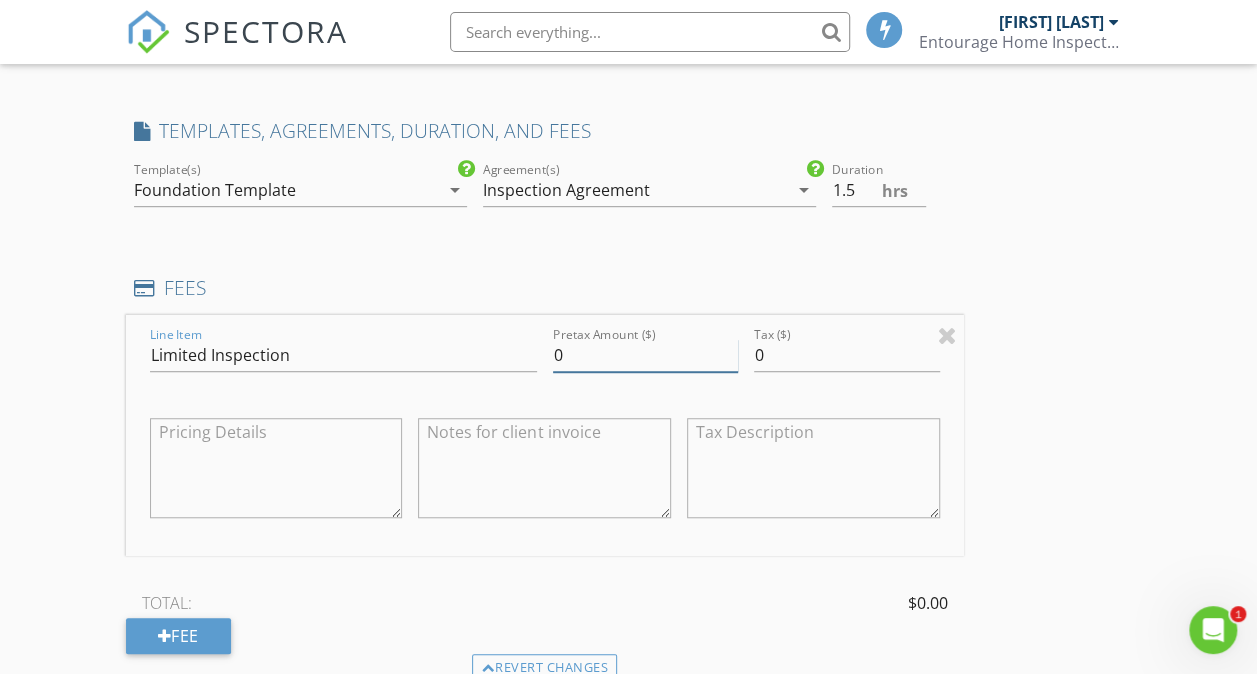 click on "0" at bounding box center (645, 355) 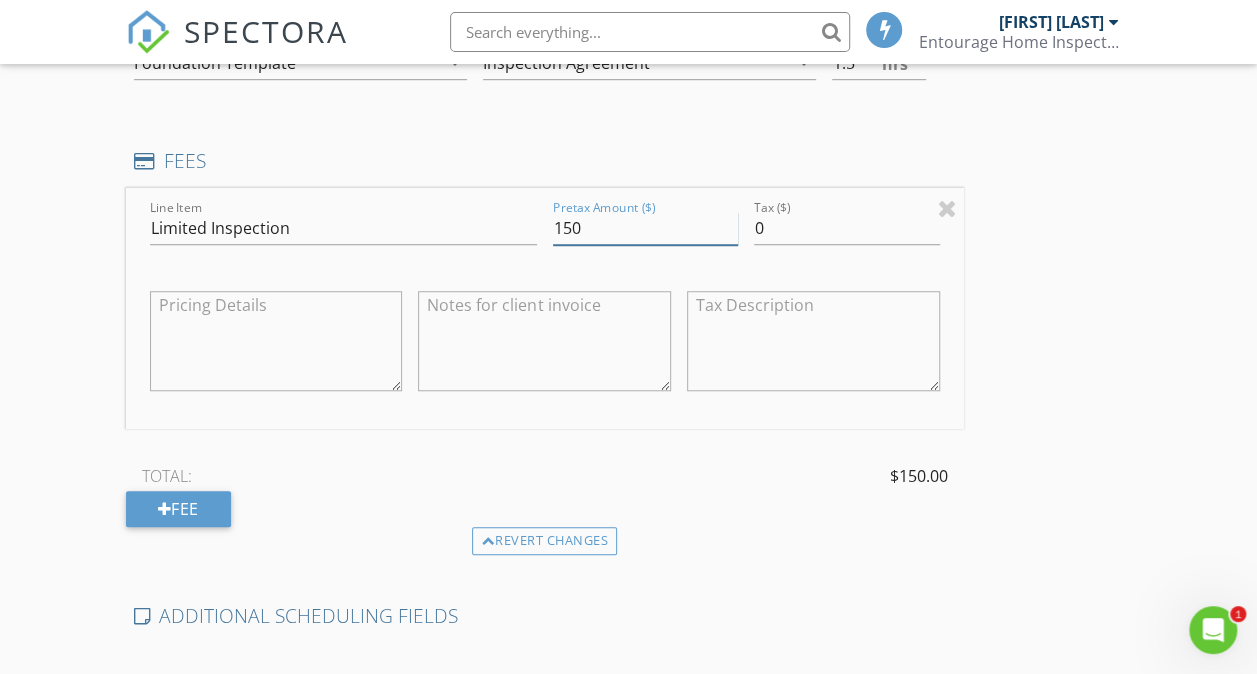 scroll, scrollTop: 632, scrollLeft: 0, axis: vertical 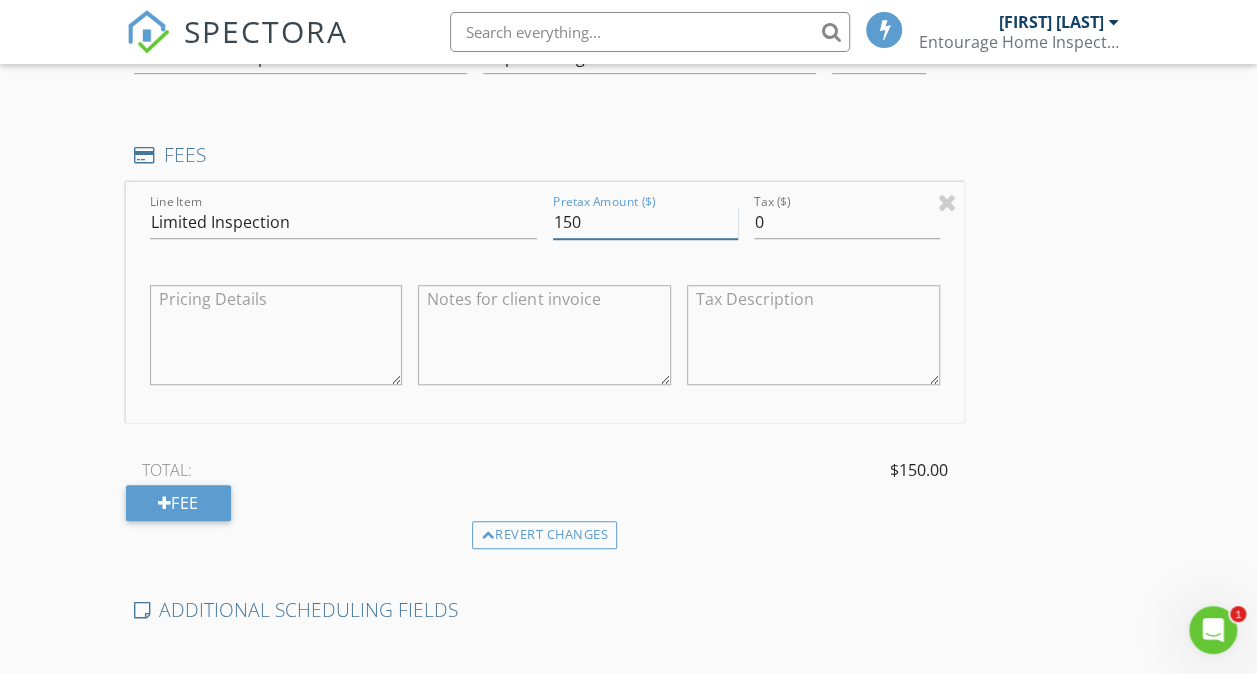 type on "150" 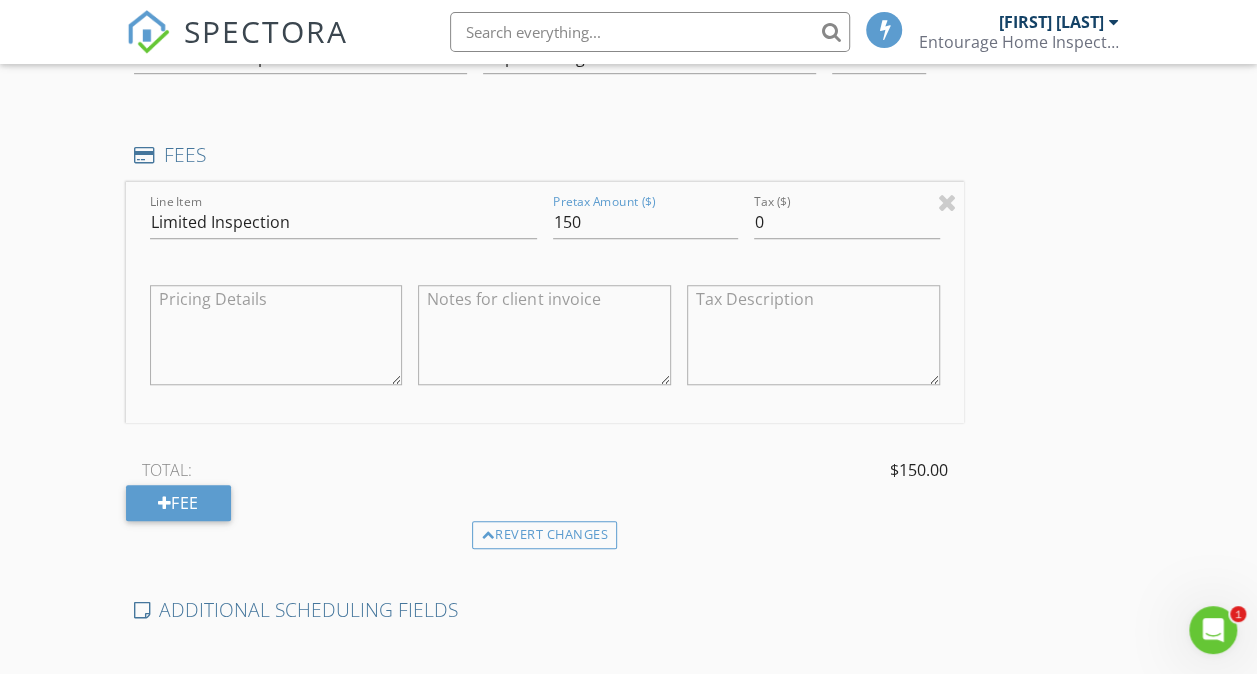 click at bounding box center [276, 335] 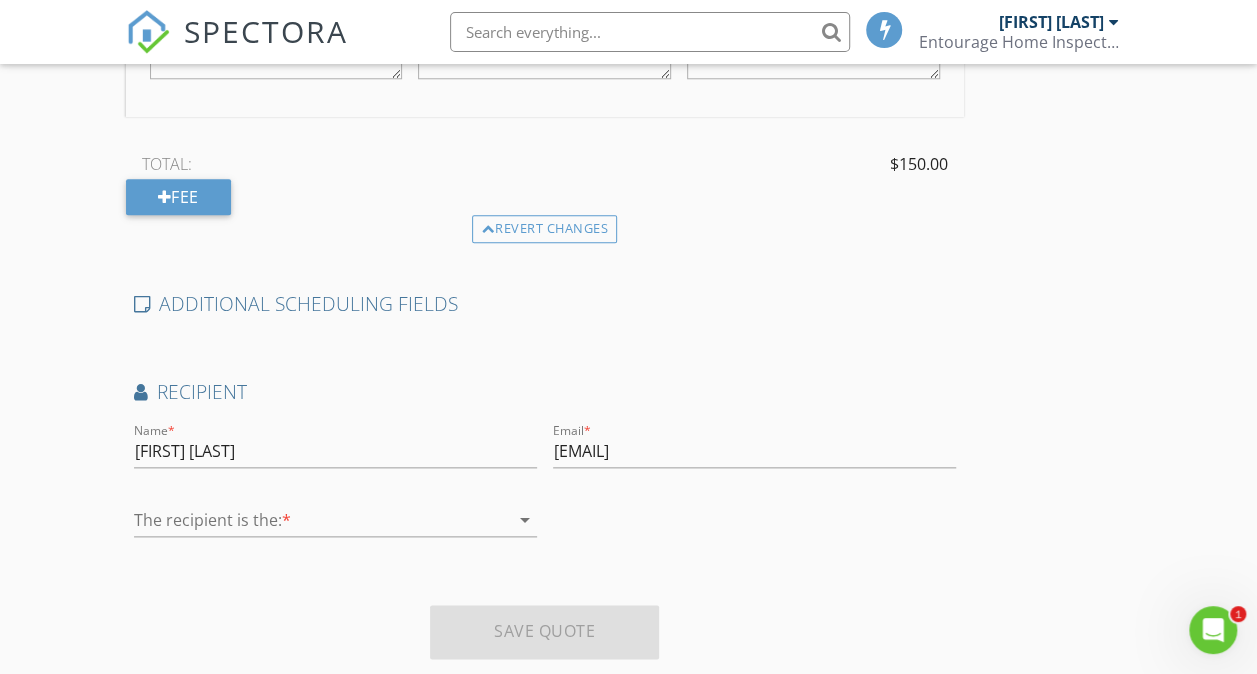 scroll, scrollTop: 982, scrollLeft: 0, axis: vertical 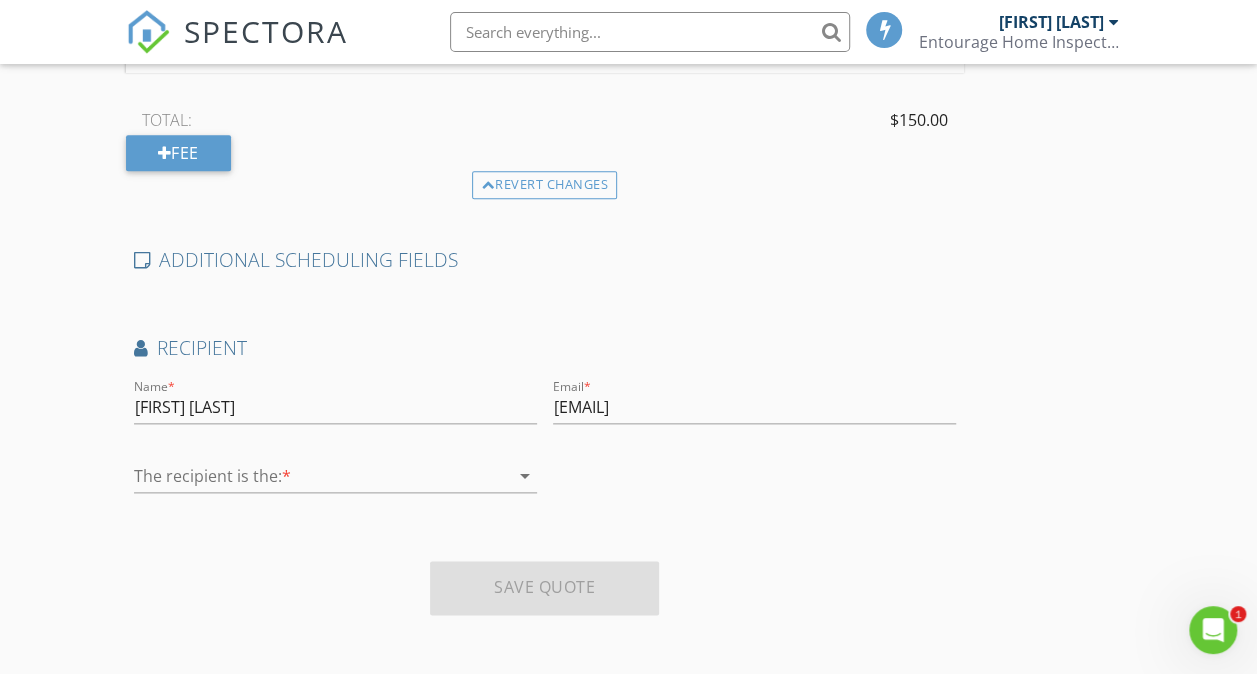 click at bounding box center (321, 476) 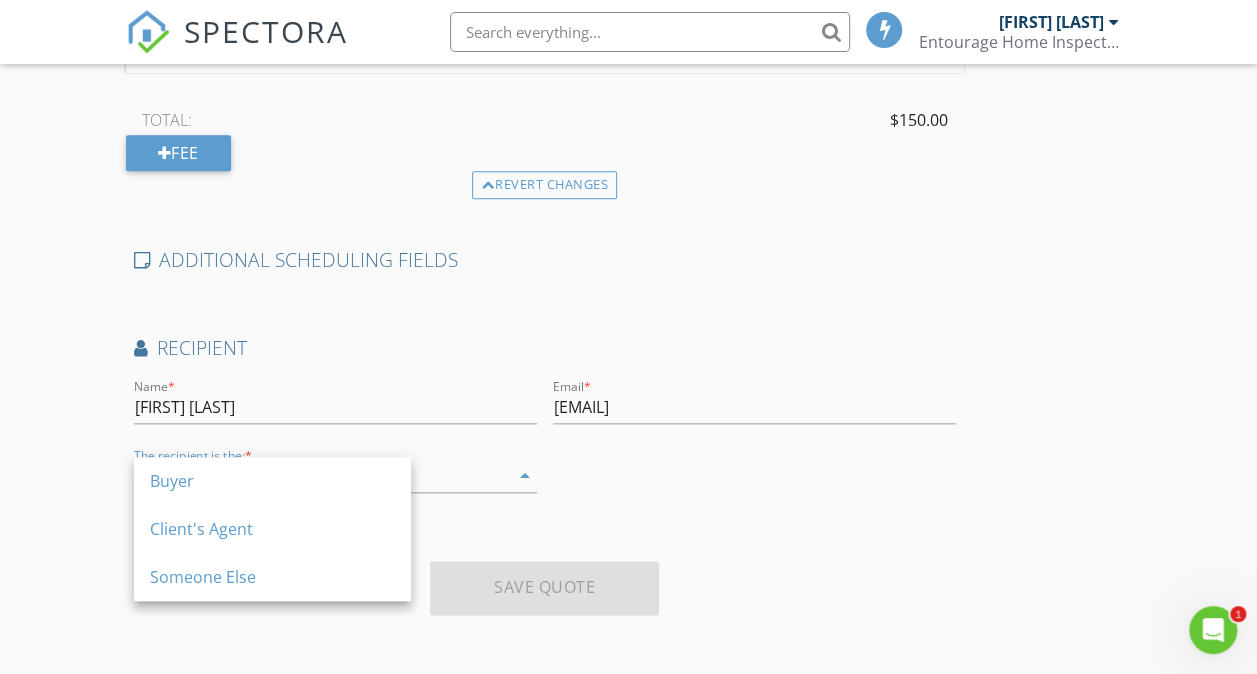 click on "Name  * [FIRST] [LAST]
Email  * [EMAIL]
The recipient is the:   * arrow_drop_down" at bounding box center [545, 444] 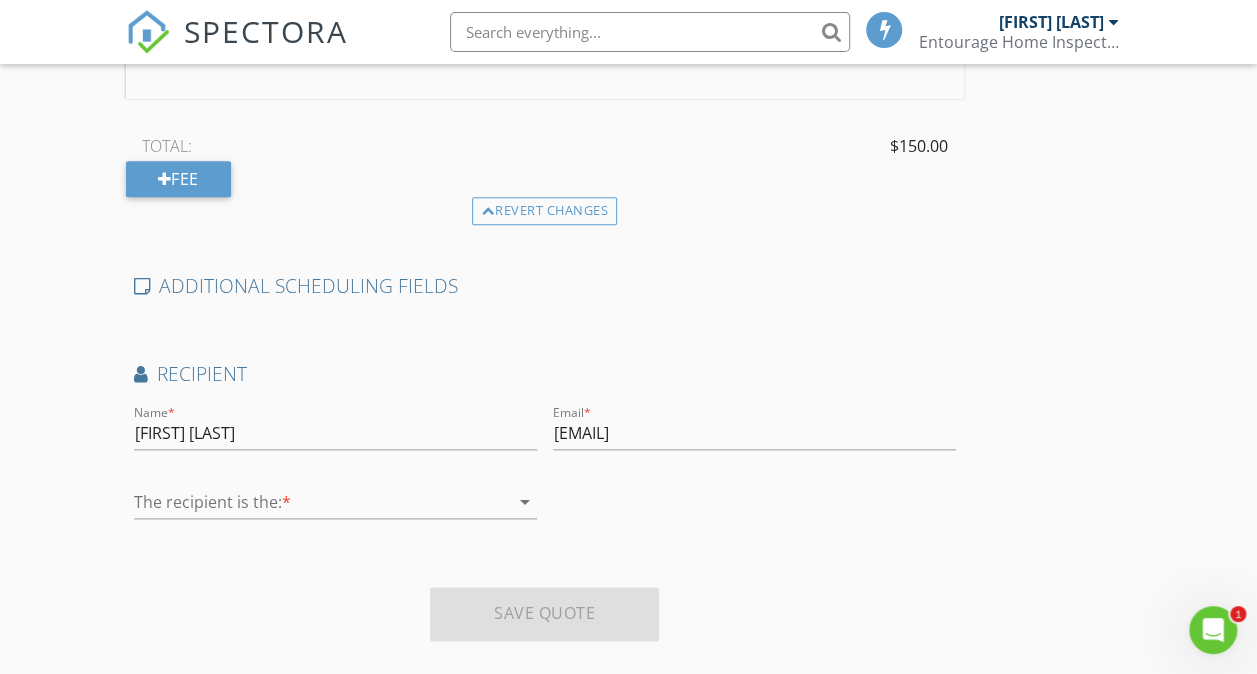 scroll, scrollTop: 982, scrollLeft: 0, axis: vertical 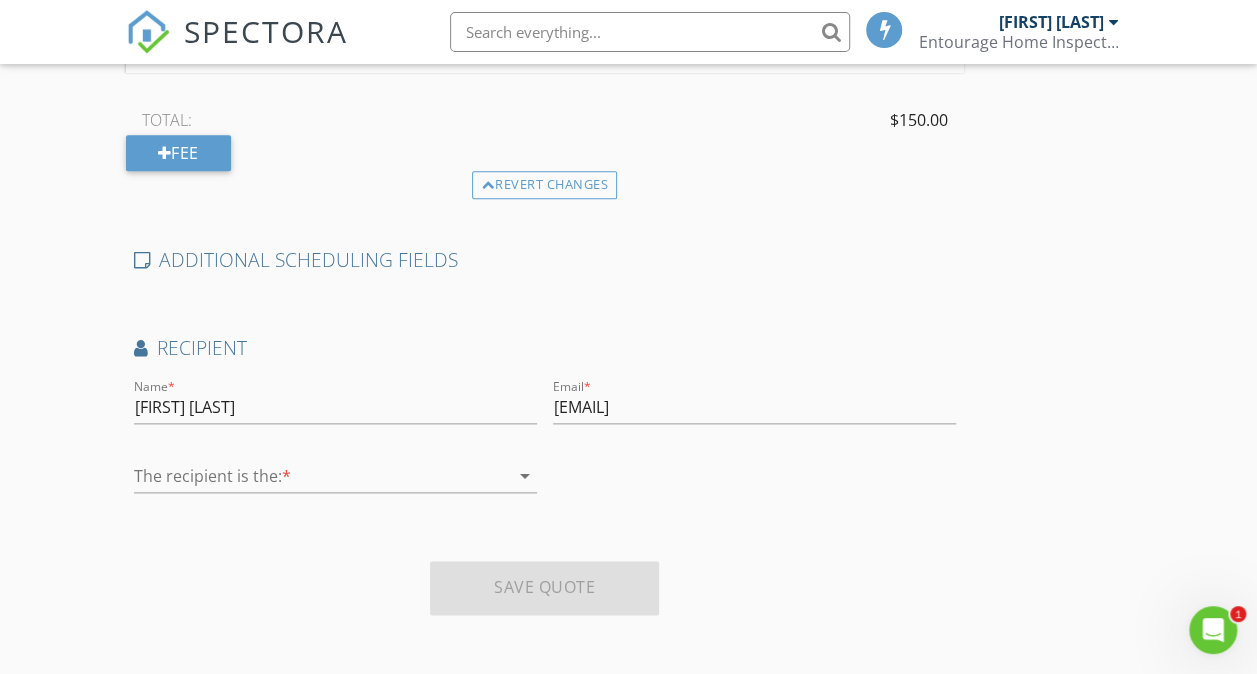 click on "arrow_drop_down" at bounding box center [525, 476] 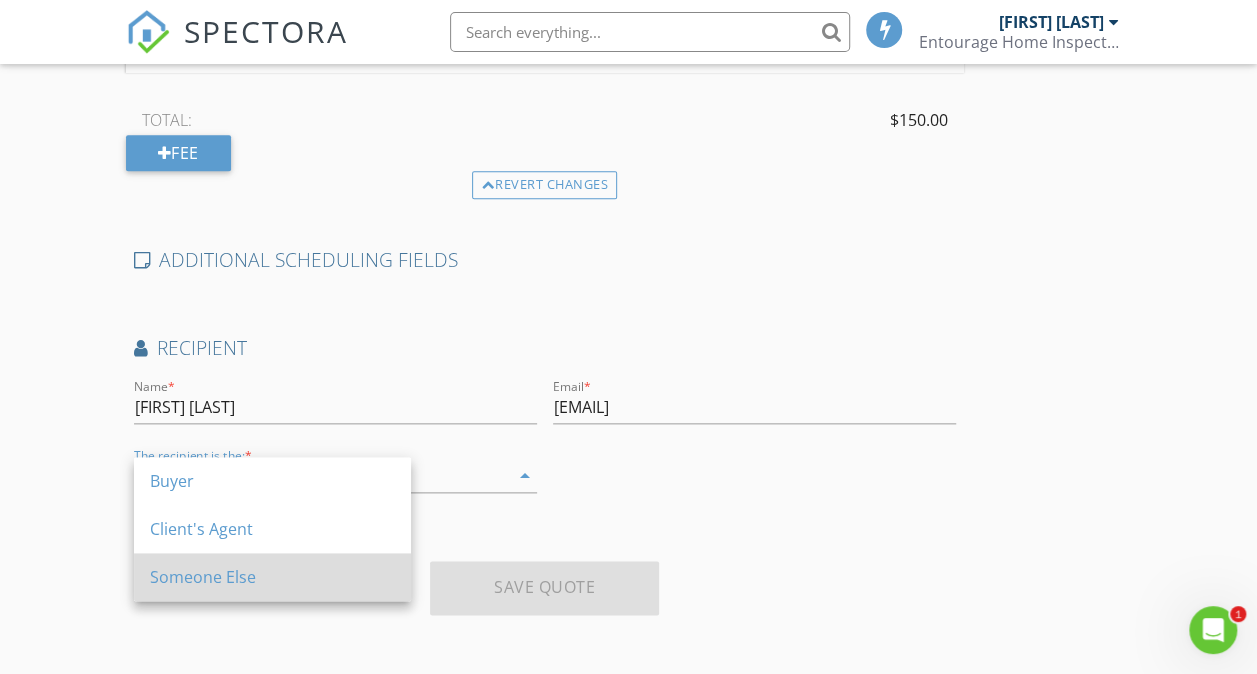 click on "Someone Else" at bounding box center (272, 577) 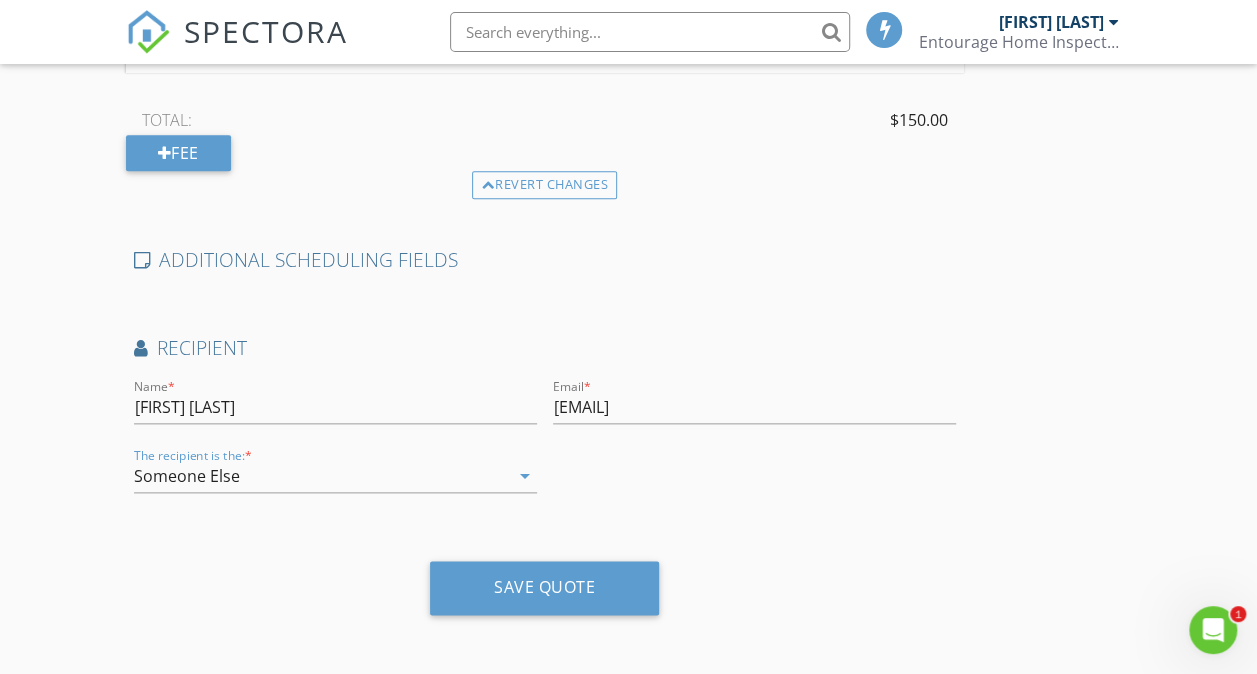 click on "arrow_drop_down" at bounding box center [525, 476] 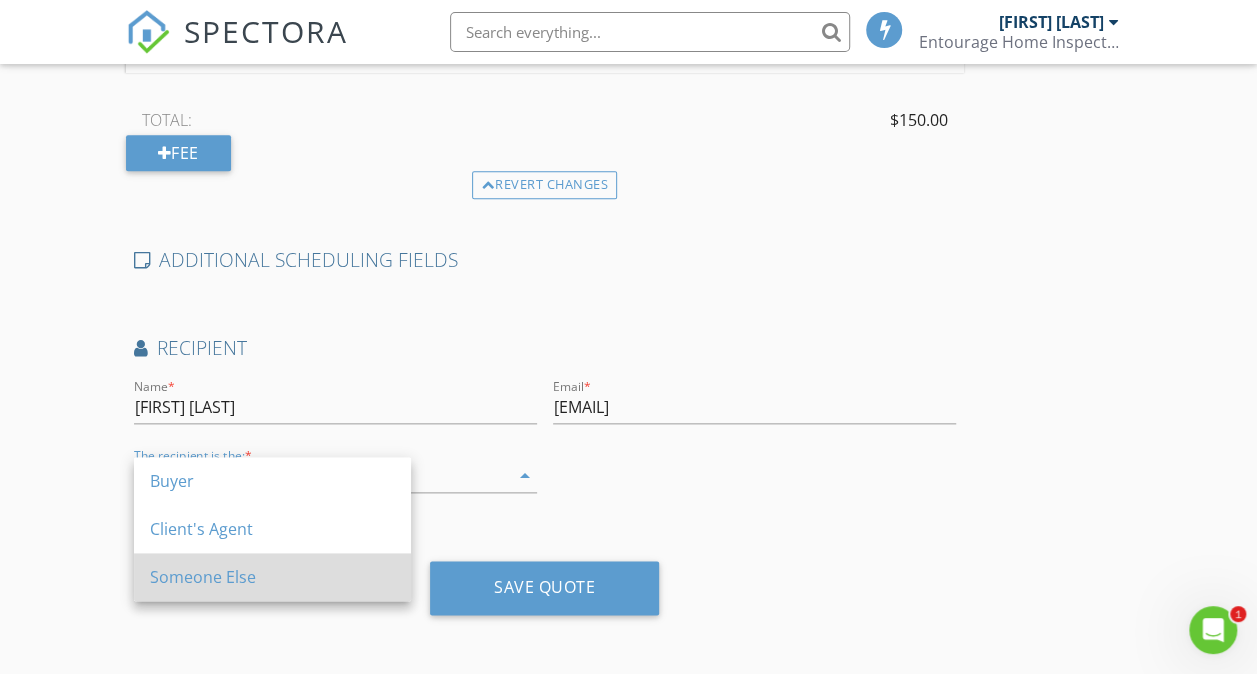click on "Someone Else" at bounding box center [272, 577] 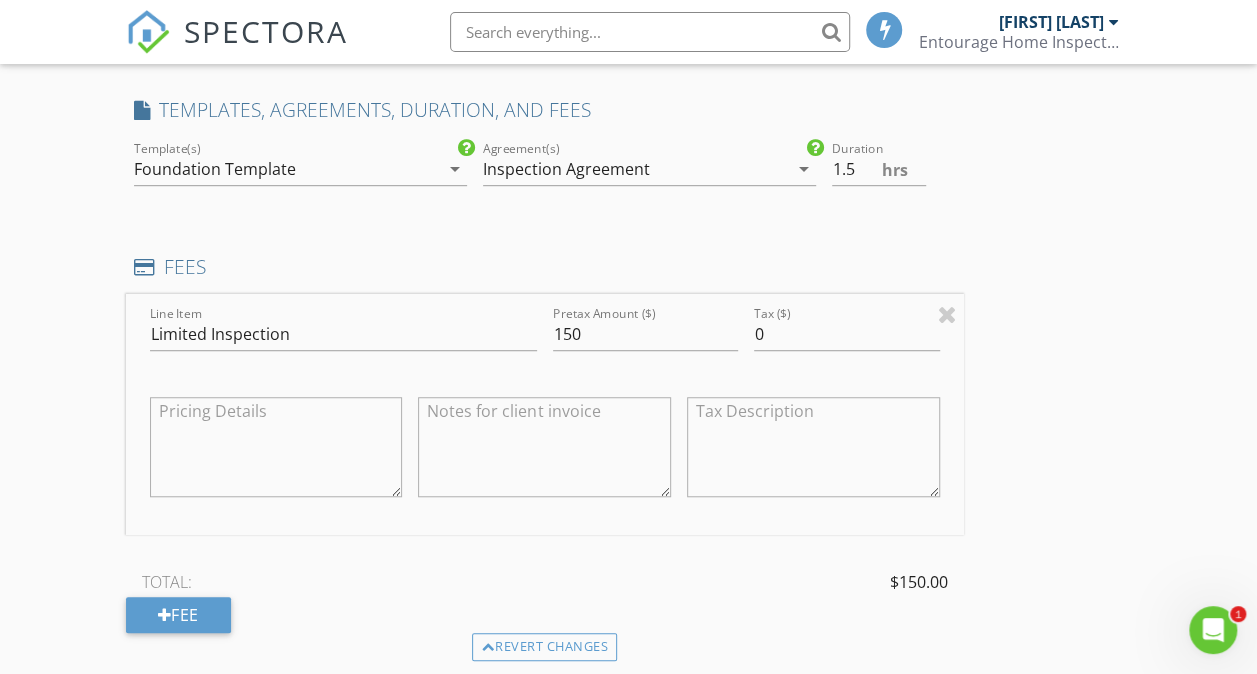 scroll, scrollTop: 518, scrollLeft: 0, axis: vertical 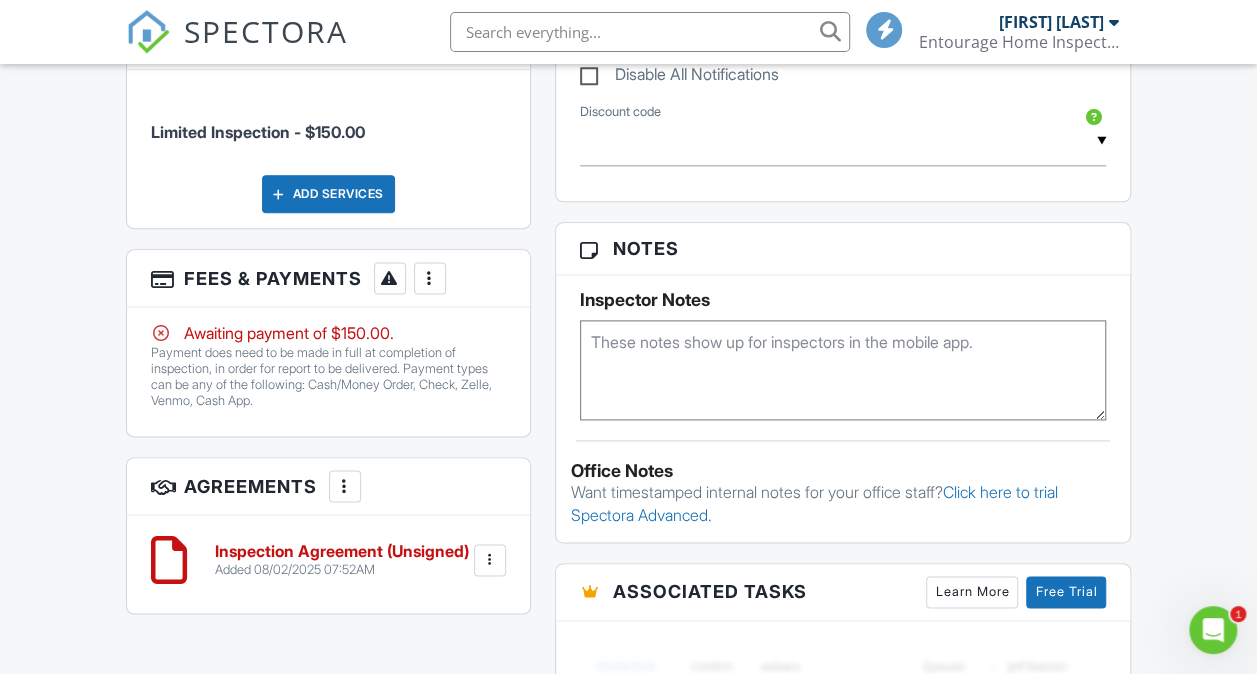 click on "Fees & Payments
More
Edit Fees & Payments
Add Services
View Invoice
Paid In Full" at bounding box center [328, 278] 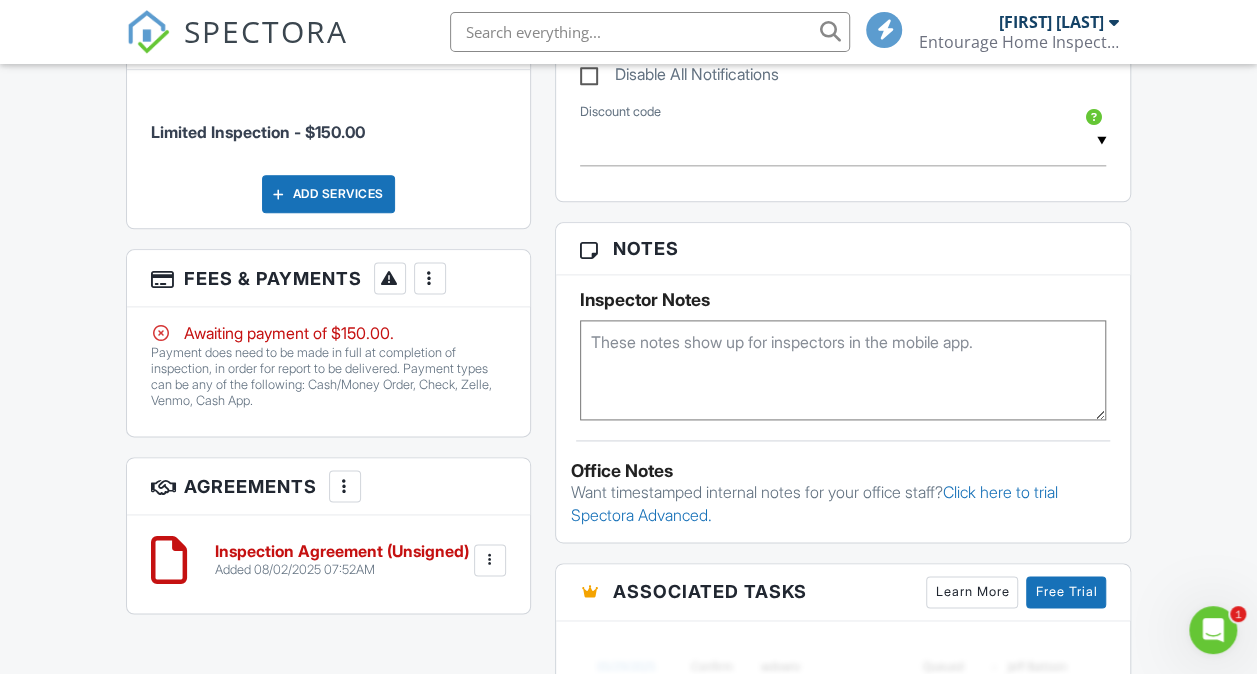 click on "Fees & Payments
More
Edit Fees & Payments
Add Services
View Invoice
Paid In Full" at bounding box center [328, 278] 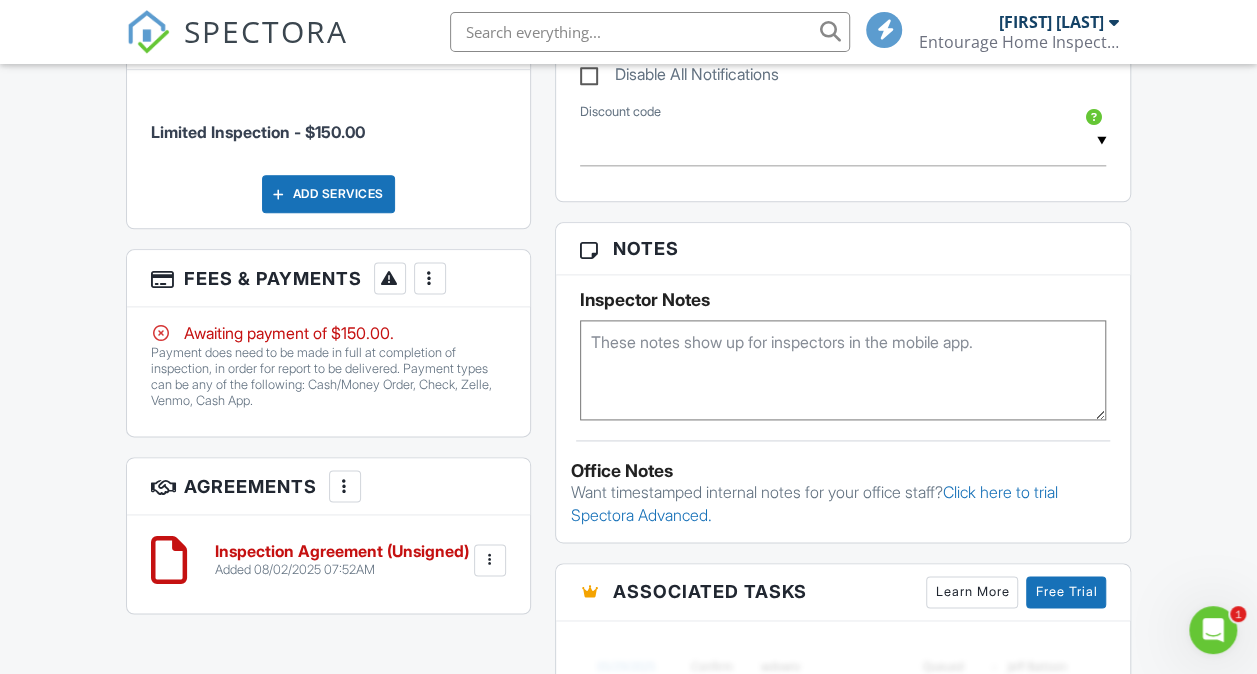 click on "Fees & Payments
More
Edit Fees & Payments
Add Services
View Invoice
Paid In Full" at bounding box center (328, 278) 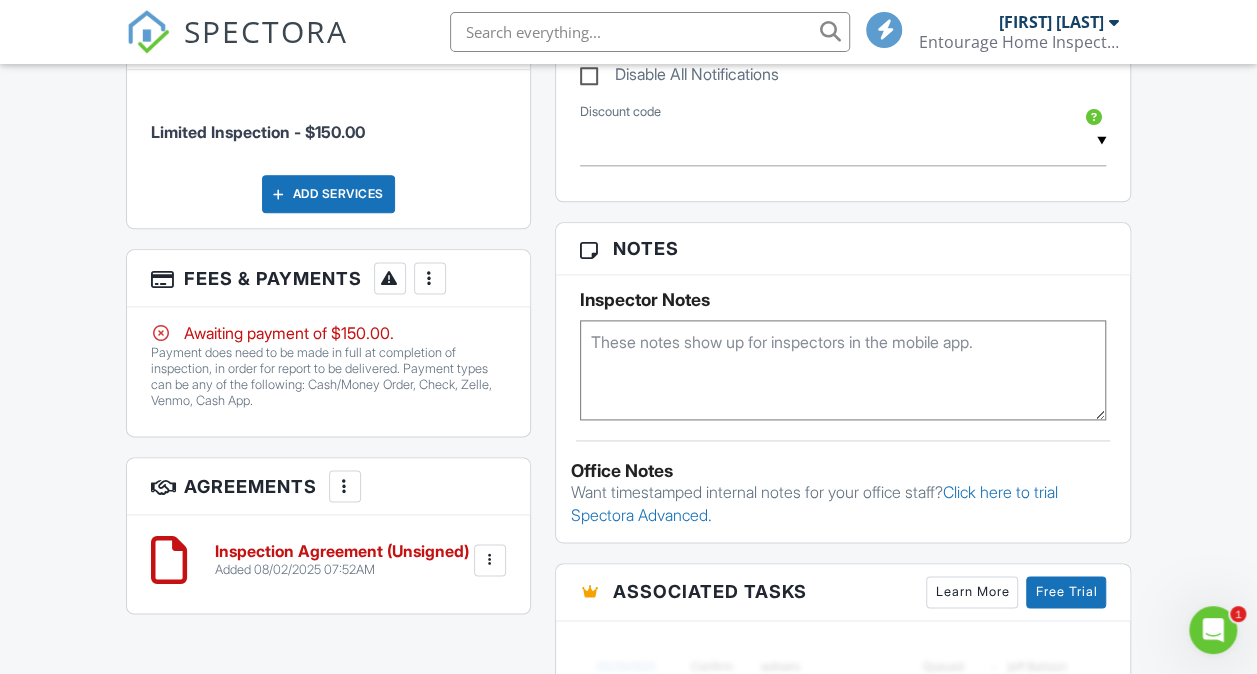 click at bounding box center [161, 277] 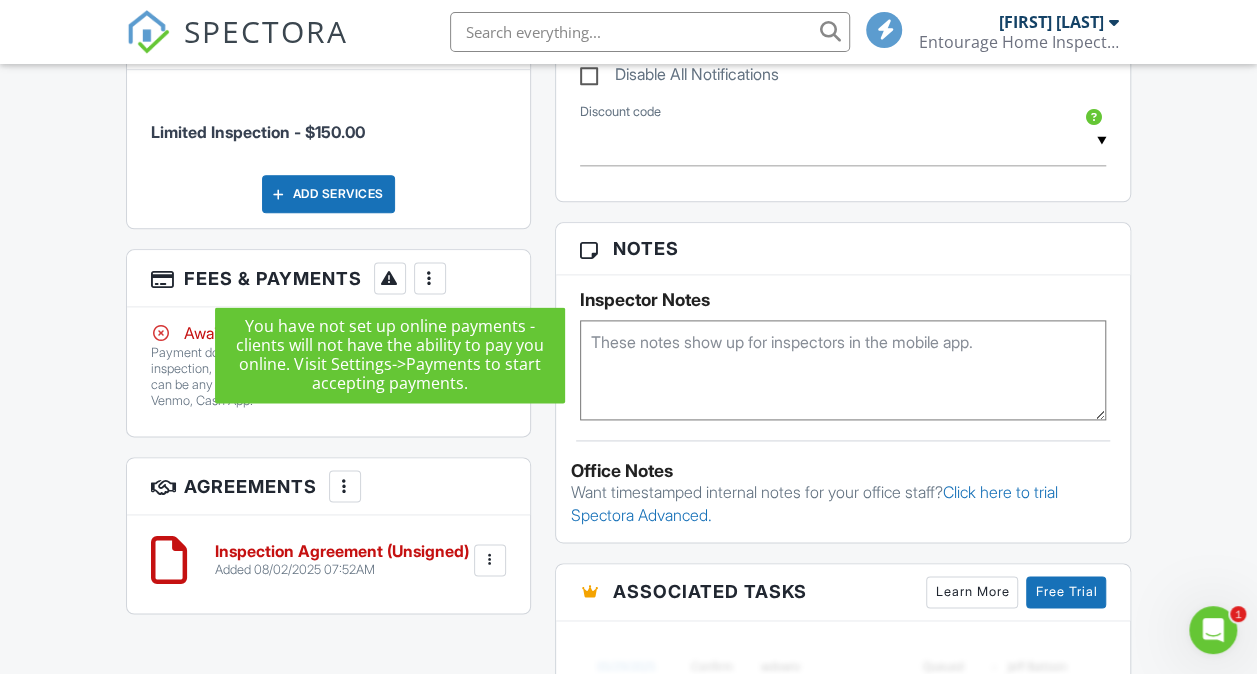 click on "Dashboard
Templates
Contacts
Metrics
Automations
Advanced
Settings
Support Center
Inspection Details
Client View
More
Property Details
Reschedule
Reorder / Copy
Share
Cancel
Delete
Print Order
Convert to V10
View Change Log
08/04/2025 10:00 am
- 11:30 am
2400 County Rd 202
Burnet, TX 78611
Built
1920
1586
sq. ft.
crawlspace
Lot Size
43560
sq.ft.
1.0
bathrooms
+ −  Leaflet   |   © MapTiler   © OpenStreetMap contributors
All emails and texts are disabled for this inspection!
Turn on emails and texts
Turn on and Requeue Notifications
Reports
Locked
Attach
New
Foundation
Foundation Template
Edit
View" at bounding box center (628, 148) 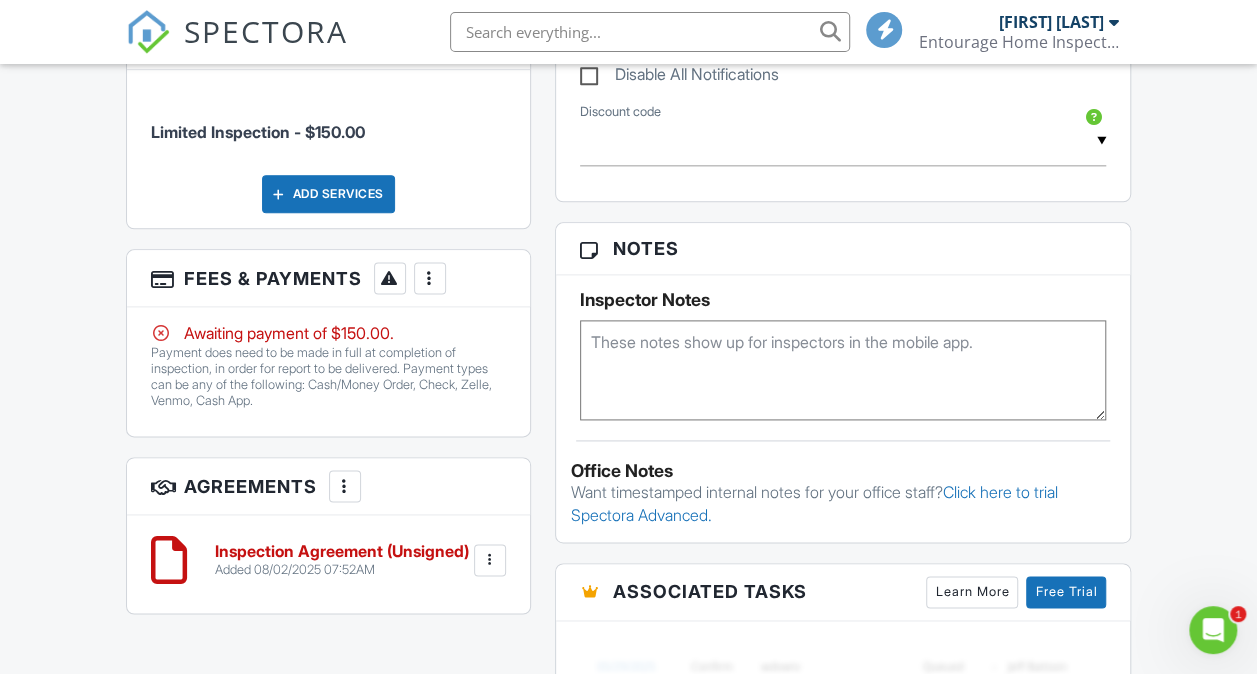 click on "Inspection Agreement
(Unsigned)" at bounding box center [342, 552] 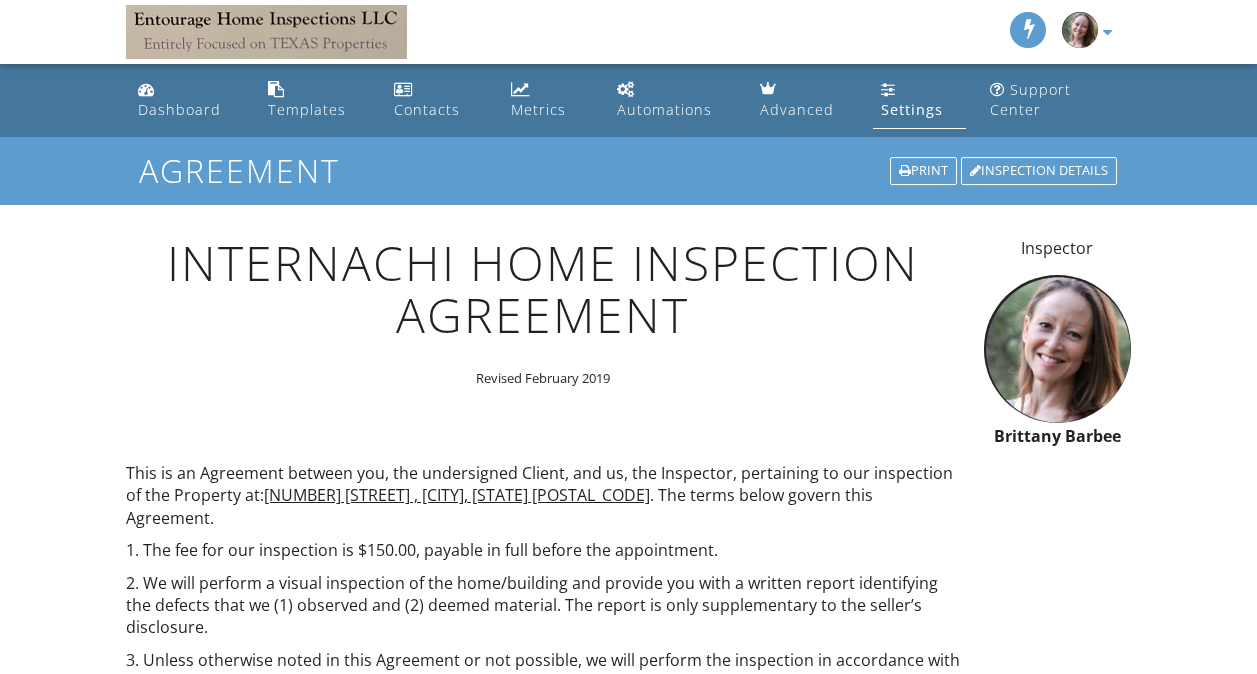 scroll, scrollTop: 0, scrollLeft: 0, axis: both 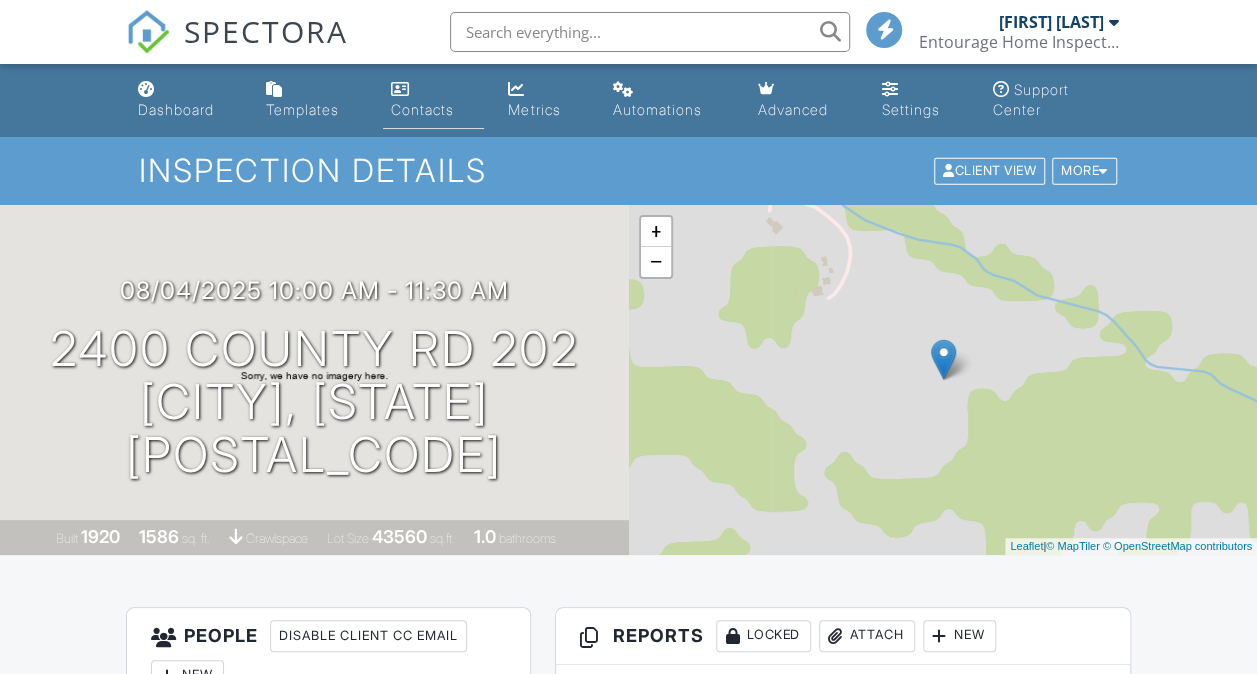 click on "Contacts" at bounding box center (422, 109) 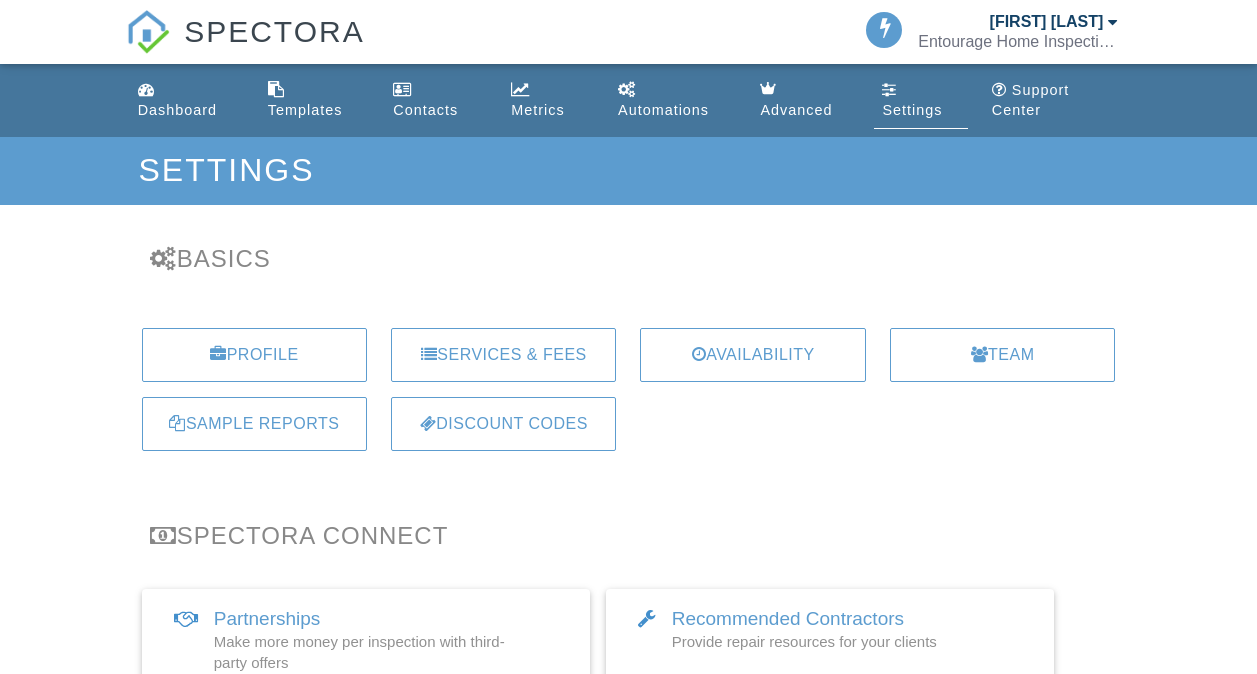 scroll, scrollTop: 230, scrollLeft: 0, axis: vertical 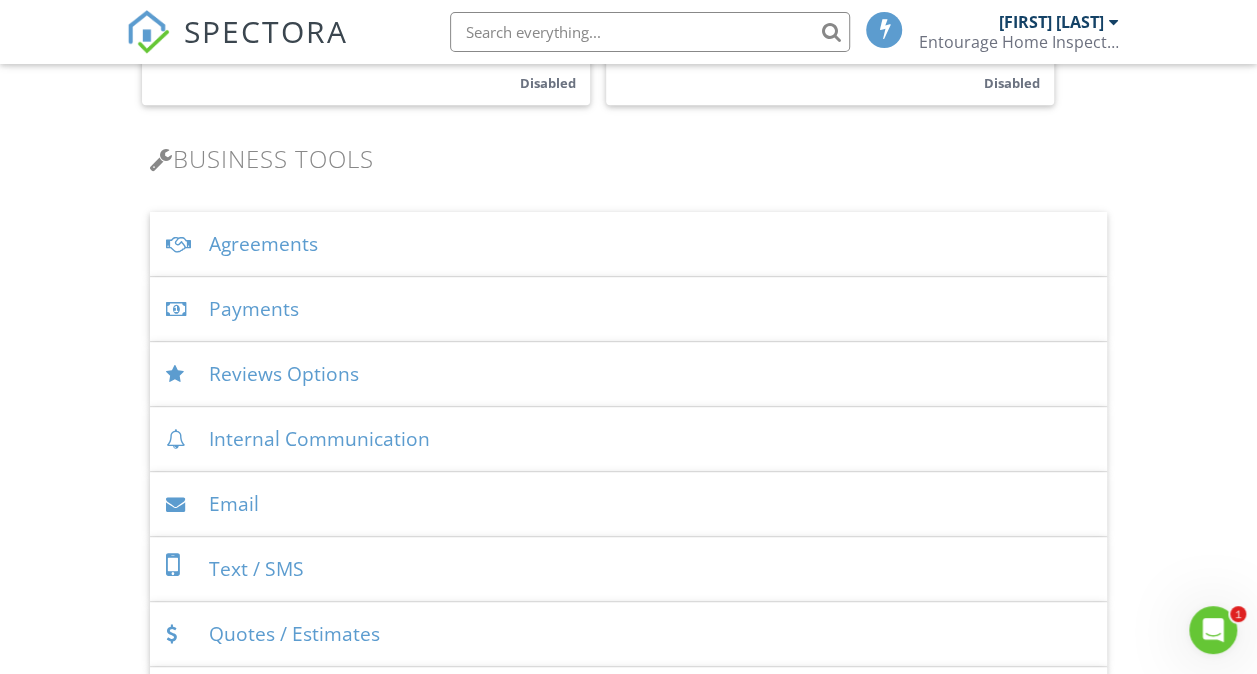 click on "Payments" at bounding box center (629, 309) 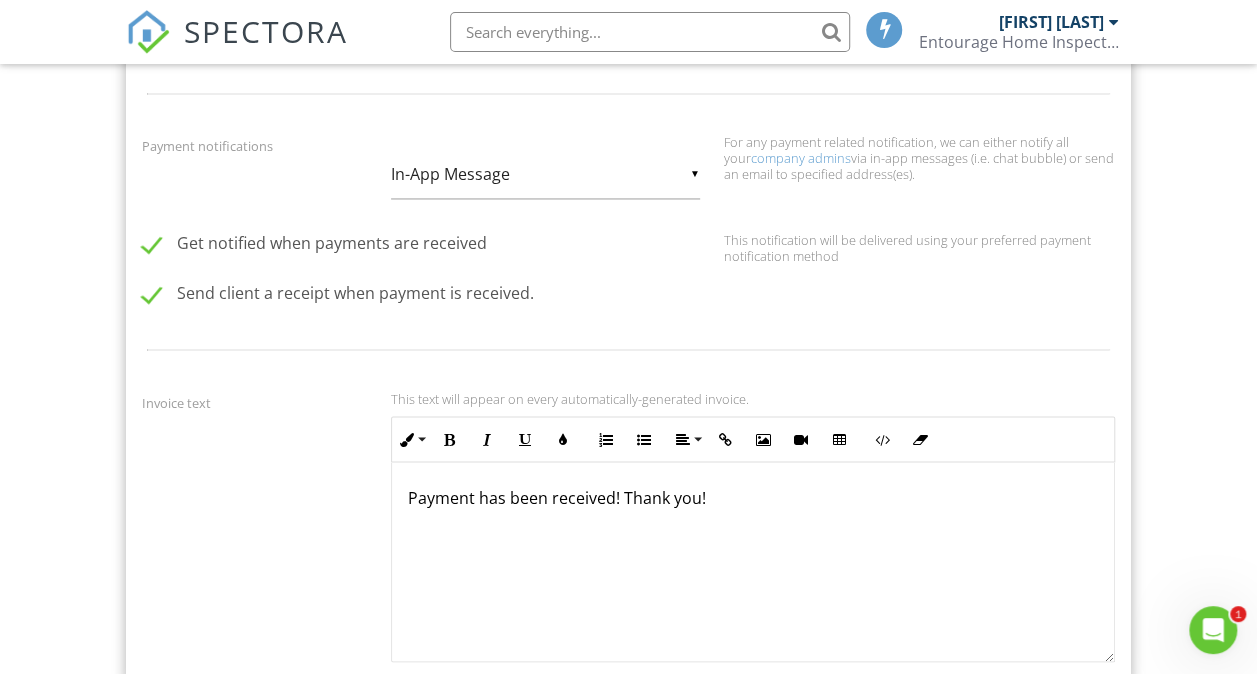 scroll, scrollTop: 1516, scrollLeft: 0, axis: vertical 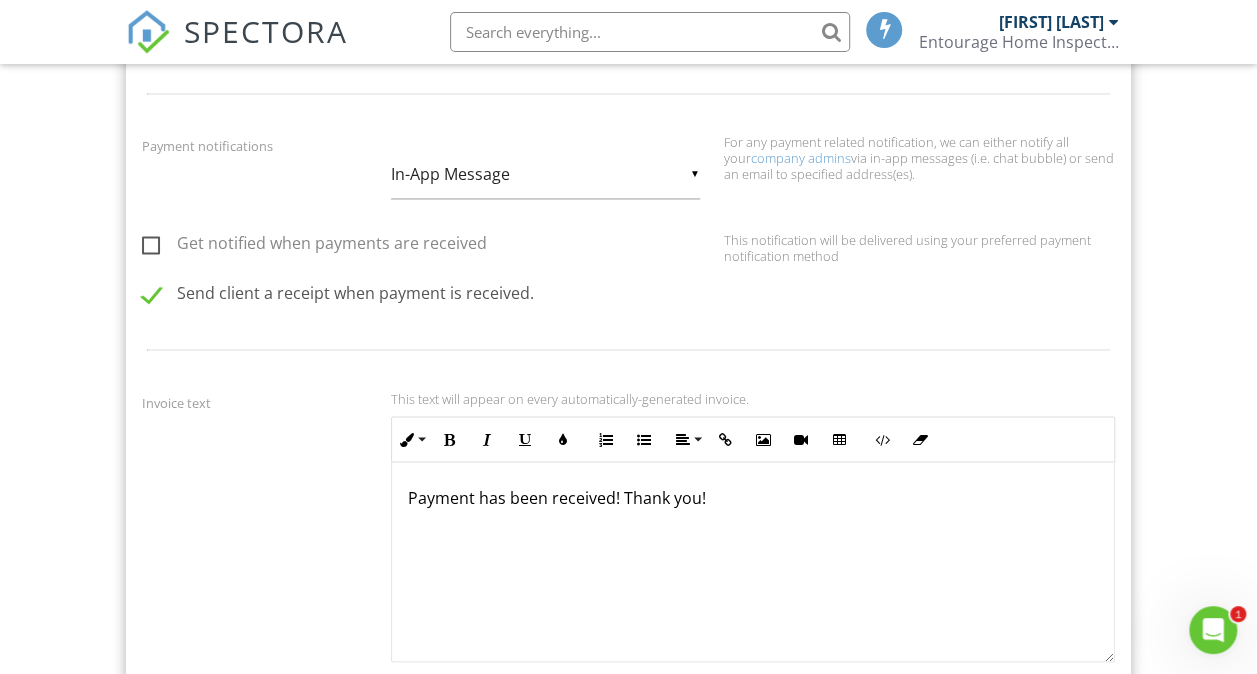 click on "Send client a receipt when payment is received." at bounding box center (338, 296) 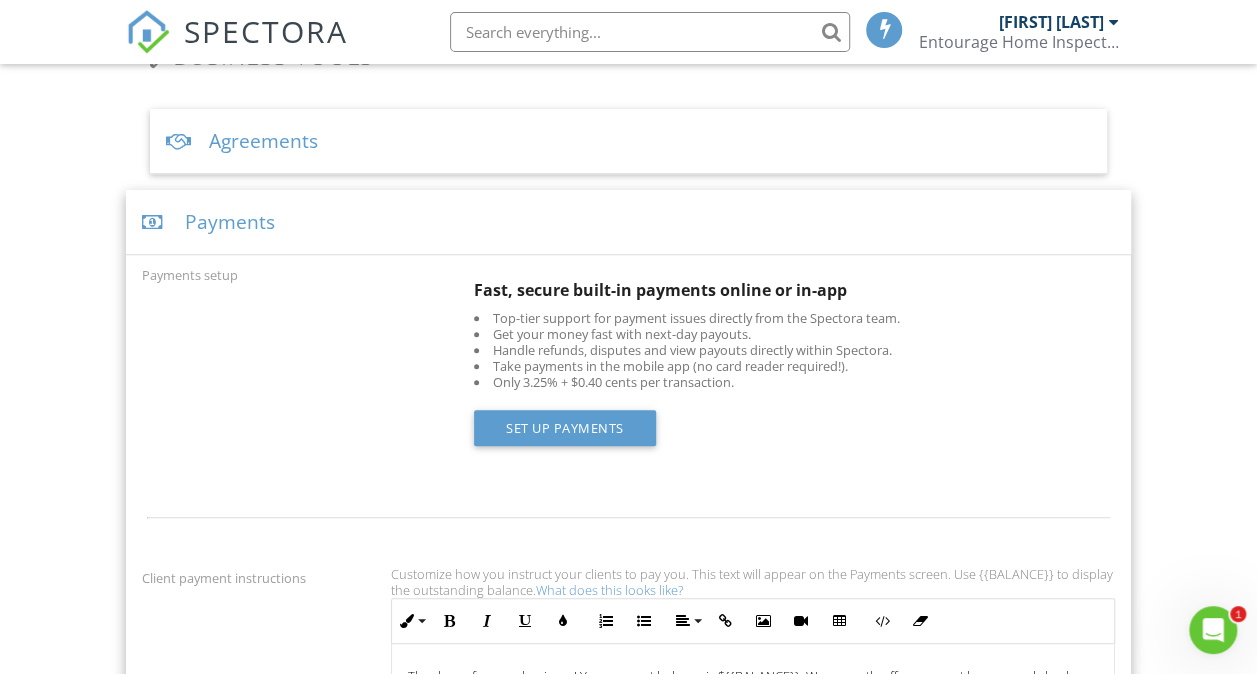 scroll, scrollTop: 712, scrollLeft: 0, axis: vertical 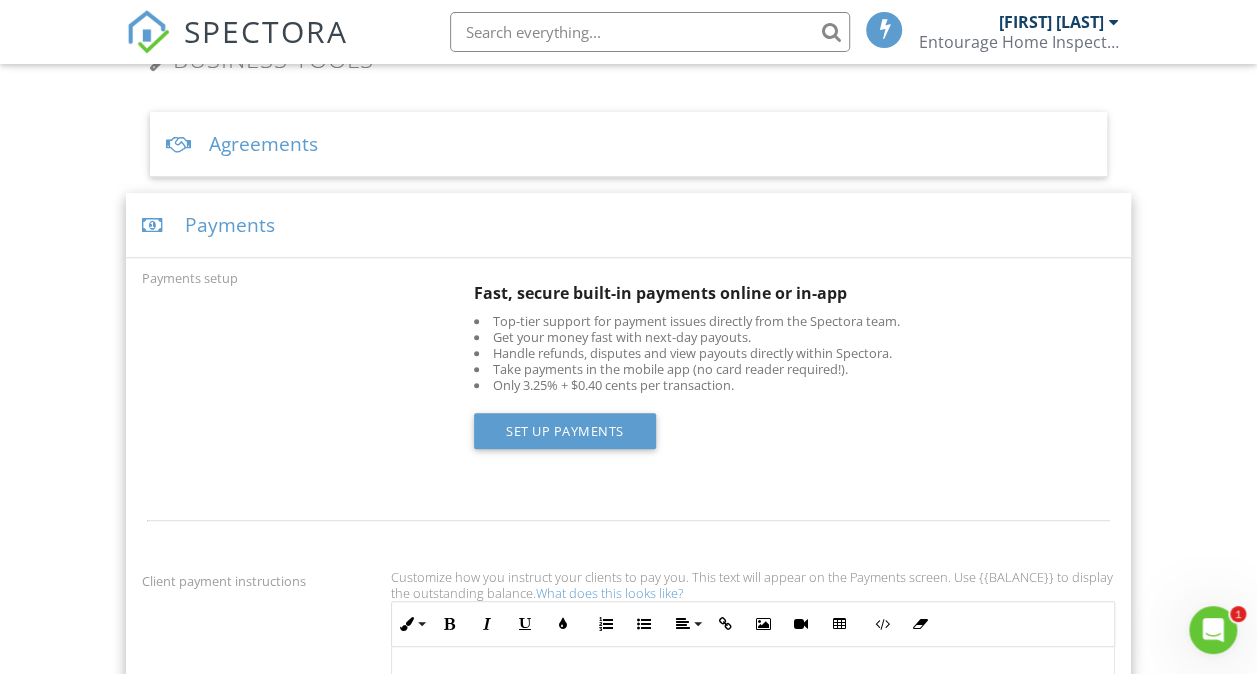 click on "Payments" at bounding box center [629, 225] 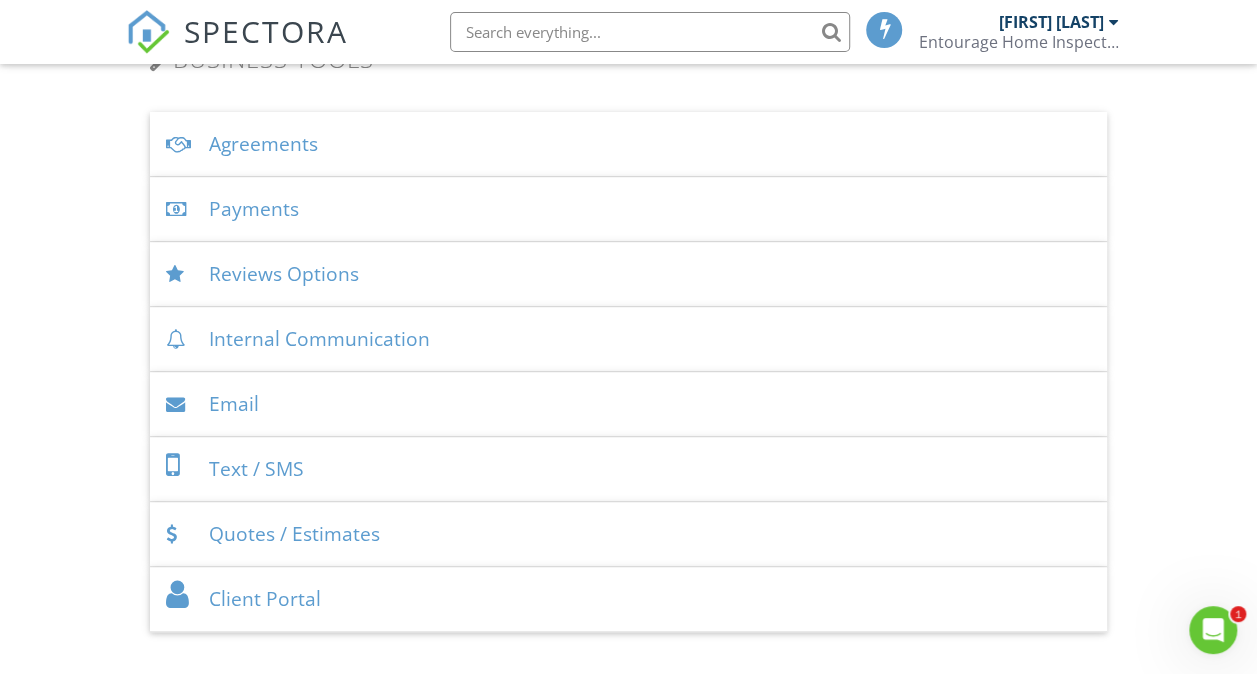 click on "Agreements" at bounding box center [629, 144] 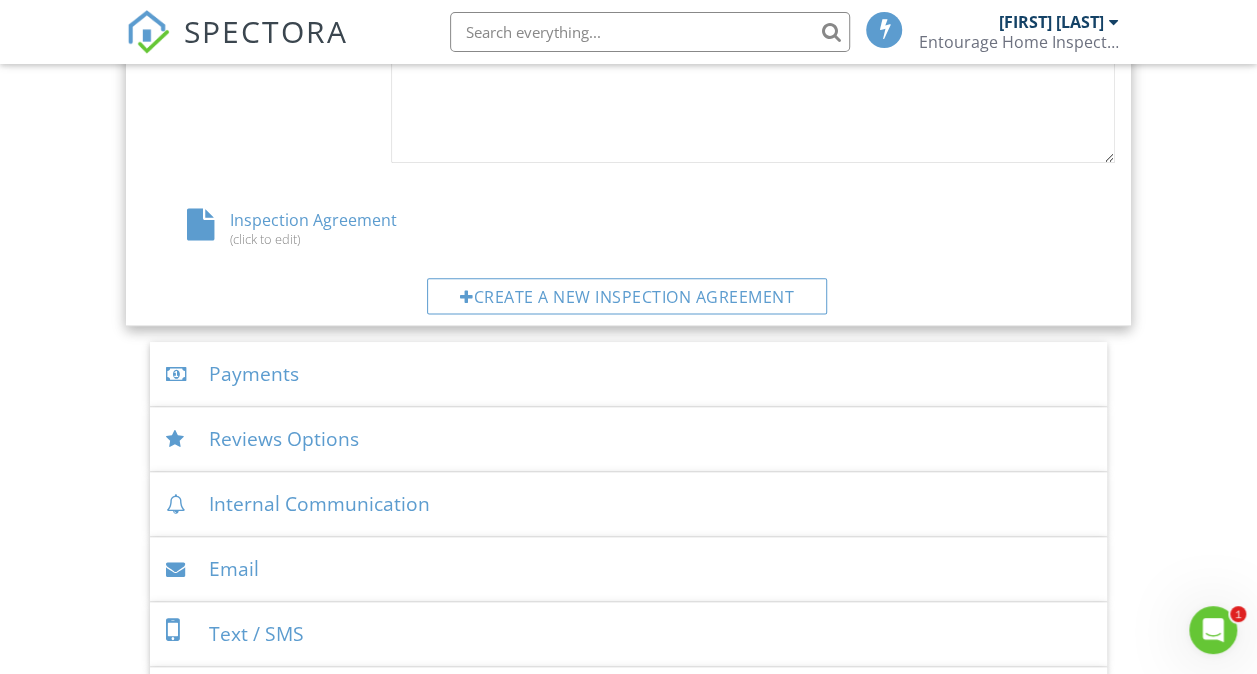scroll, scrollTop: 1127, scrollLeft: 0, axis: vertical 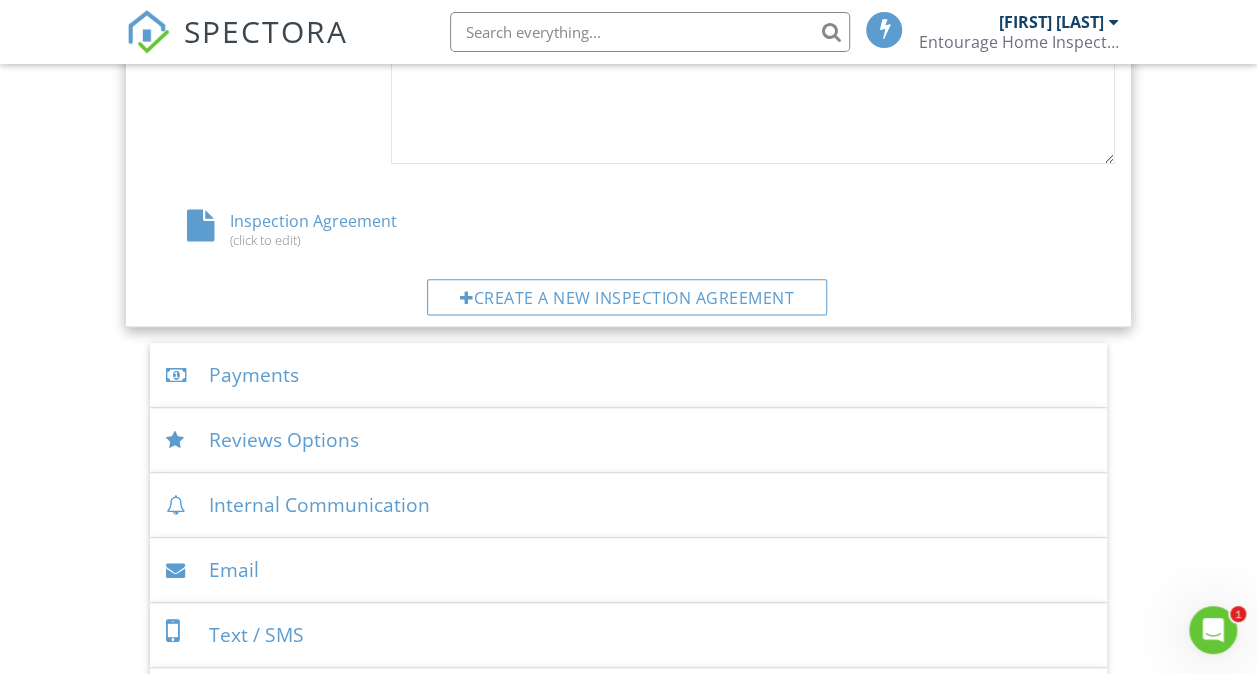 click on "Inspection Agreement
(click to edit)" at bounding box center [304, 229] 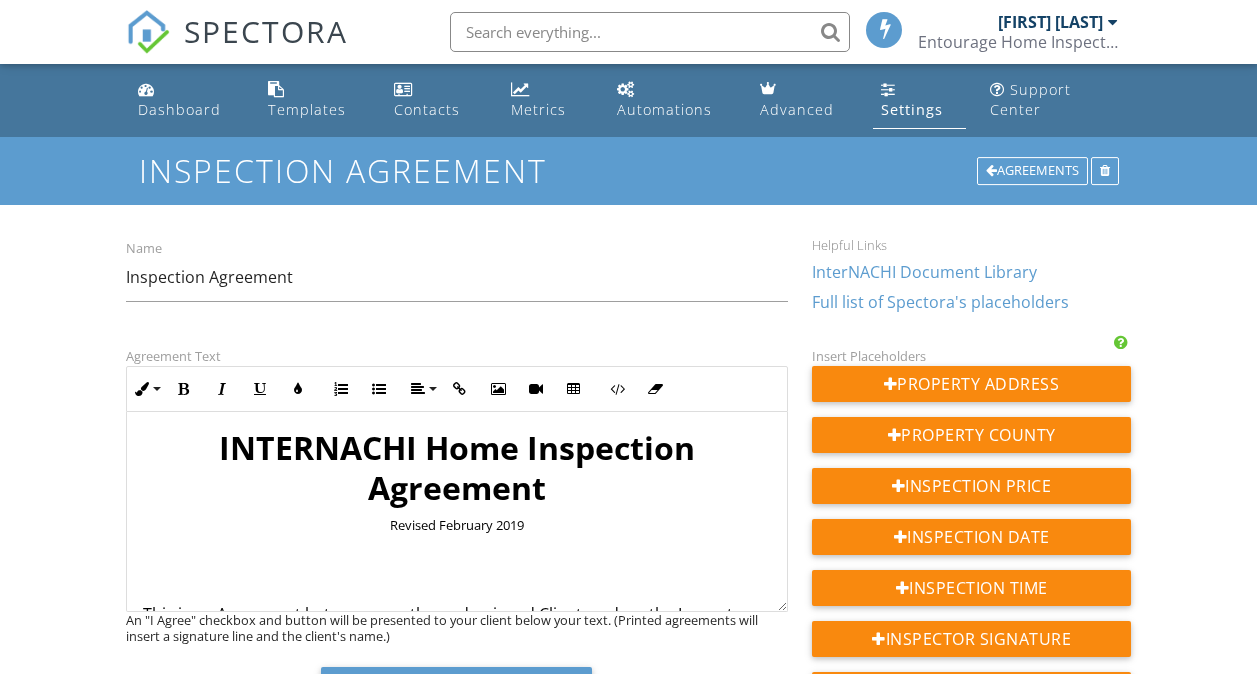 scroll, scrollTop: 0, scrollLeft: 0, axis: both 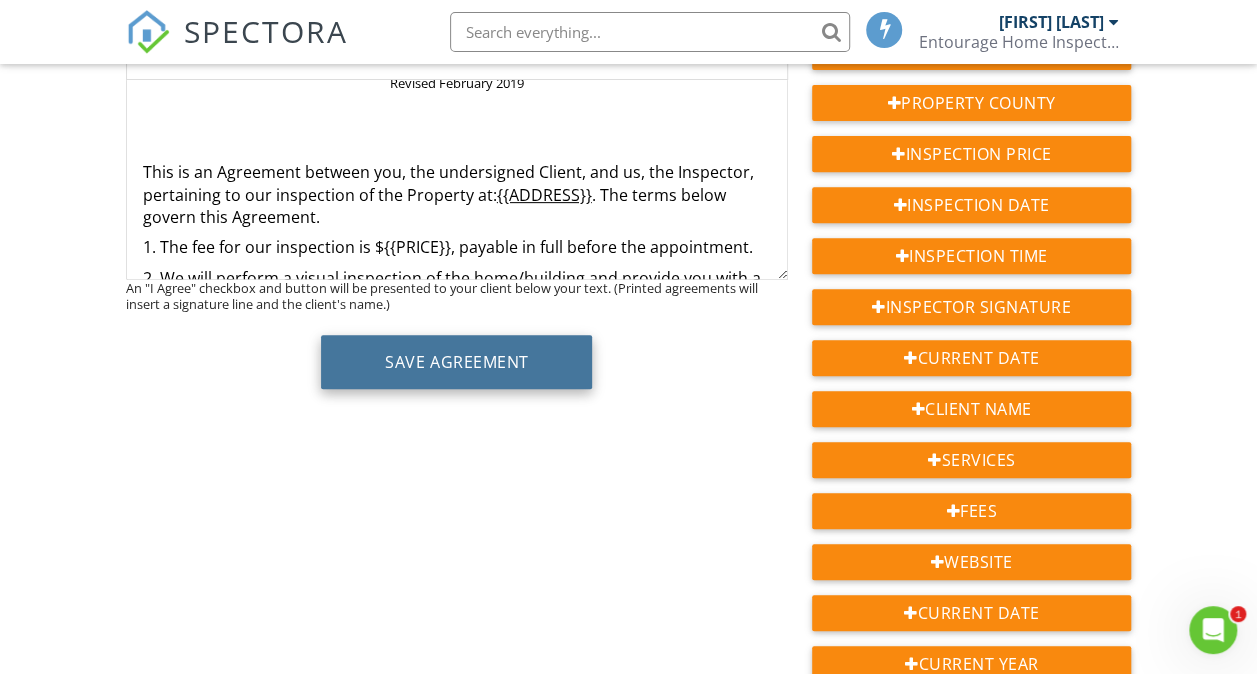 click on "Save Agreement" at bounding box center [456, 362] 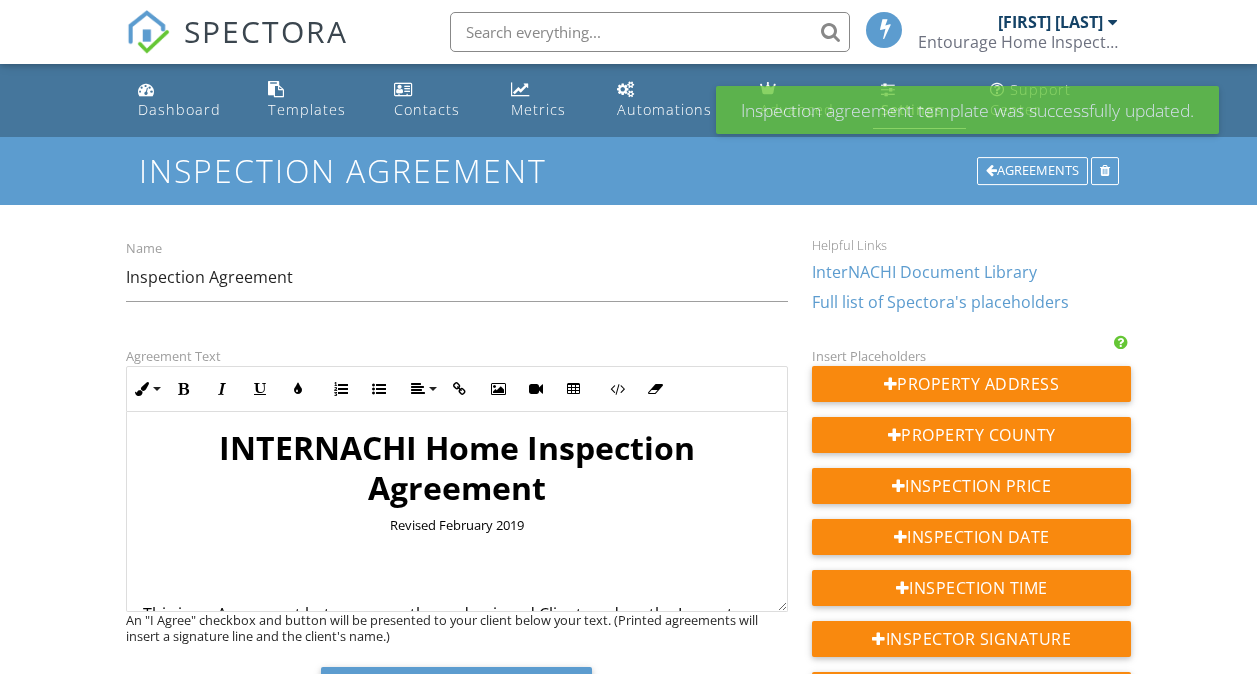 scroll, scrollTop: 0, scrollLeft: 0, axis: both 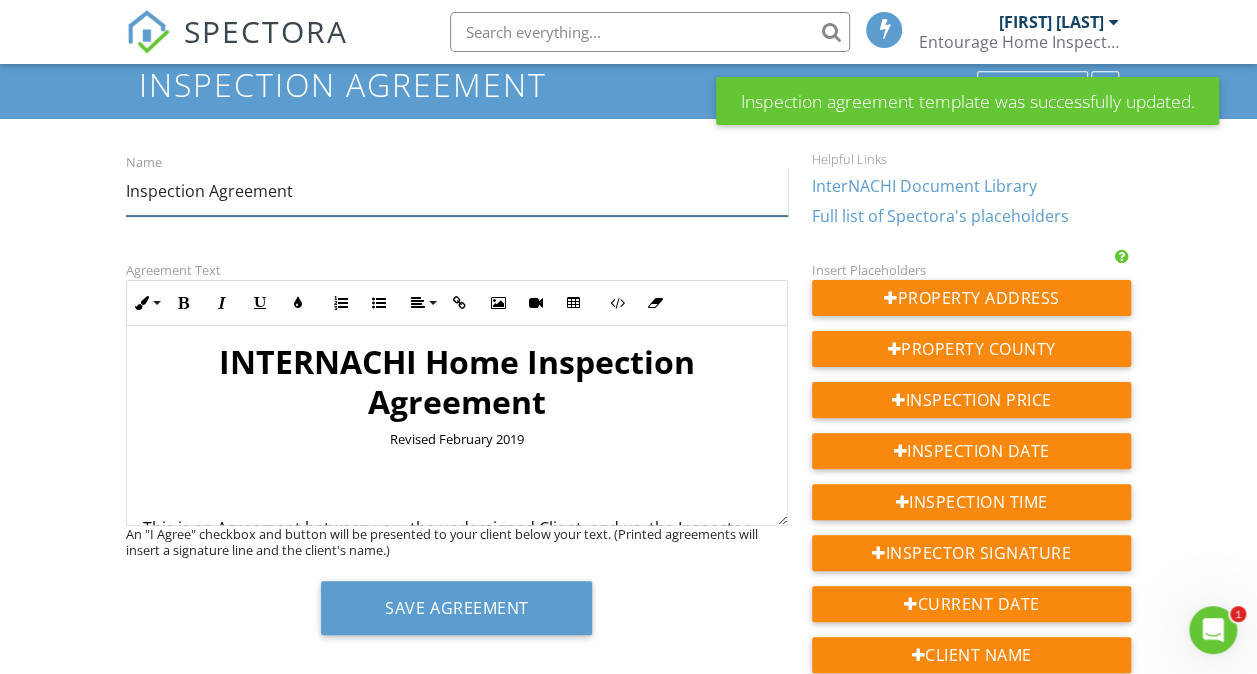 click on "Inspection Agreement" at bounding box center (457, 191) 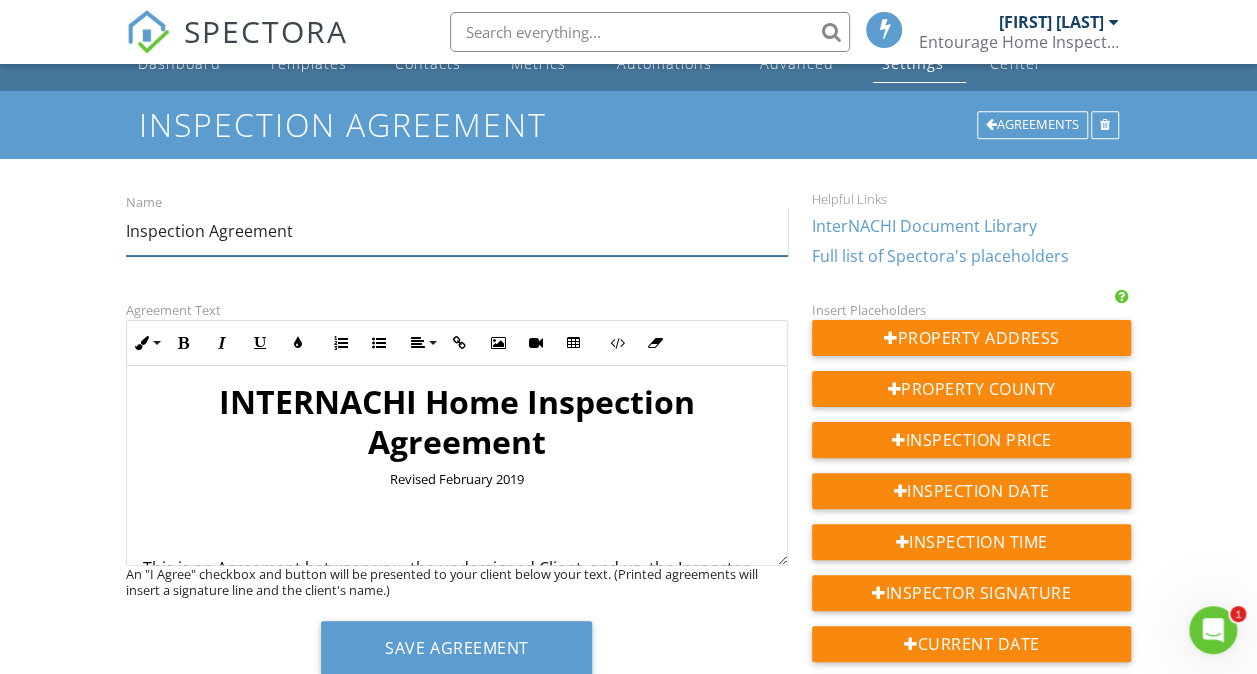 scroll, scrollTop: 0, scrollLeft: 0, axis: both 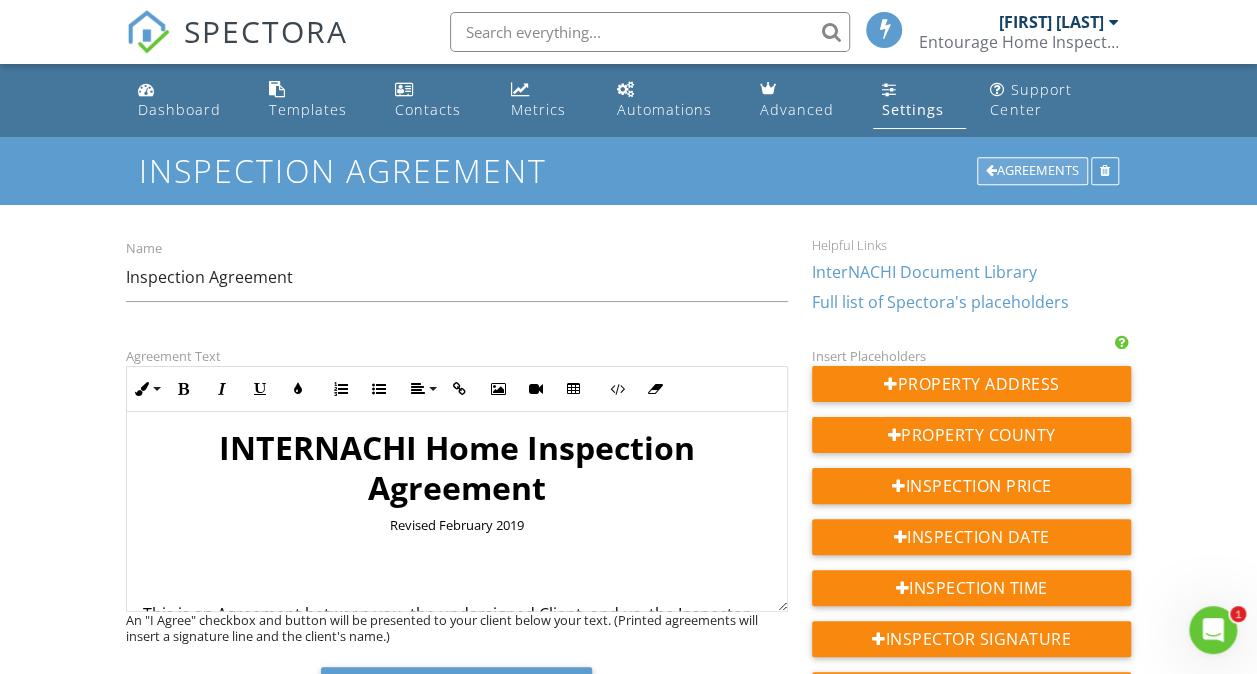 click on "Agreements" at bounding box center (1032, 171) 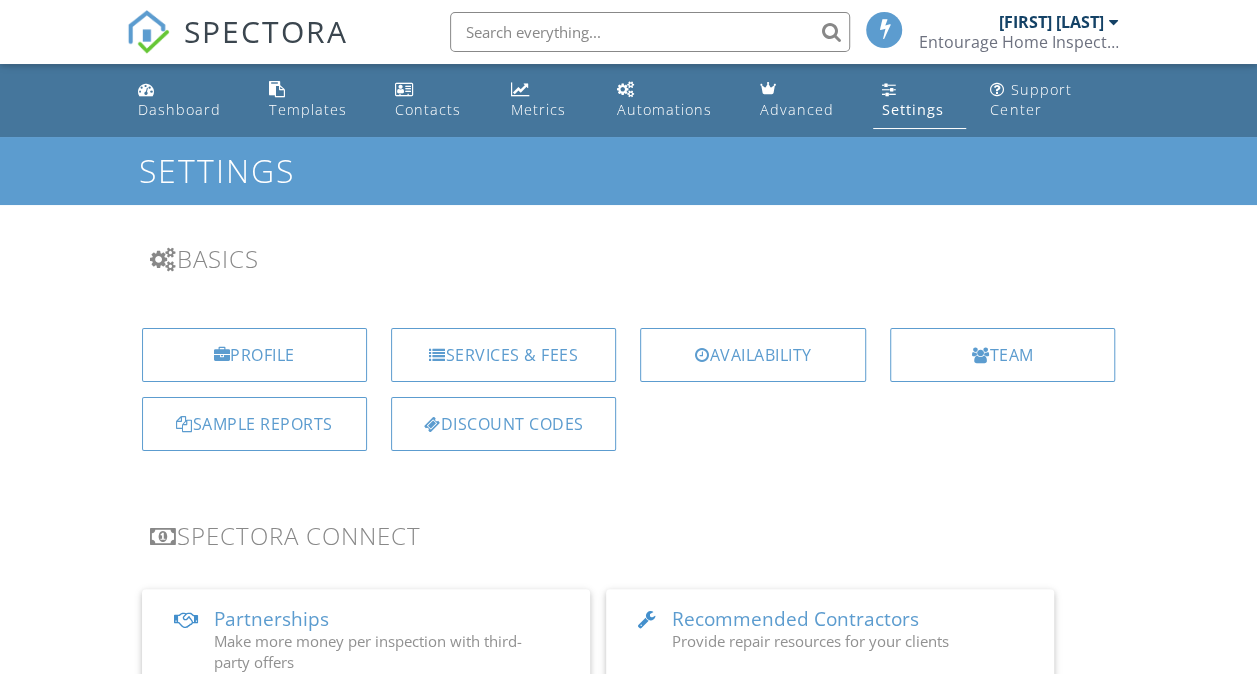 scroll, scrollTop: 678, scrollLeft: 0, axis: vertical 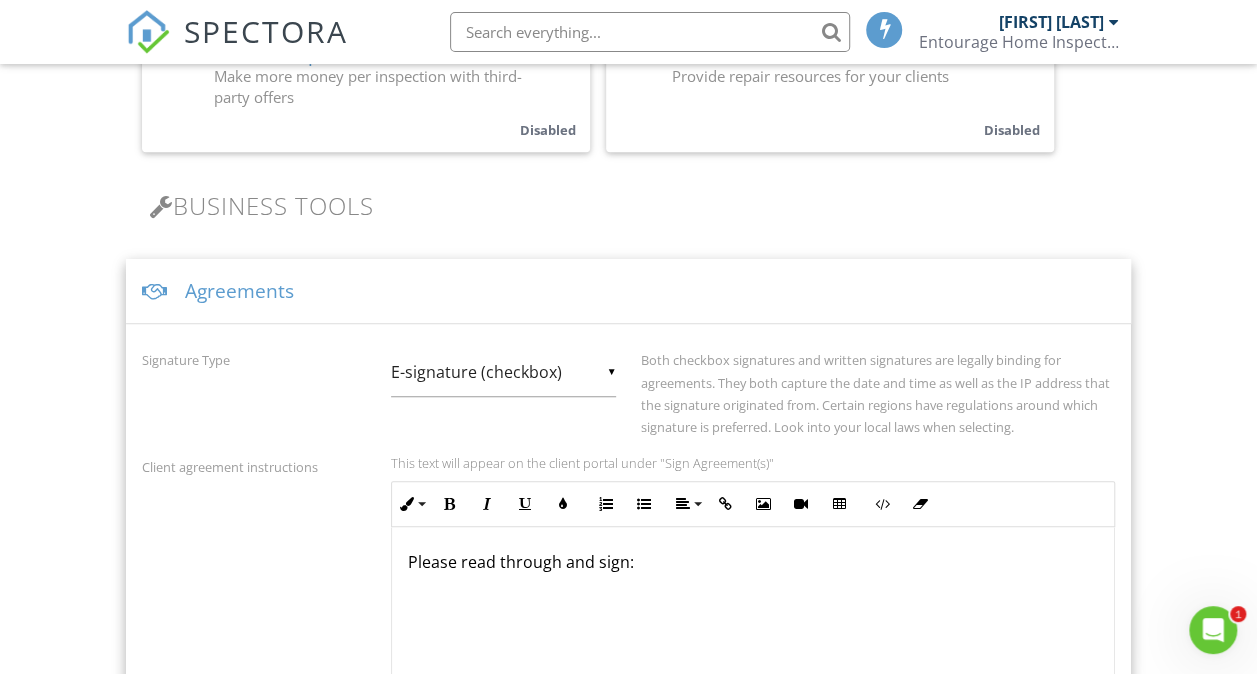 click on "Agreements" at bounding box center [629, 291] 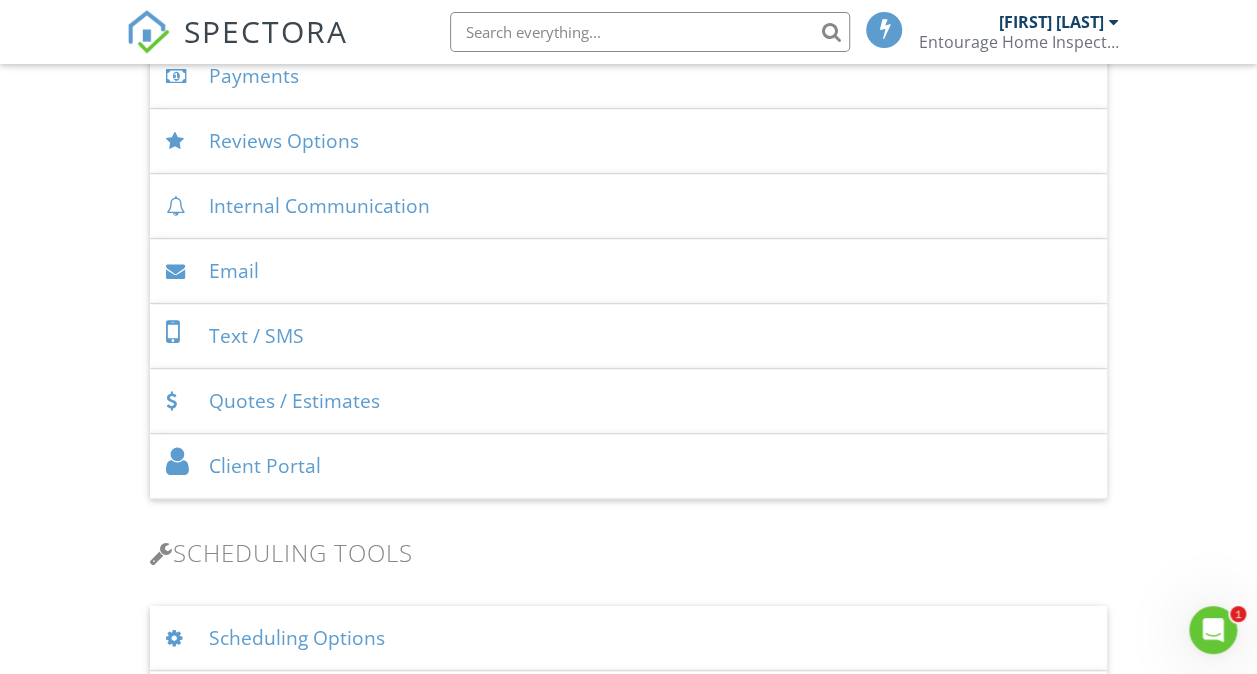 scroll, scrollTop: 849, scrollLeft: 0, axis: vertical 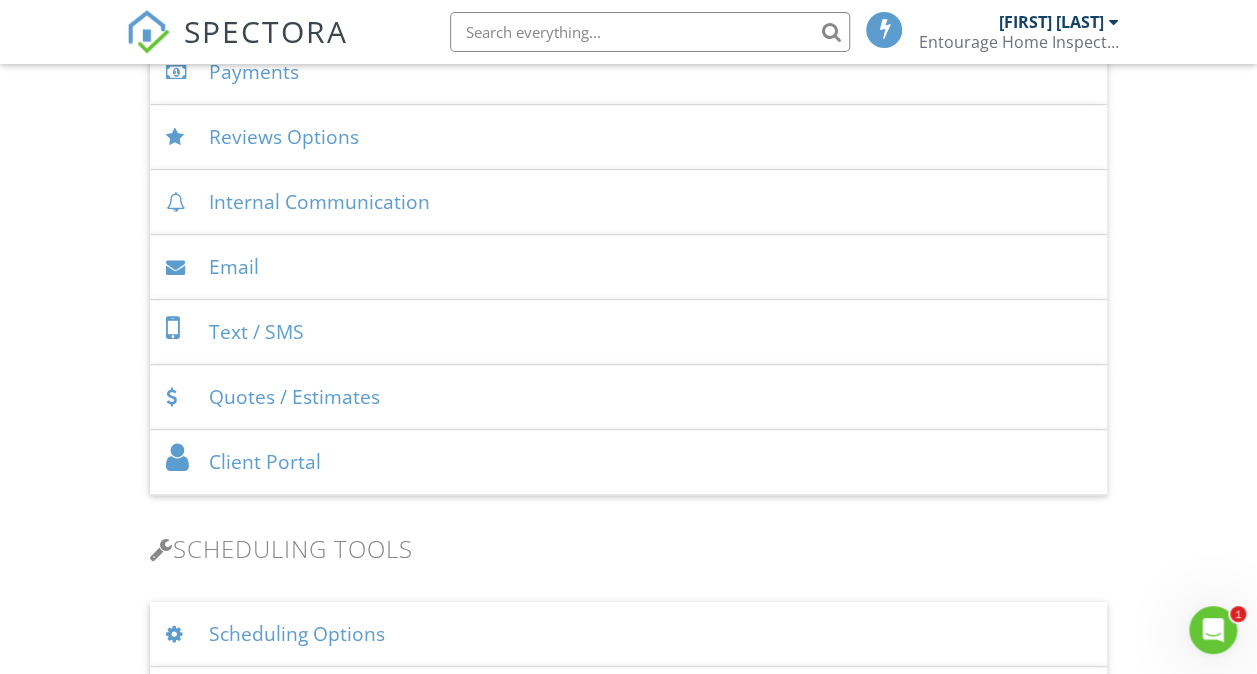click on "Reviews Options" at bounding box center [629, 137] 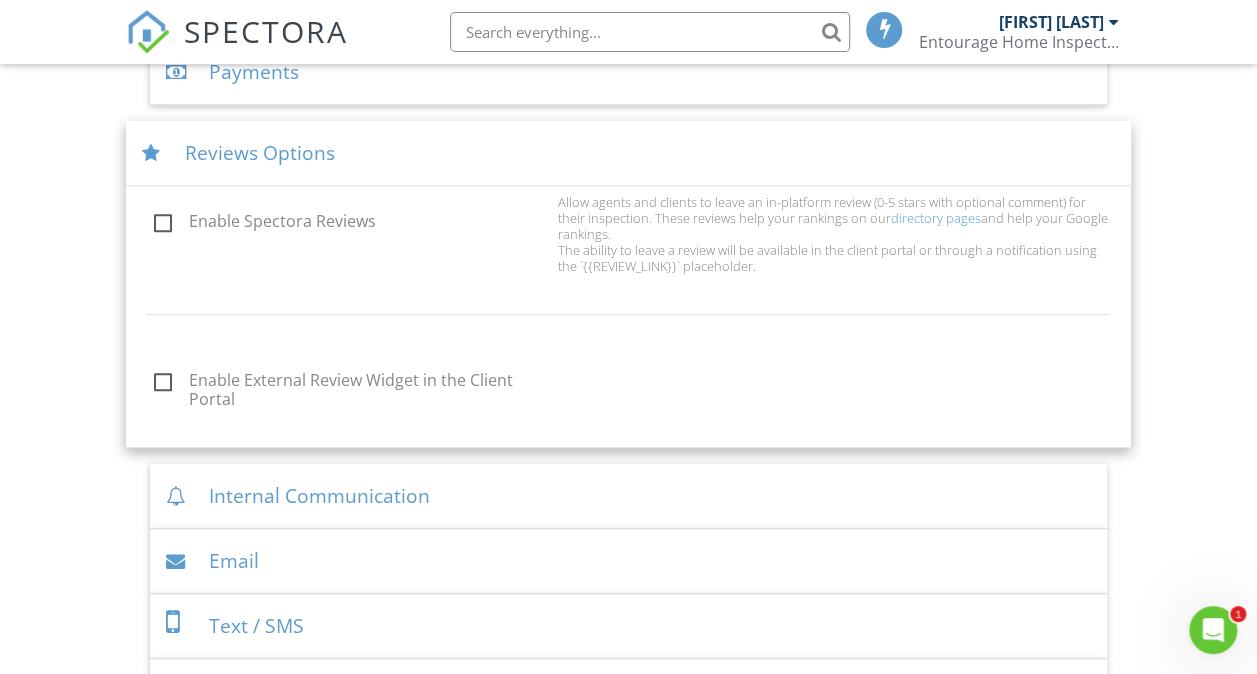 click on "Reviews Options" at bounding box center (629, 153) 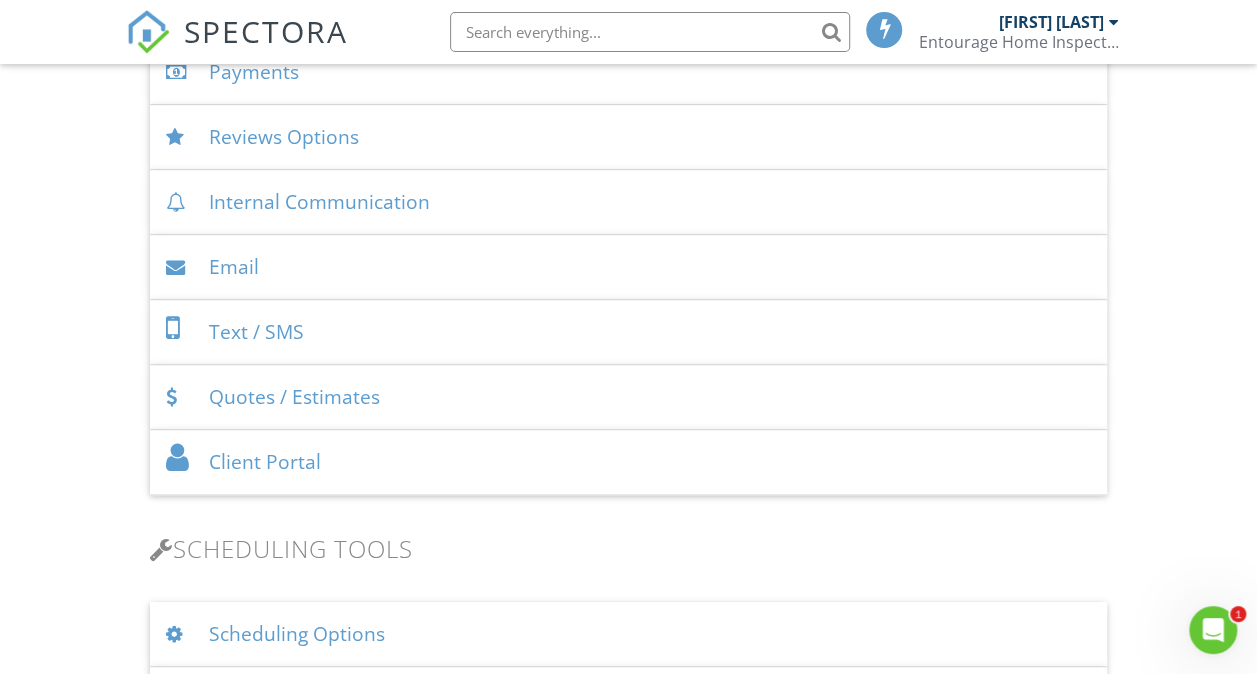 click on "Email" at bounding box center (629, 267) 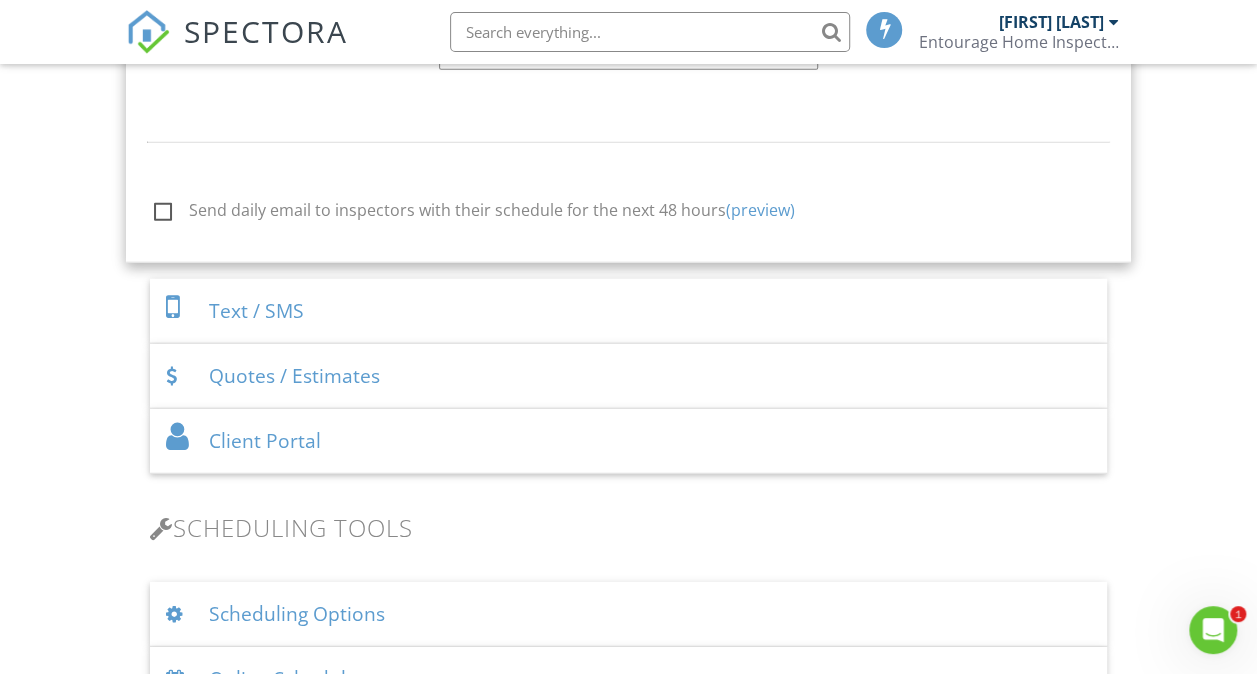 scroll, scrollTop: 2419, scrollLeft: 0, axis: vertical 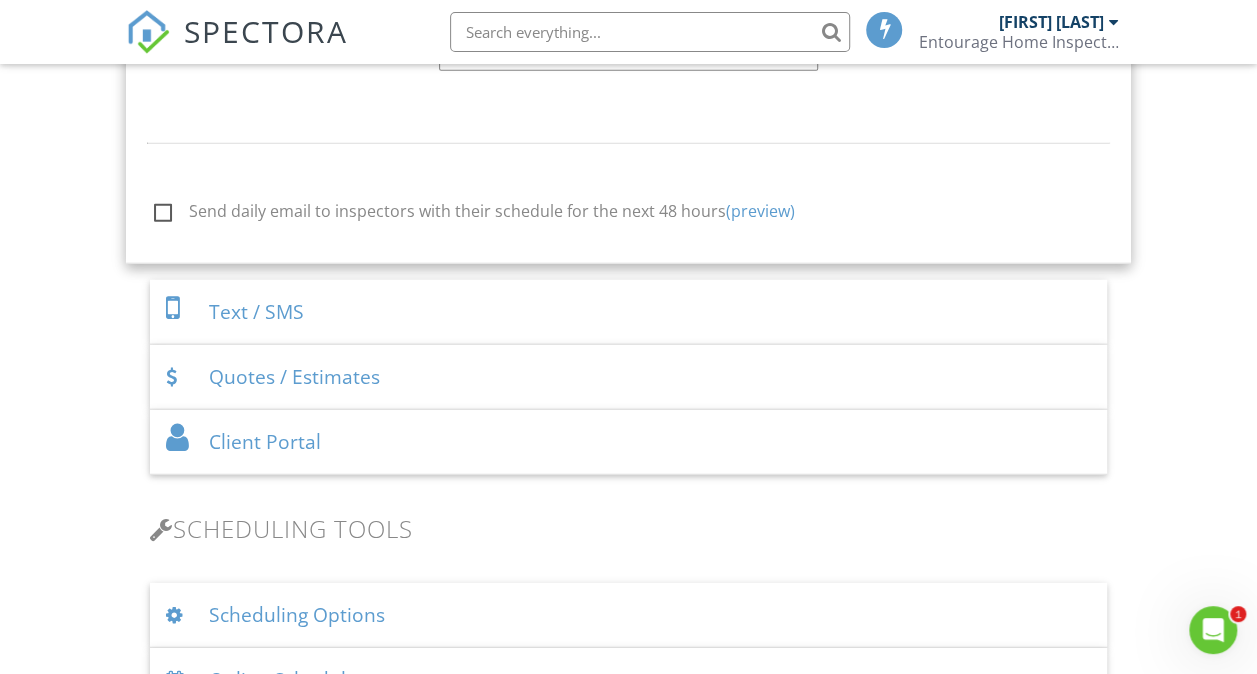 click on "Text / SMS" at bounding box center (629, 312) 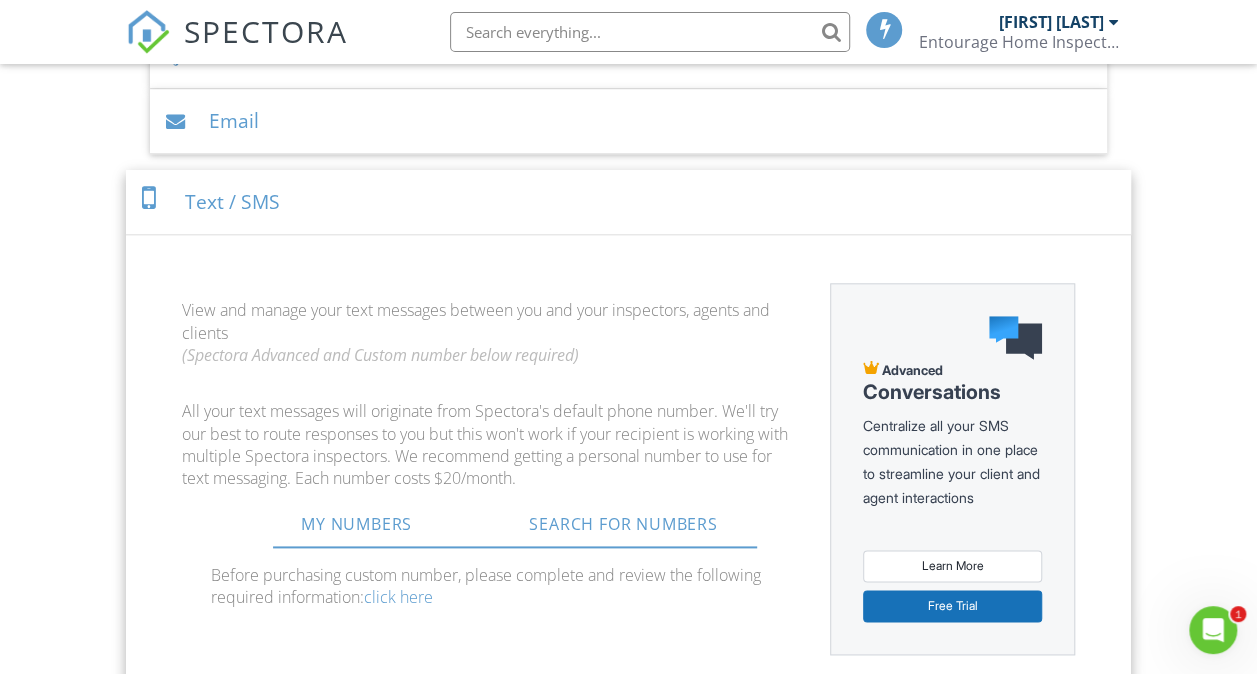 scroll, scrollTop: 998, scrollLeft: 0, axis: vertical 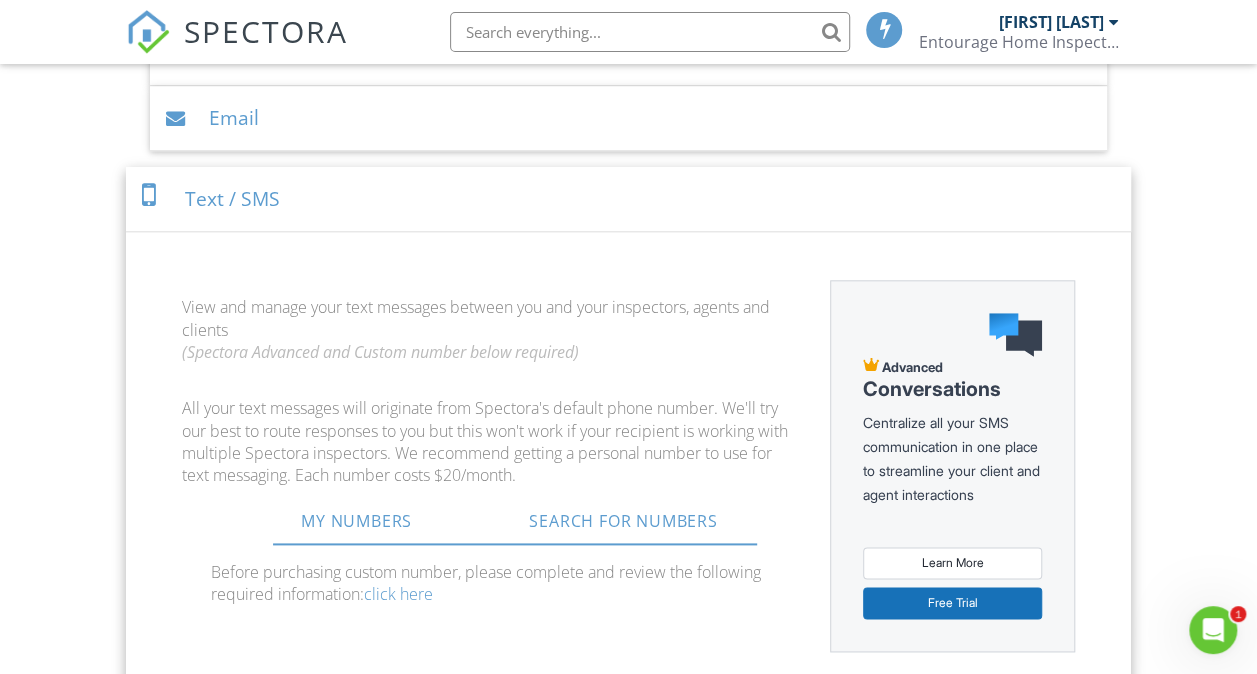click on "Text / SMS" at bounding box center [629, 199] 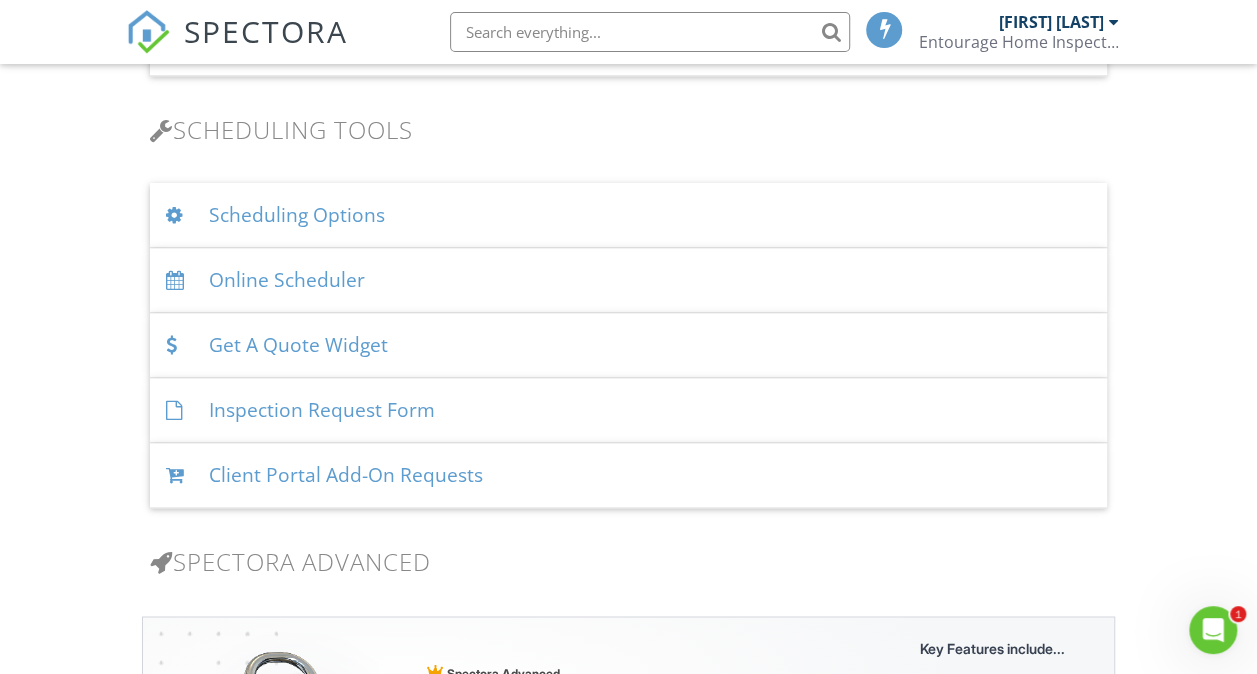 scroll, scrollTop: 1255, scrollLeft: 0, axis: vertical 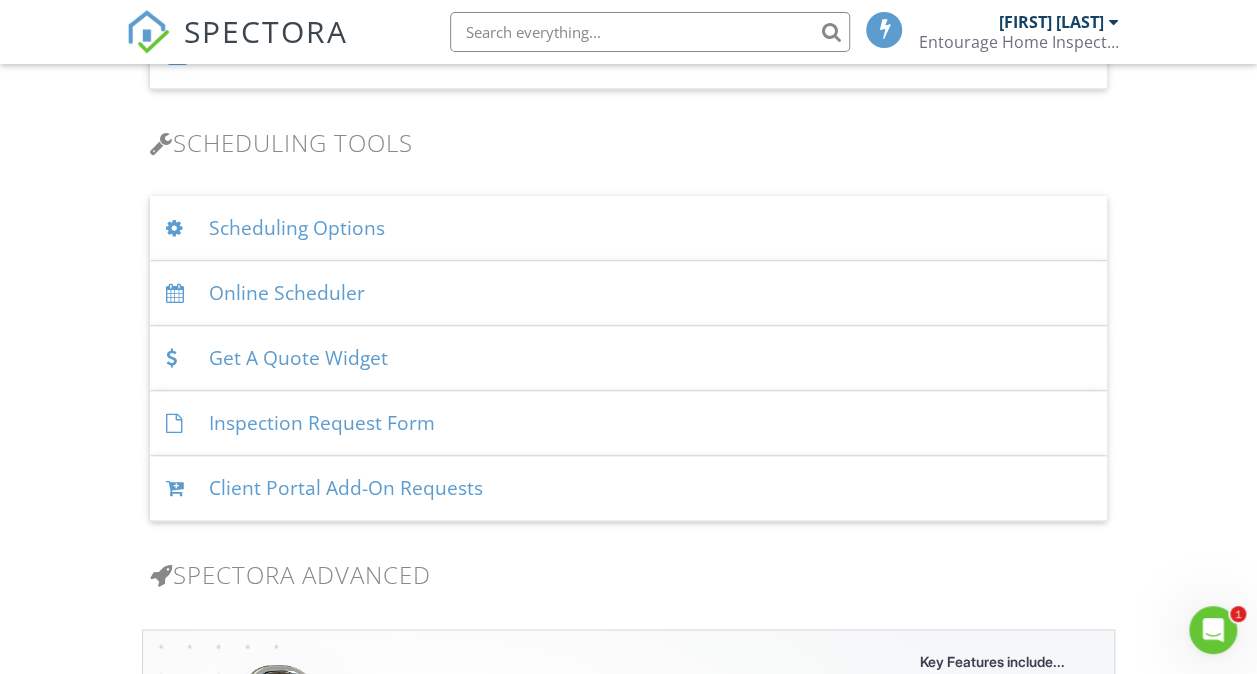 click on "Inspection Request Form" at bounding box center (629, 423) 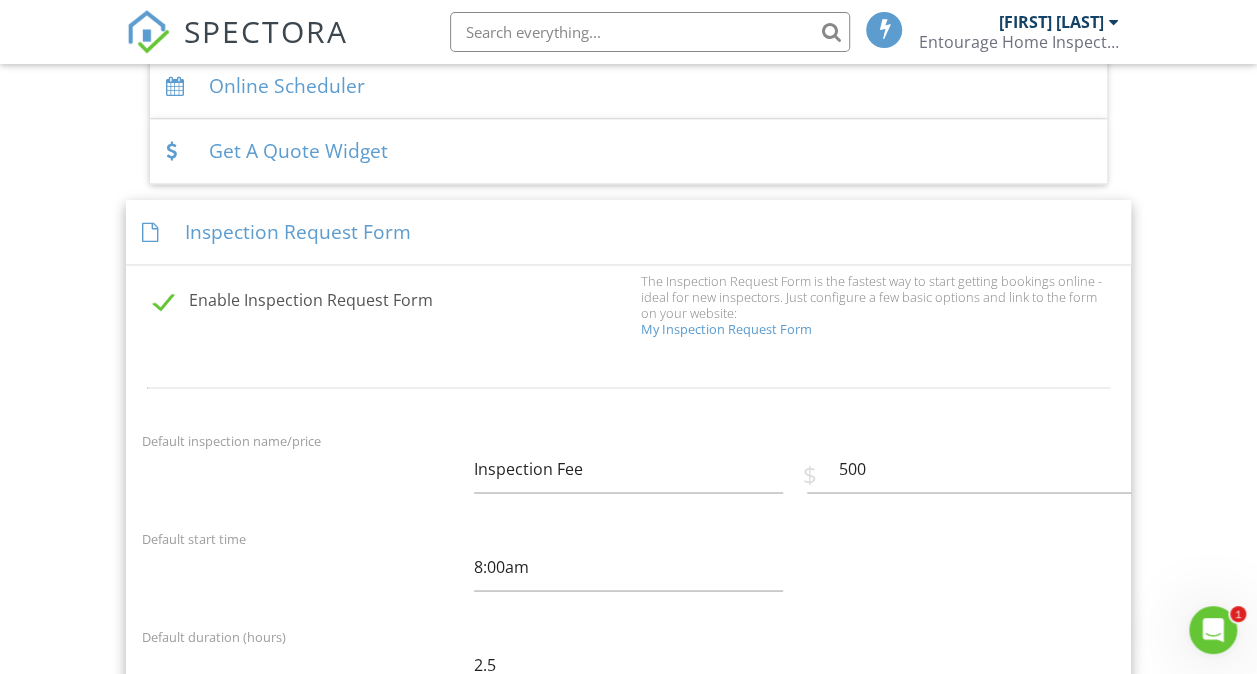 scroll, scrollTop: 1460, scrollLeft: 0, axis: vertical 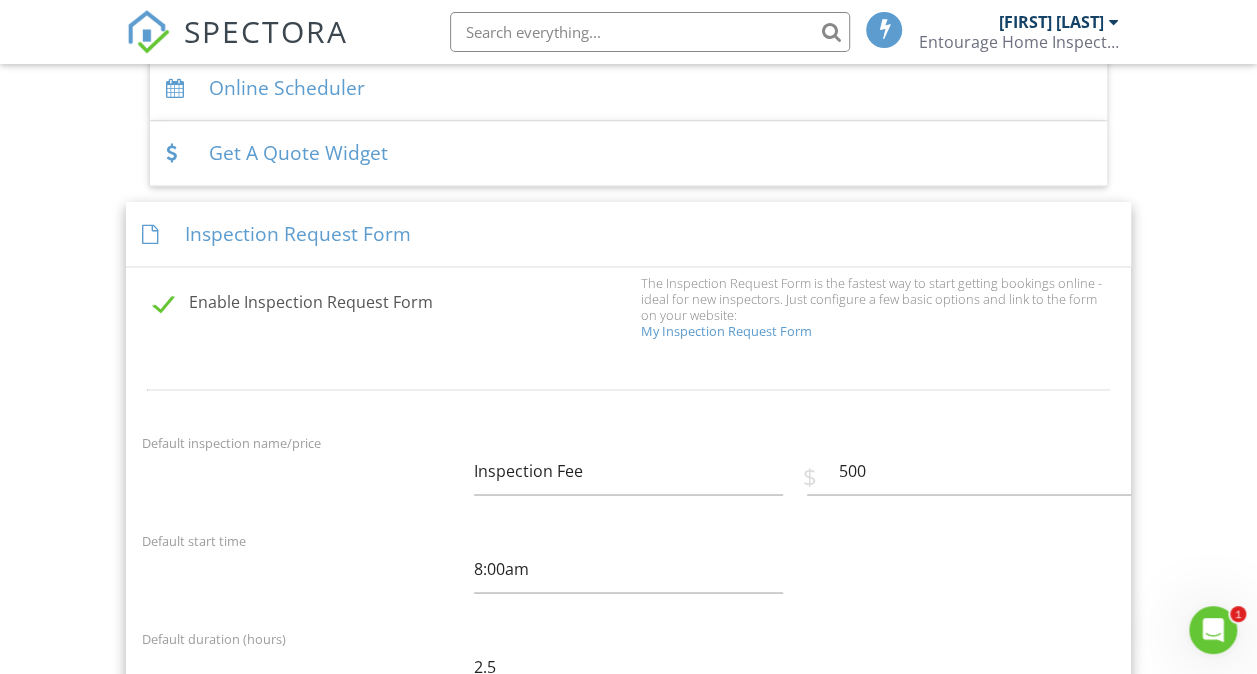 click on "Inspection Request Form" at bounding box center (629, 234) 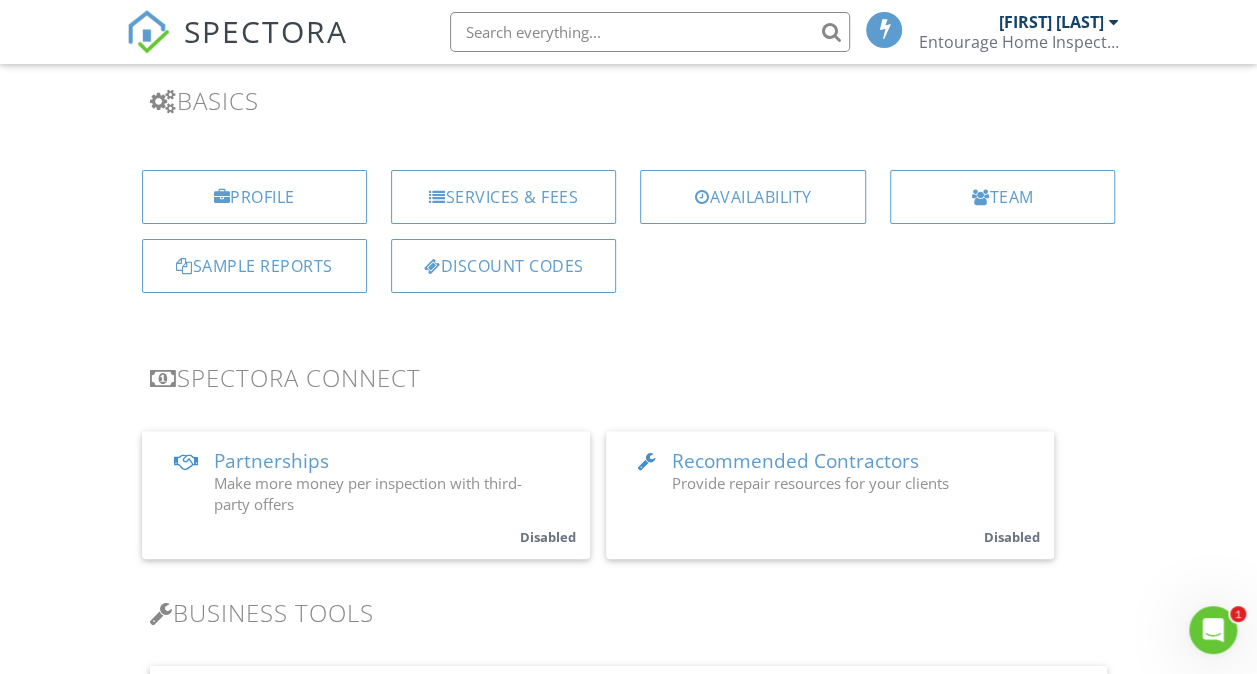 scroll, scrollTop: 0, scrollLeft: 0, axis: both 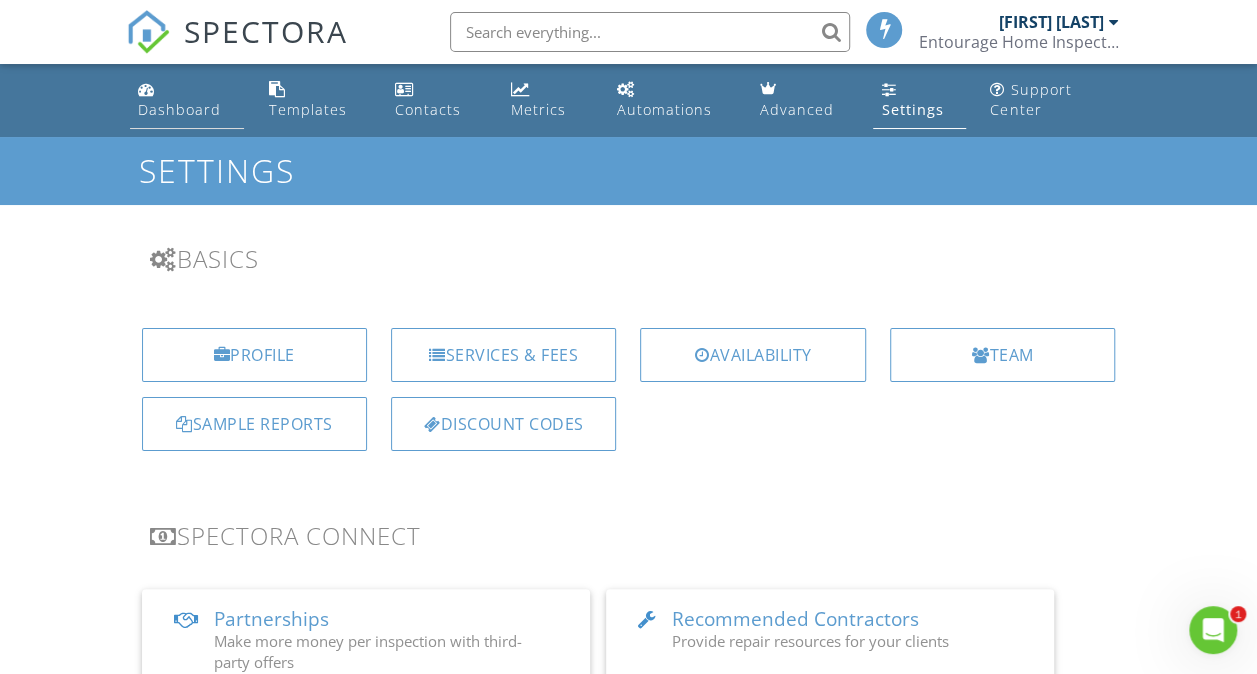 click on "Dashboard" at bounding box center (179, 109) 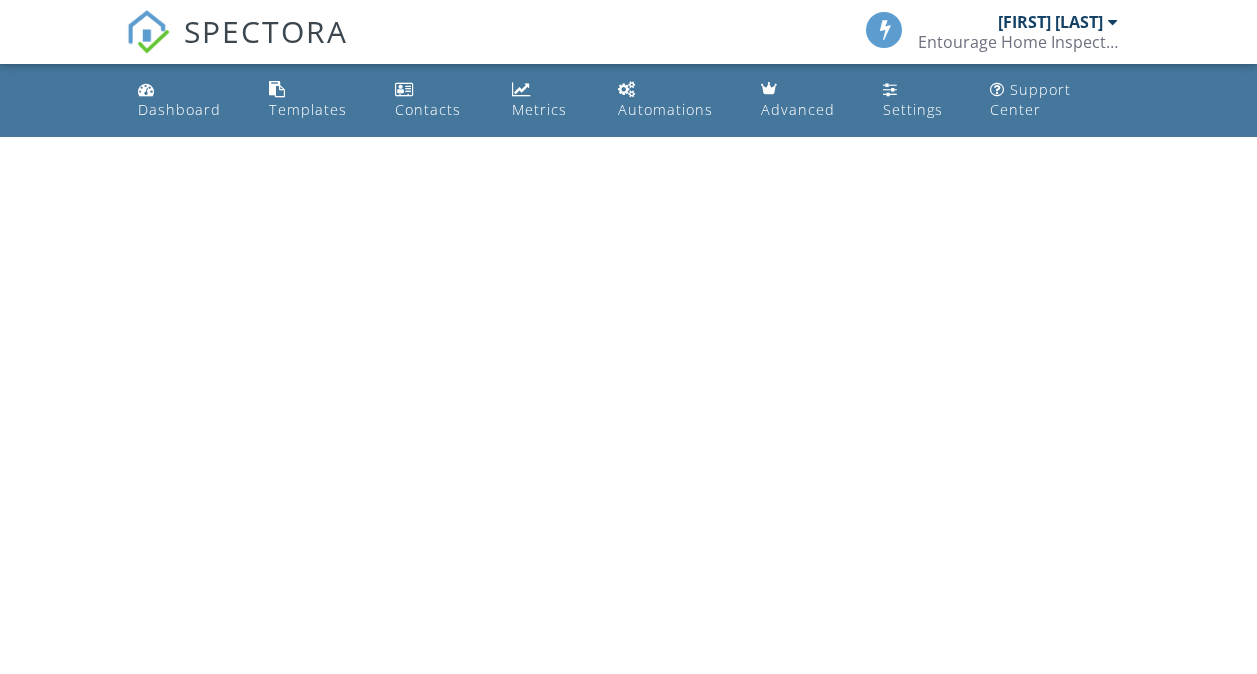 scroll, scrollTop: 0, scrollLeft: 0, axis: both 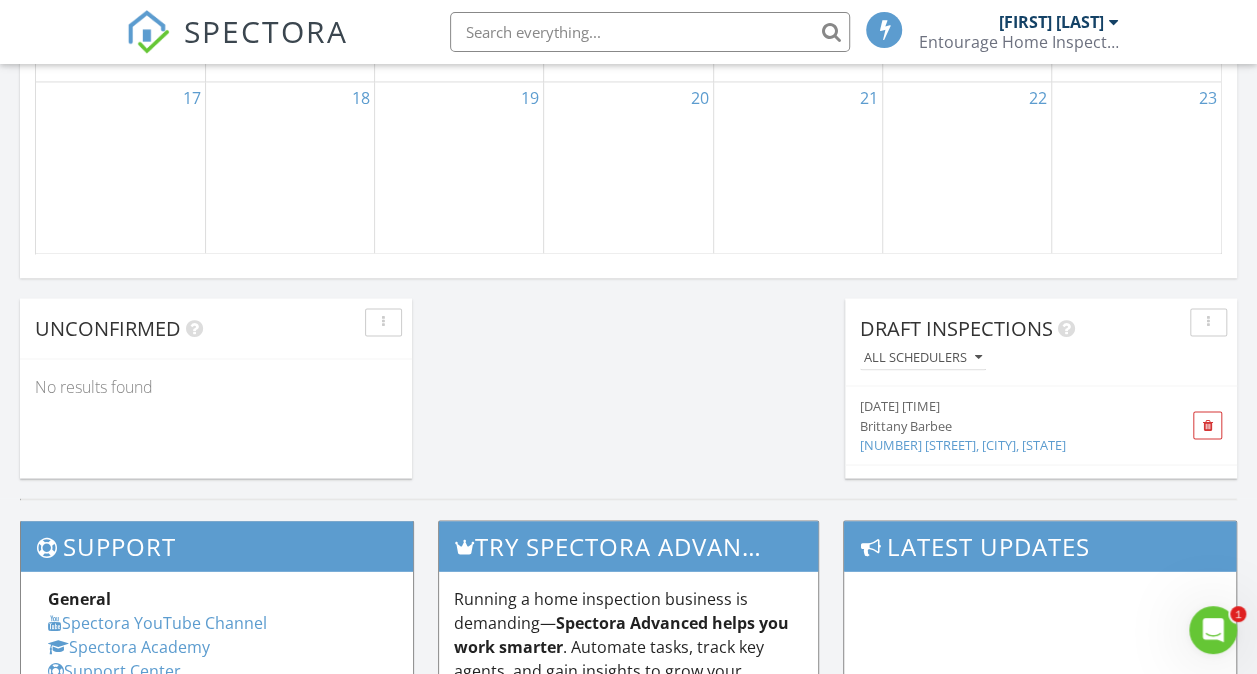 click on "[NUMBER] [STREET], [CITY], [STATE]" at bounding box center (963, 444) 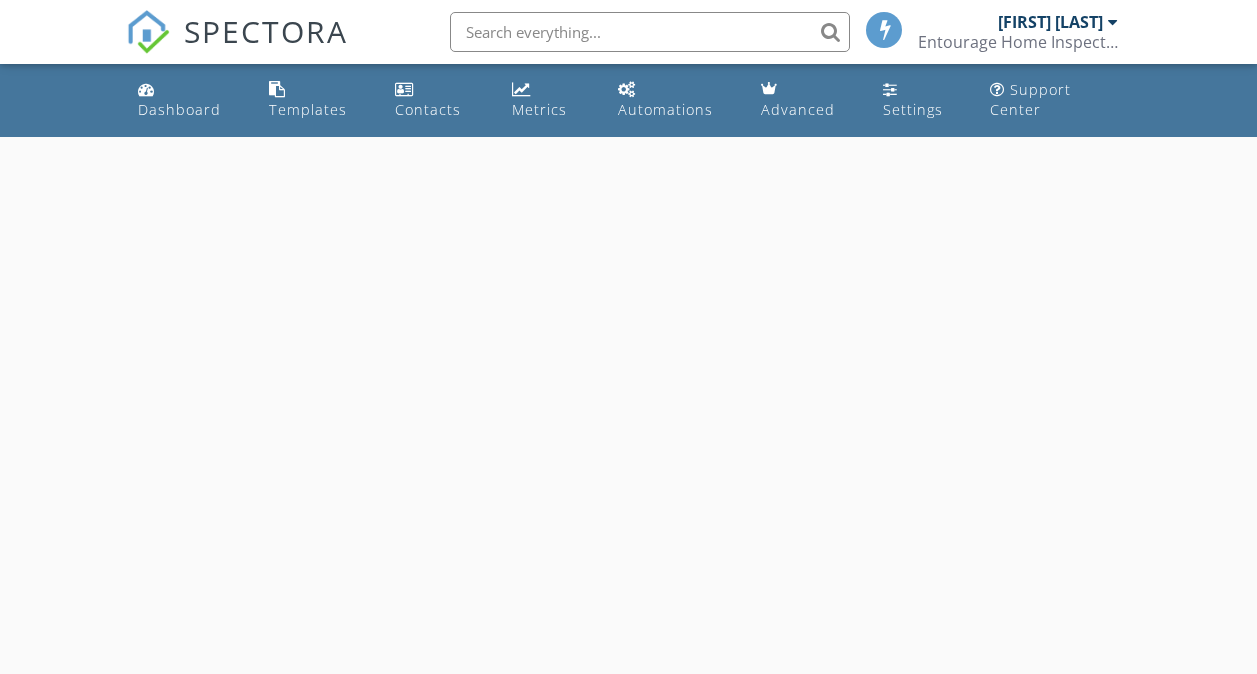 scroll, scrollTop: 0, scrollLeft: 0, axis: both 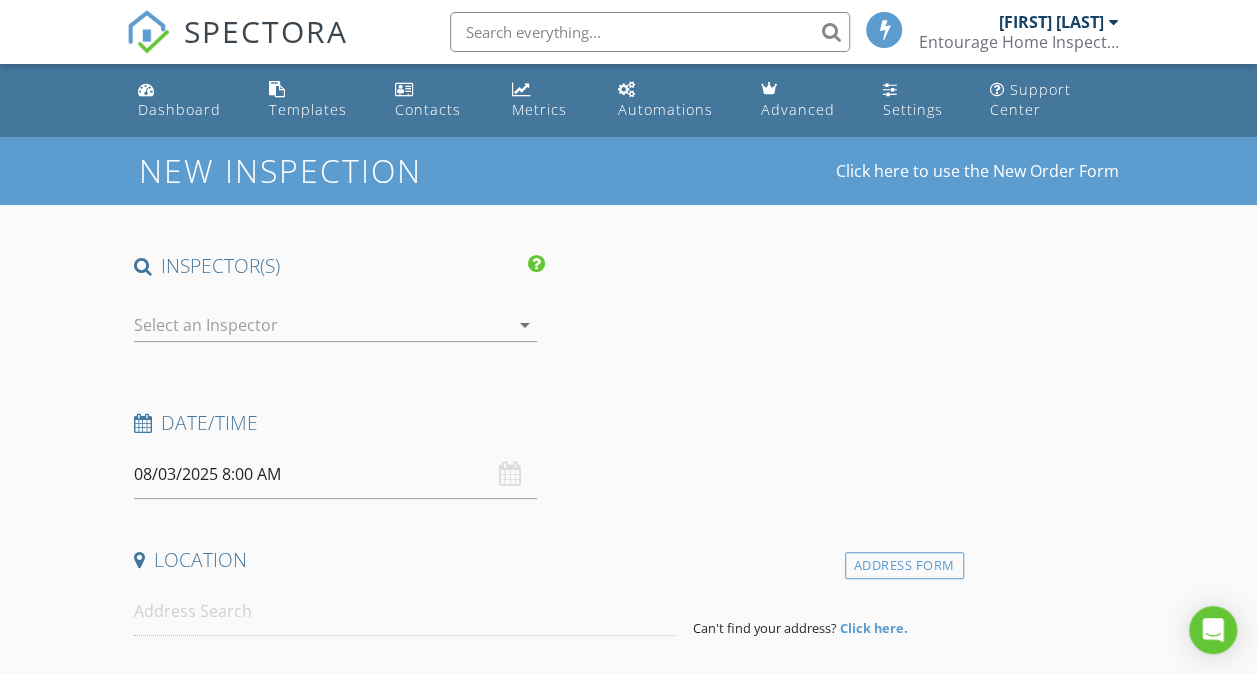 type on "Robert" 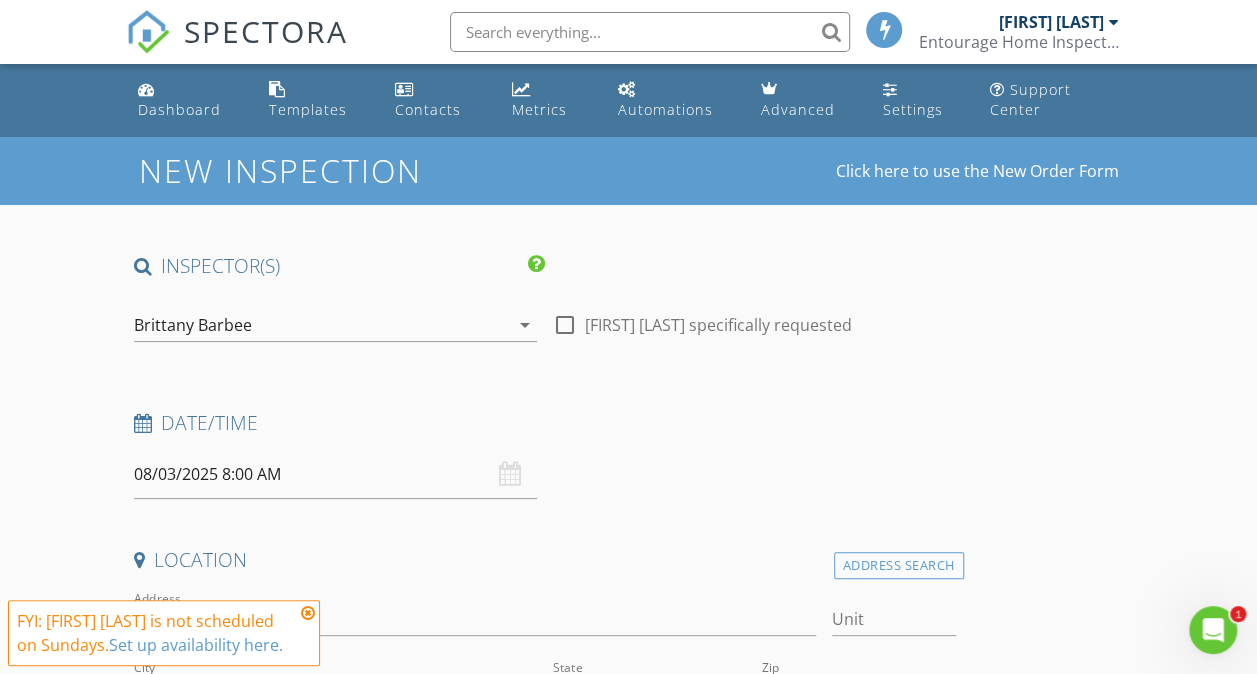 scroll, scrollTop: 0, scrollLeft: 0, axis: both 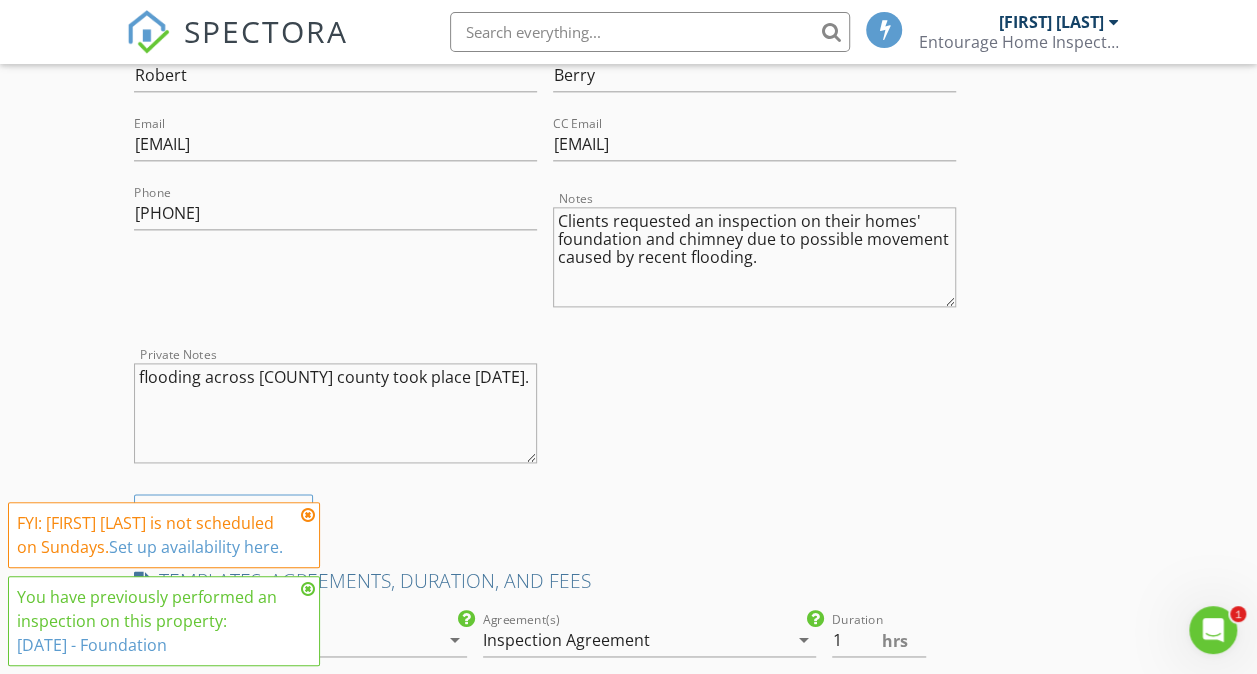 click at bounding box center [308, 515] 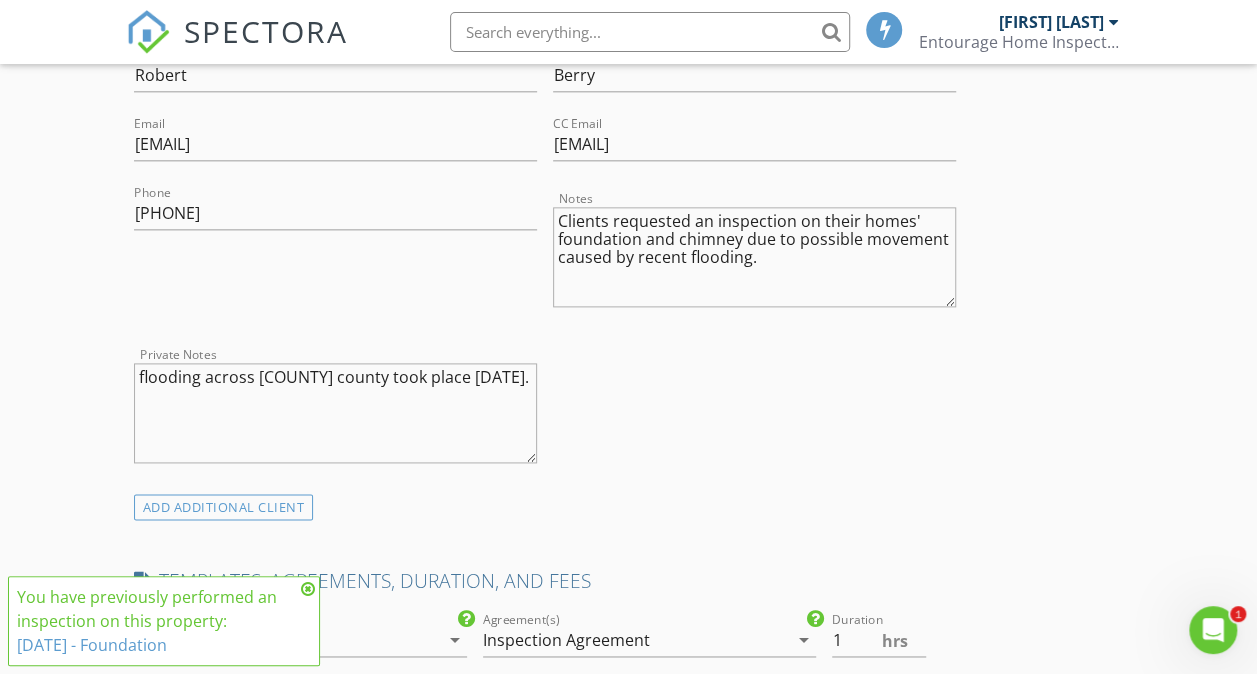 click at bounding box center [308, 589] 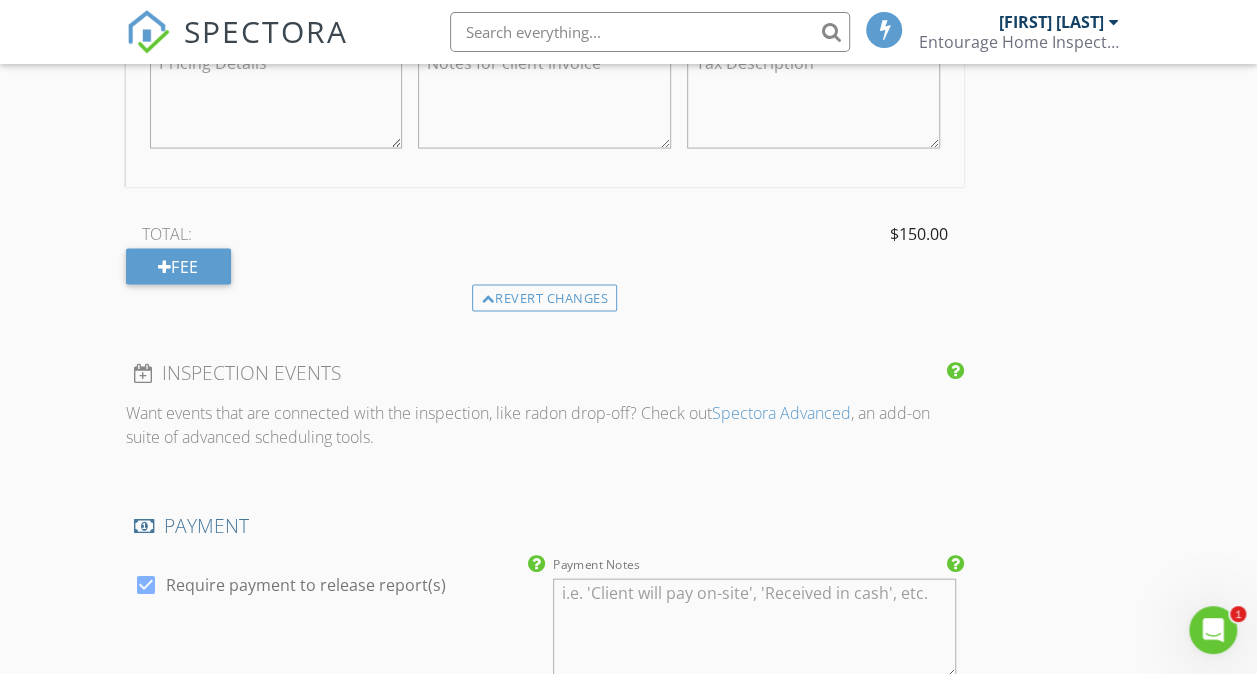 scroll, scrollTop: 1982, scrollLeft: 0, axis: vertical 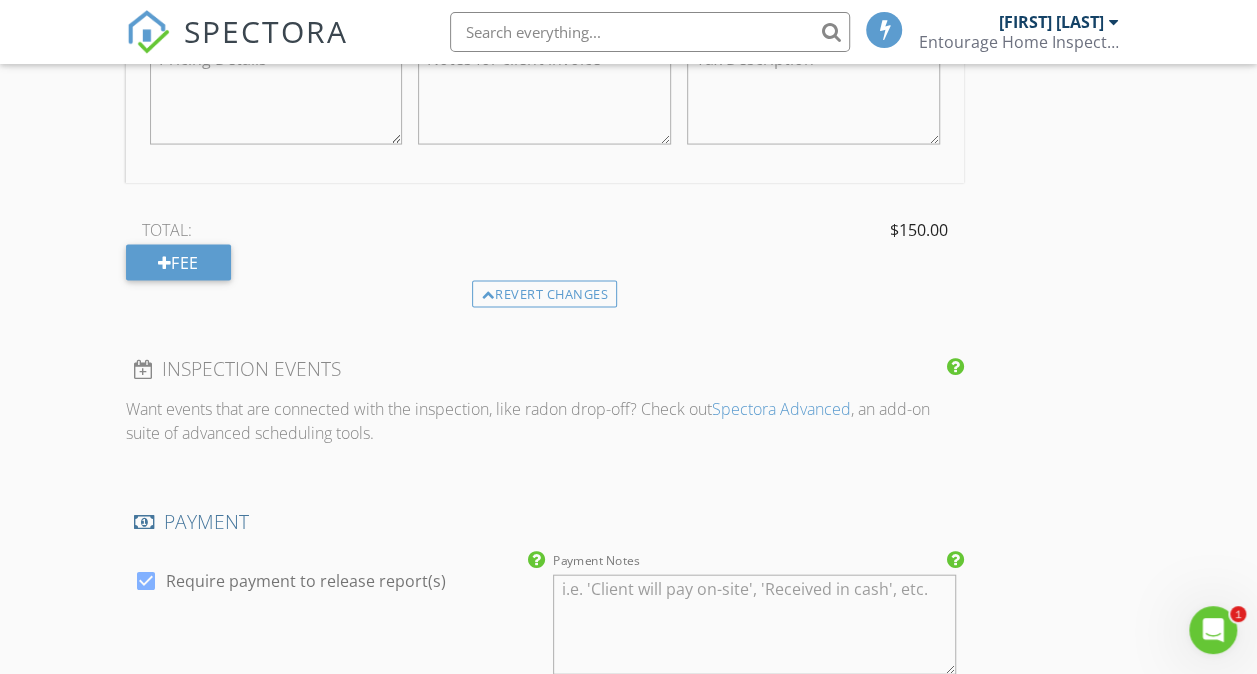 click at bounding box center (146, 581) 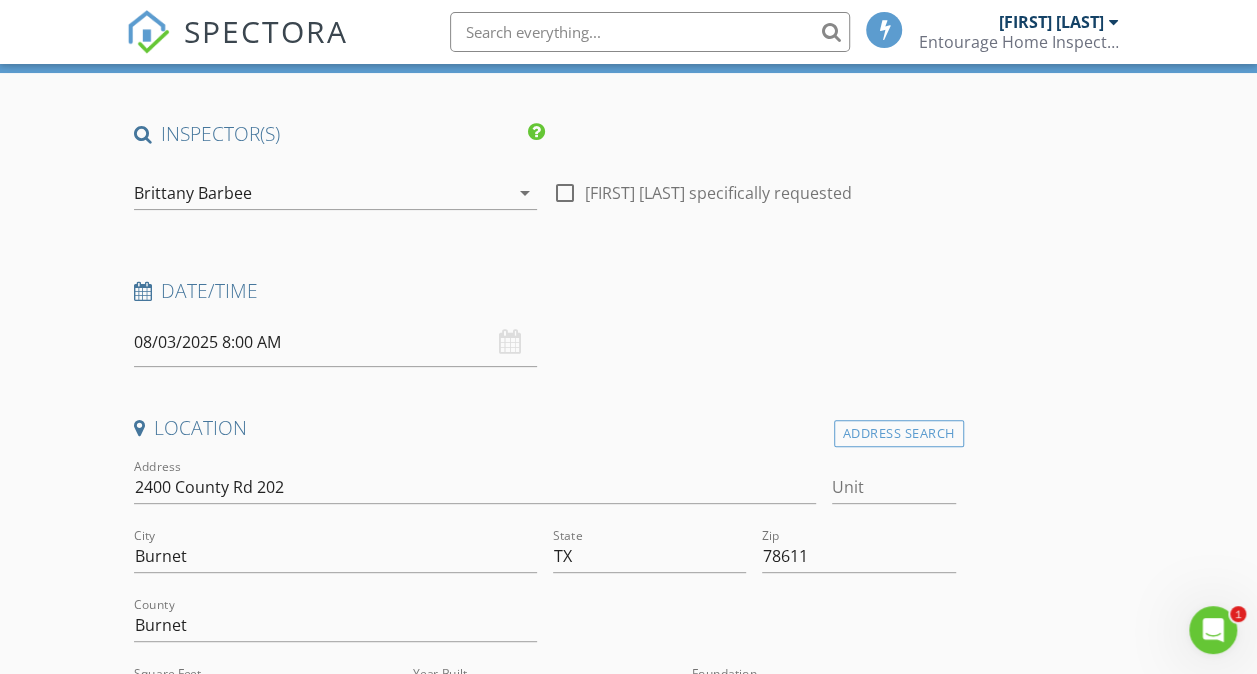 scroll, scrollTop: 0, scrollLeft: 0, axis: both 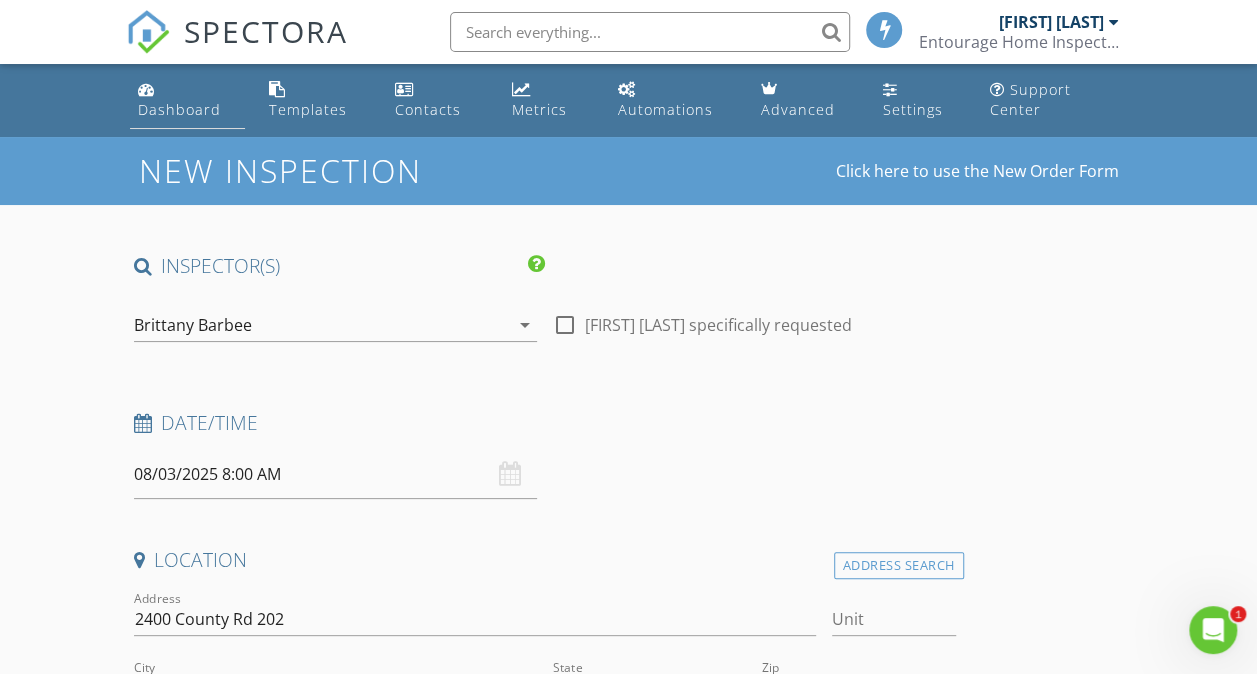 click on "Dashboard" at bounding box center [179, 109] 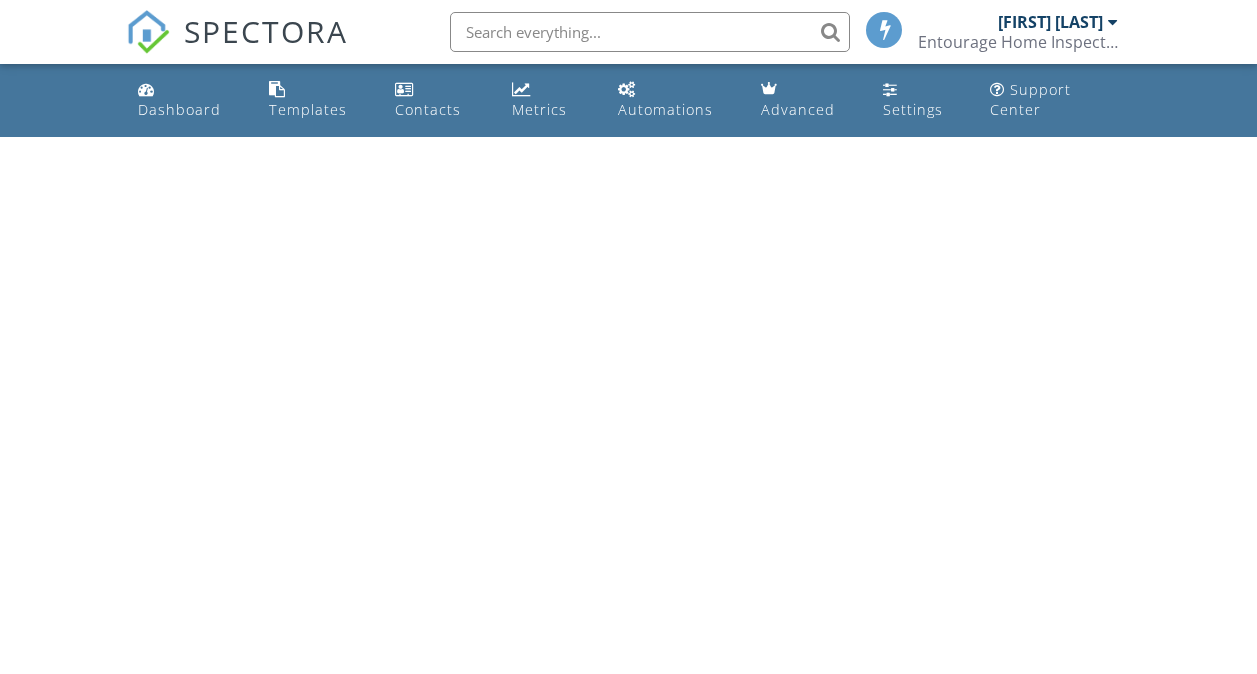 scroll, scrollTop: 0, scrollLeft: 0, axis: both 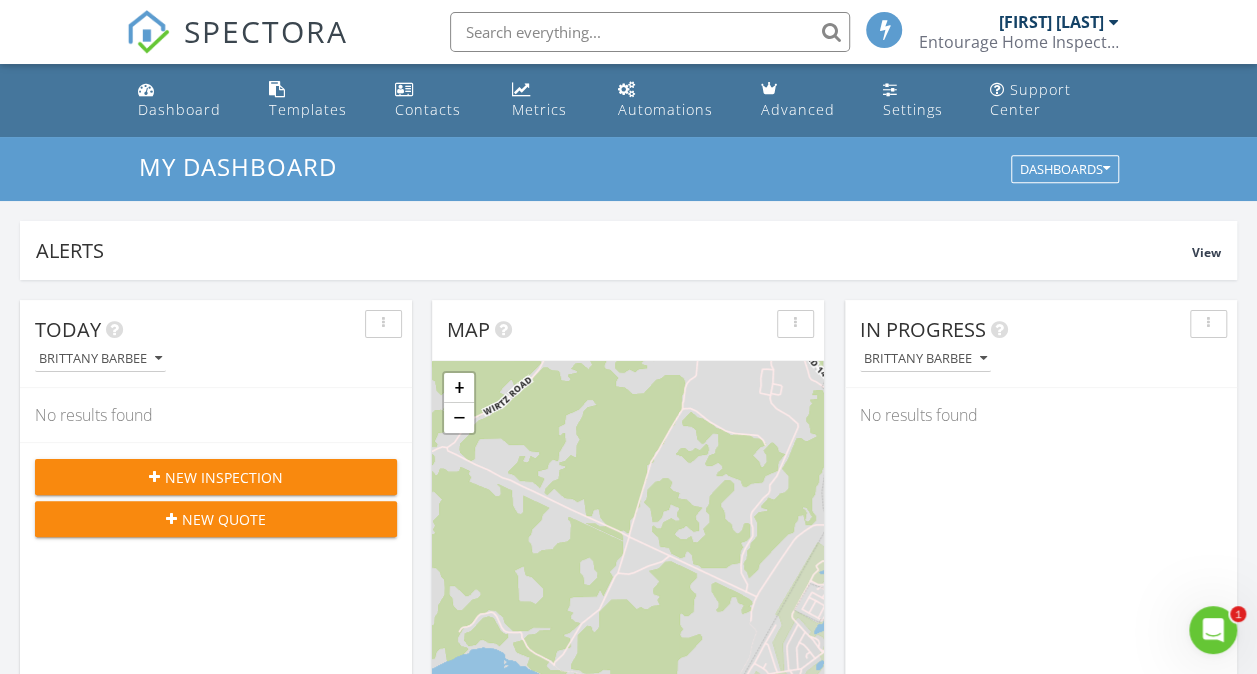click on "New Inspection" at bounding box center (224, 477) 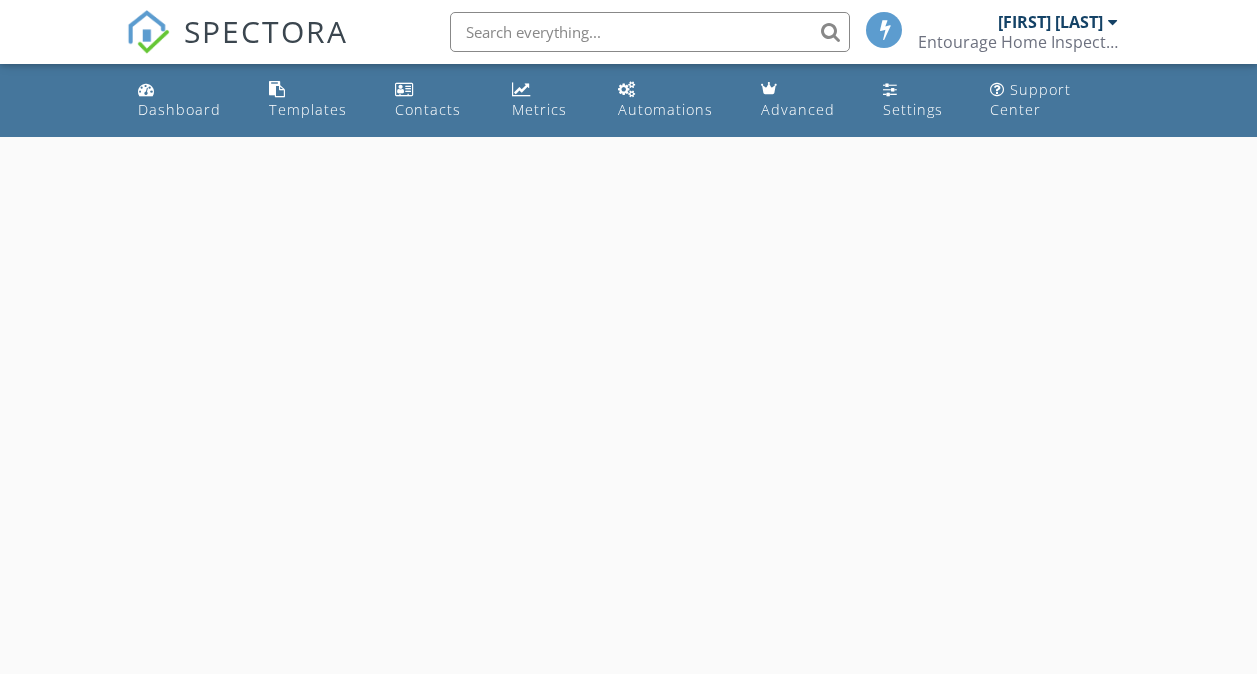 scroll, scrollTop: 0, scrollLeft: 0, axis: both 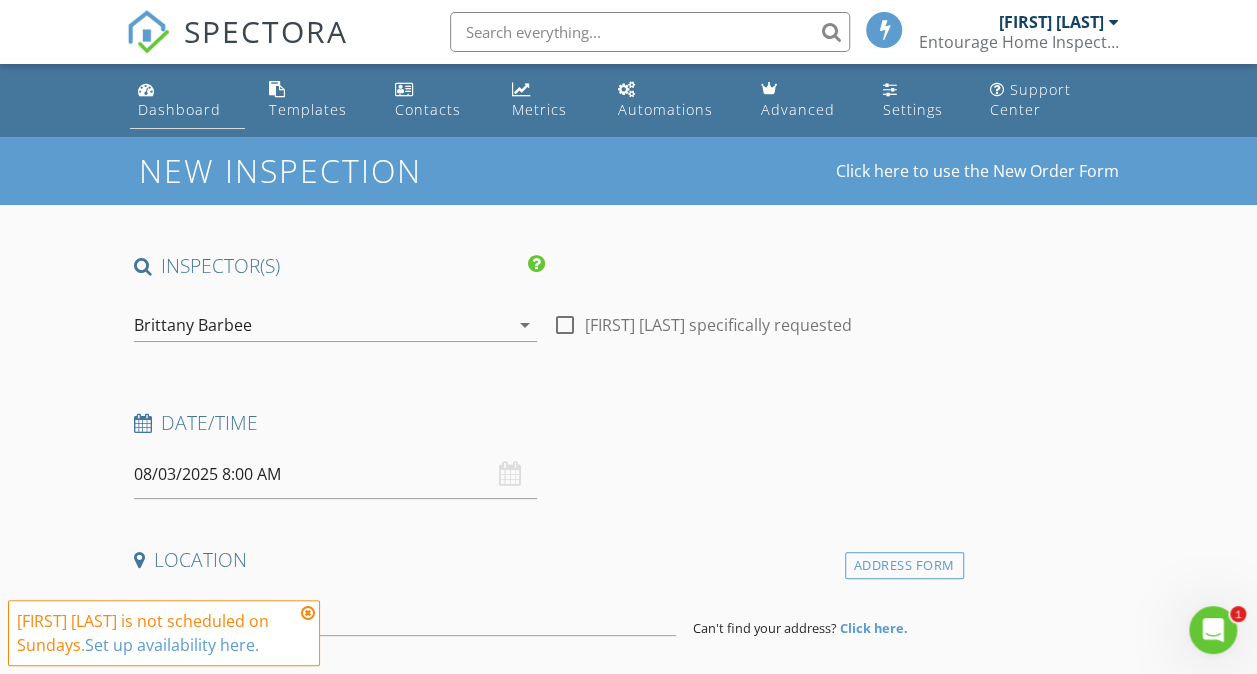 click on "Dashboard" at bounding box center (179, 109) 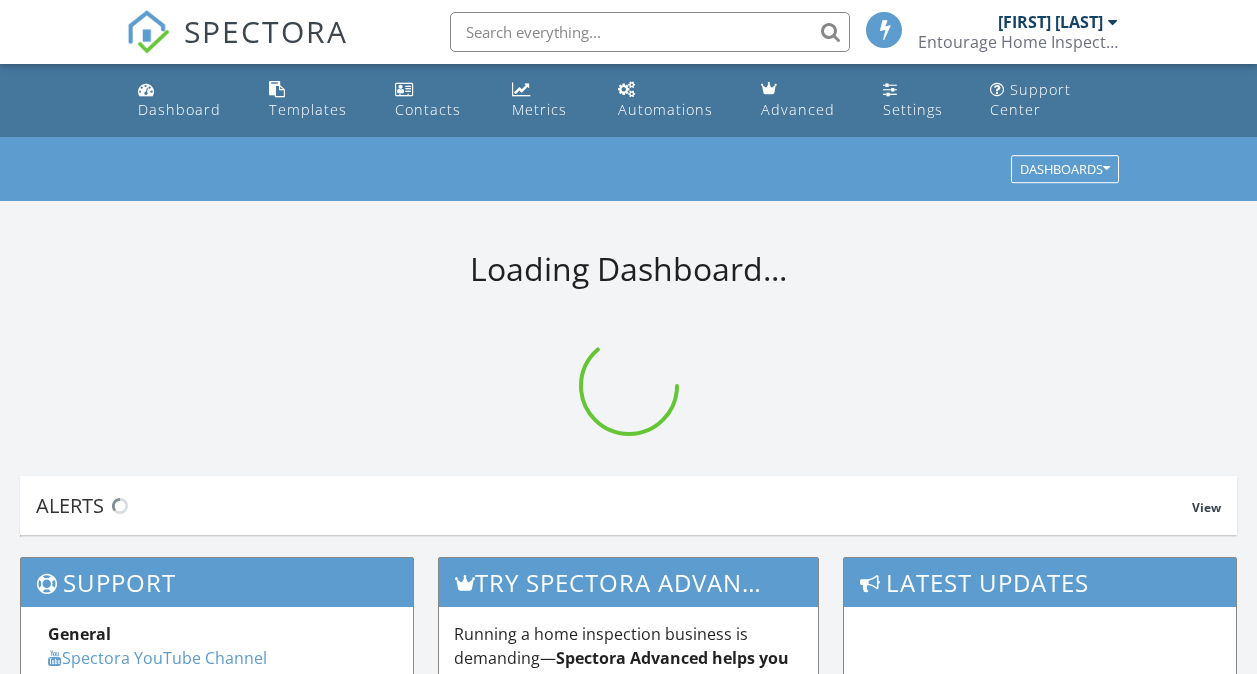 scroll, scrollTop: 0, scrollLeft: 0, axis: both 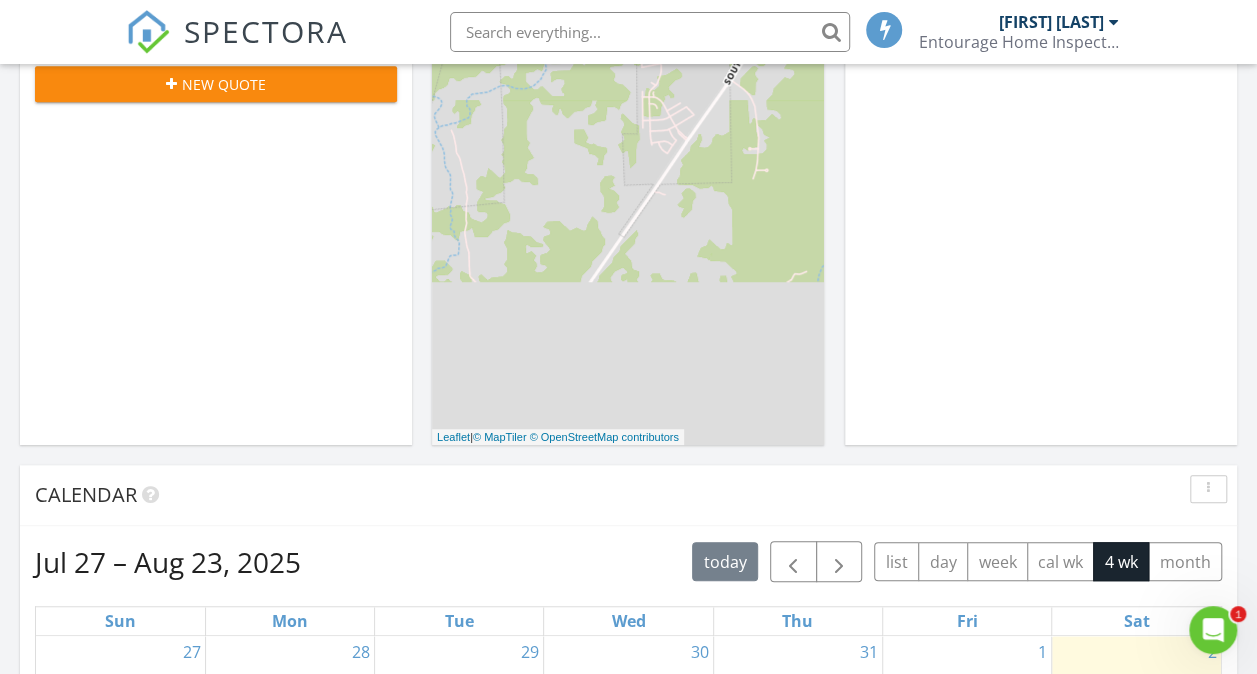 click on "Entourage Home Inspections LLC" at bounding box center (1018, 42) 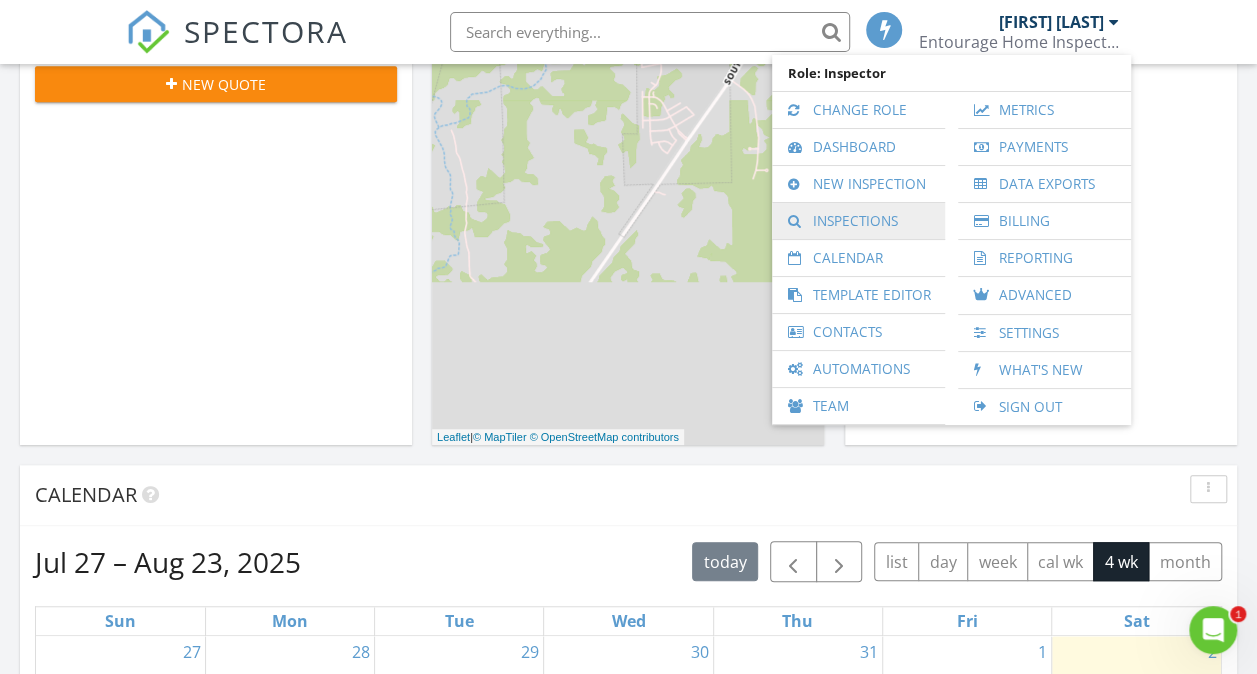 click on "Inspections" at bounding box center (858, 221) 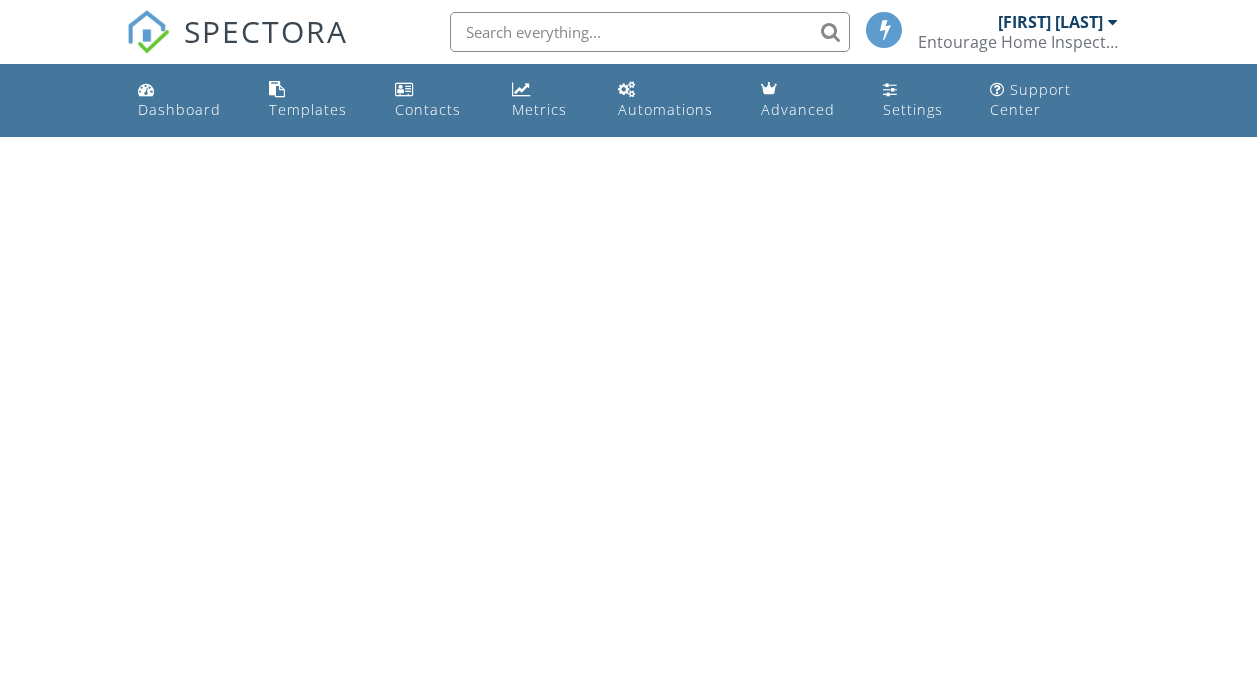 scroll, scrollTop: 0, scrollLeft: 0, axis: both 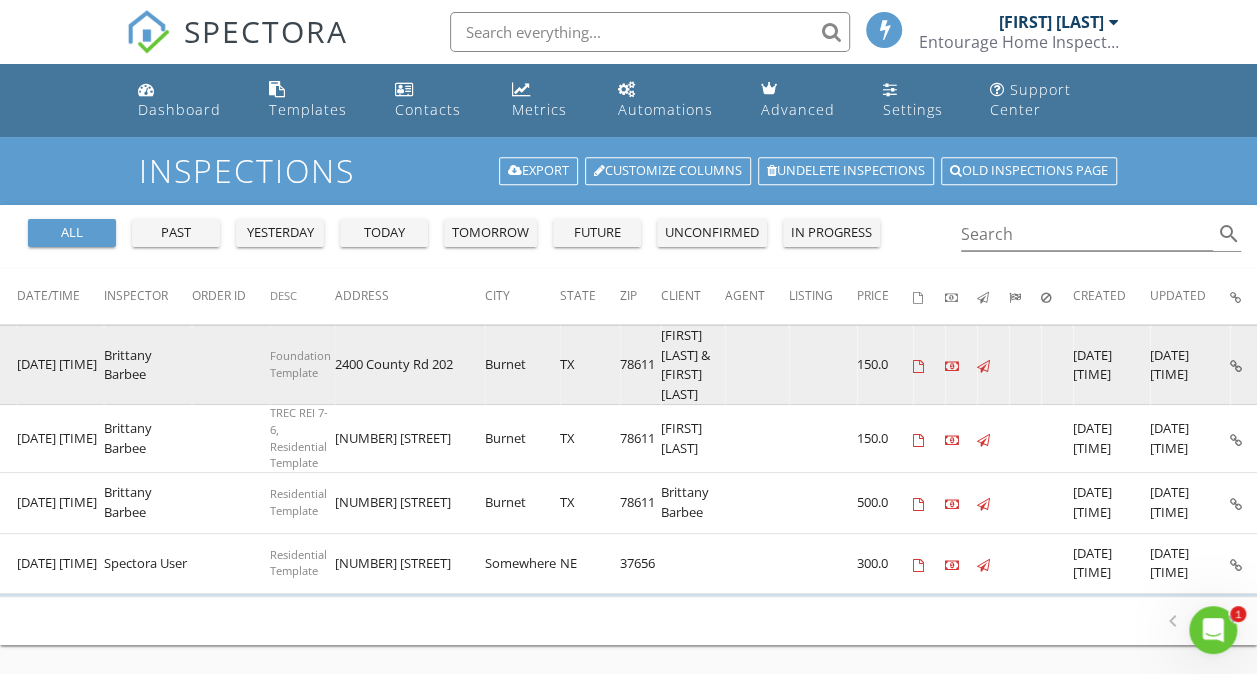 click at bounding box center (1236, 366) 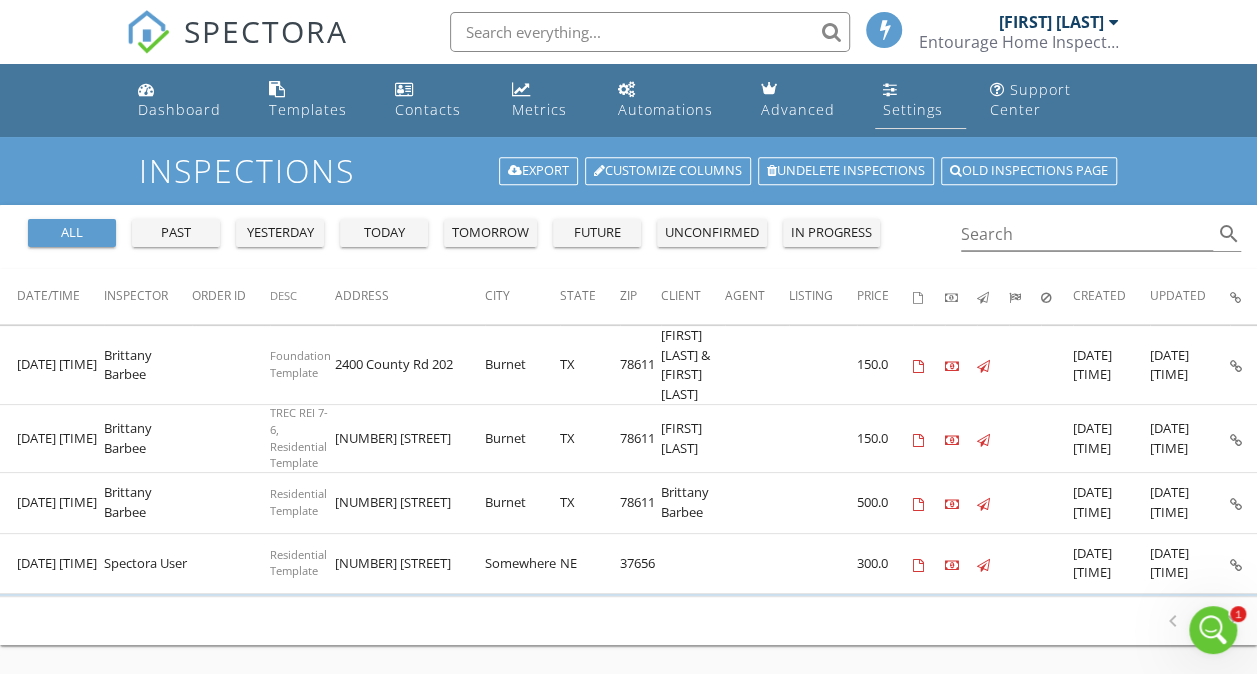 click on "Settings" at bounding box center (913, 109) 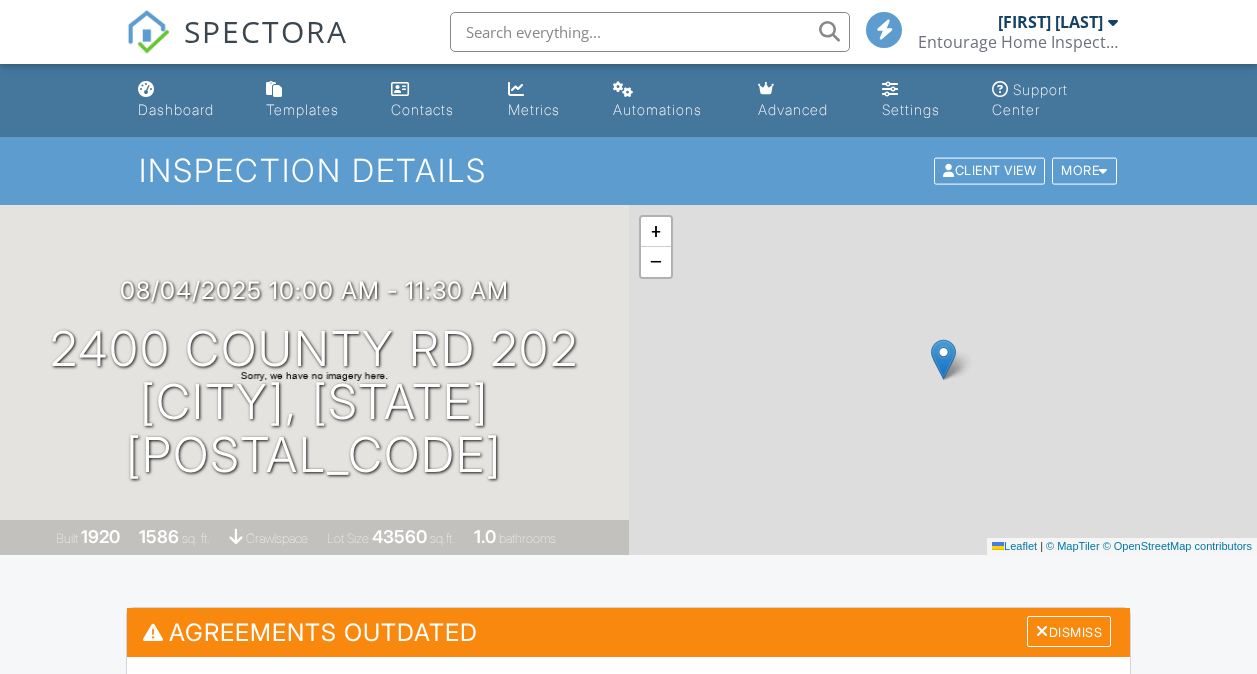 scroll, scrollTop: 0, scrollLeft: 0, axis: both 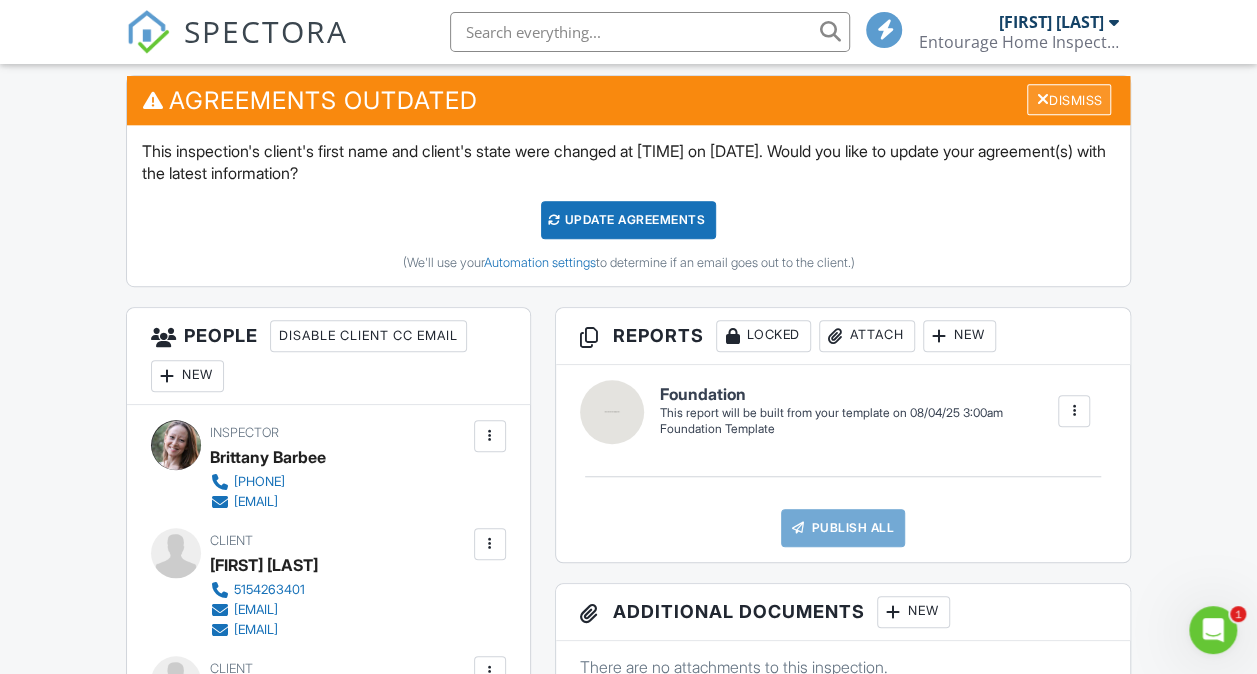 click on "Dismiss" at bounding box center (1069, 99) 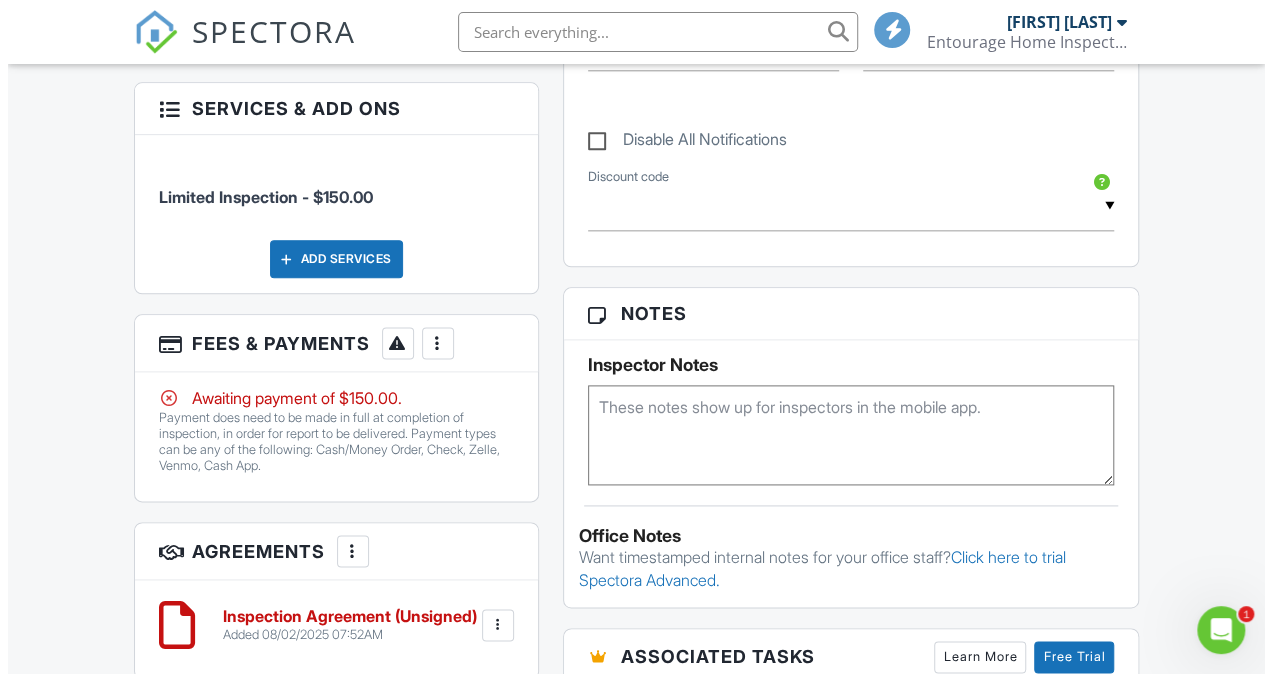 scroll, scrollTop: 1081, scrollLeft: 0, axis: vertical 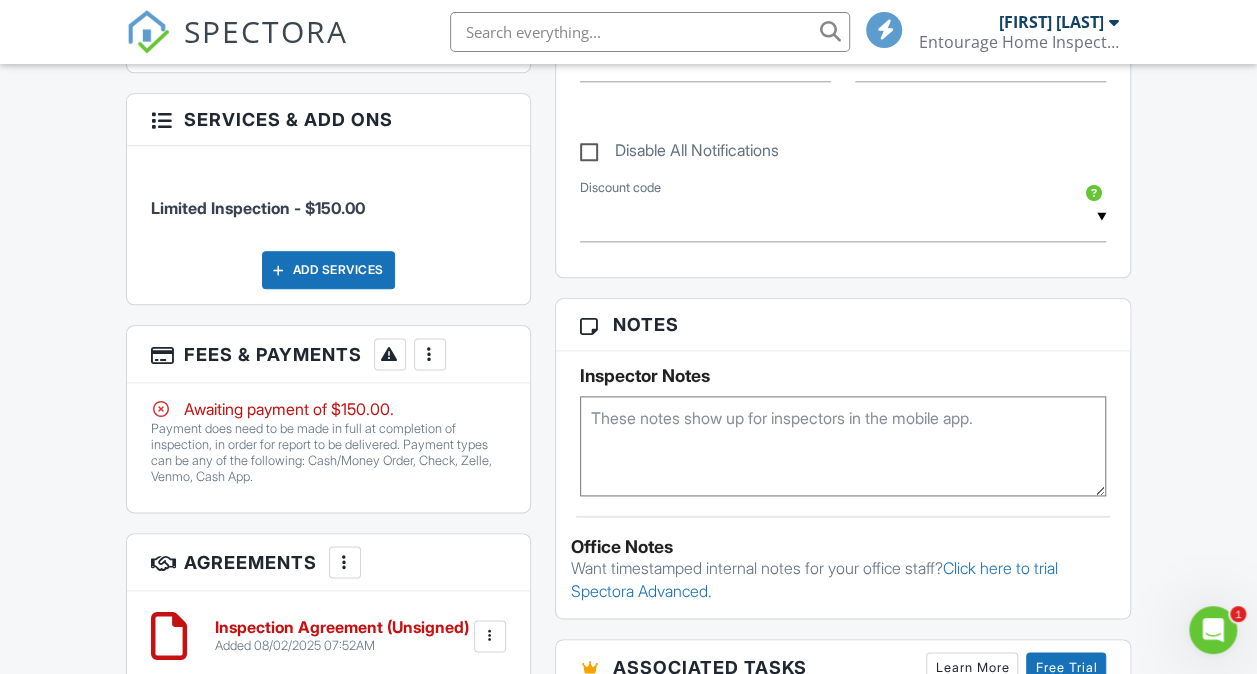 click at bounding box center [430, 354] 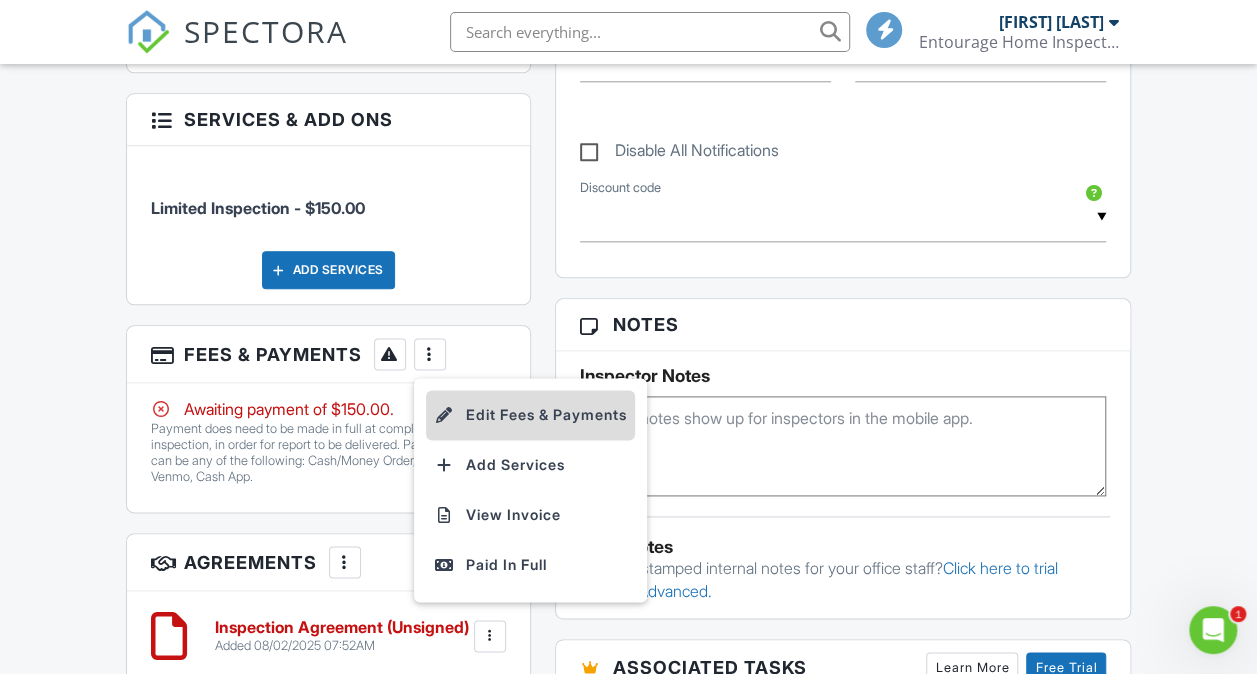 click on "Edit Fees & Payments" at bounding box center [530, 415] 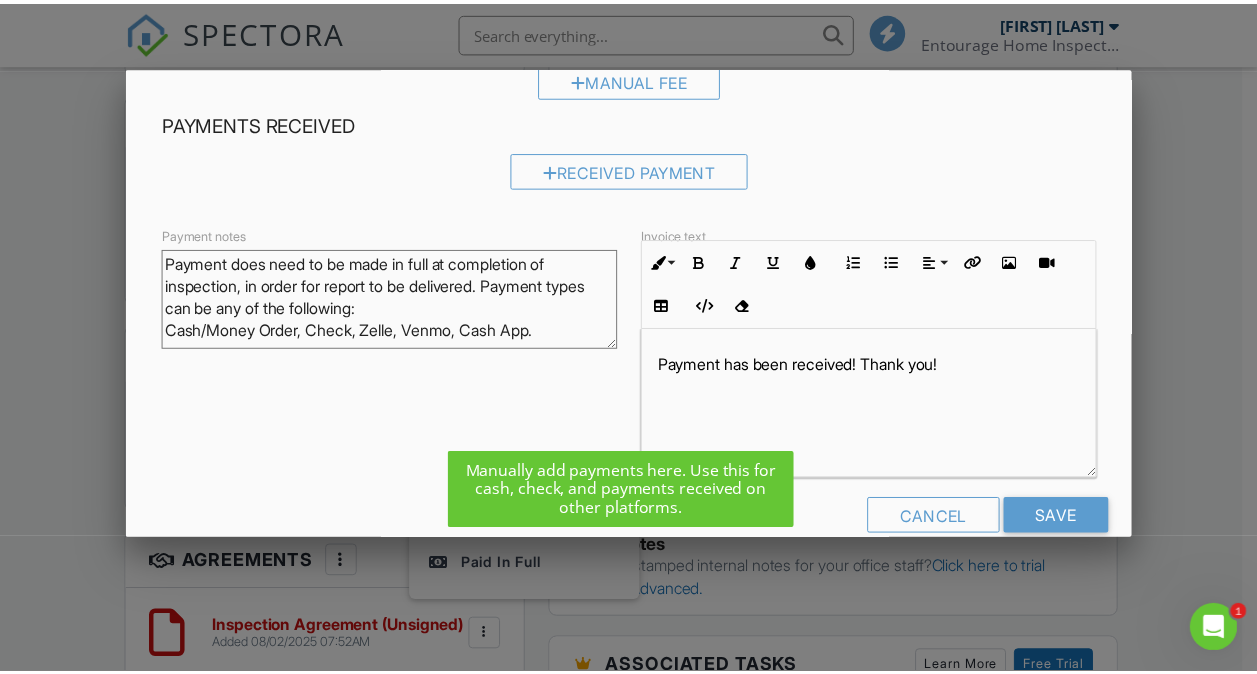scroll, scrollTop: 282, scrollLeft: 0, axis: vertical 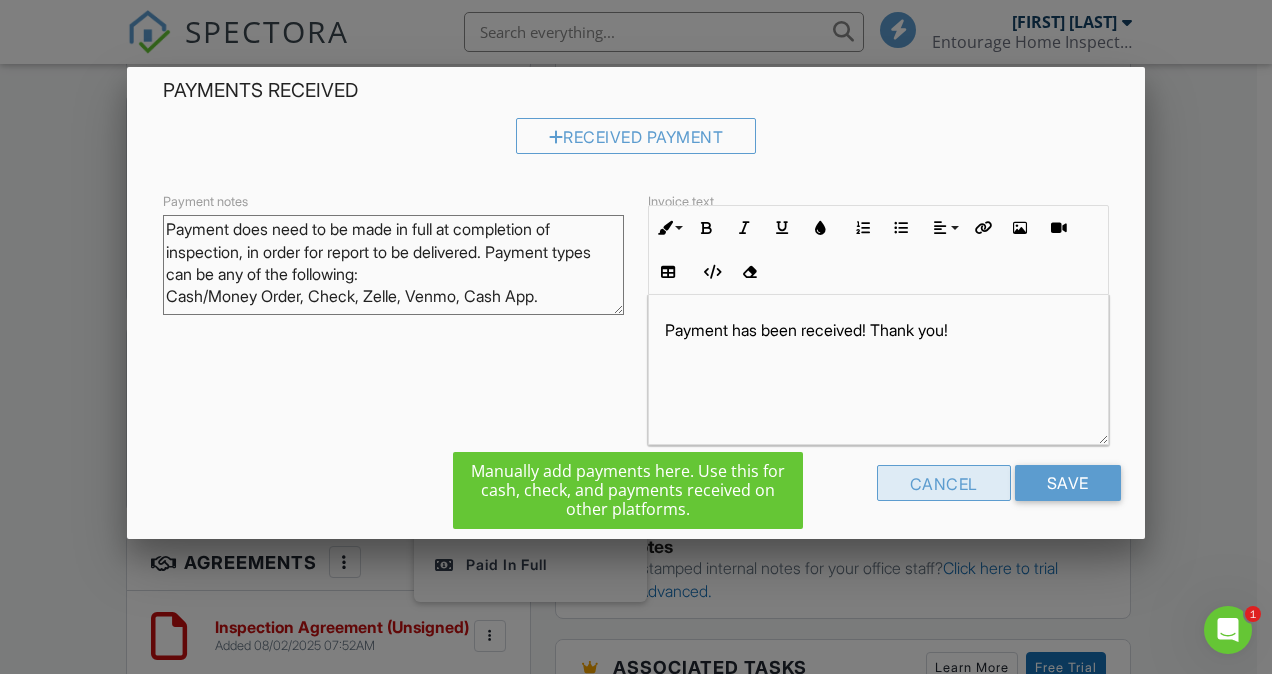 click on "Cancel" at bounding box center (944, 483) 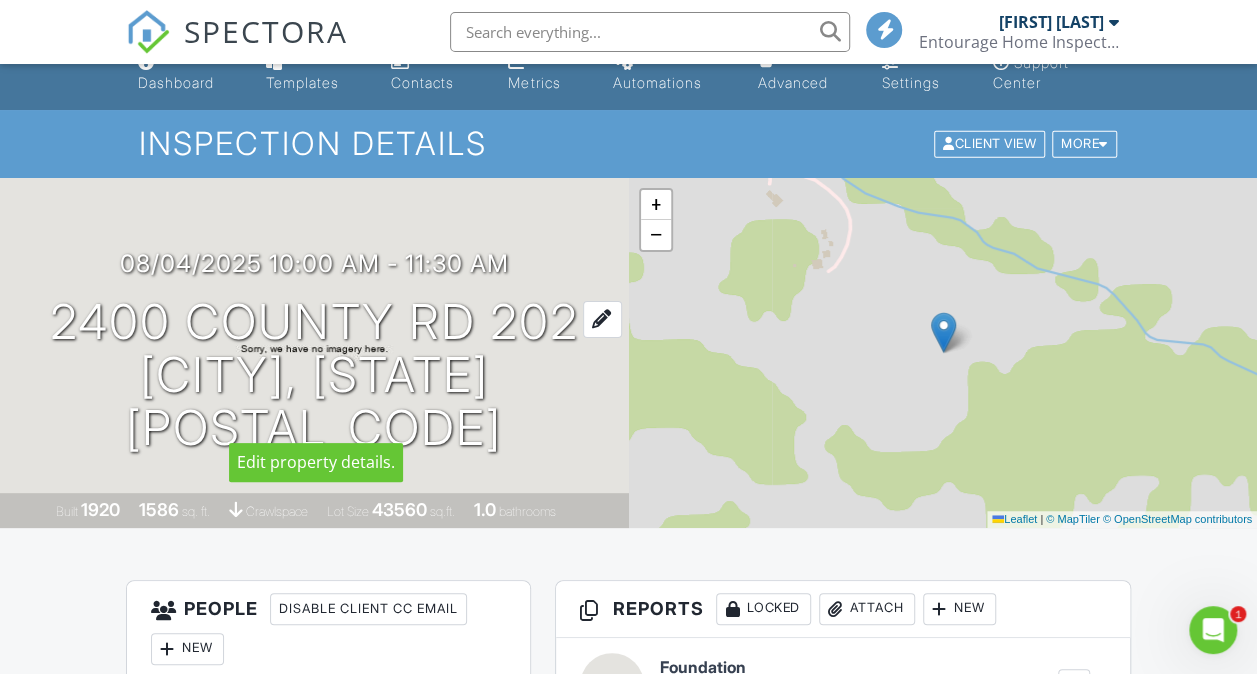 scroll, scrollTop: 0, scrollLeft: 0, axis: both 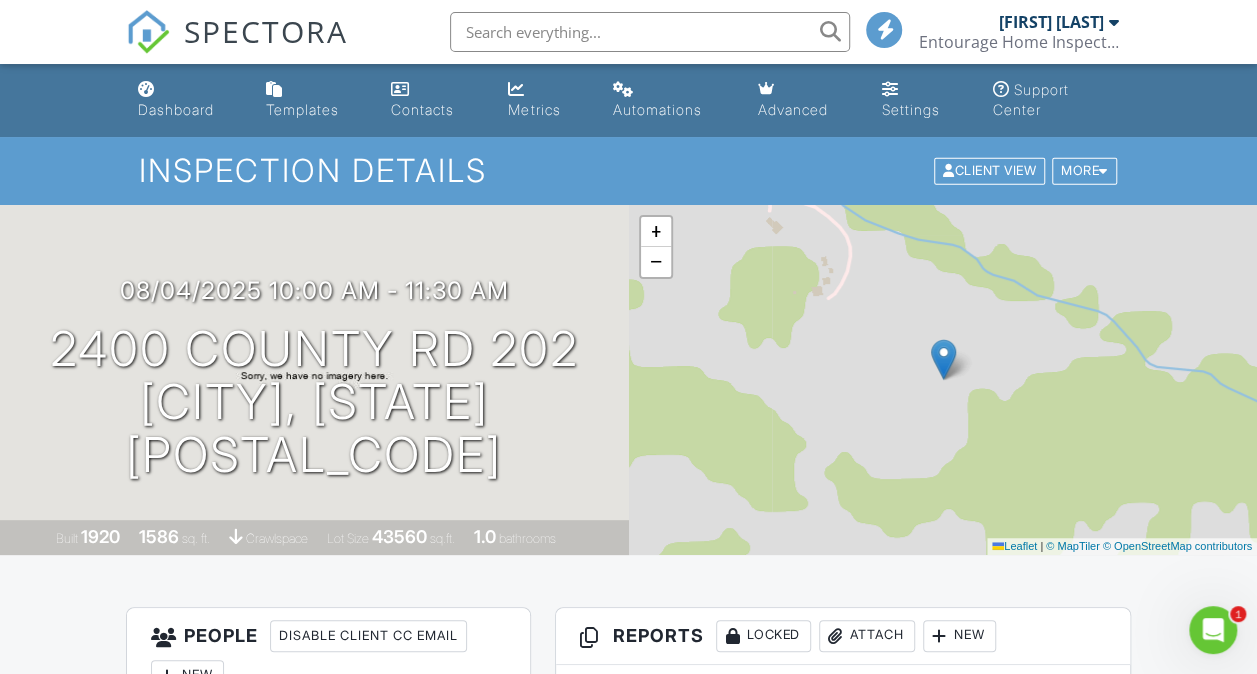 click on "Dashboard
Templates
Contacts
Metrics
Automations
Advanced
Settings
Support Center
Inspection Details
Client View
More
Property Details
Reschedule
Reorder / Copy
Share
Cancel
Delete
Print Order
Convert to V10
View Change Log
[DATE] [TIME]
- [TIME]
[NUMBER] [STREET]
[CITY], [STATE] [POSTAL_CODE]
Built
1920
1586
sq. ft.
crawlspace
Lot Size
43560
sq.ft.
1.0
bathrooms
+ −  Leaflet   |   © MapTiler   © OpenStreetMap contributors
All emails and texts are disabled for this inspection!
Turn on emails and texts
Turn on and Requeue Notifications
Agreements Outdated
Dismiss
Update Agreements
(We'll use your  Automation settings" at bounding box center [628, 1305] 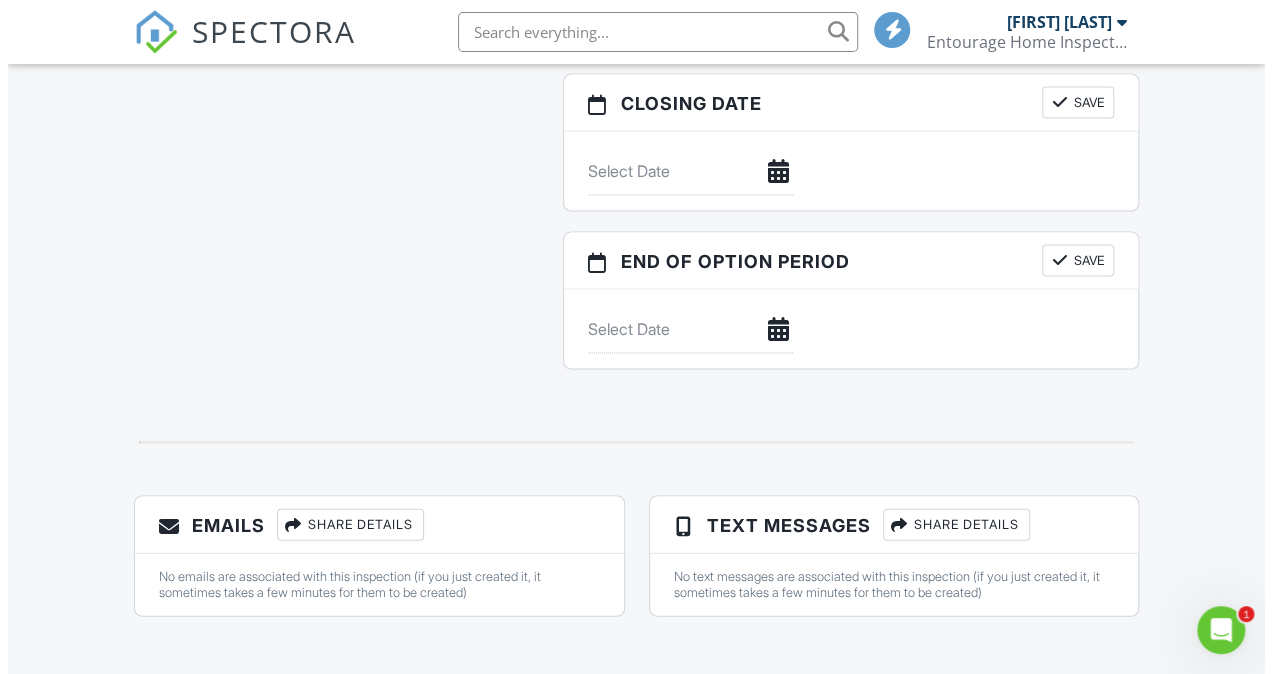 scroll, scrollTop: 1862, scrollLeft: 0, axis: vertical 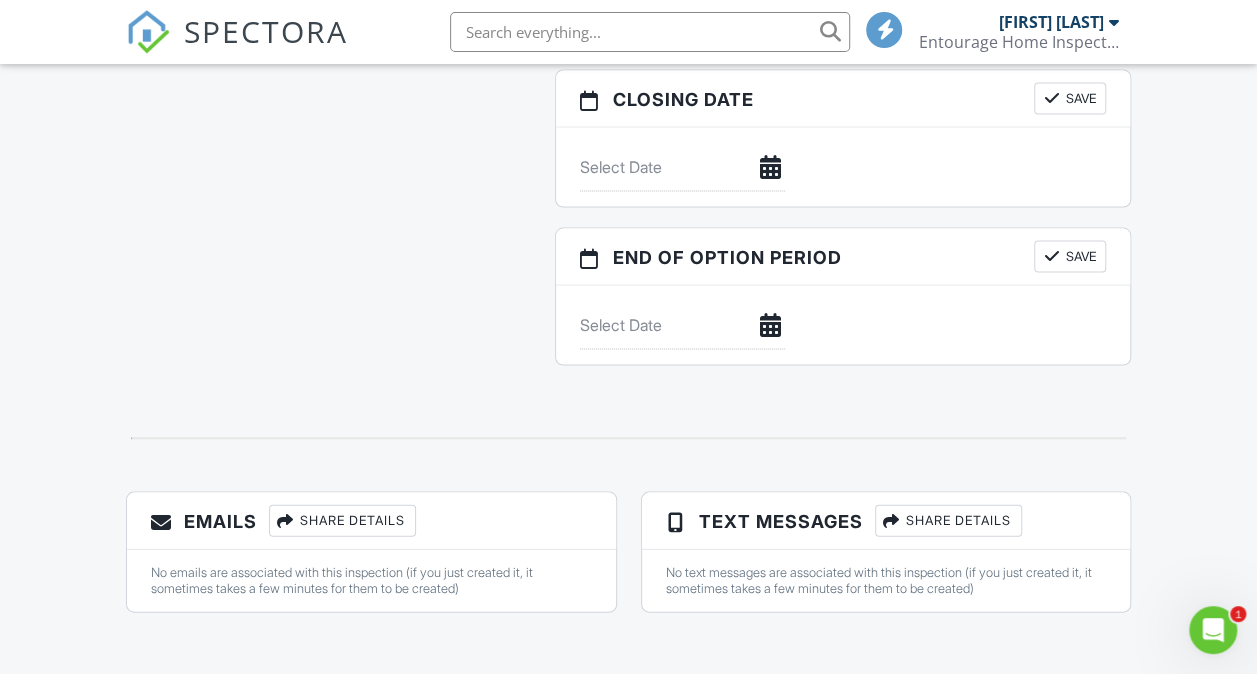 click on "Share Details" at bounding box center [342, 520] 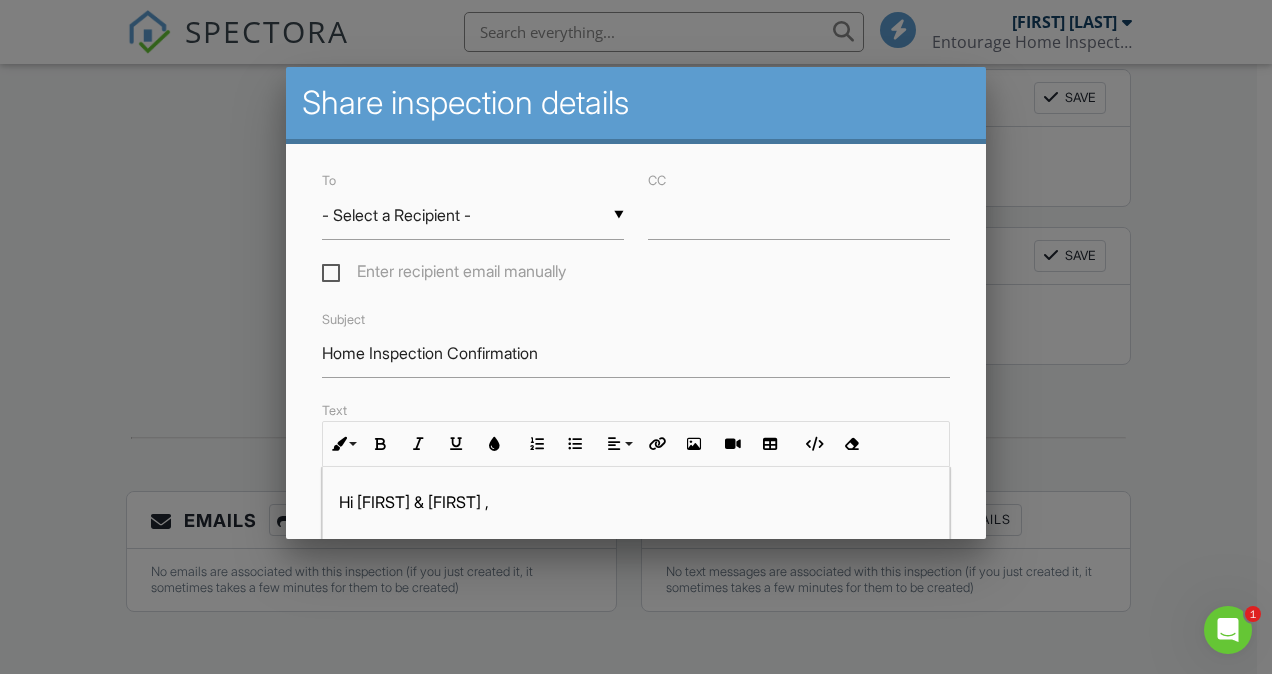 click on "Hi Robert & Robert ," at bounding box center [636, 502] 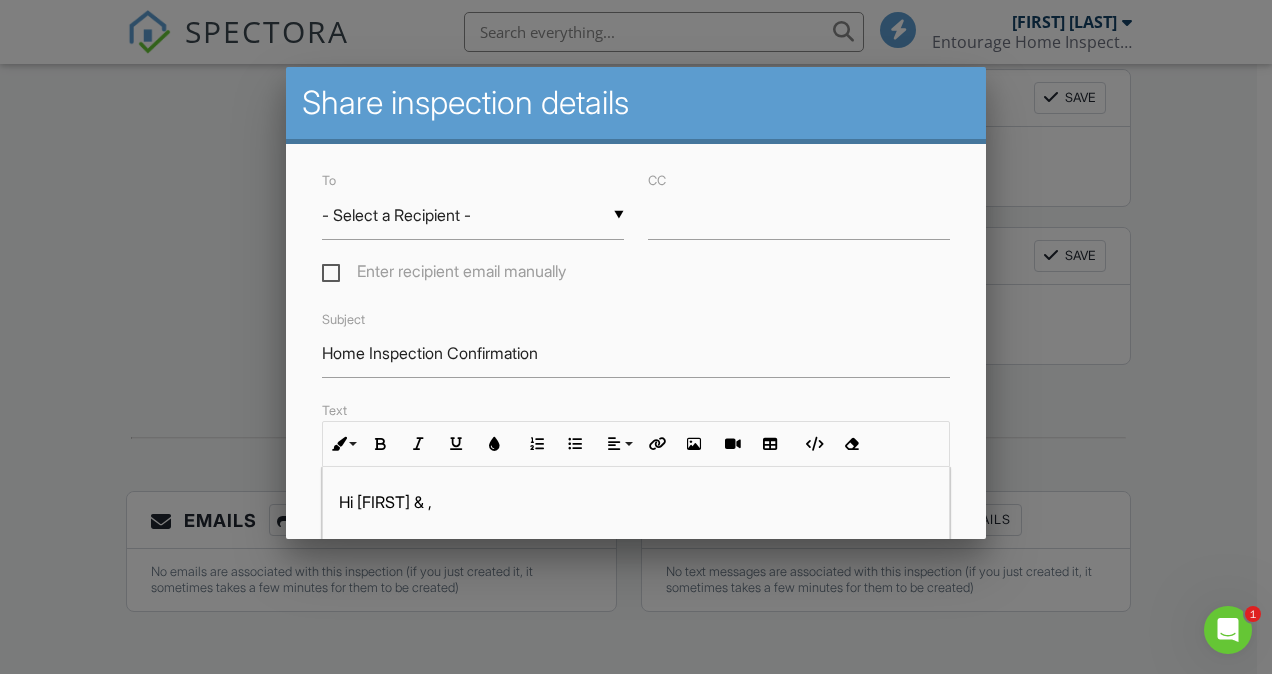 type 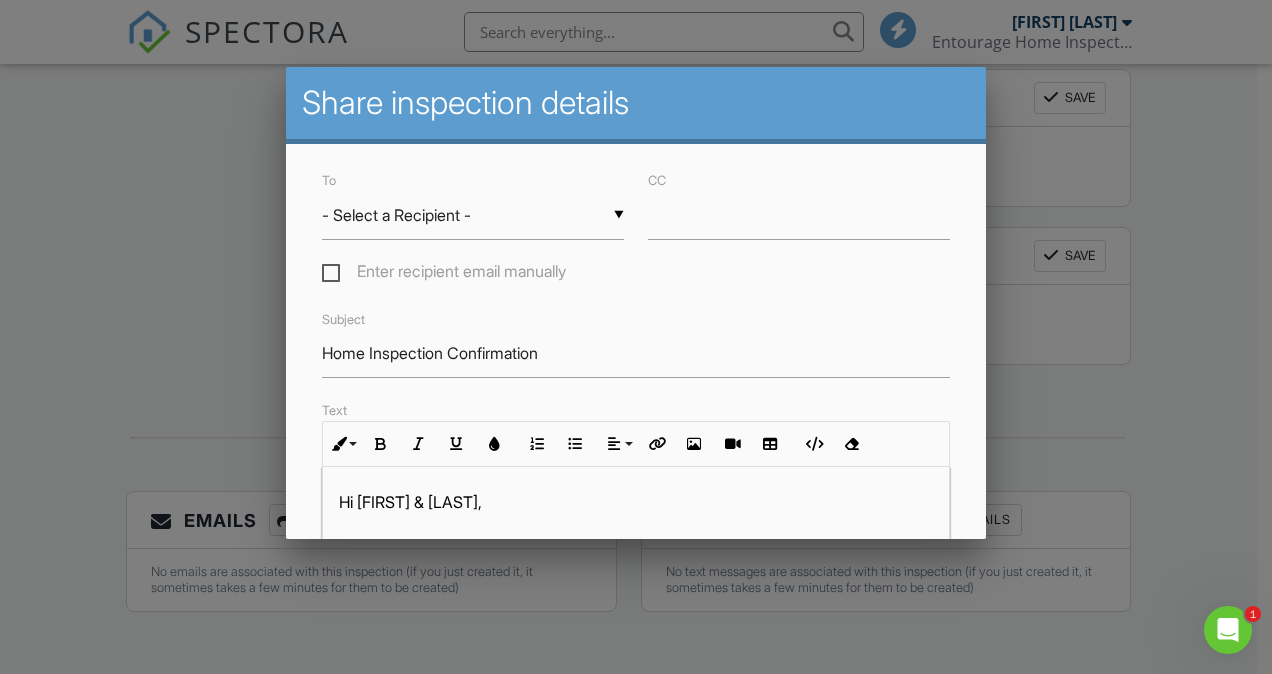 click on "Subject
Home Inspection Confirmation" at bounding box center (636, 342) 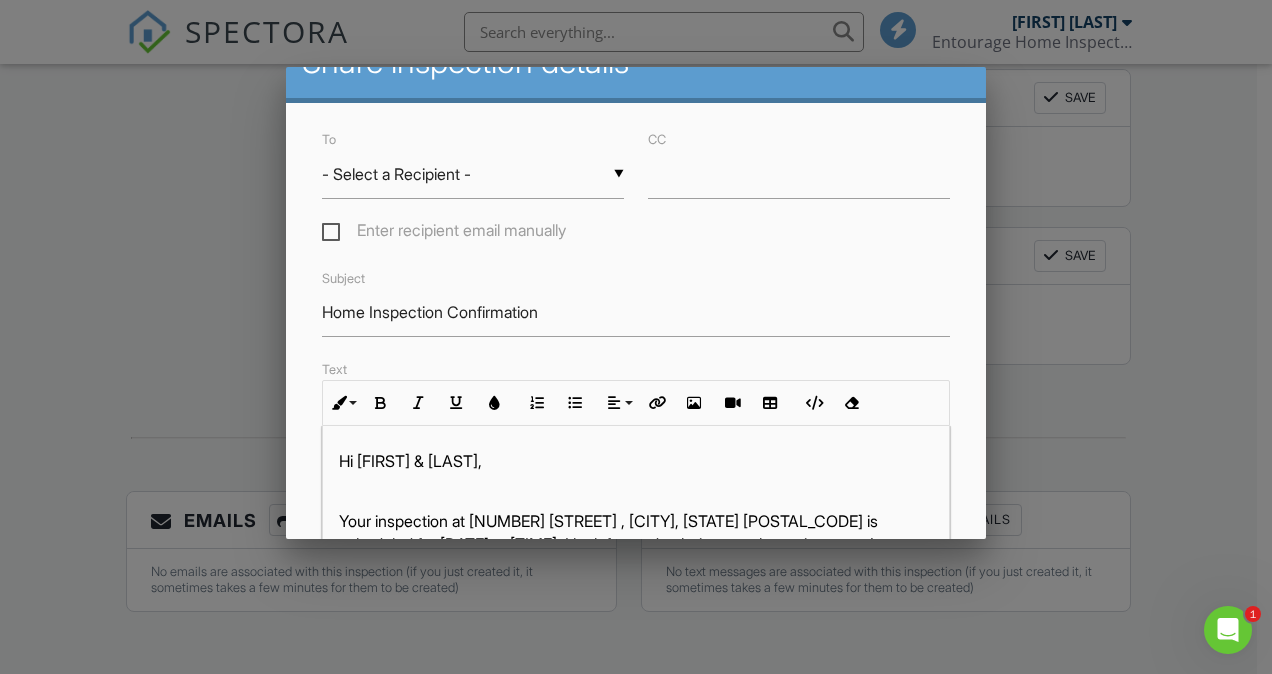 scroll, scrollTop: 0, scrollLeft: 0, axis: both 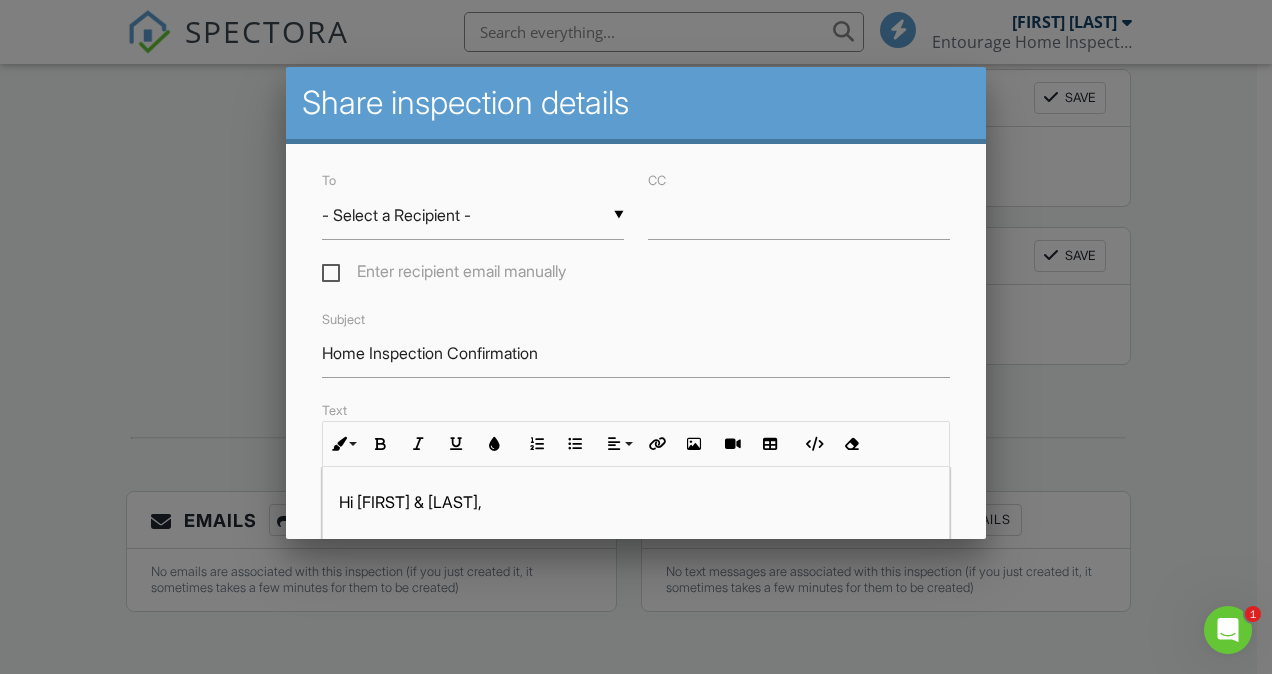click on "- Select a Recipient -" at bounding box center (473, 215) 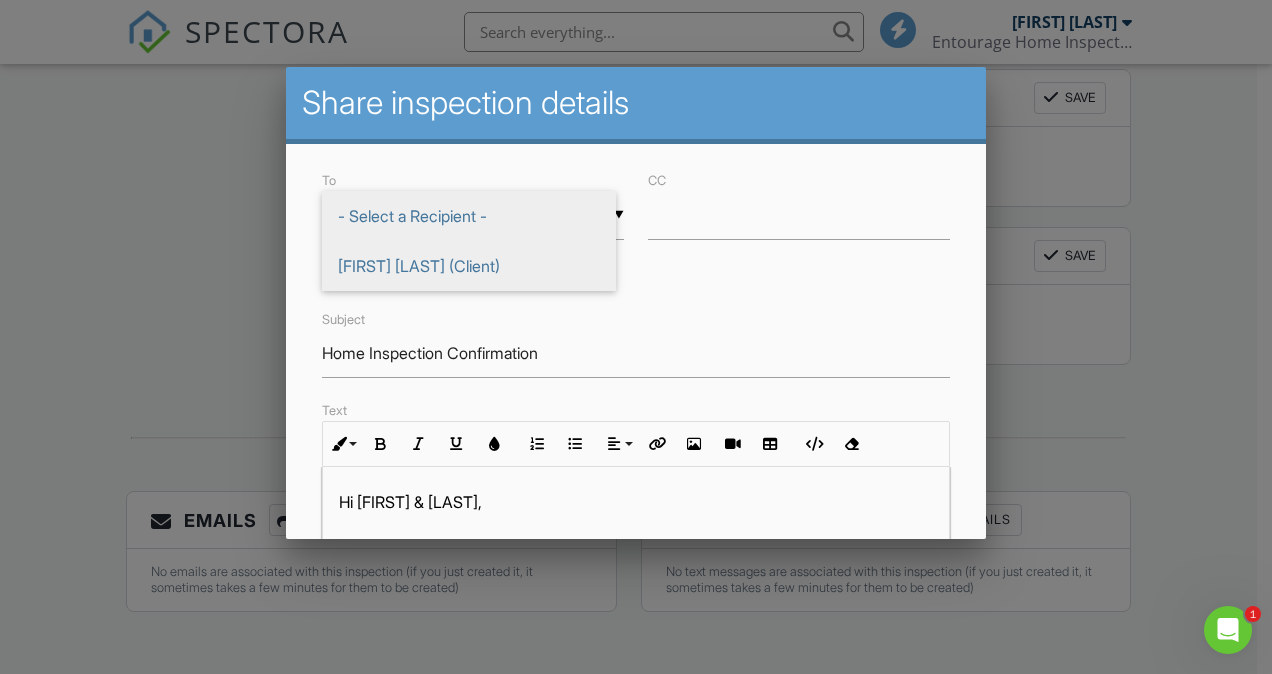 click on "Robert Berry (Client)" at bounding box center (469, 266) 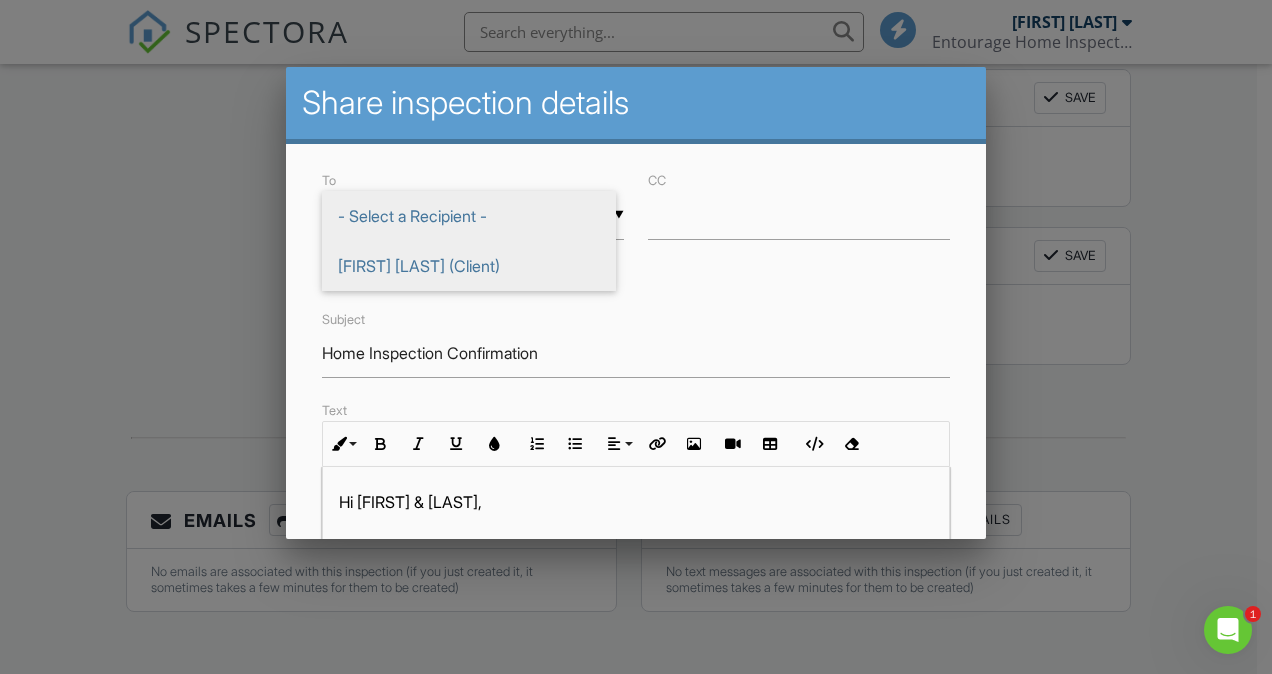 type on "Robert Berry (Client)" 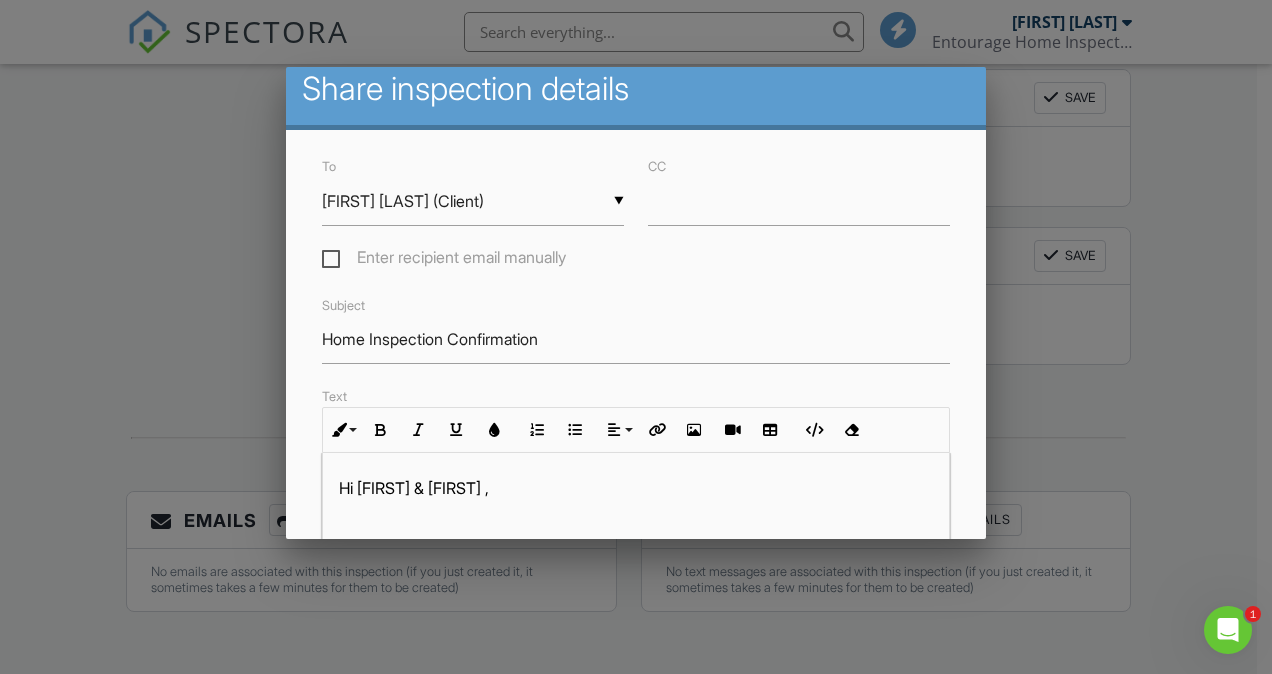 scroll, scrollTop: 20, scrollLeft: 0, axis: vertical 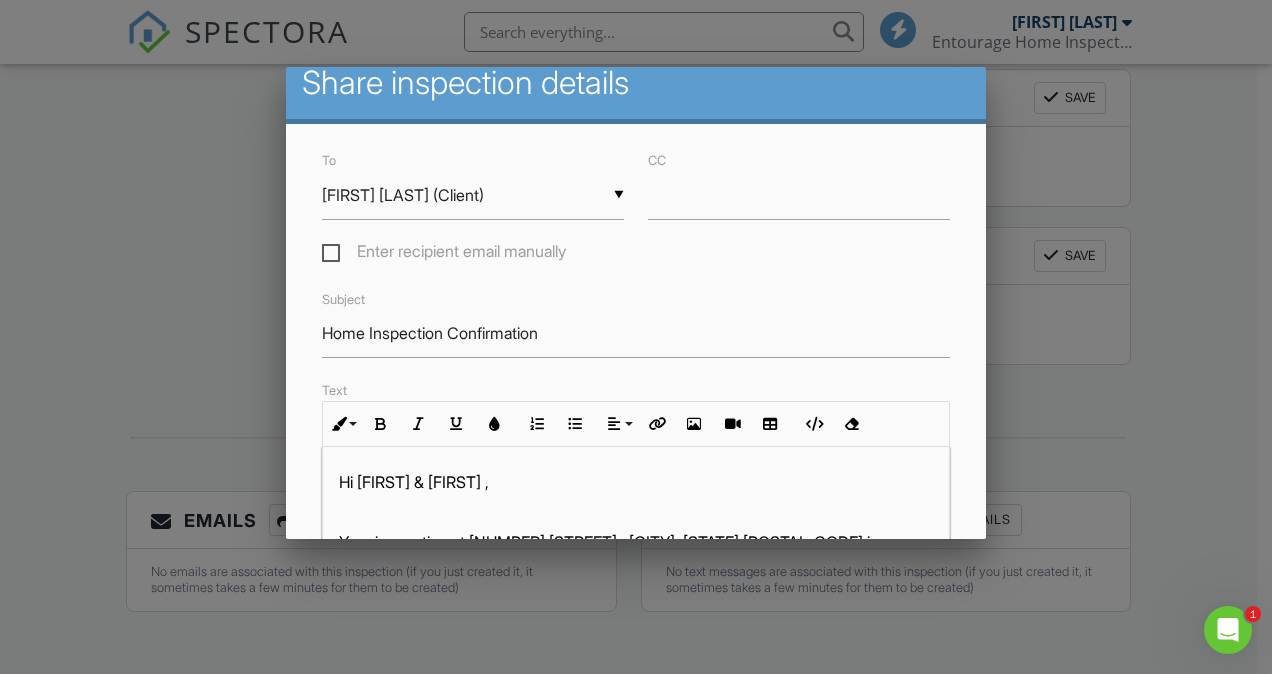 click on "Hi Robert & Robert , Your inspection at 2400 County Rd 202 , Burnet, TX 78611 is scheduled for 08/04/2025 at 10:00 am. I look forward to being your home inspector! Before your home inspection, please accept the Inspection Agreement and deliver payment here: Sign & Pay Also check out this article on  preparing for your home inspection . Let me know if you have any questions! Thank you!" at bounding box center (636, 733) 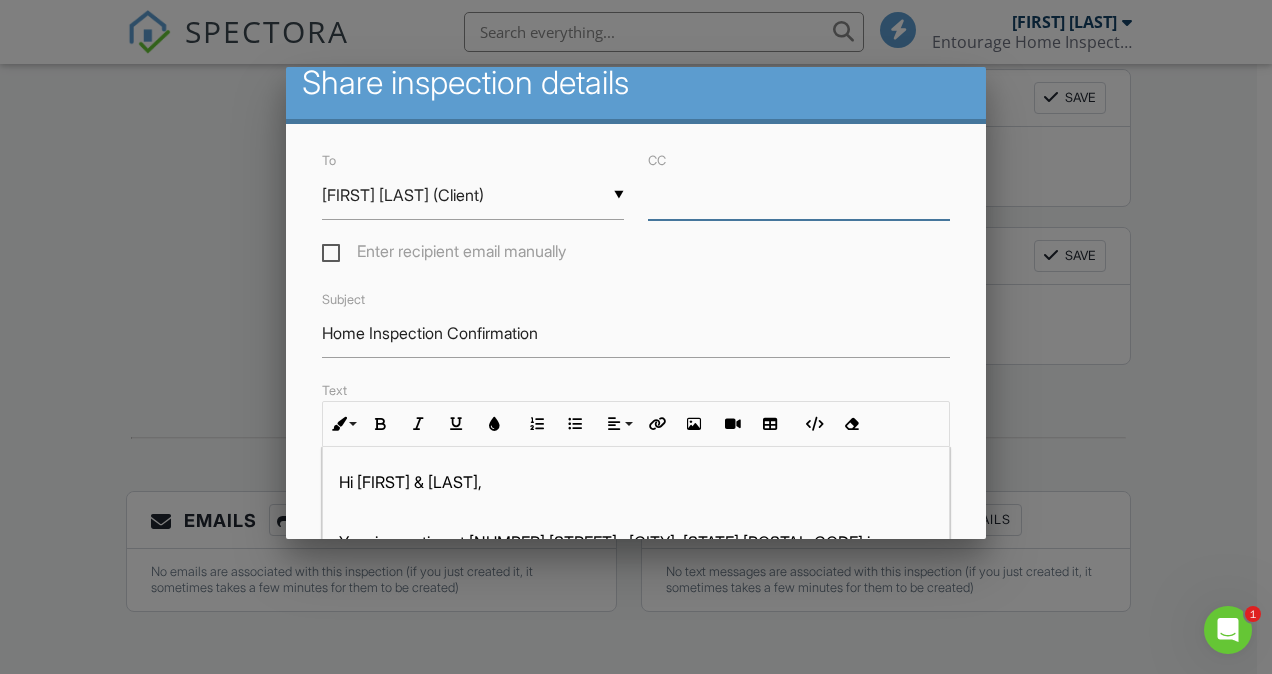 click on "CC" at bounding box center [799, 195] 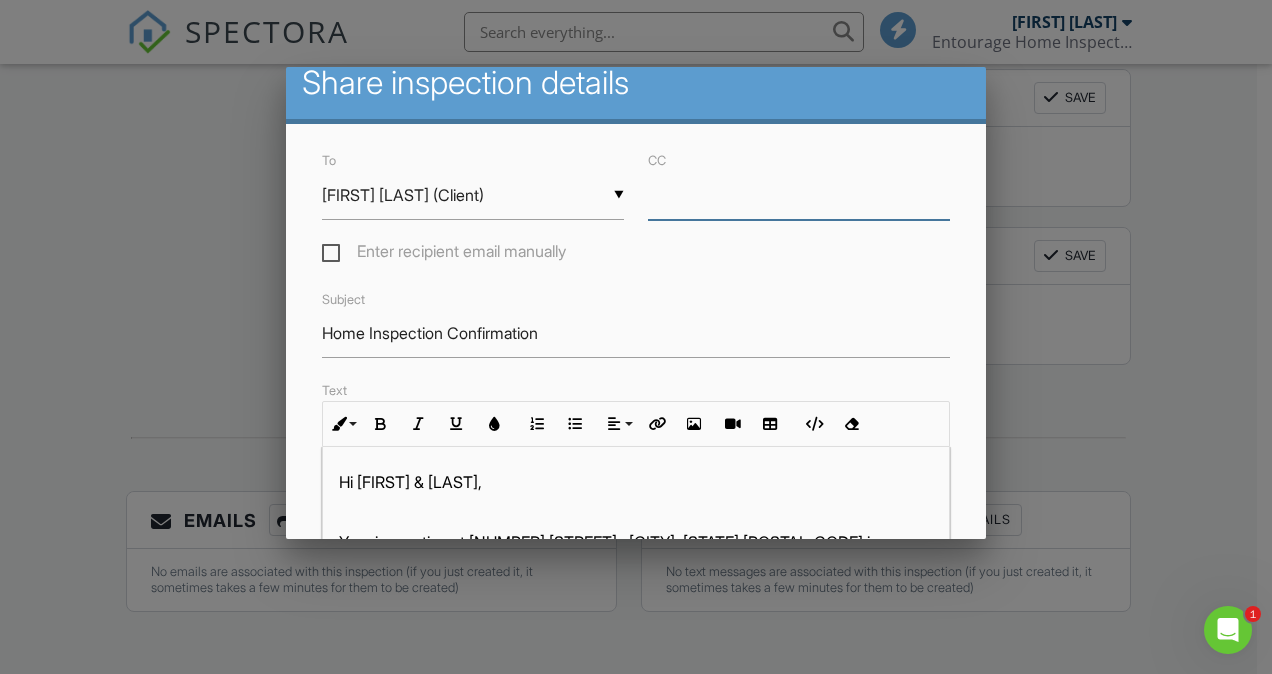 type on "rfberryok@yahoo.com" 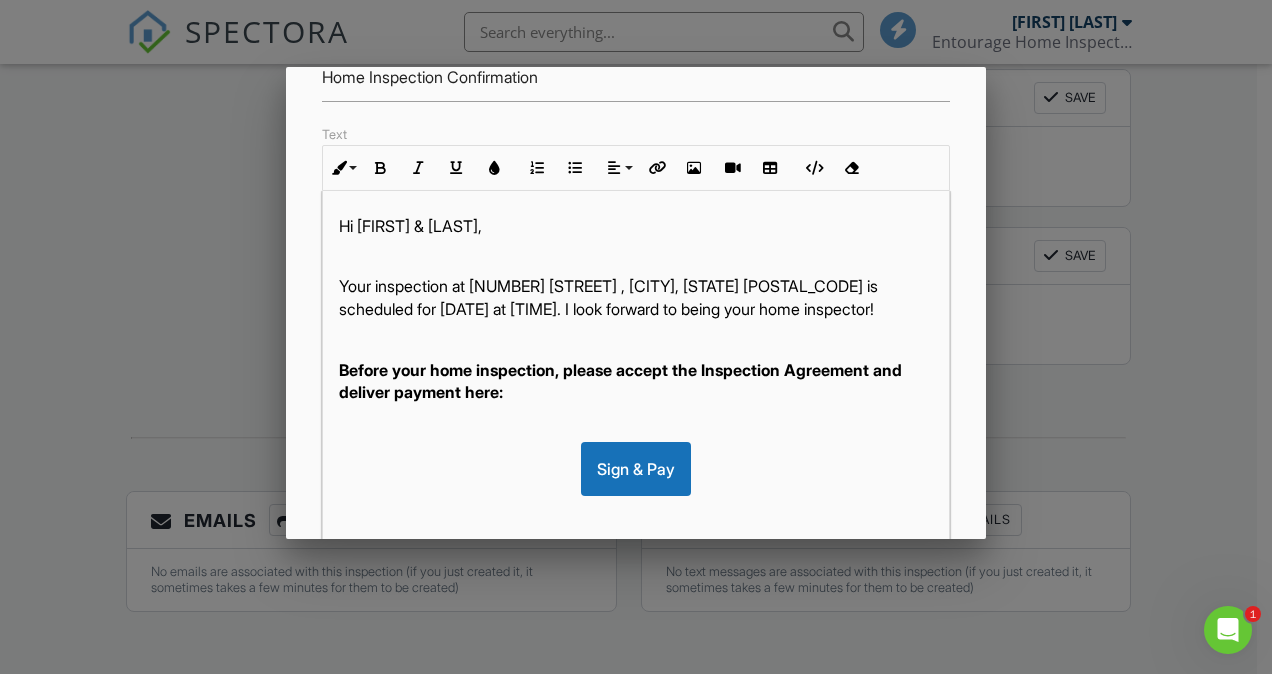 scroll, scrollTop: 279, scrollLeft: 0, axis: vertical 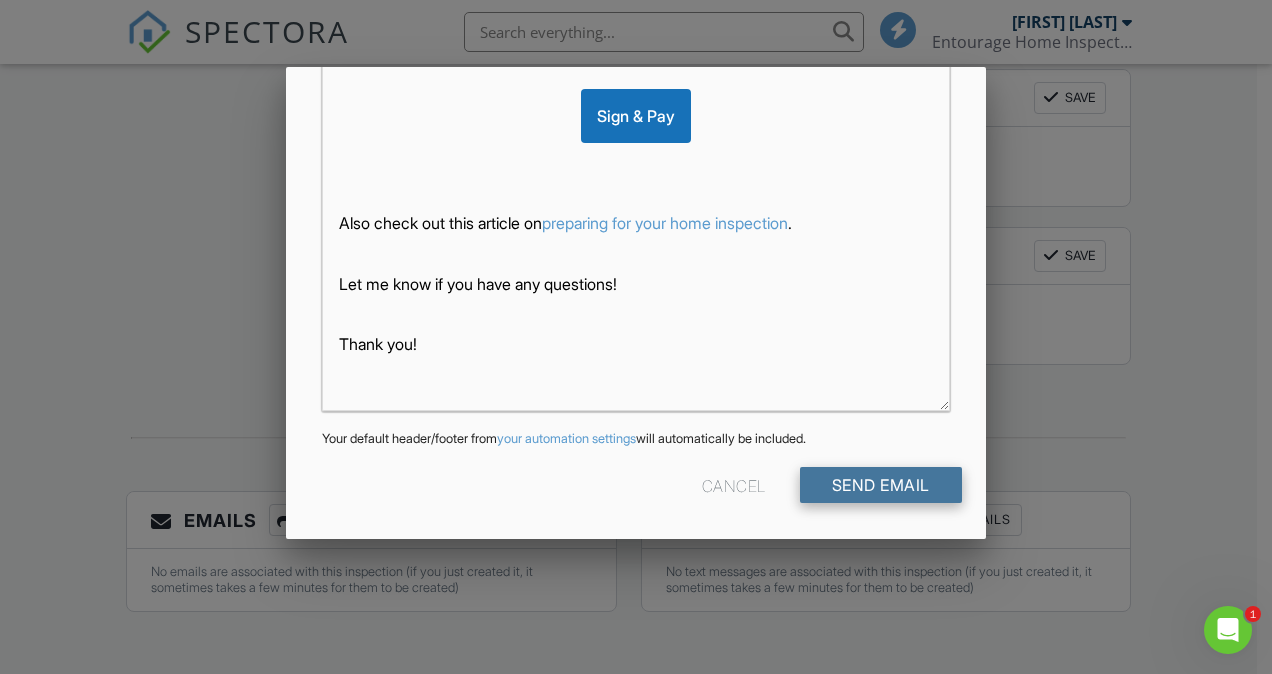 click on "Send Email" at bounding box center [881, 485] 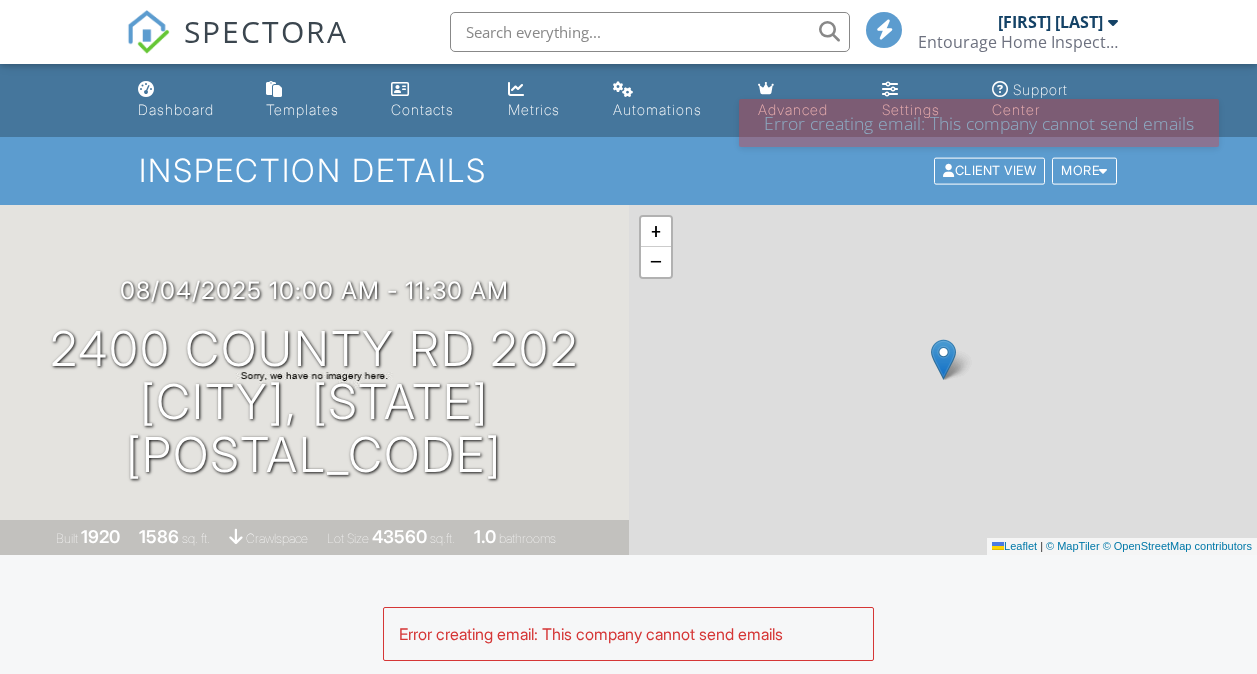 scroll, scrollTop: 0, scrollLeft: 0, axis: both 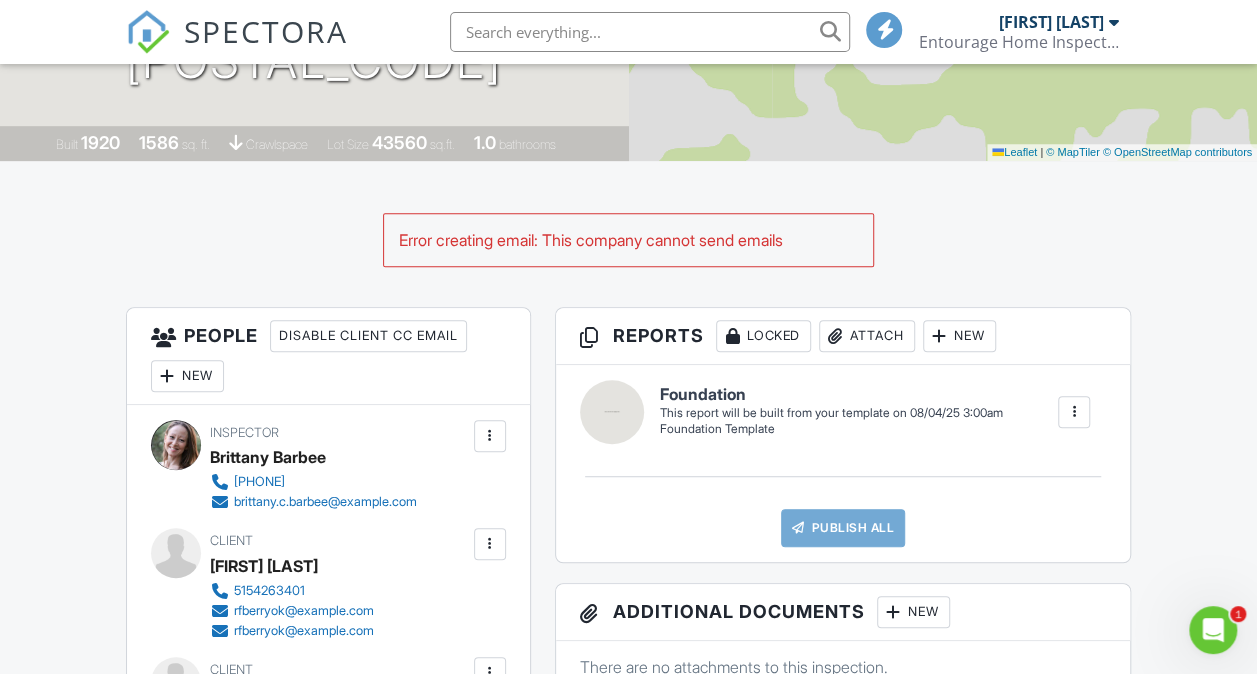 click on "Error creating email: This company cannot send emails" at bounding box center [628, 240] 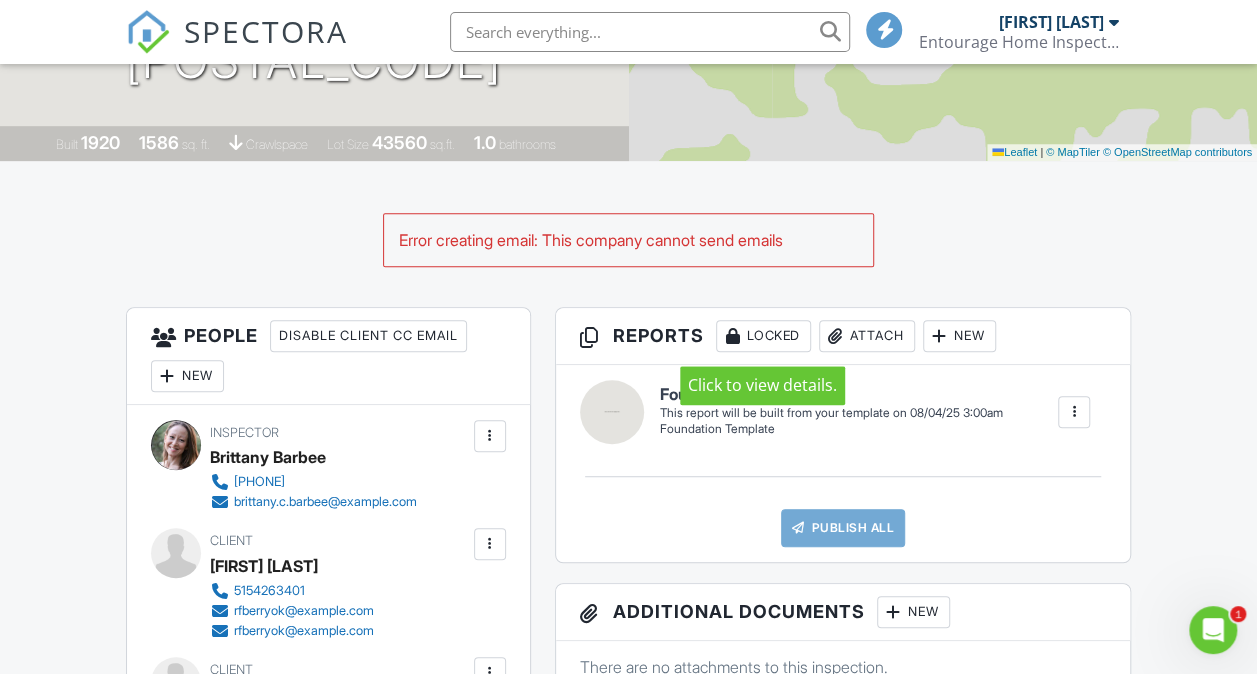 click on "Error creating email: This company cannot send emails" at bounding box center [628, 240] 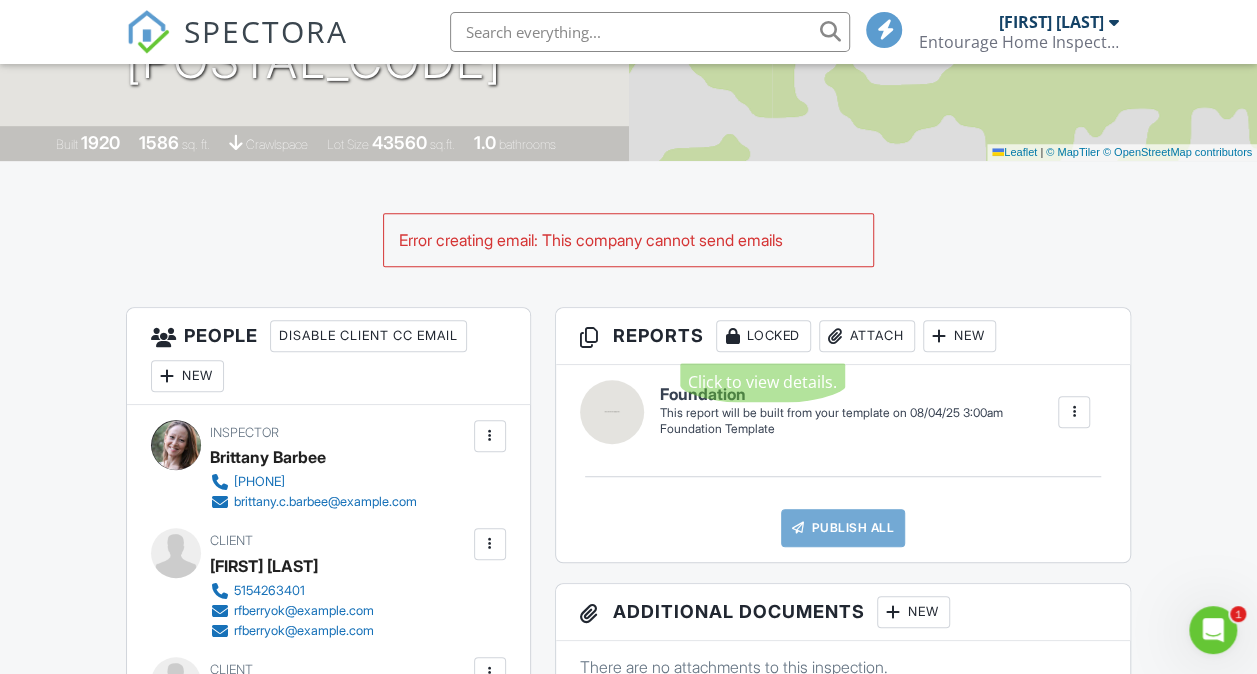 click on "Error creating email: This company cannot send emails" at bounding box center (628, 240) 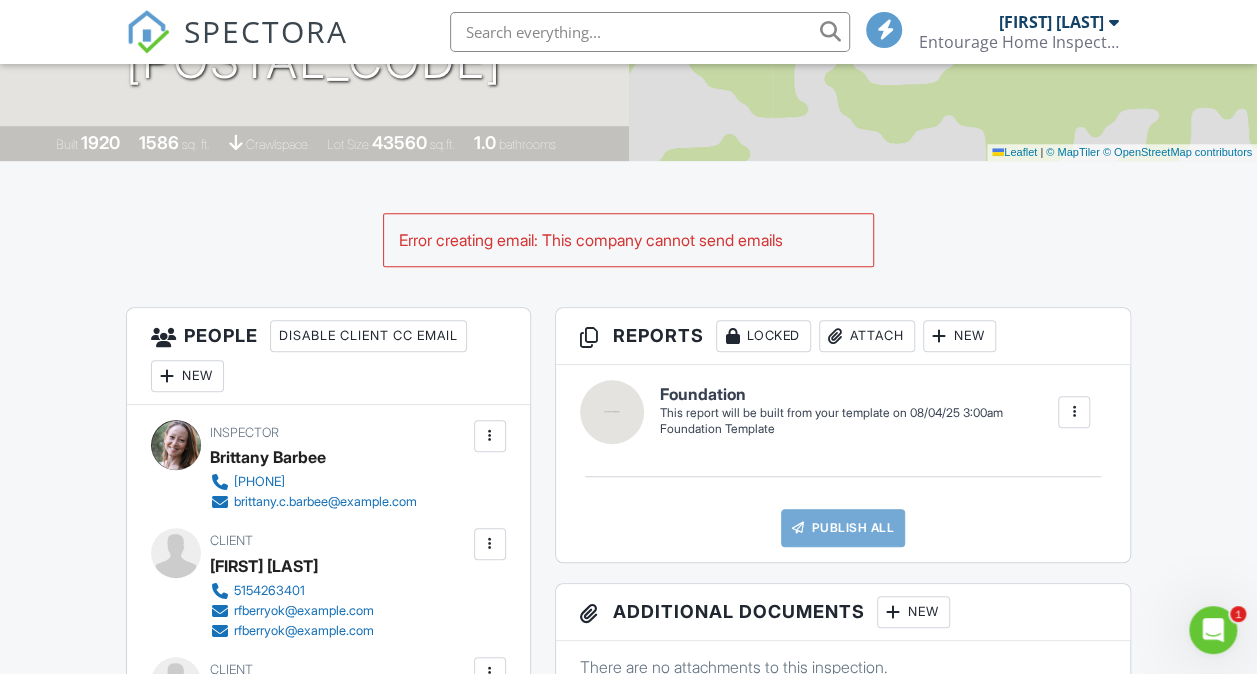 click on "Error creating email: This company cannot send emails" at bounding box center [628, 240] 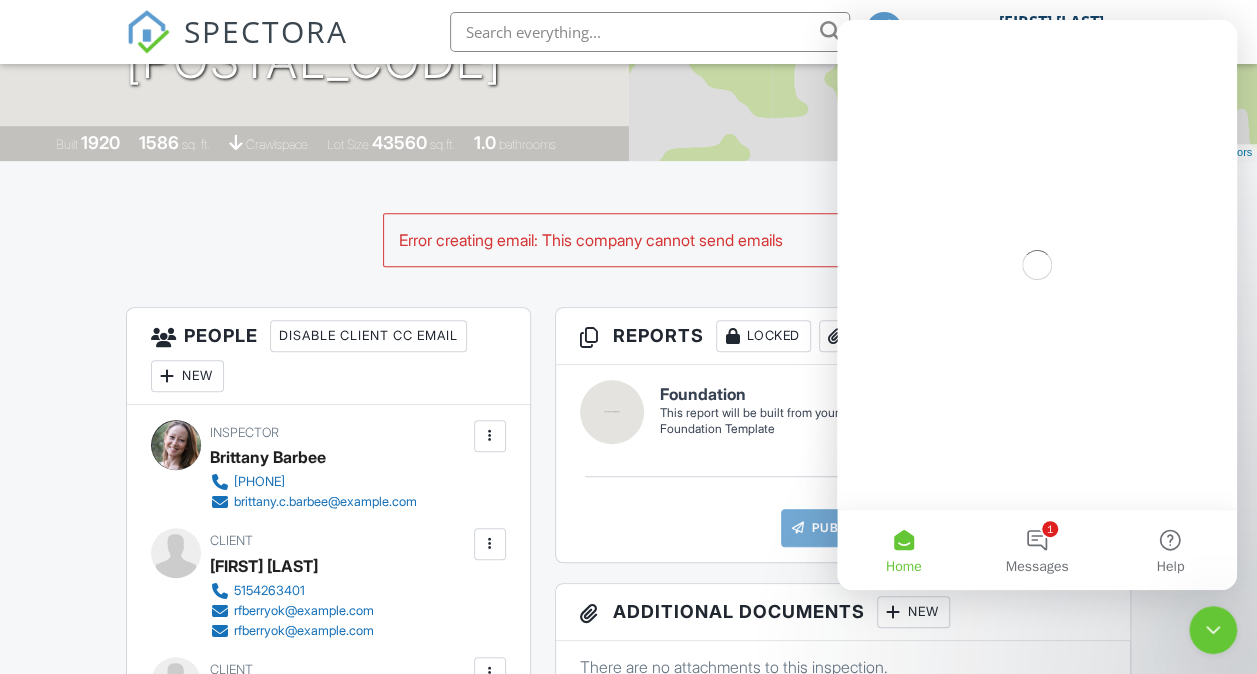 scroll, scrollTop: 0, scrollLeft: 0, axis: both 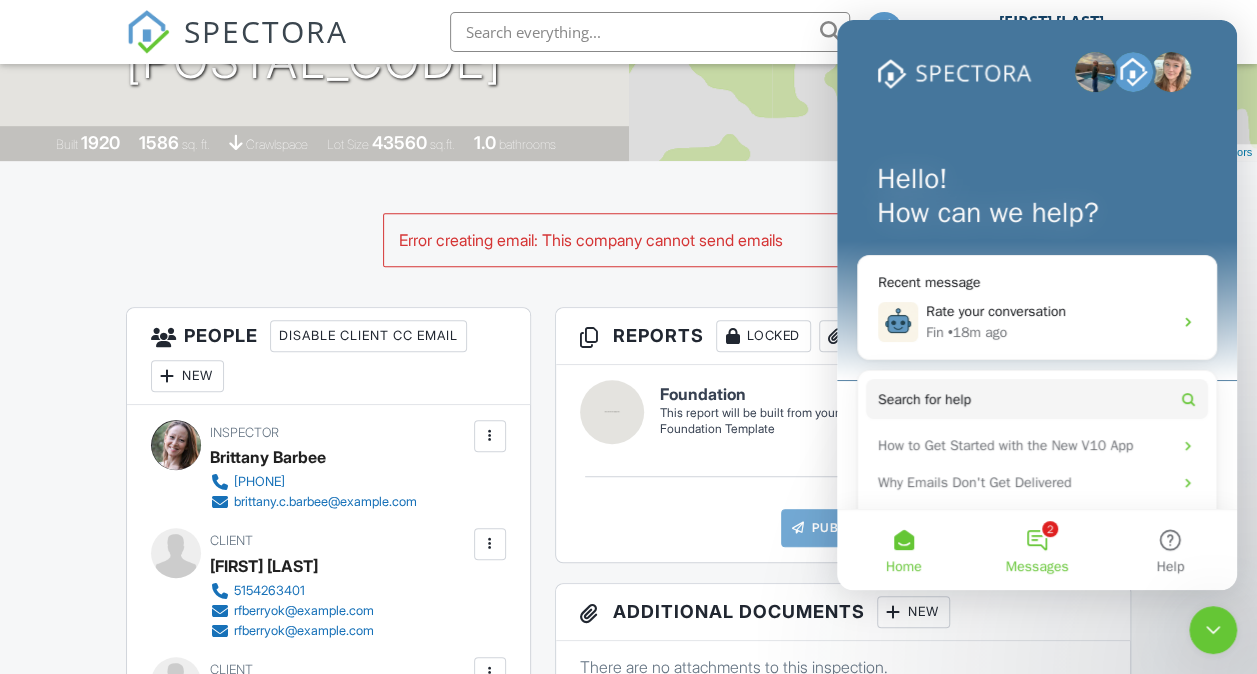 click on "2 Messages" at bounding box center (1036, 550) 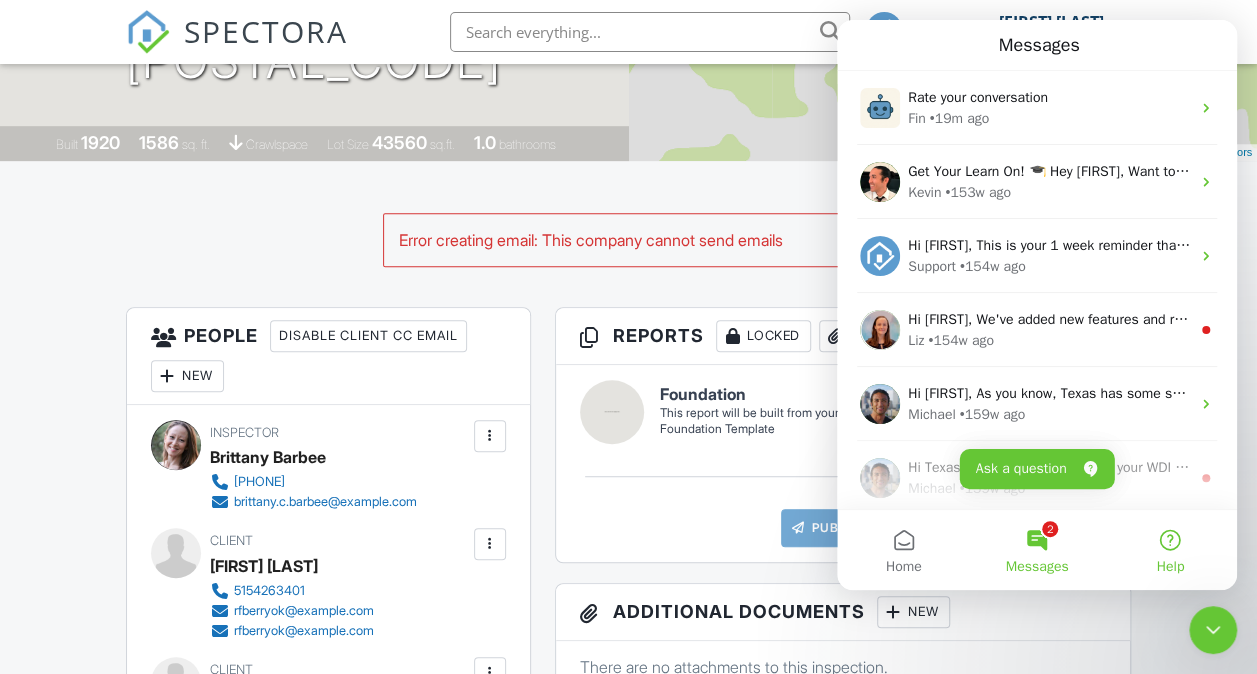 click on "Help" at bounding box center [1170, 550] 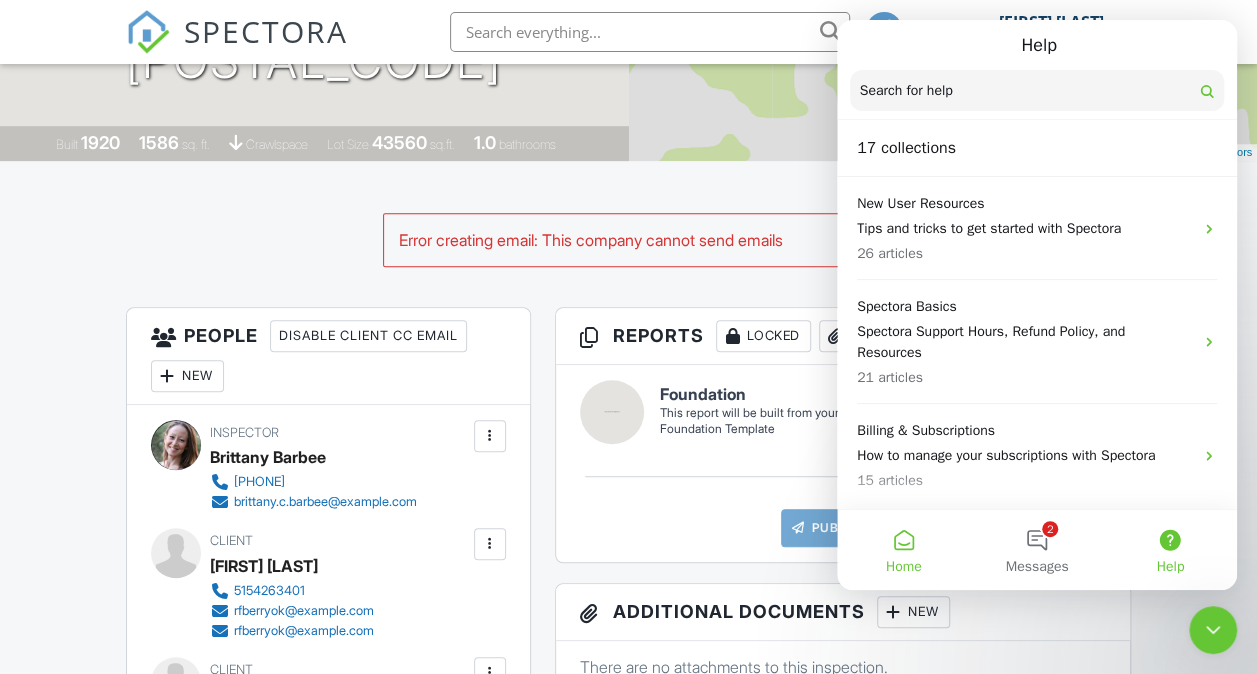 click on "Home" at bounding box center (903, 550) 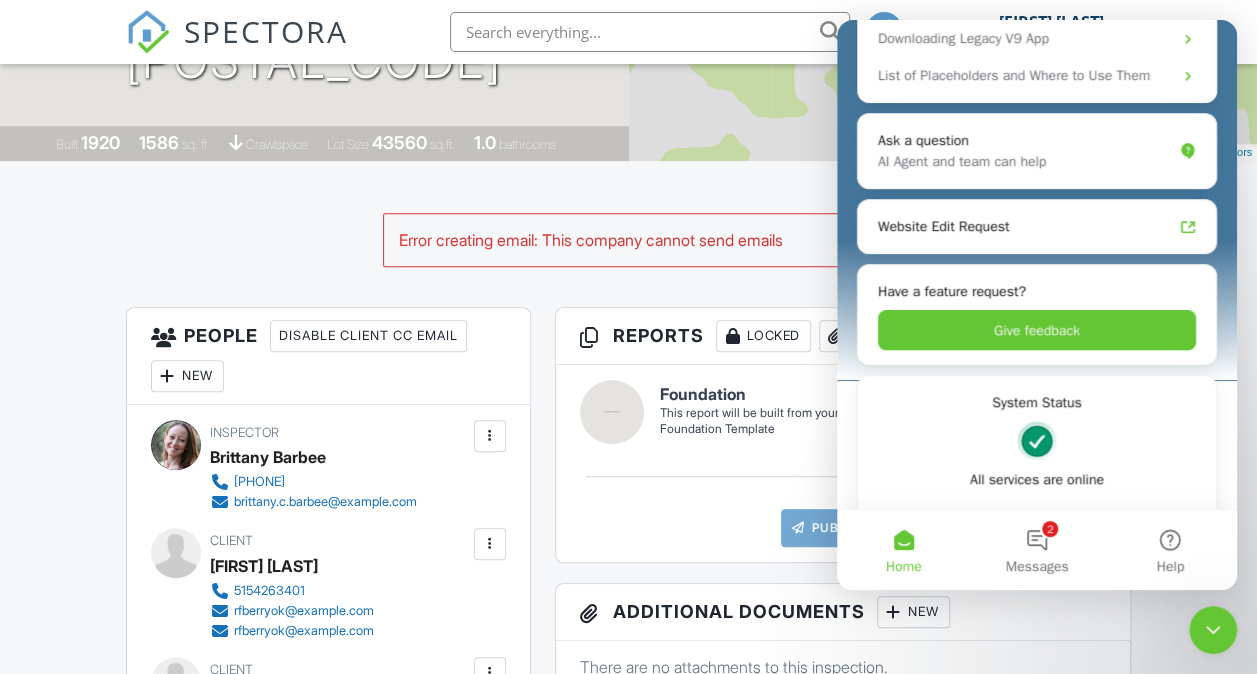 scroll, scrollTop: 0, scrollLeft: 0, axis: both 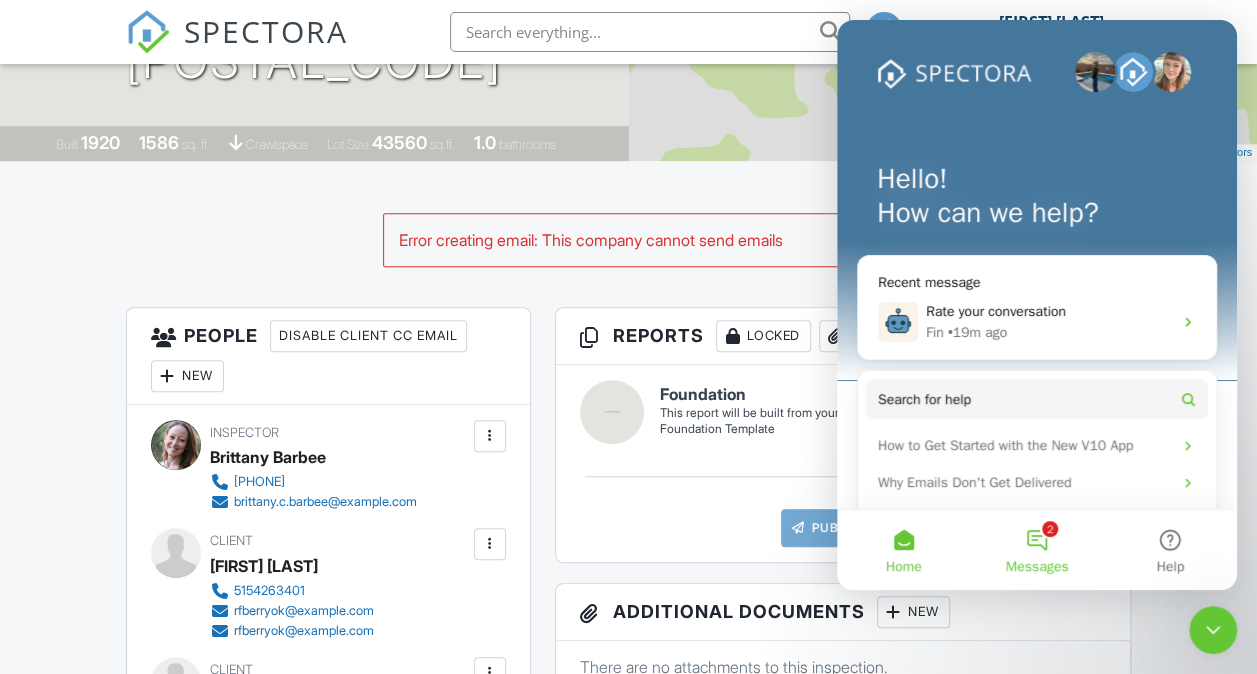 click on "Messages" at bounding box center [1037, 567] 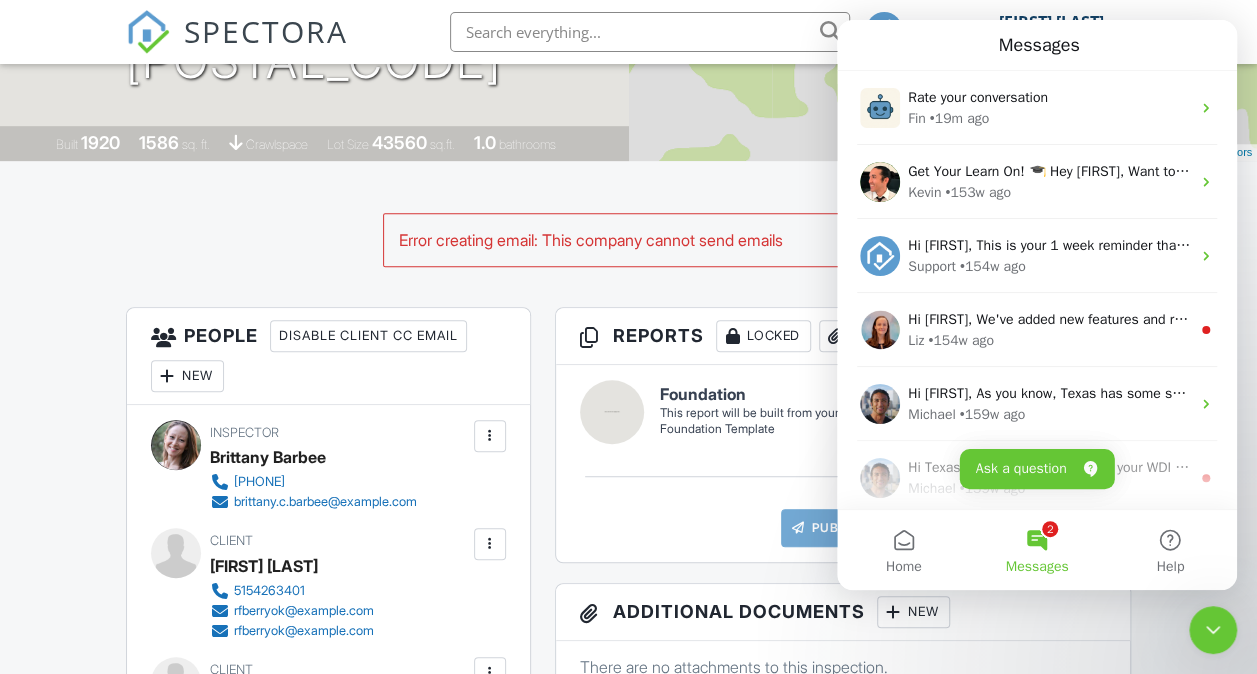 click on "Ask a question" at bounding box center [1037, 469] 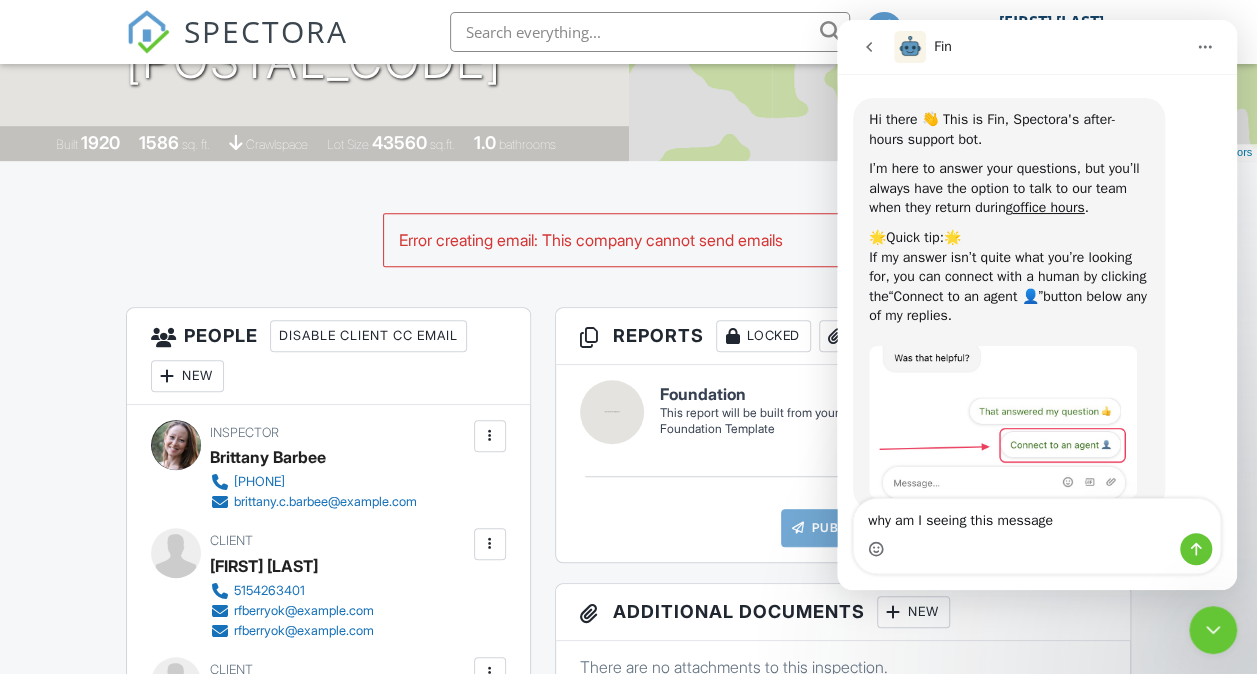 type on "why am I seeing this message:" 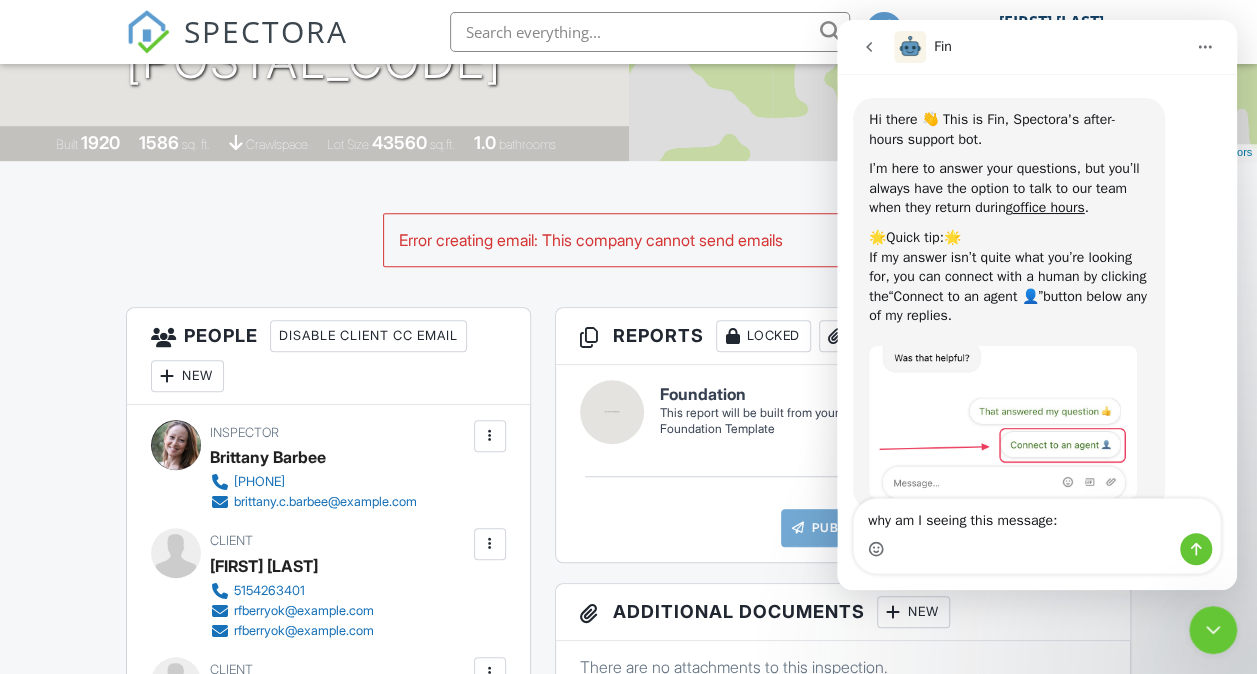 type 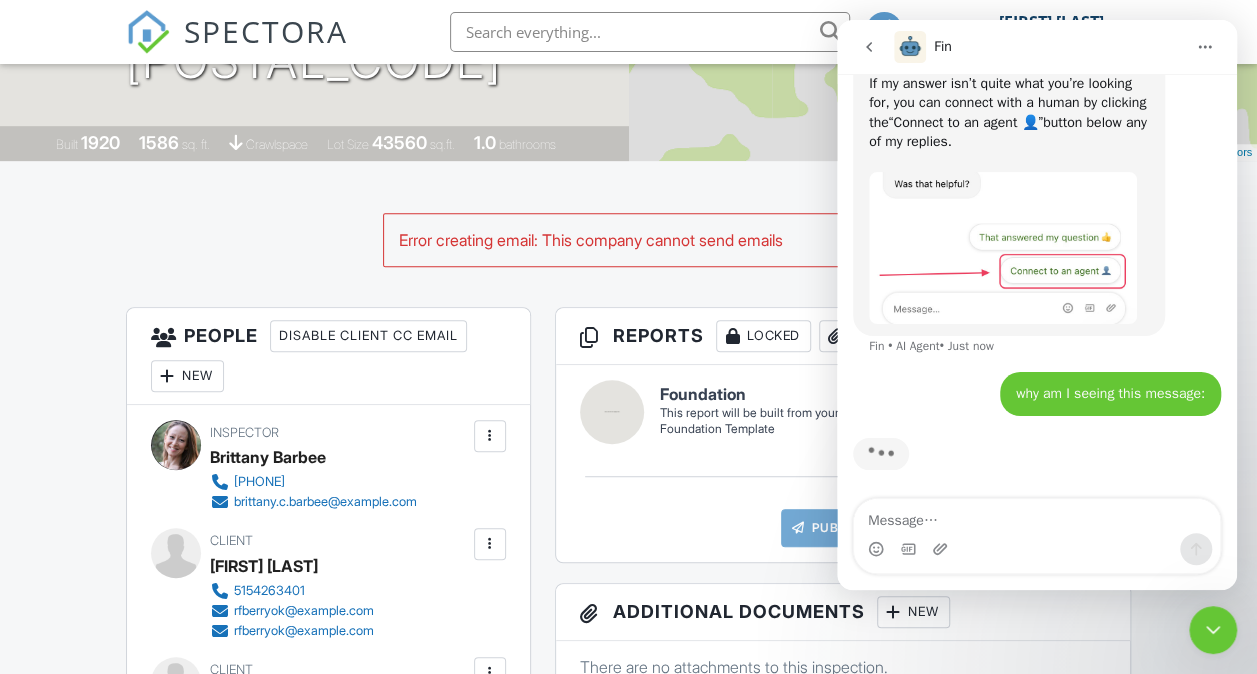 scroll, scrollTop: 177, scrollLeft: 0, axis: vertical 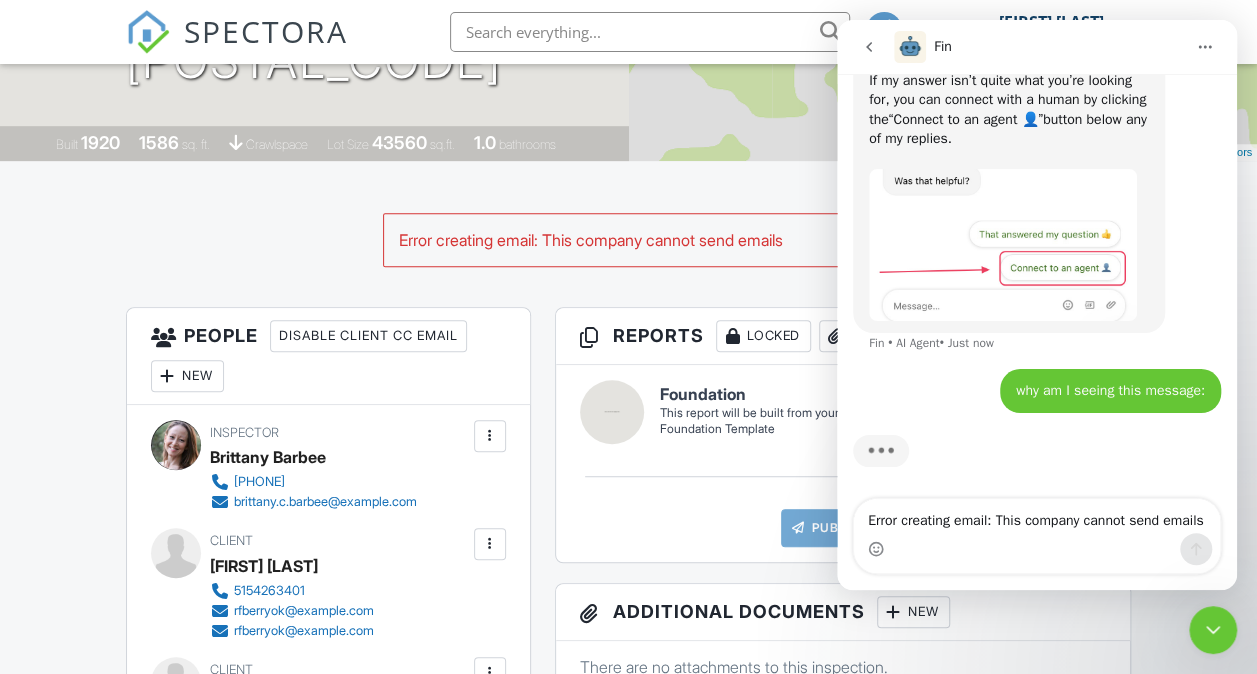 click at bounding box center [1037, 549] 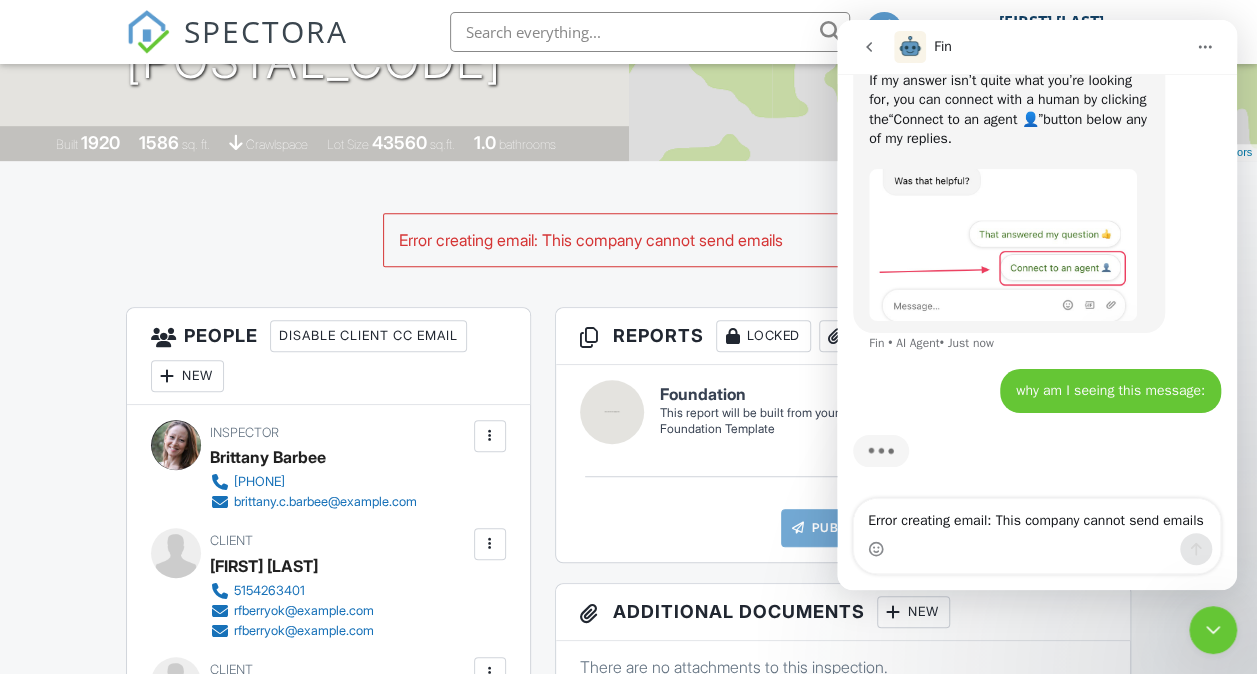 click at bounding box center [1037, 549] 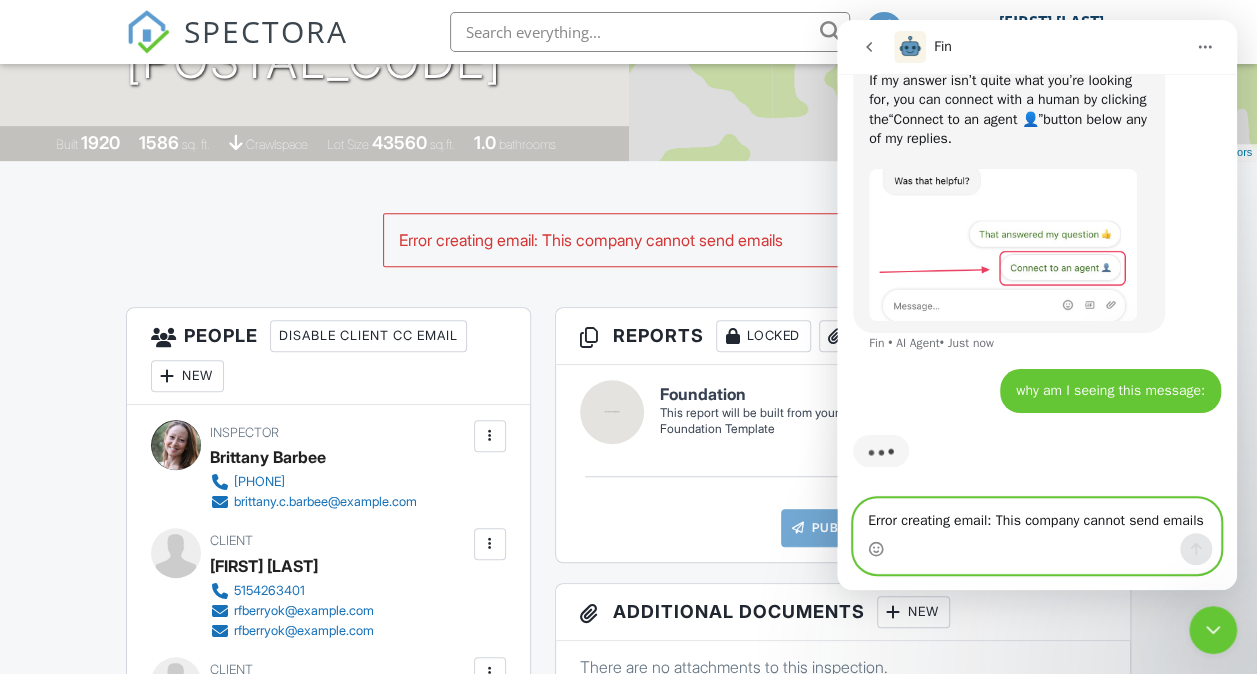 click on "Error creating email: This company cannot send emails" at bounding box center [1037, 516] 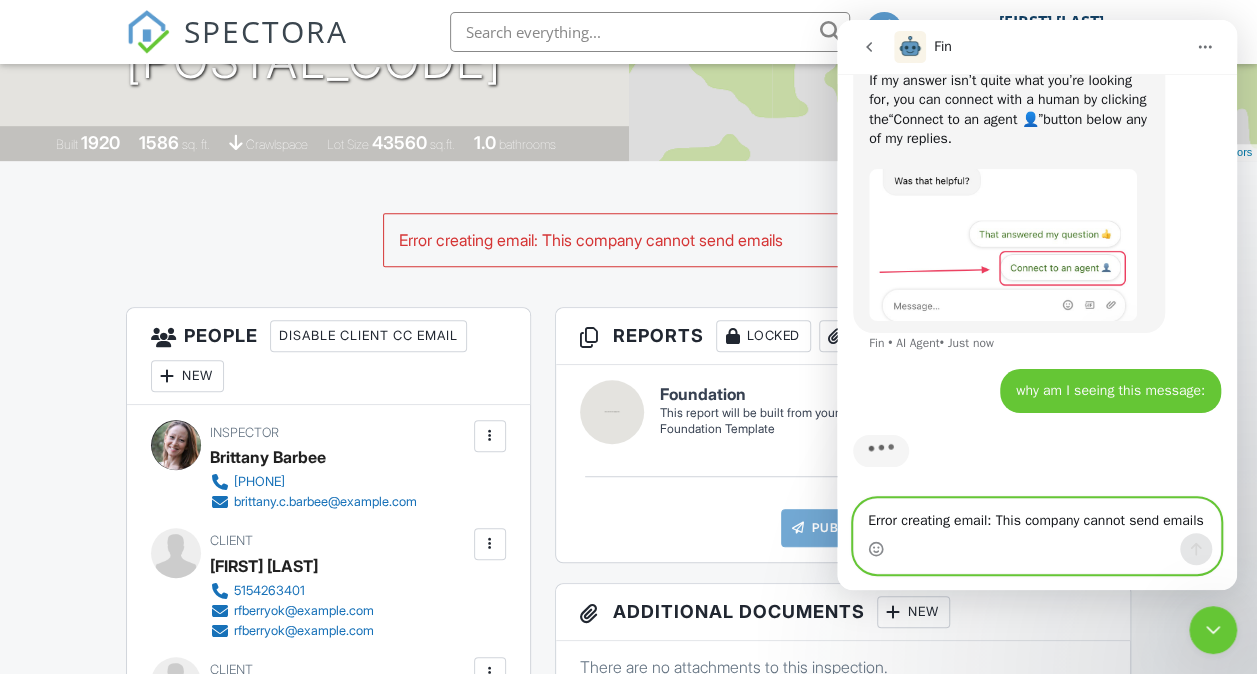 scroll, scrollTop: 182, scrollLeft: 0, axis: vertical 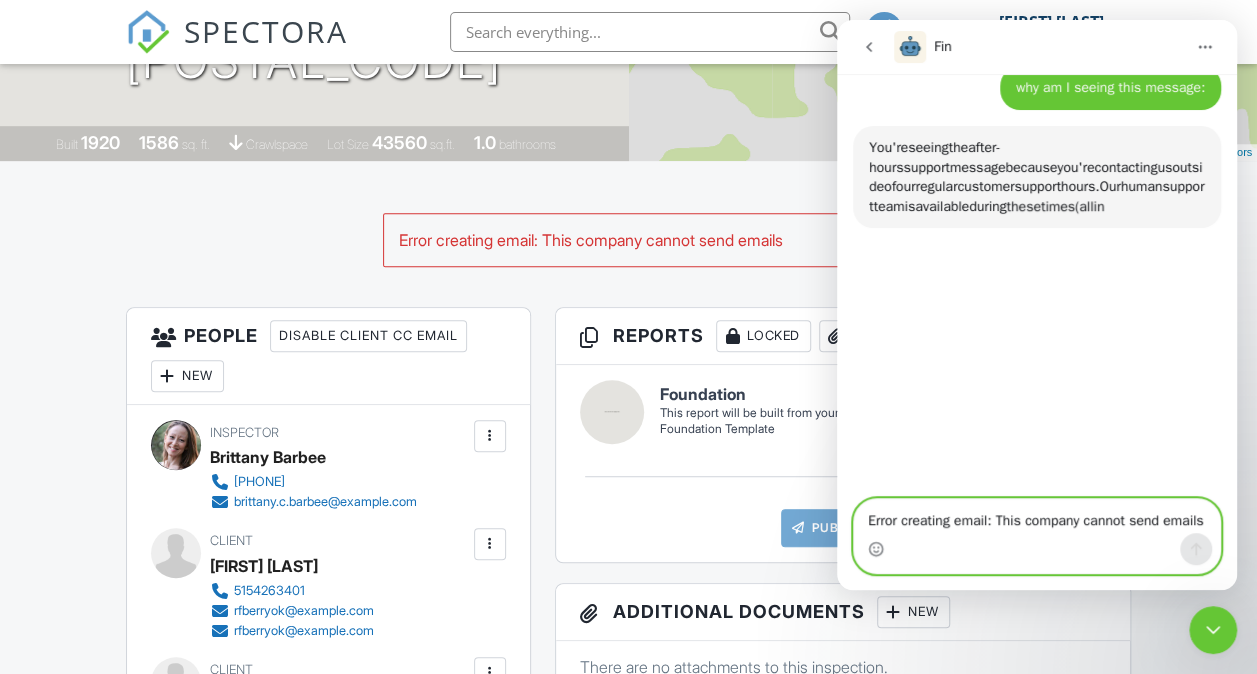click on "Error creating email: This company cannot send emails" at bounding box center [1037, 516] 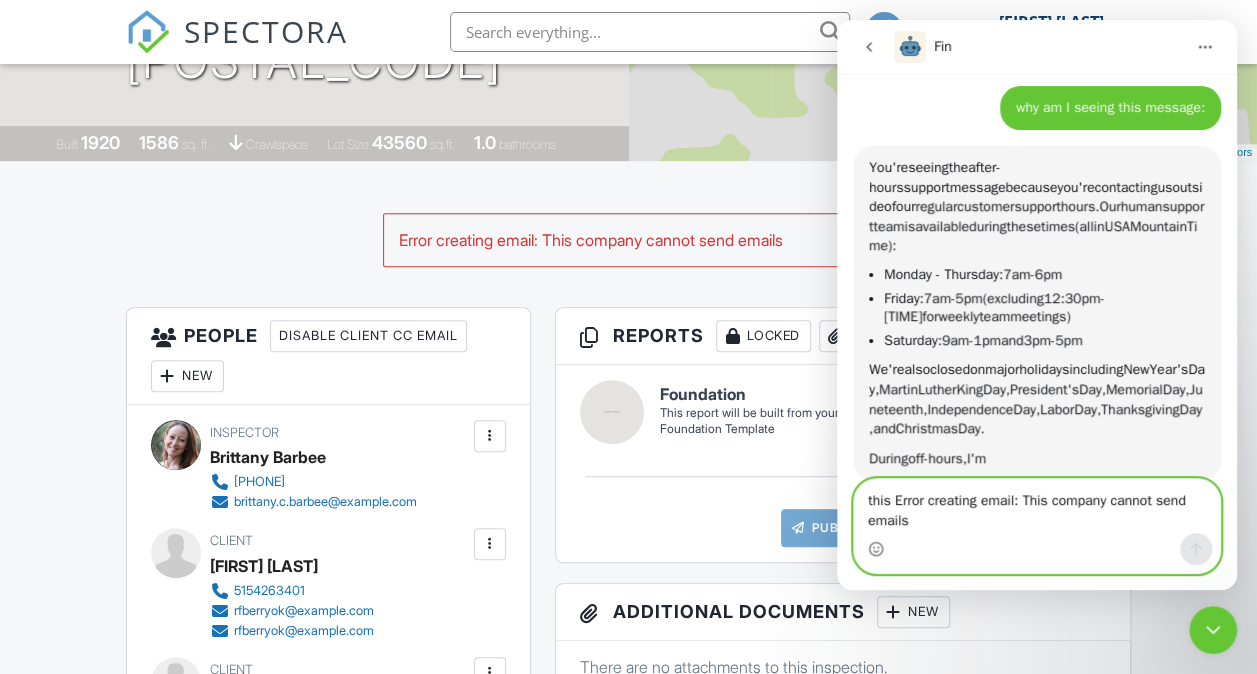 scroll, scrollTop: 462, scrollLeft: 0, axis: vertical 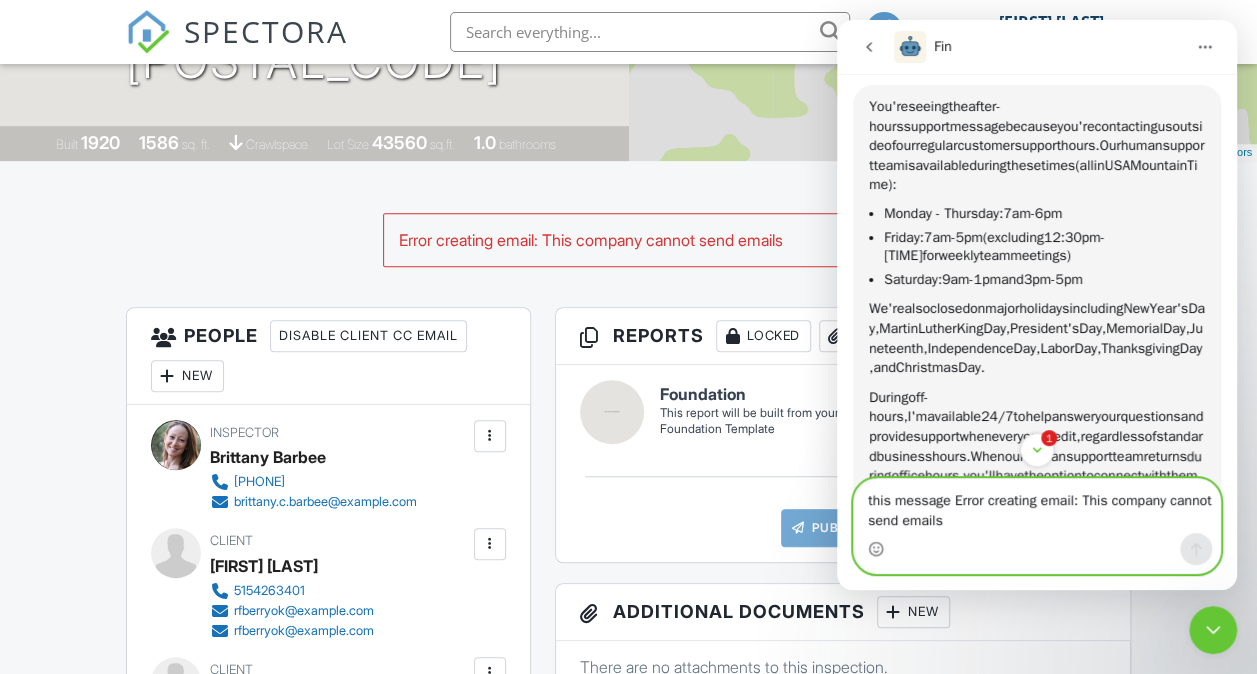 click on "this message Error creating email: This company cannot send emails" at bounding box center (1037, 506) 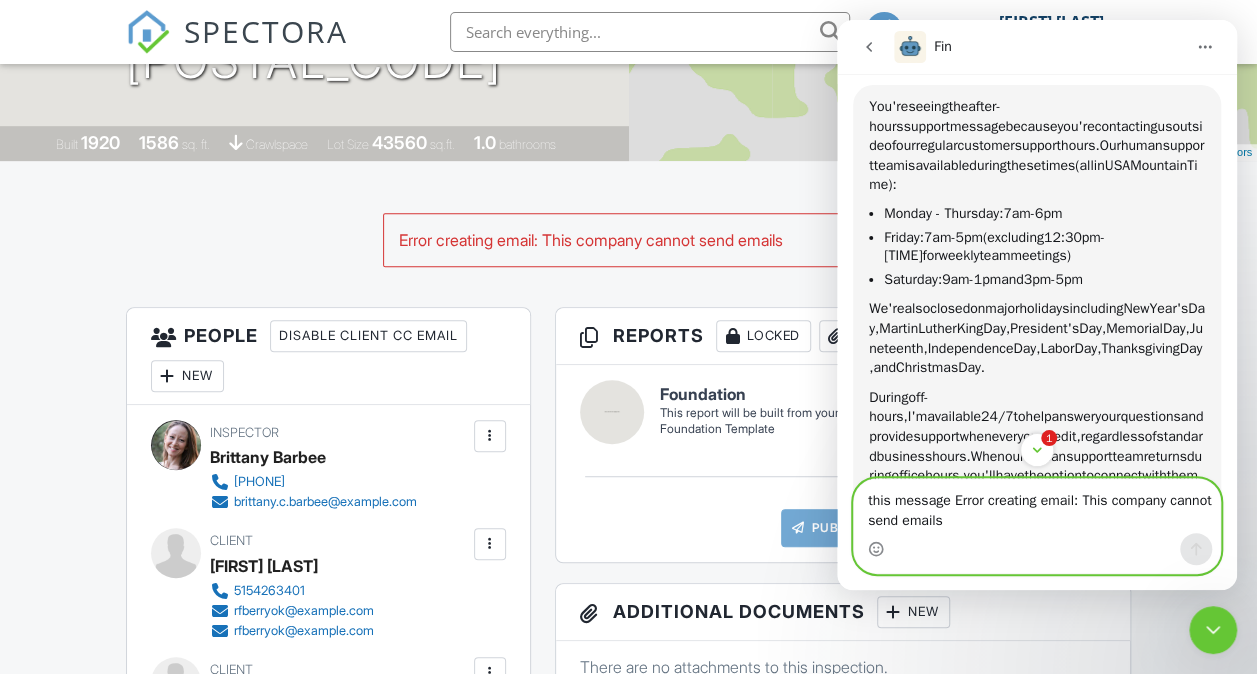 scroll, scrollTop: 0, scrollLeft: 0, axis: both 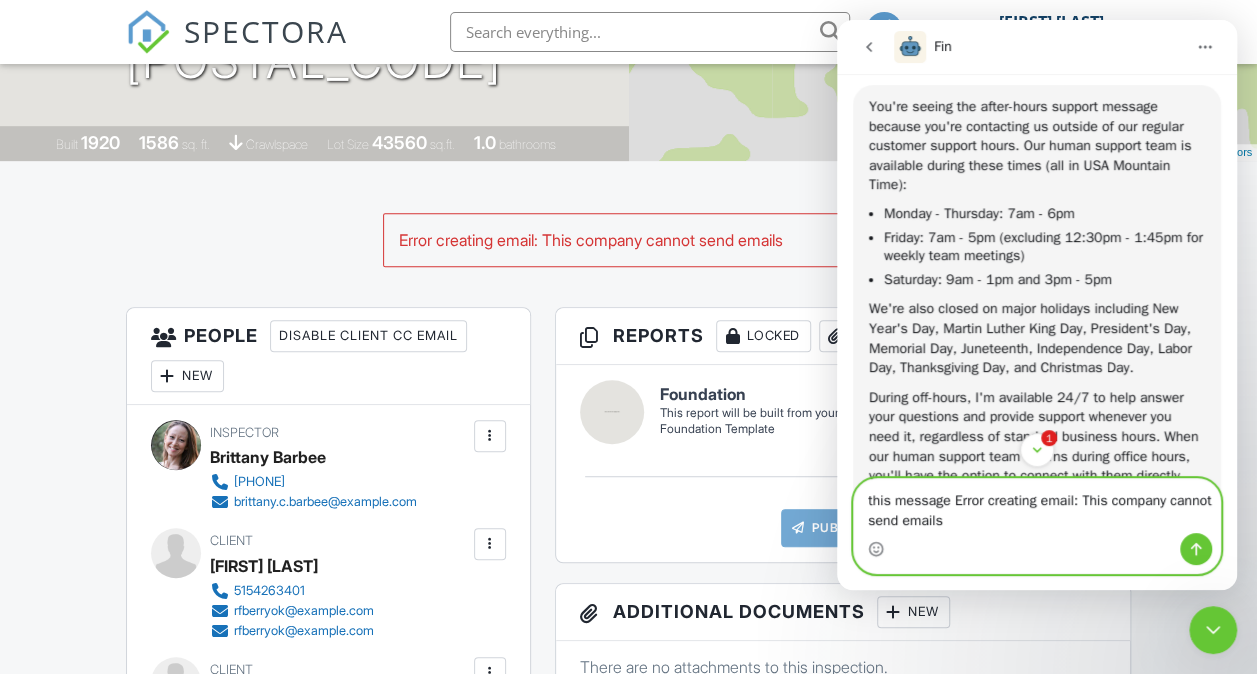 type on "this message Error creating email: This company cannot send emails" 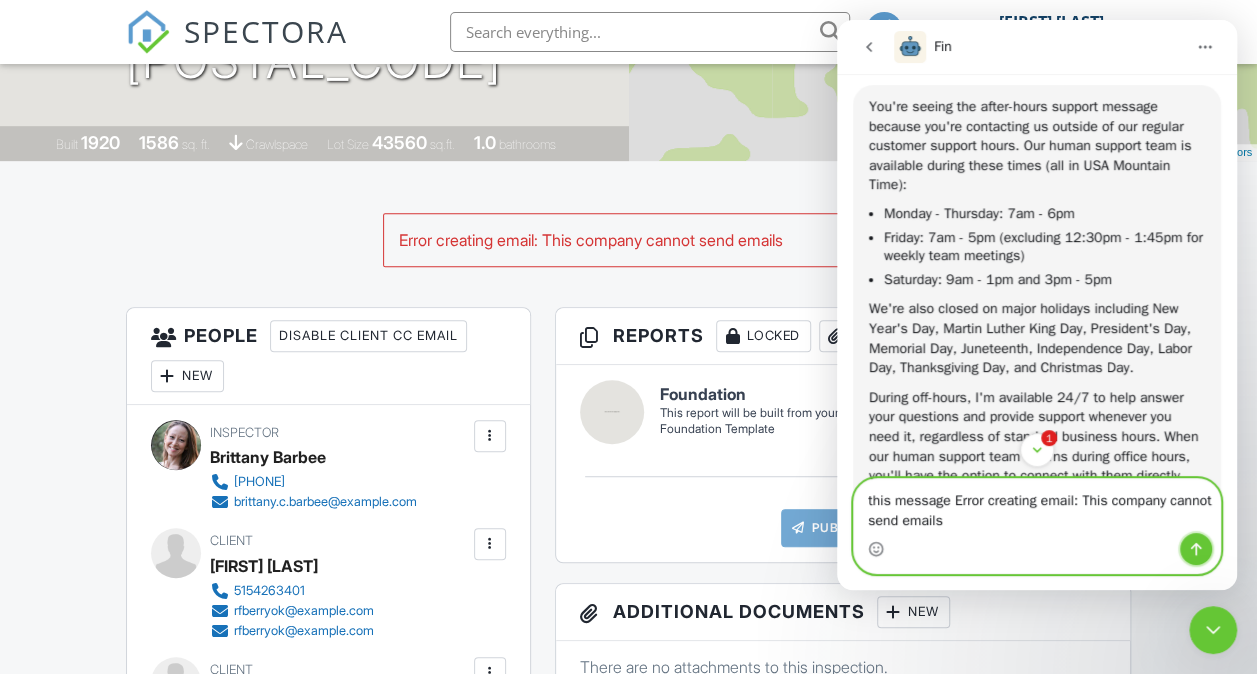 click 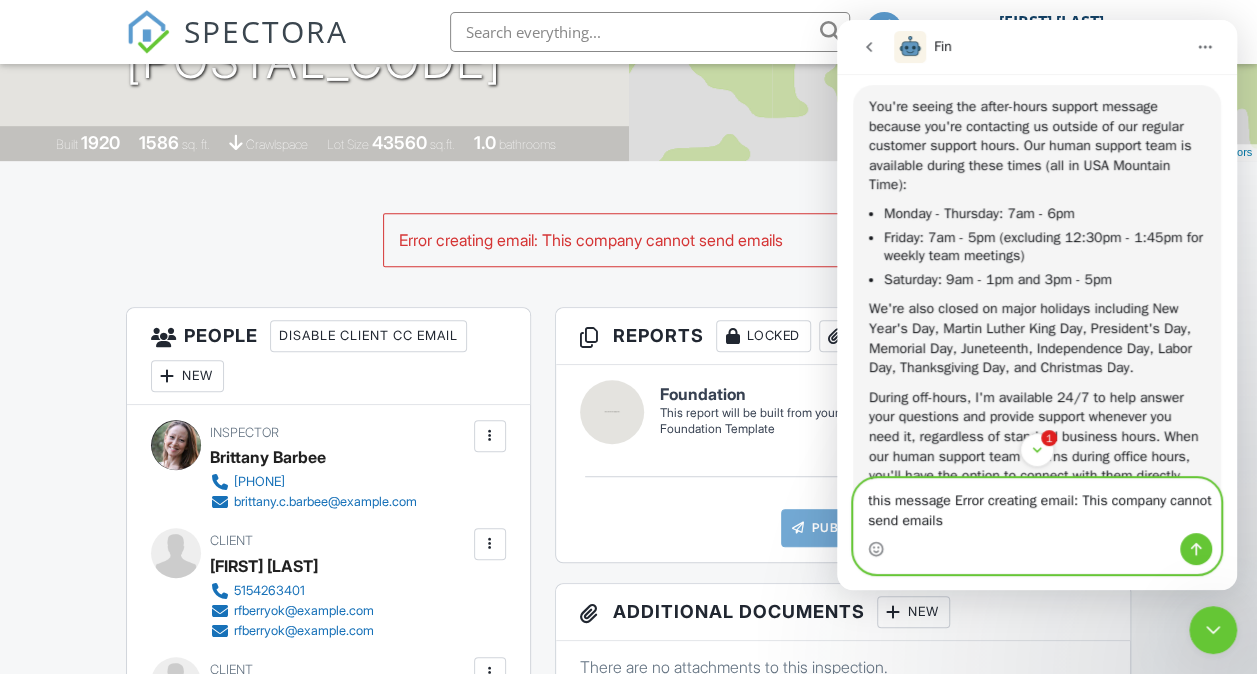 type 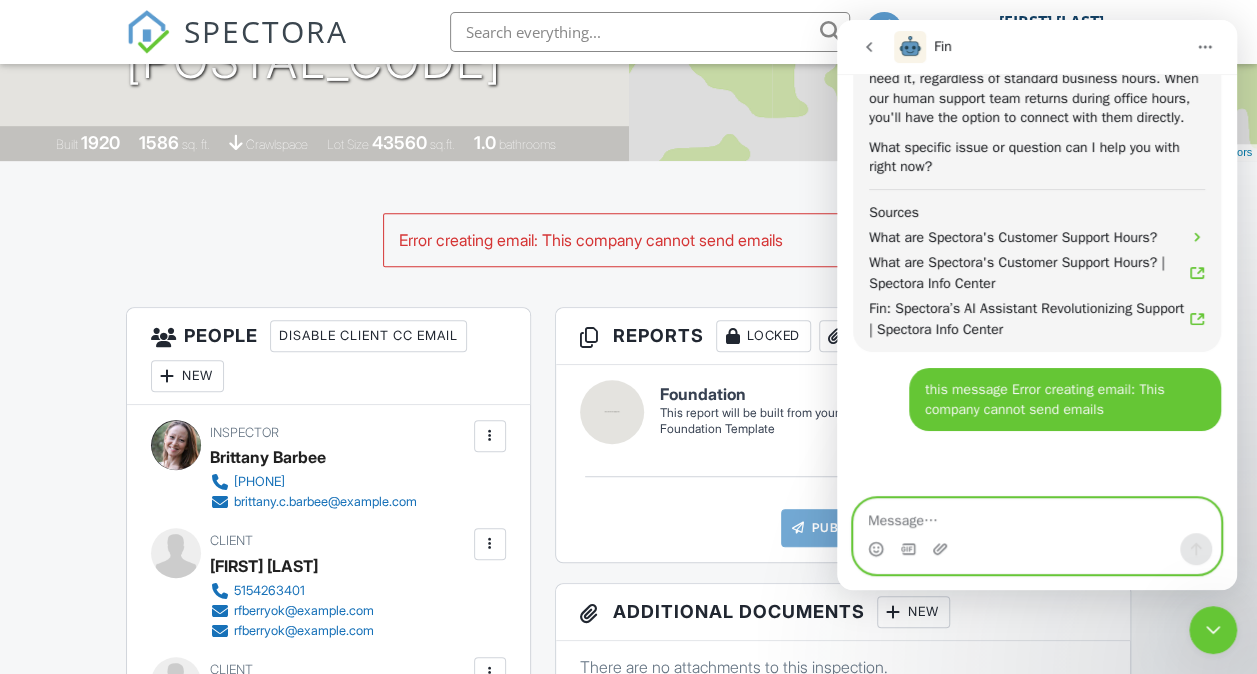 scroll, scrollTop: 1157, scrollLeft: 0, axis: vertical 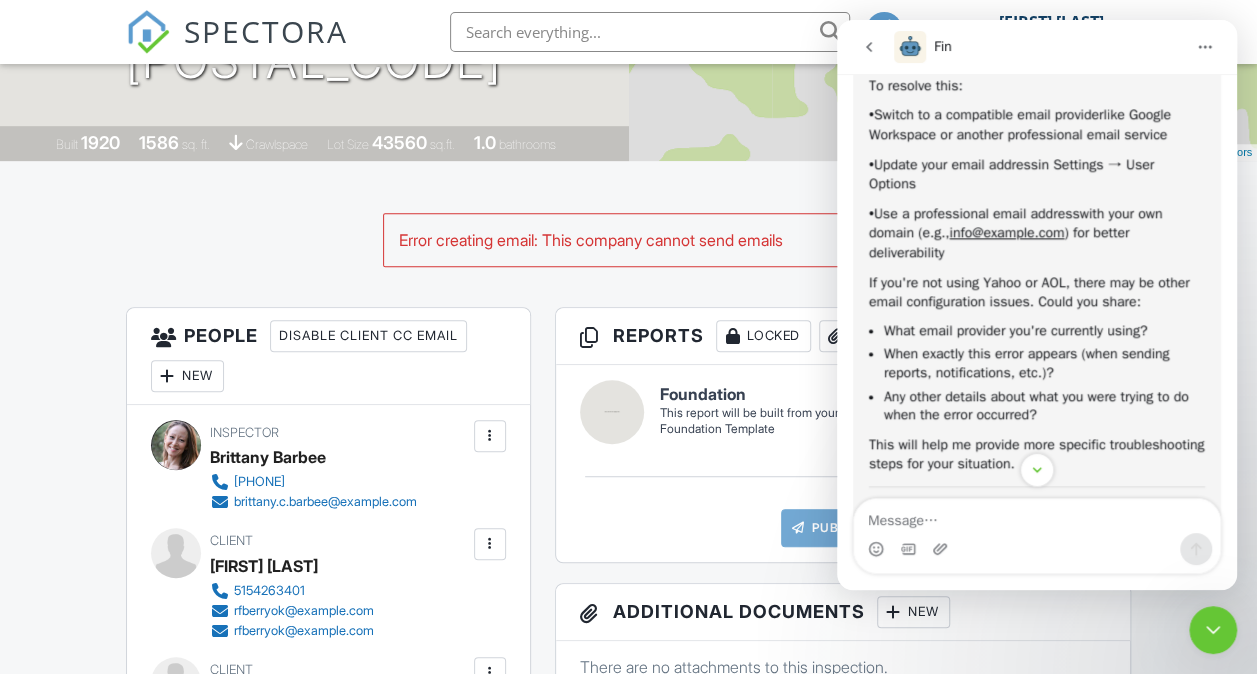 click 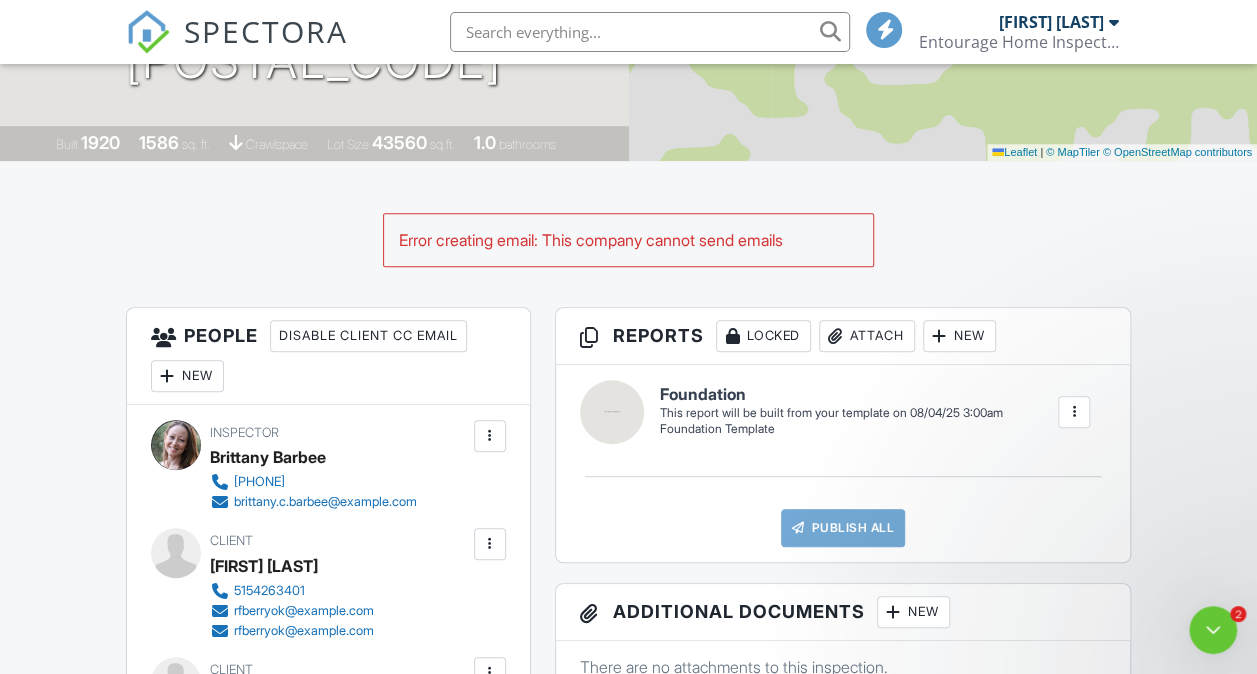 scroll, scrollTop: 0, scrollLeft: 0, axis: both 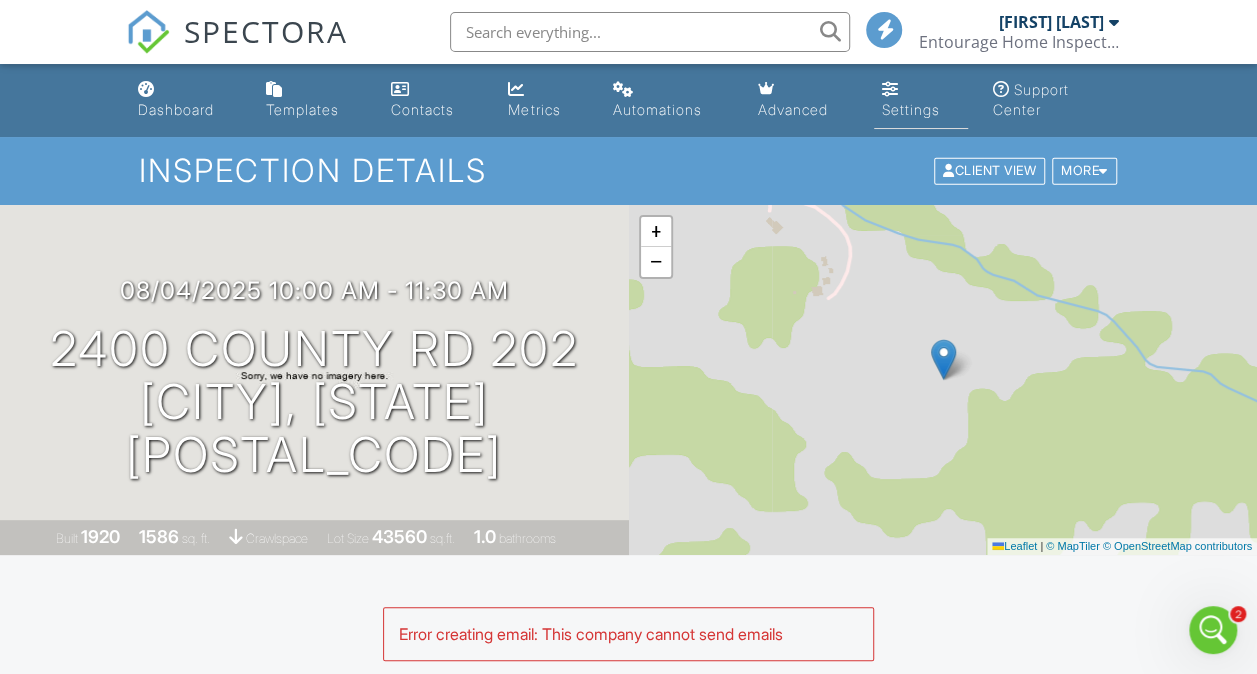 click on "Settings" at bounding box center [921, 100] 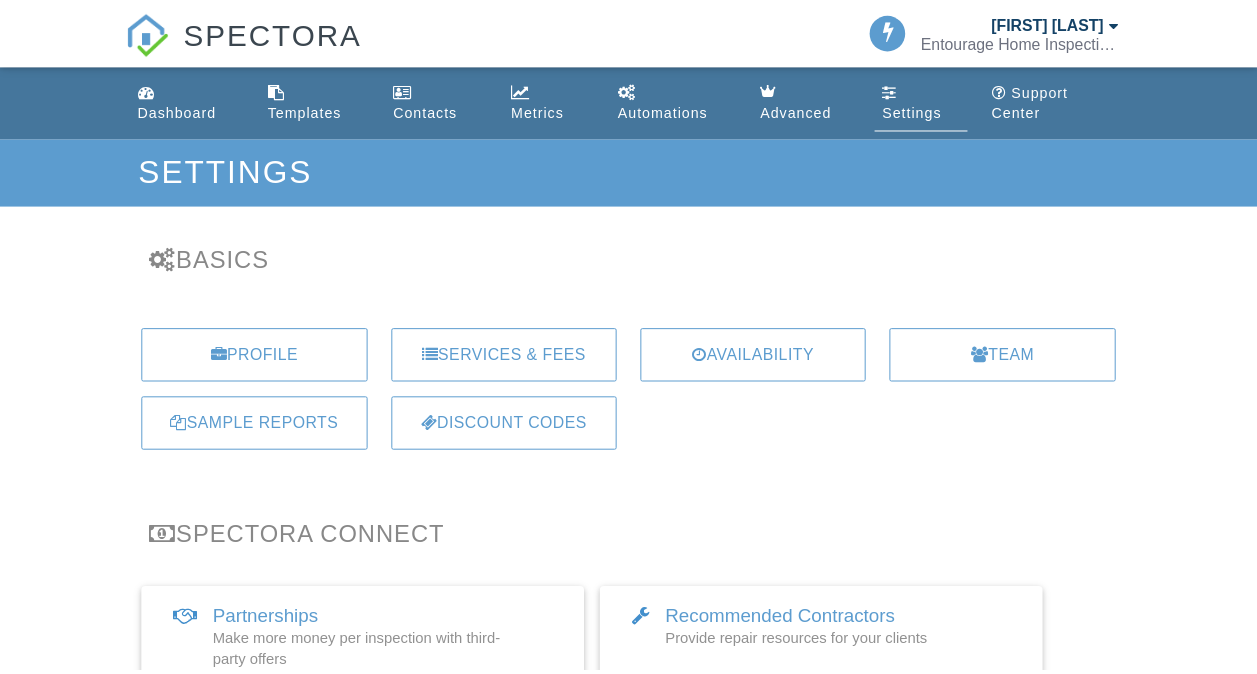 scroll, scrollTop: 0, scrollLeft: 0, axis: both 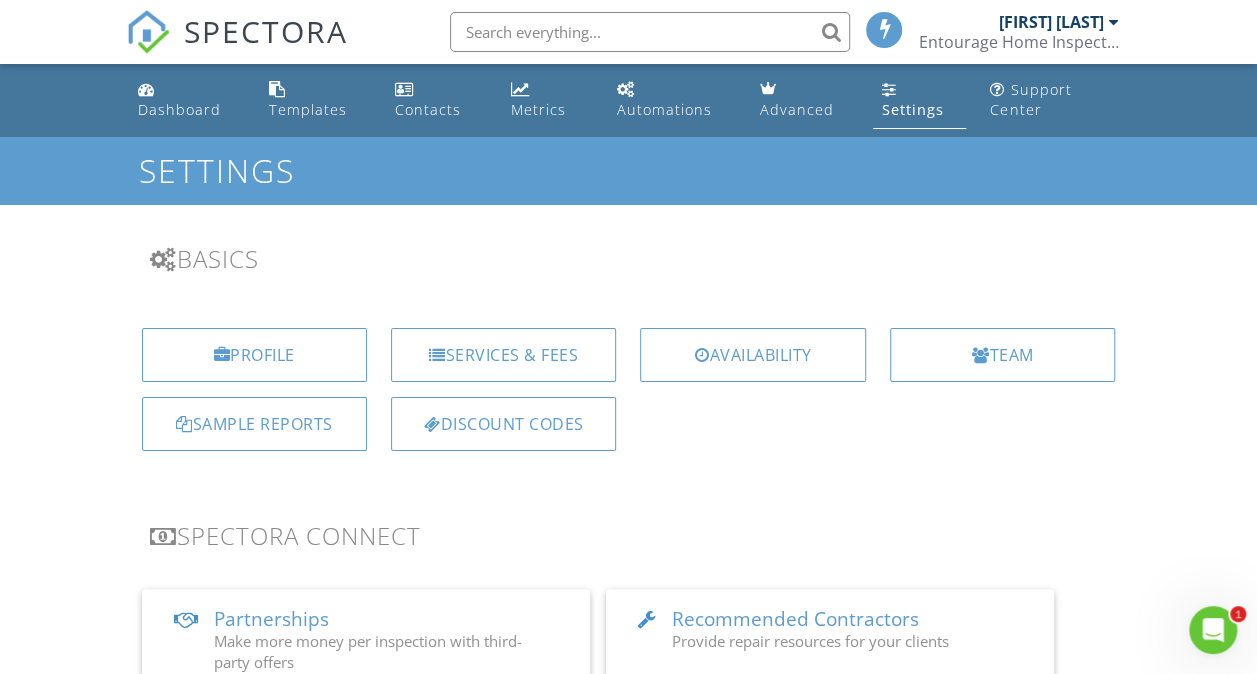 drag, startPoint x: 0, startPoint y: 0, endPoint x: 630, endPoint y: 254, distance: 679.27606 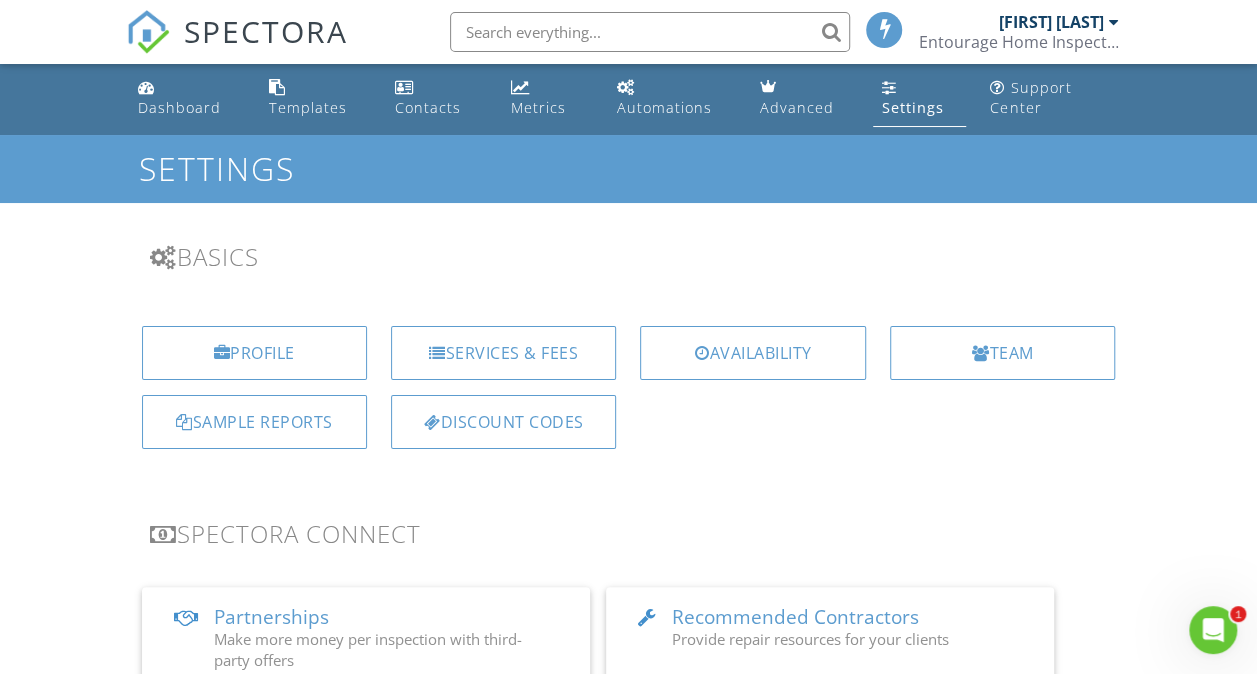 click on "Profile
Services & Fees
Availability
Team
Sample Reports
Discount Codes" at bounding box center [629, 395] 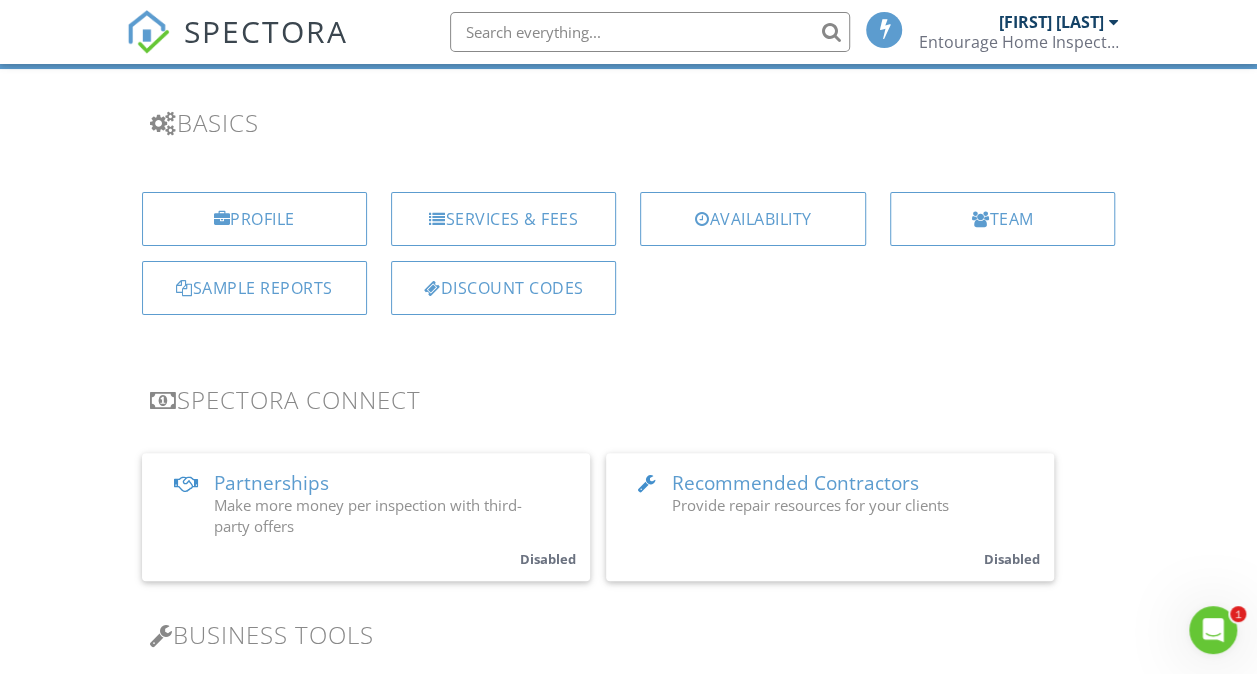 scroll, scrollTop: 137, scrollLeft: 0, axis: vertical 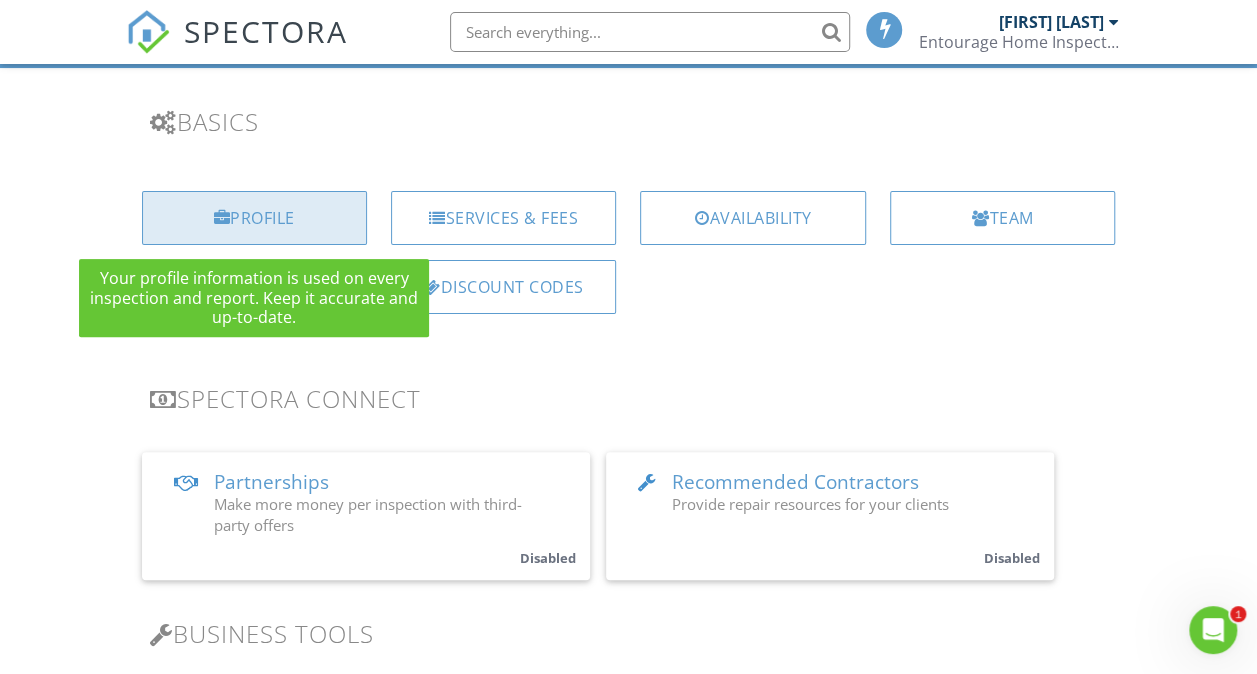 click on "Profile" at bounding box center [254, 218] 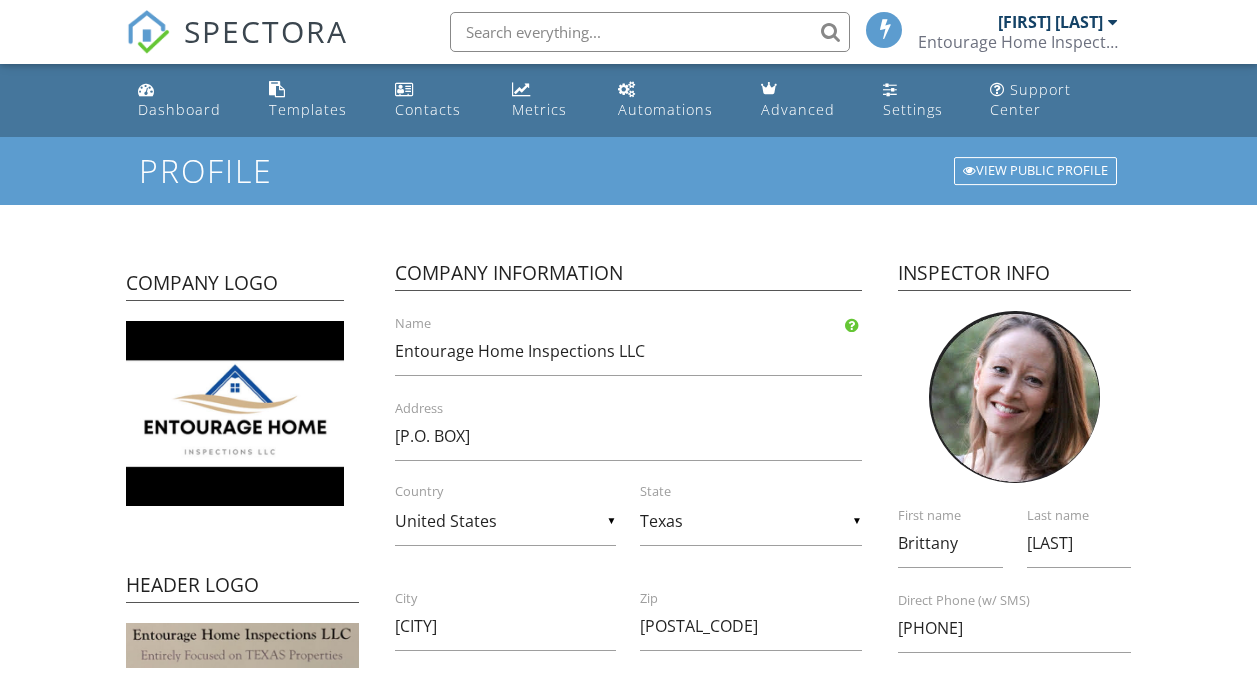 scroll, scrollTop: 0, scrollLeft: 0, axis: both 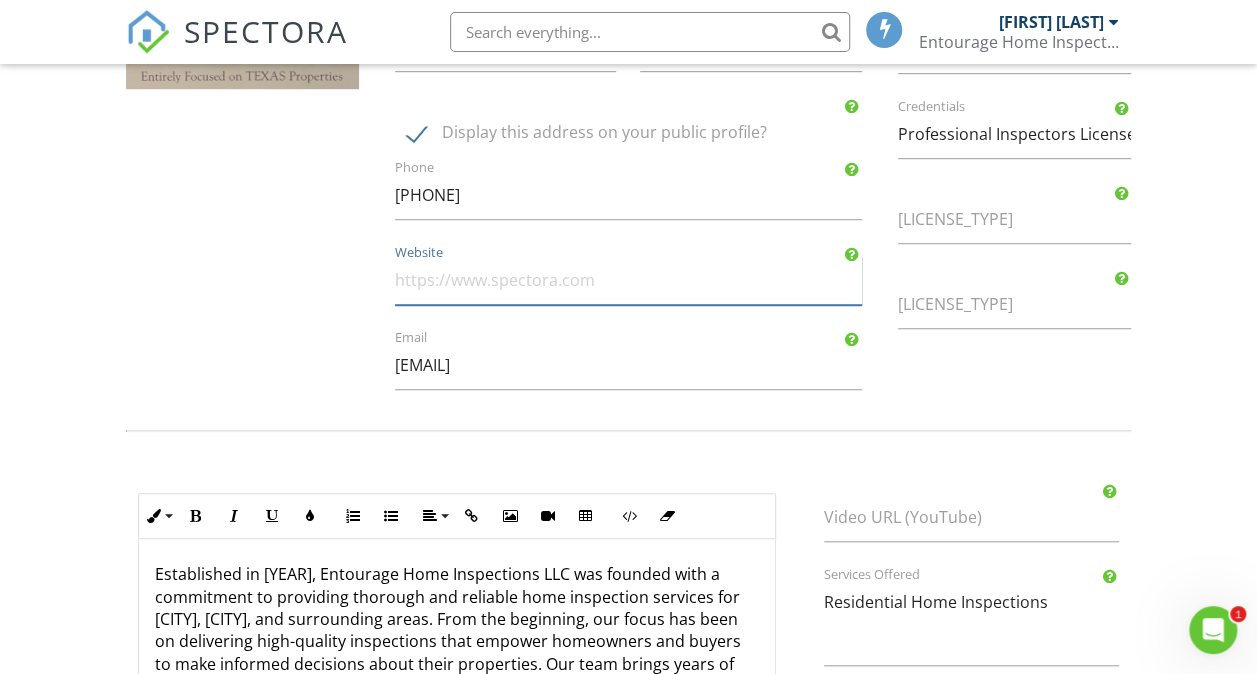 click on "Website" at bounding box center (628, 280) 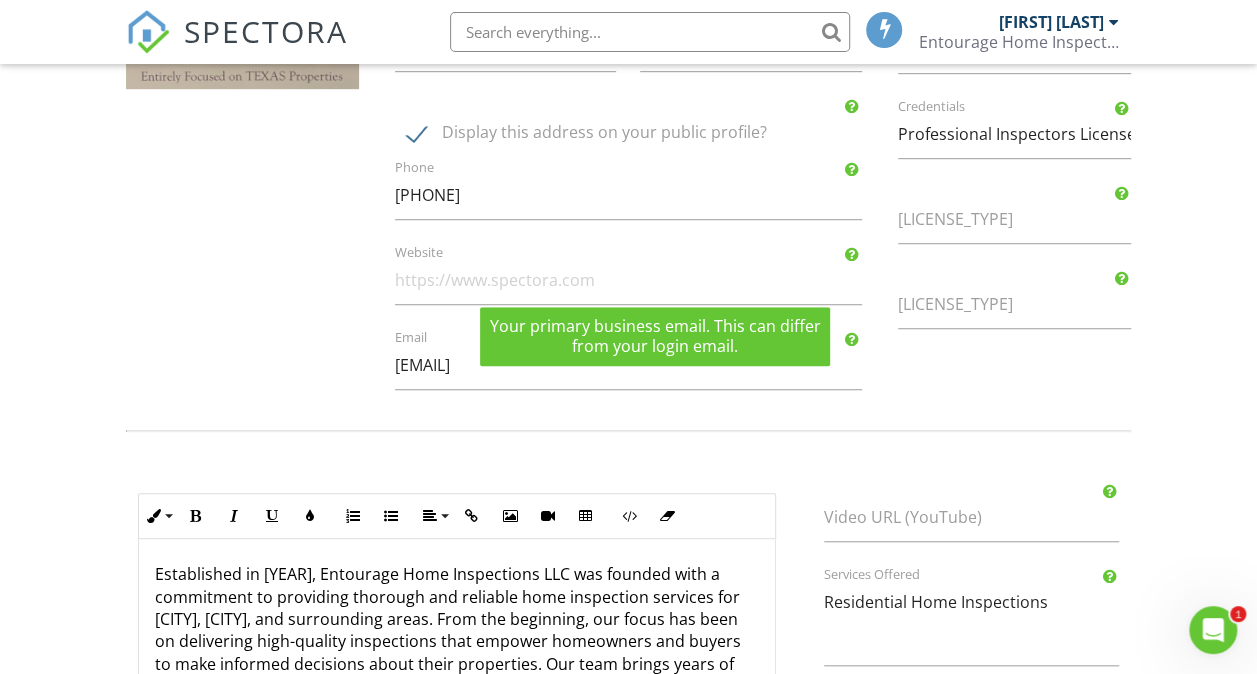 click at bounding box center (852, 339) 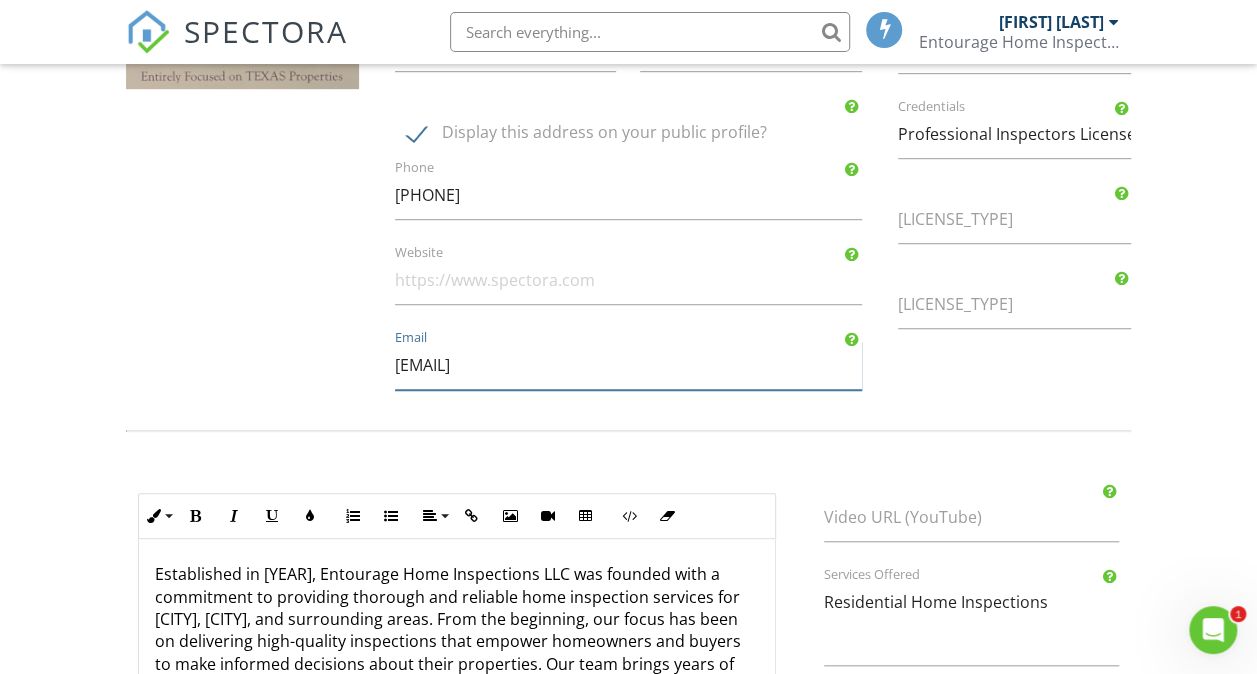 click on "[EMAIL]" at bounding box center [628, 365] 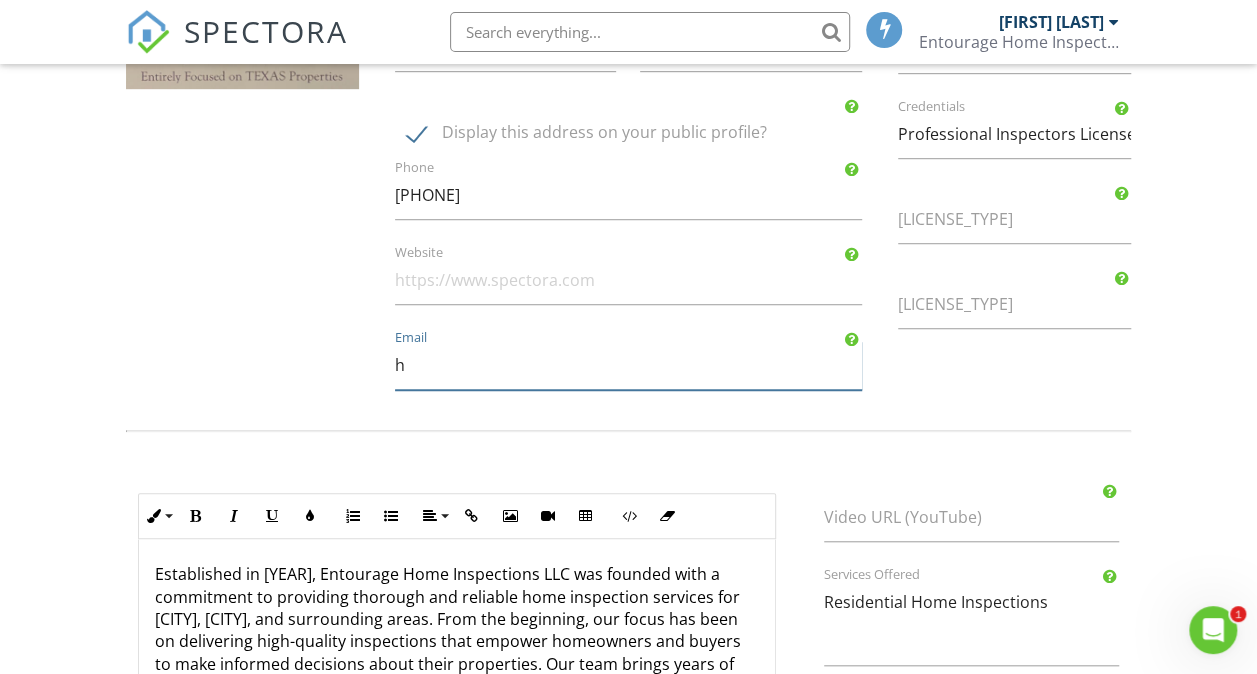 type on "homeinspectionsllc@outlook.com" 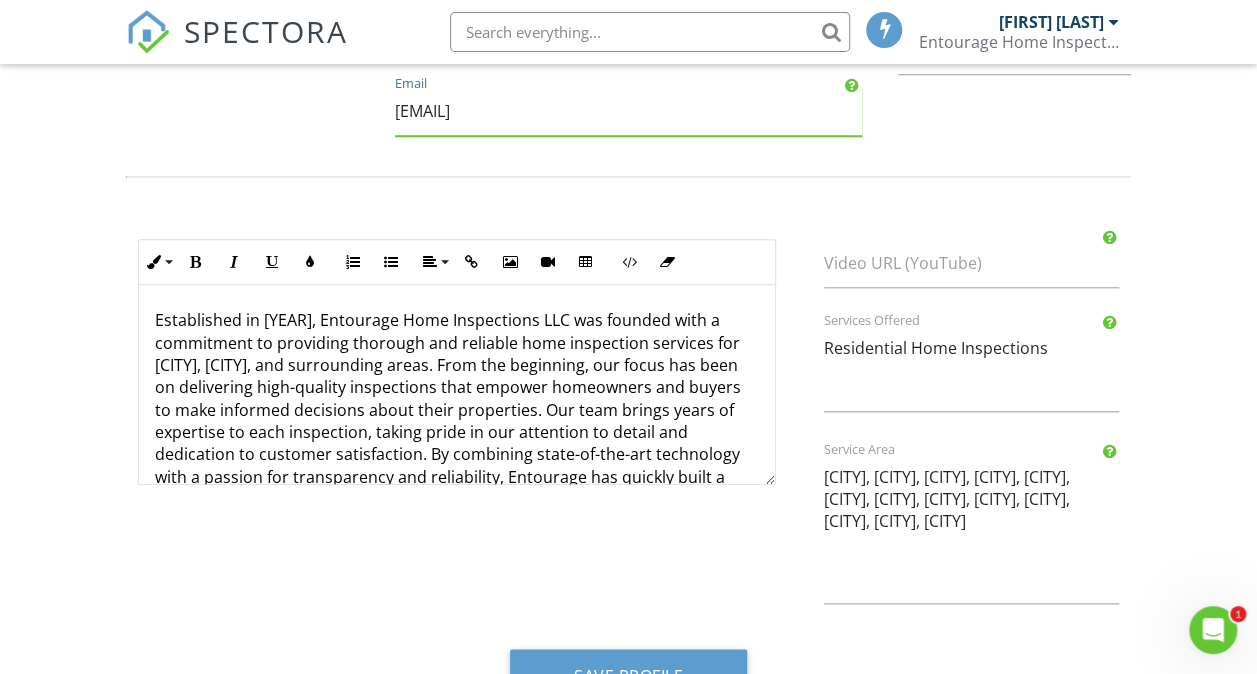 scroll, scrollTop: 892, scrollLeft: 0, axis: vertical 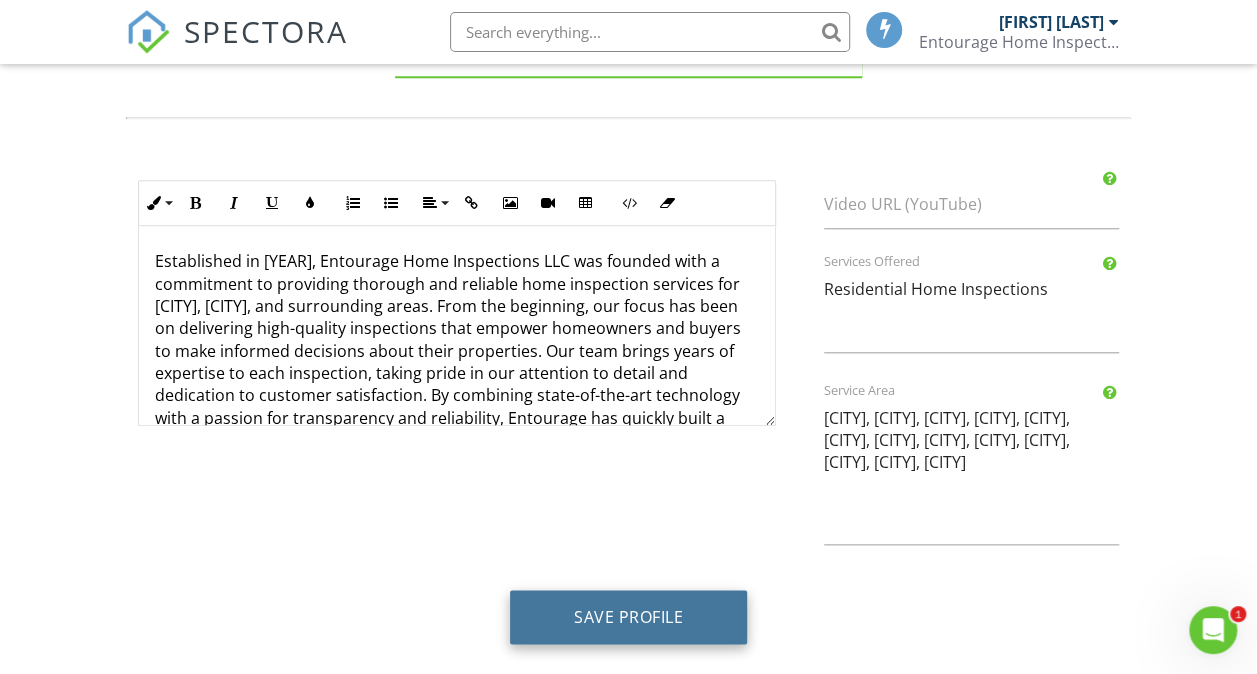 click on "Save Profile" at bounding box center [628, 617] 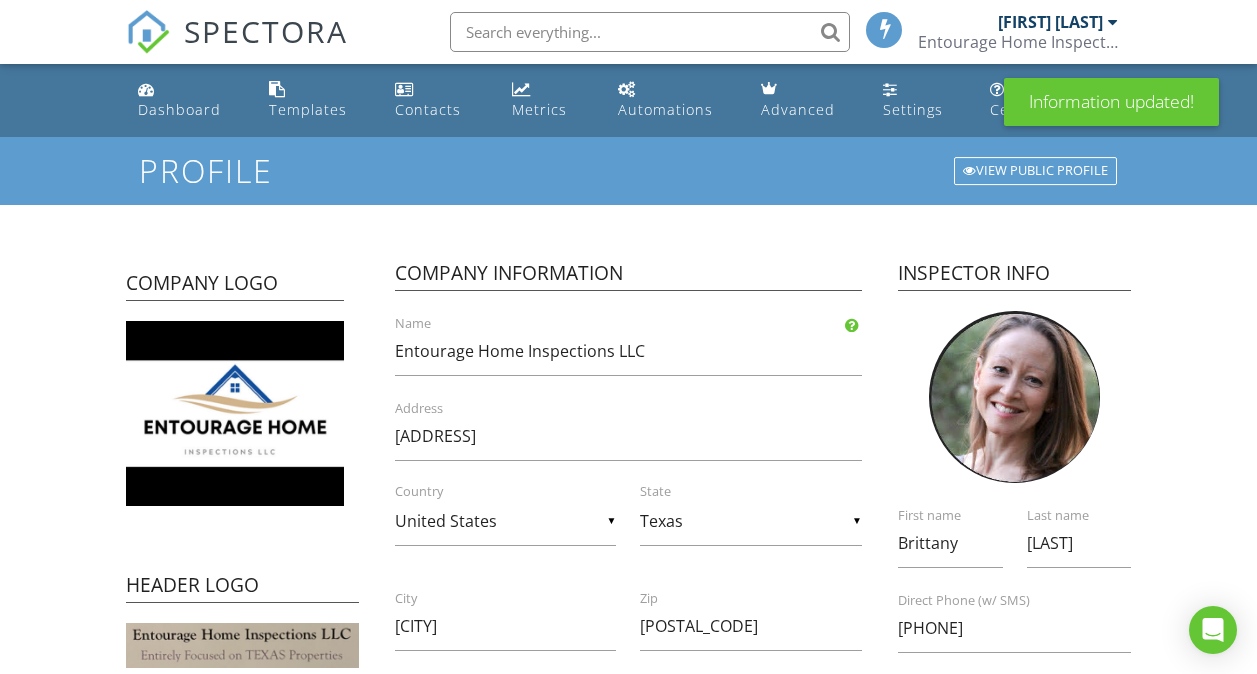 scroll, scrollTop: 0, scrollLeft: 0, axis: both 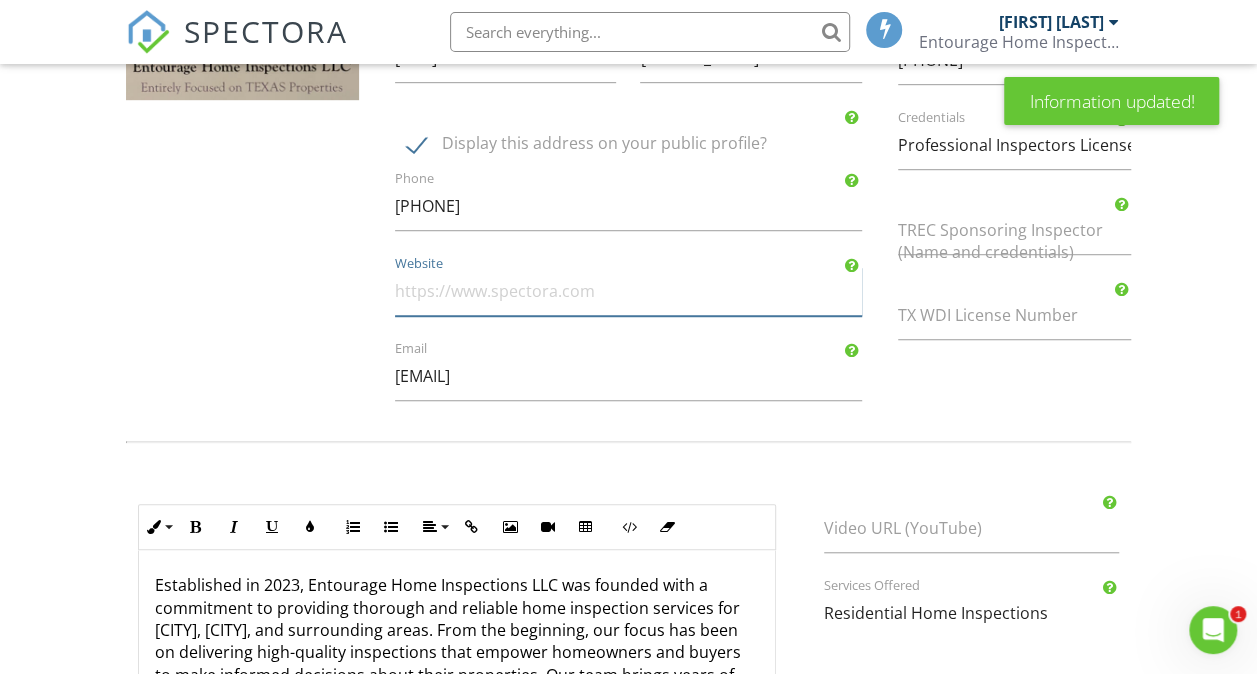click on "Website" at bounding box center [628, 291] 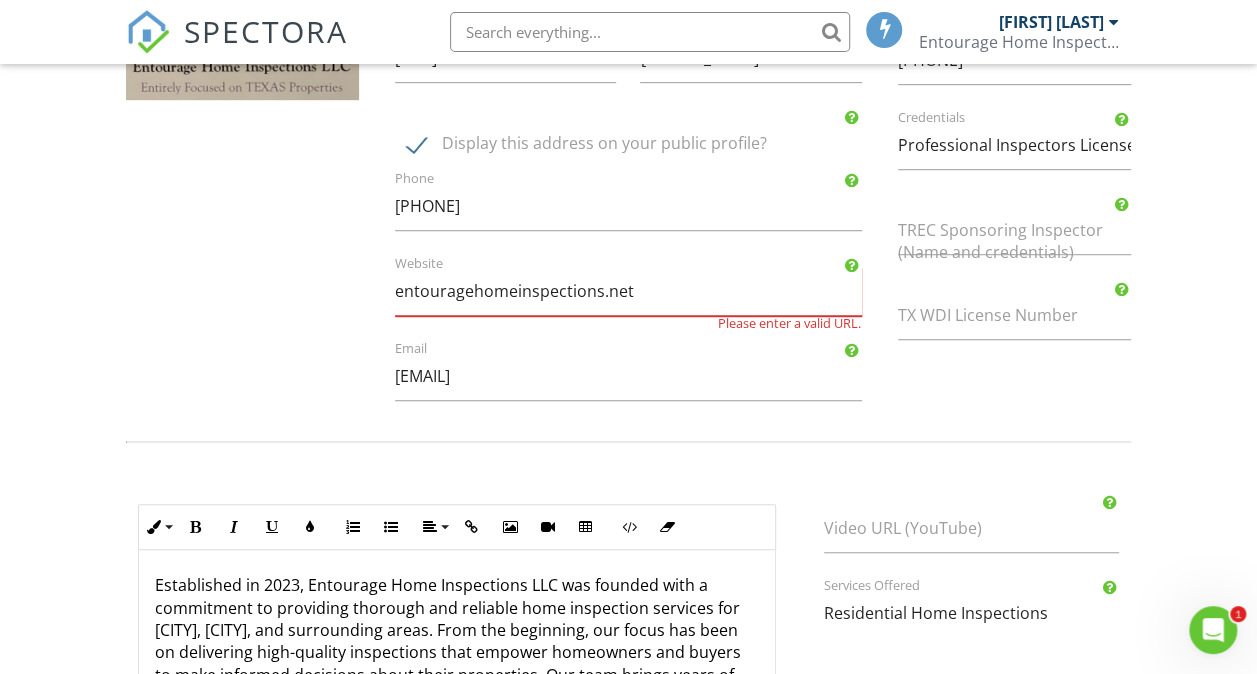 click on "Company Logo
Header Logo
Company Information
Entourage Home Inspections LLC
Name
[ADDRESS]
Address
▼ United States - Select a Country - United States Canada Australia United Kingdom New Zealand Afghanistan Albania Algeria American Samoa Andorra Angola Anguilla Antarctica Antigua and Barbuda Argentina Armenia Aruba Austria Azerbaijan Bahamas Bahrain Bangladesh Barbados Belarus Belgium Belize Benin Bermuda Bhutan Bolivia Bonaire Bosnia and Herzegovina Botswana Bouvet Island Brazil British Indian Ocean Territory British Virgin Islands Brunei Bulgaria Burkina Faso Burundi Cabo Verde Cambodia Cameroon Cayman Islands Central African Republic Chad Chile China Christmas Island Cocos [Keeling] Islands Colombia Comoros Congo Republic Cook Islands Costa Rica Croatia Cuba Curaçao Cyprus Czechia DR Congo Denmark Djibouti Dominica Dominican Republic East Timor Ecuador Egypt El Salvador Equatorial Guinea Eritrea Estonia Eswatini Ethiopia Fiji Guam" at bounding box center [629, 42] 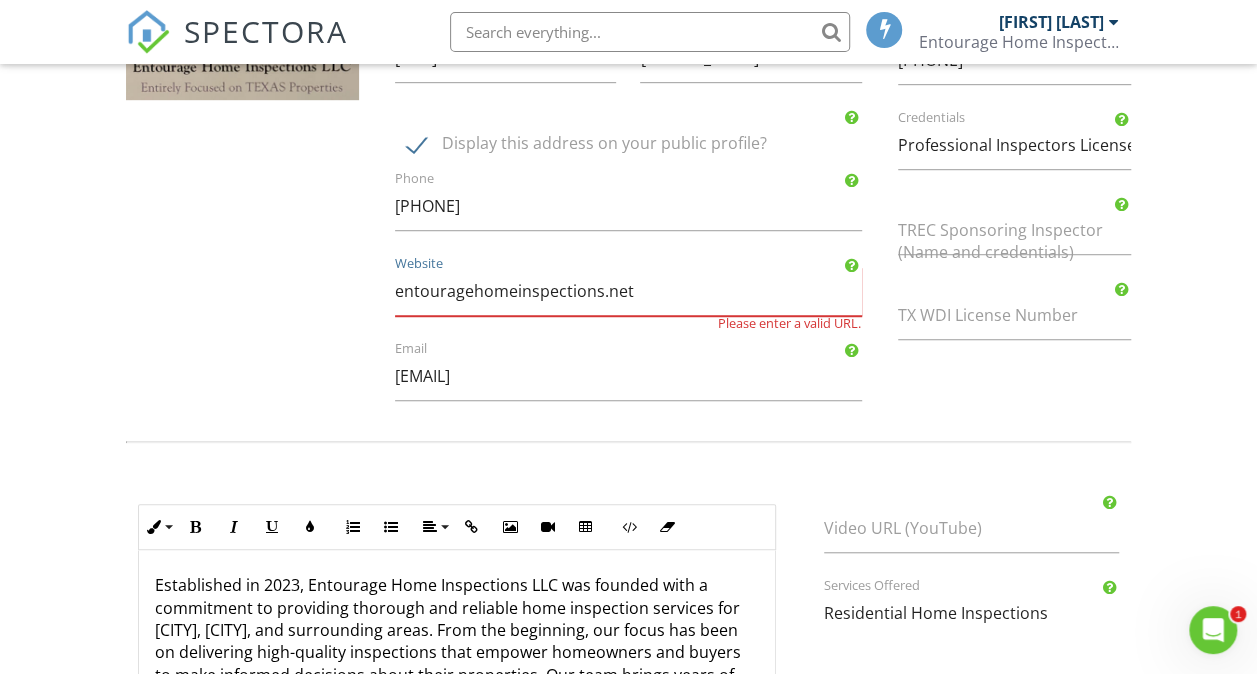 click on "entouragehomeinspections.net" at bounding box center (628, 291) 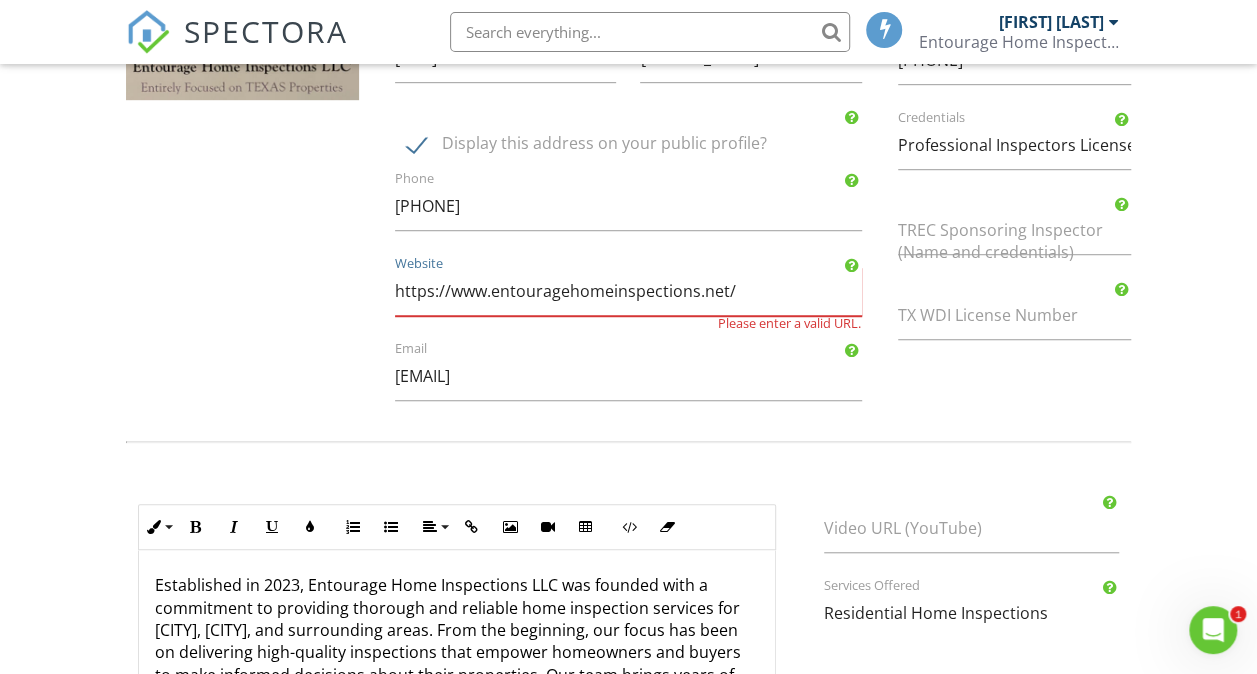 type on "https://www.entouragehomeinspections.net/" 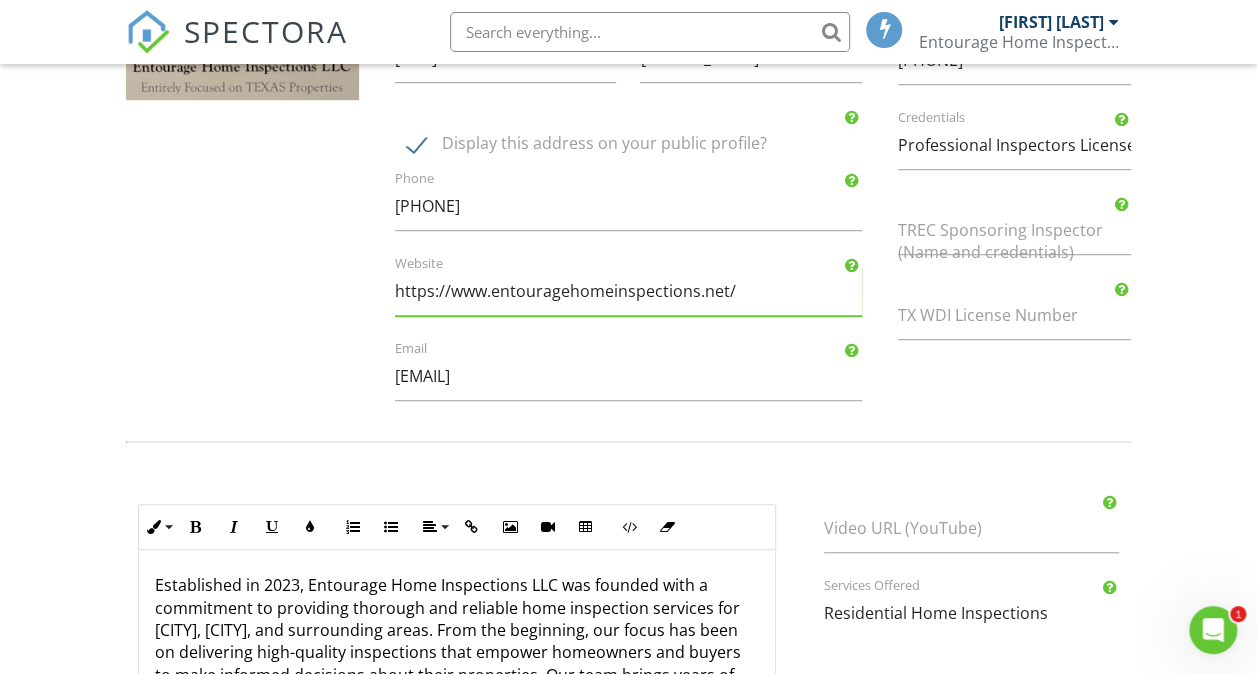 click on "Company Information
Entourage Home Inspections LLC
Name
[ADDRESS]
Address
▼ United States - Select a Country - United States Canada Australia United Kingdom New Zealand Afghanistan Albania Algeria American Samoa Andorra Angola Anguilla Antarctica Antigua and Barbuda Argentina Armenia Aruba Austria Azerbaijan Bahamas Bahrain Bangladesh Barbados Belarus Belgium Belize Benin Bermuda Bhutan Bolivia Bonaire Bosnia and Herzegovina Botswana Bouvet Island Brazil British Indian Ocean Territory British Virgin Islands Brunei Bulgaria Burkina Faso Burundi Cabo Verde Cambodia Cameroon Cayman Islands Central African Republic Chad Chile China Christmas Island Cocos [Keeling] Islands Colombia Comoros Congo Republic Cook Islands Costa Rica Croatia Cuba Curaçao Cyprus Czechia DR Congo Denmark Djibouti Dominica Dominican Republic East Timor Ecuador Egypt El Salvador Equatorial Guinea Eritrea Estonia Eswatini Ethiopia Falkland Islands Faroe Islands Federated States of Micronesia Fiji Finland Gabon" at bounding box center [628, 42] 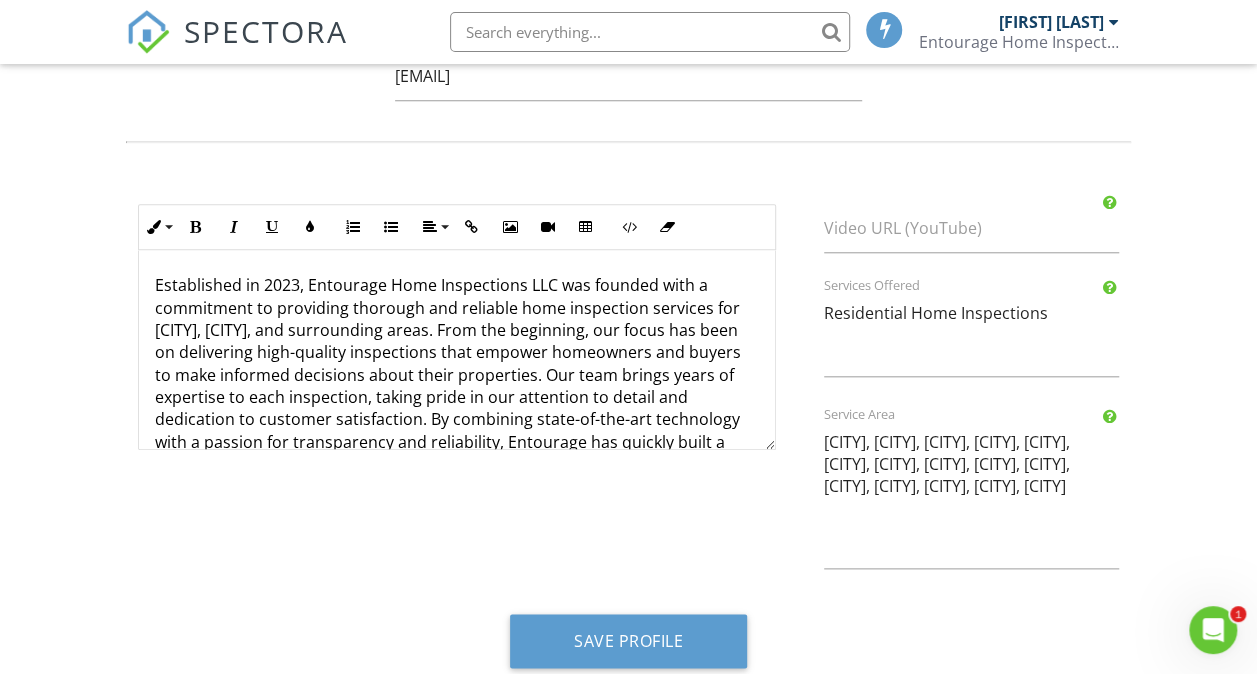 scroll, scrollTop: 892, scrollLeft: 0, axis: vertical 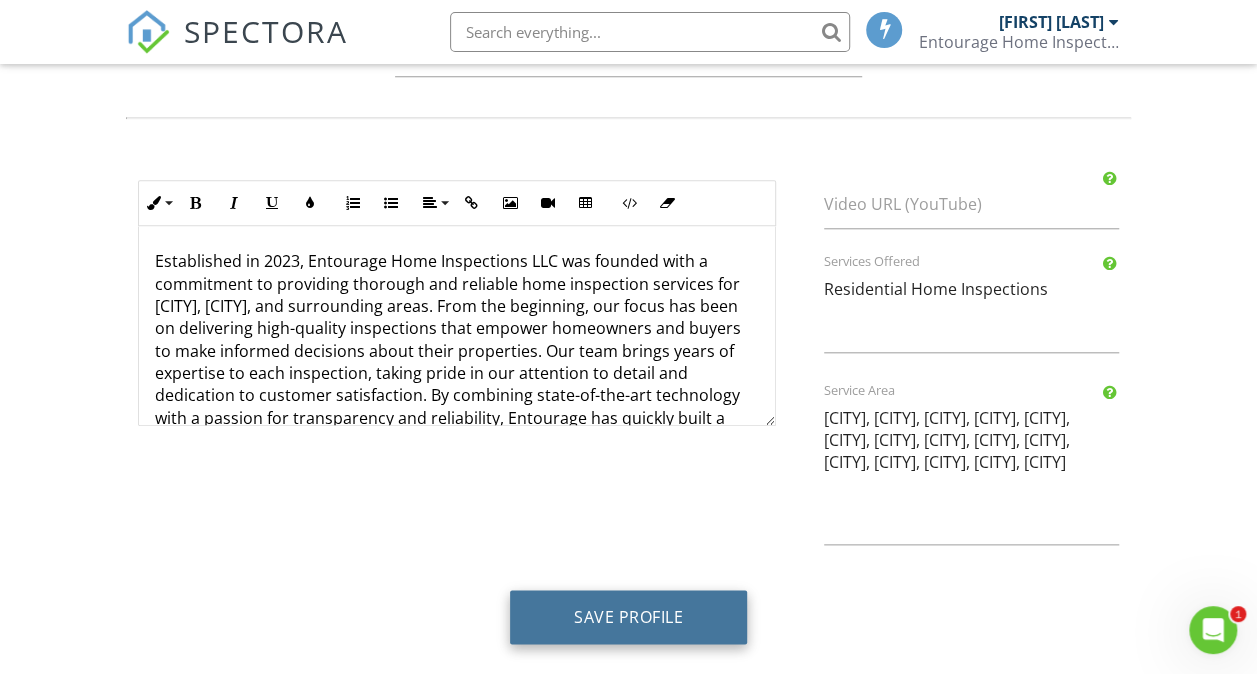 click on "Save Profile" at bounding box center [628, 617] 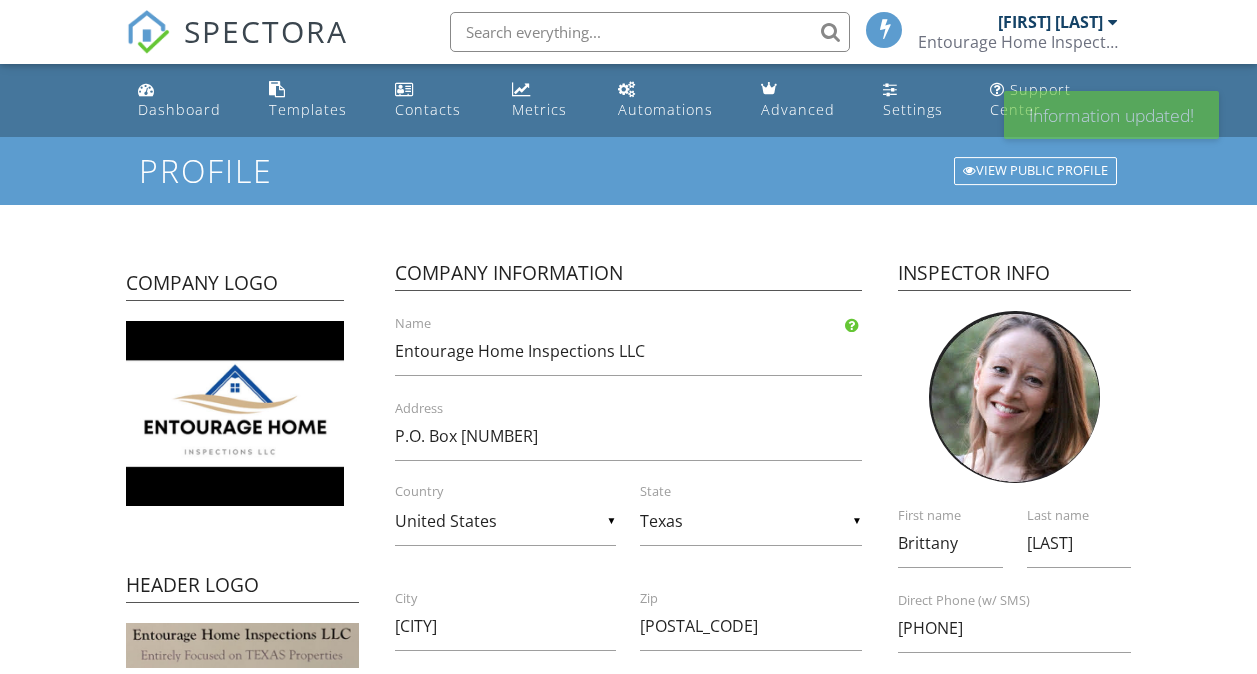 scroll, scrollTop: 0, scrollLeft: 0, axis: both 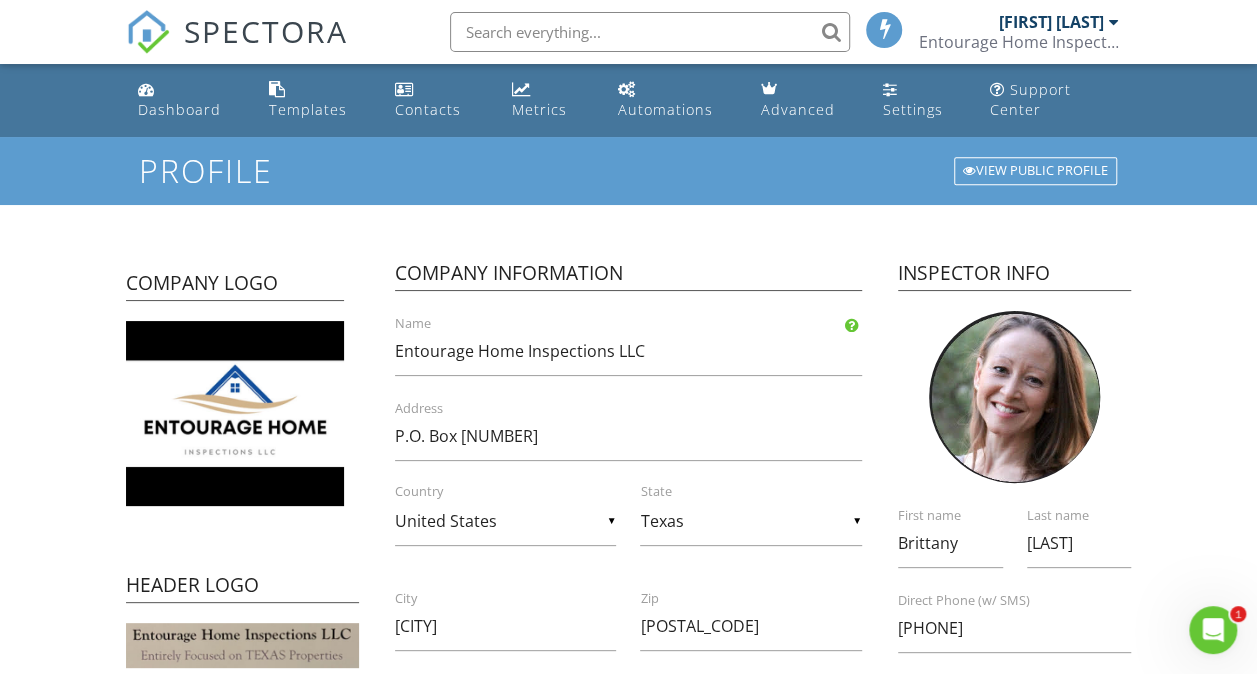 click on "[FIRST] [LAST]" at bounding box center [1050, 22] 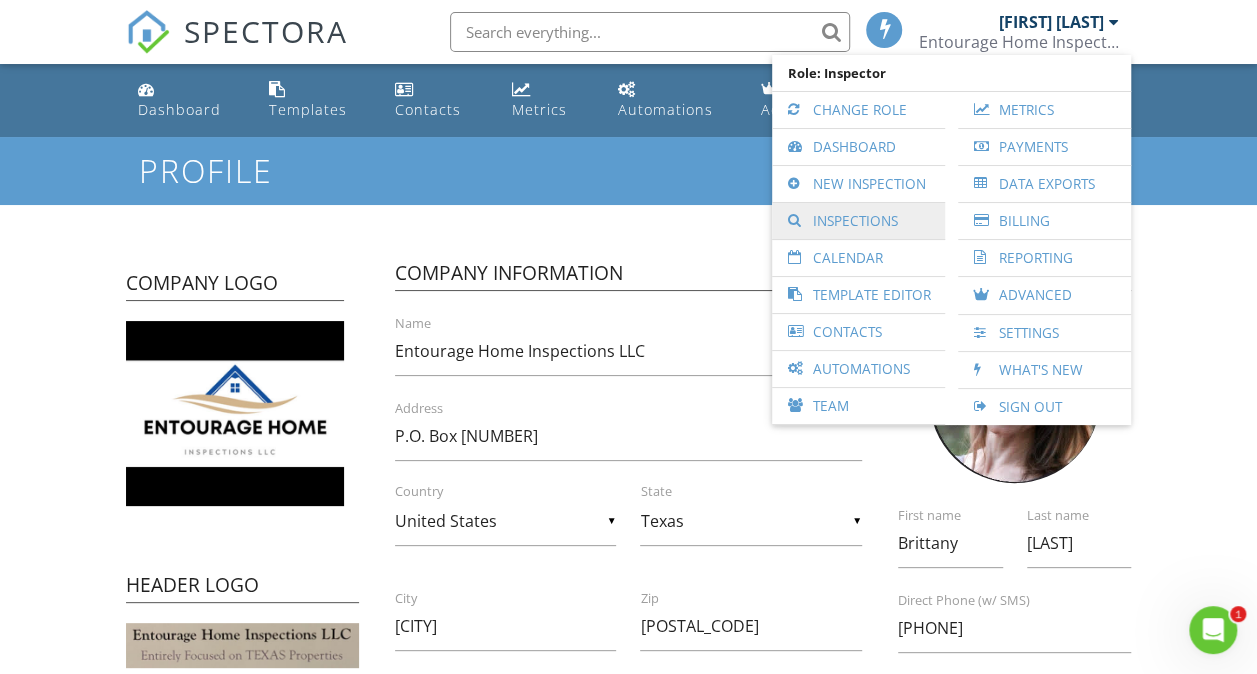 click on "Inspections" at bounding box center (858, 221) 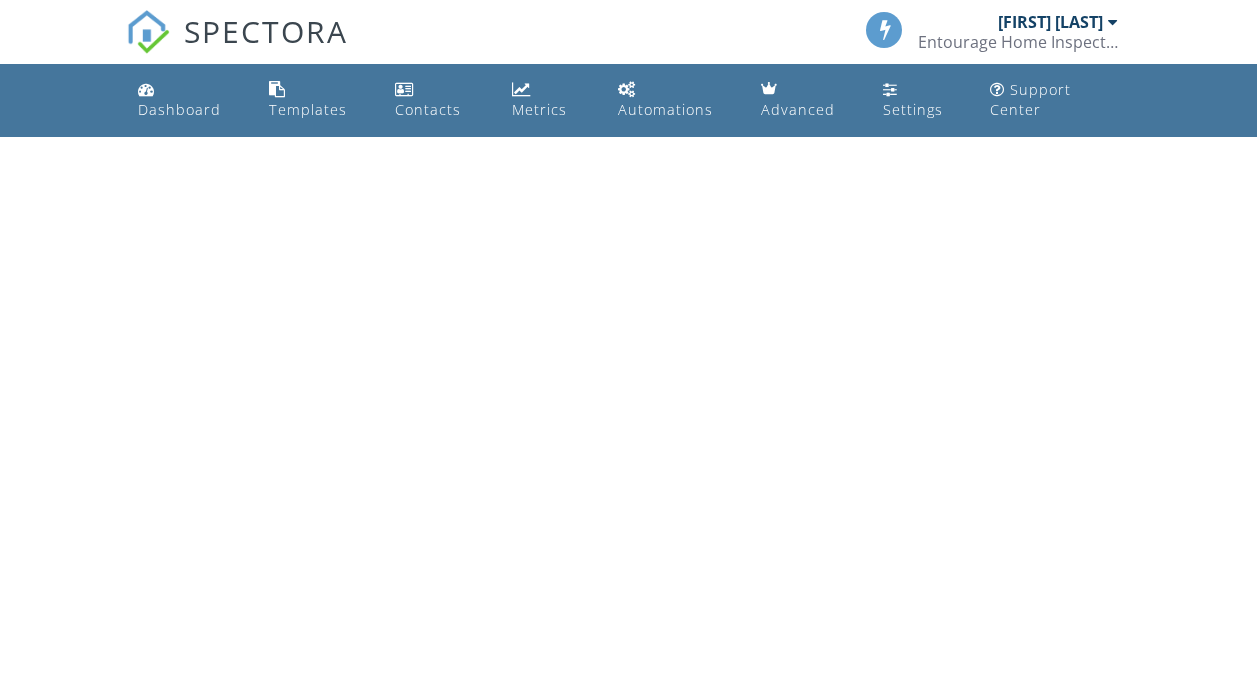 scroll, scrollTop: 0, scrollLeft: 0, axis: both 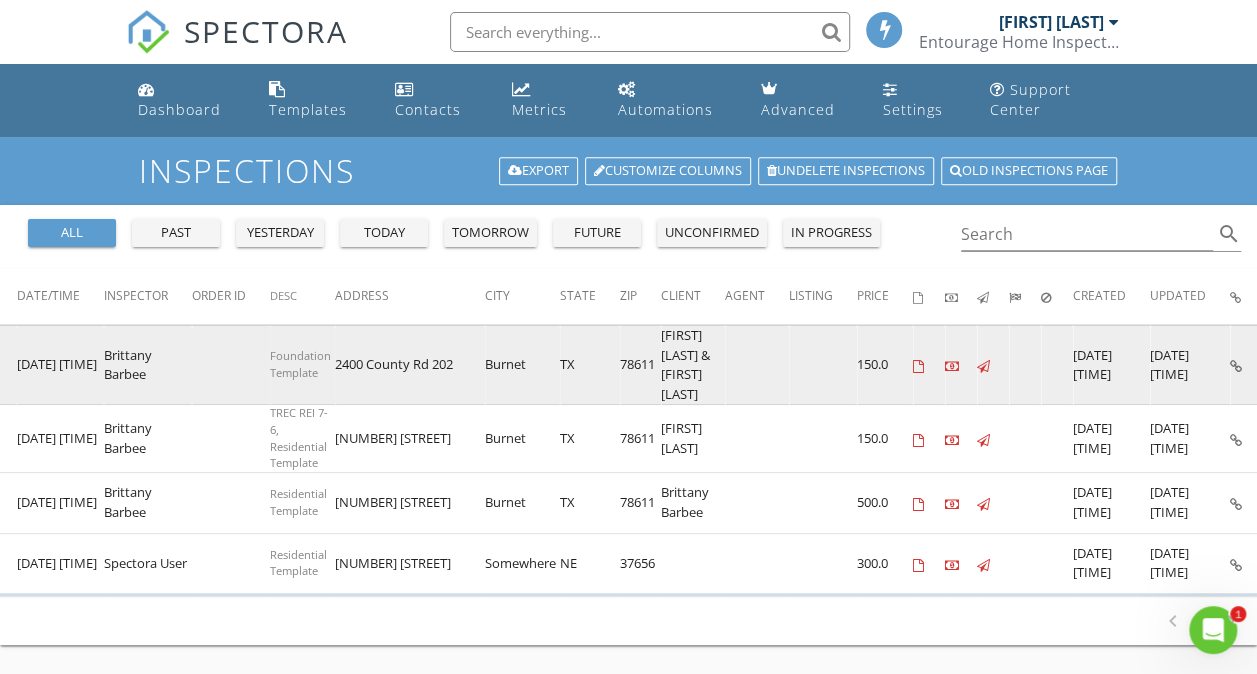 click at bounding box center (1236, 366) 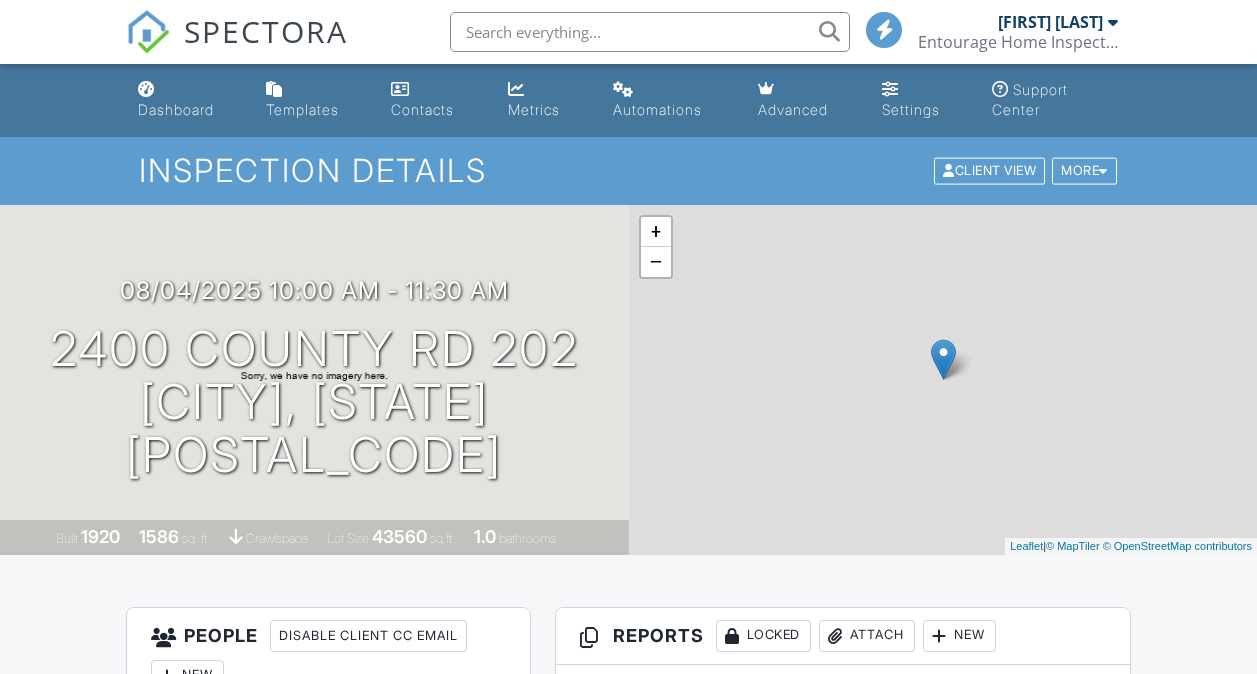 scroll, scrollTop: 0, scrollLeft: 0, axis: both 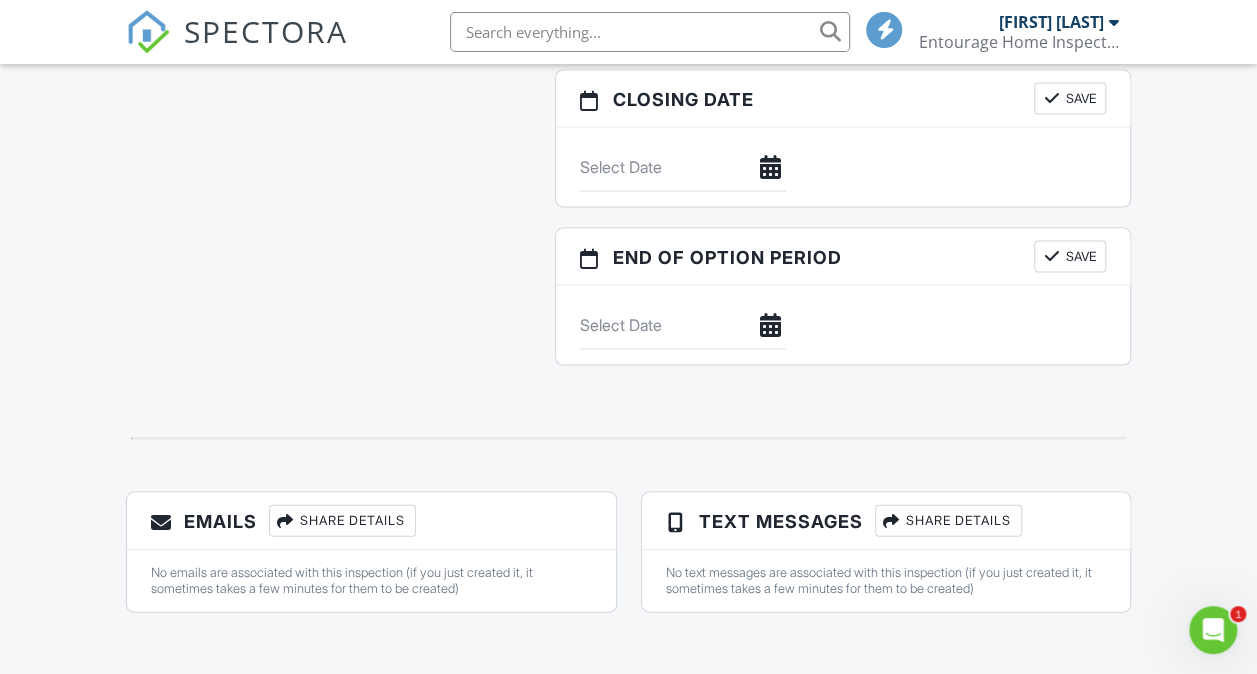 click on "Share Details" at bounding box center (342, 520) 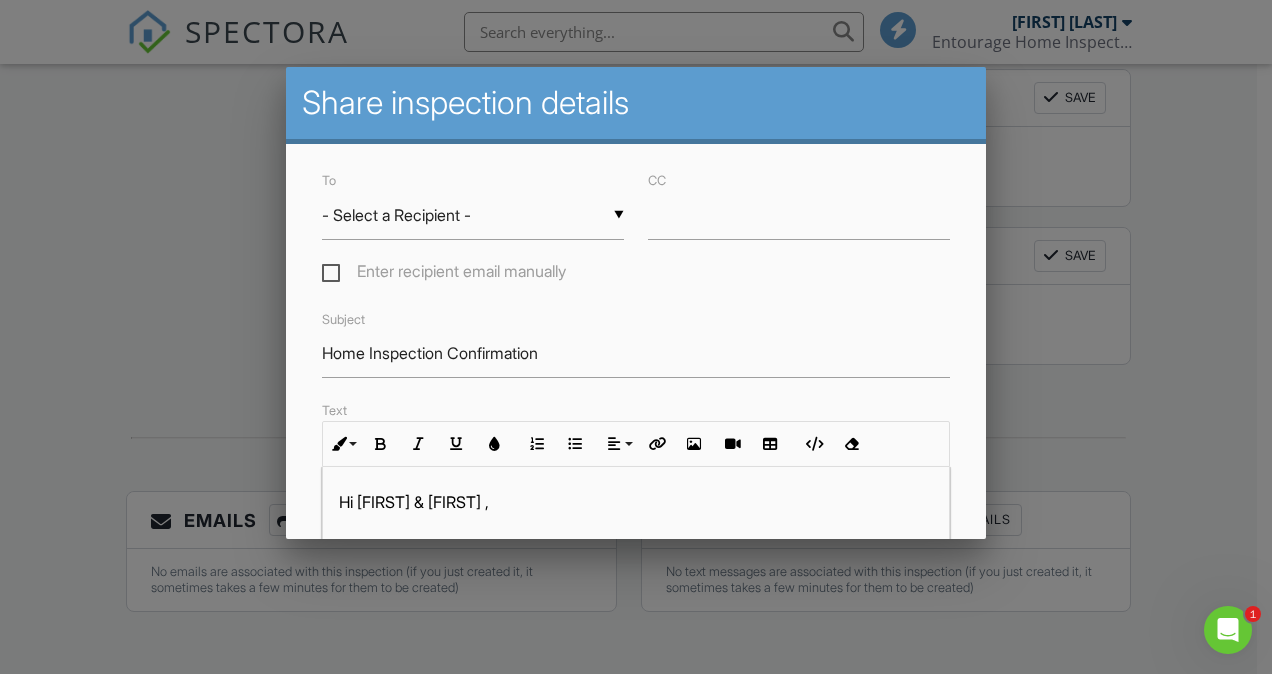 click on "- Select a Recipient -" at bounding box center (473, 215) 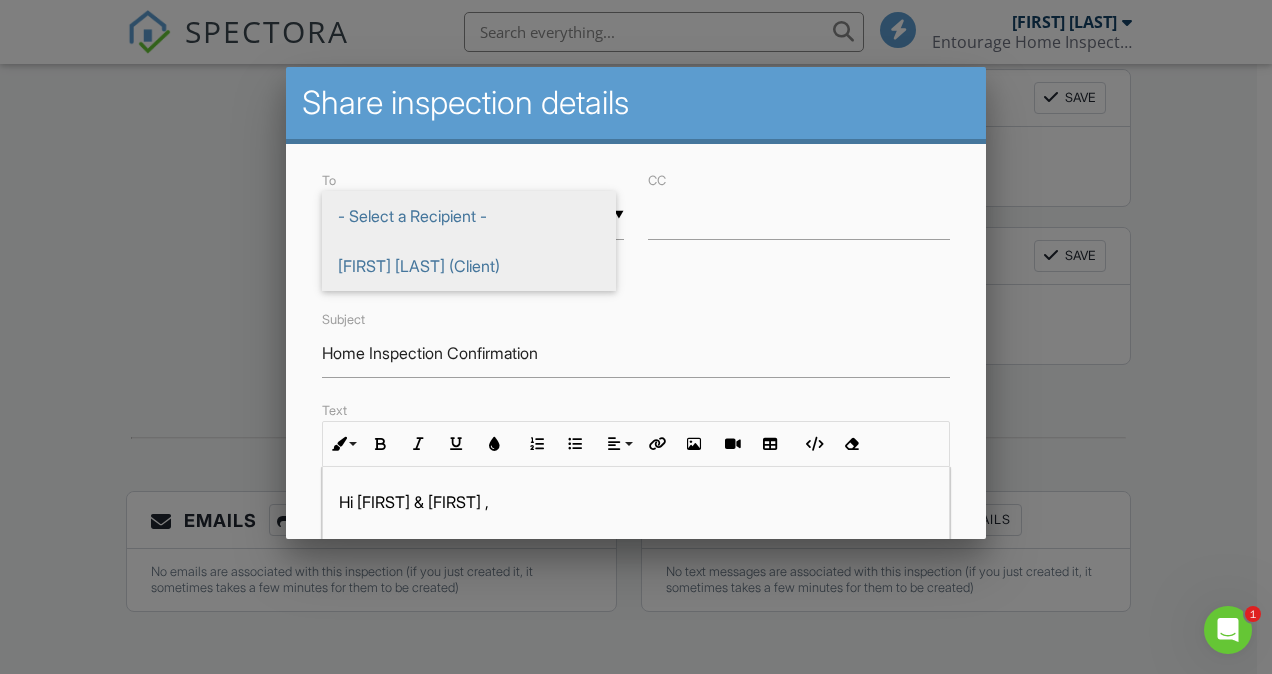 click on "Robert Berry (Client)" at bounding box center (469, 266) 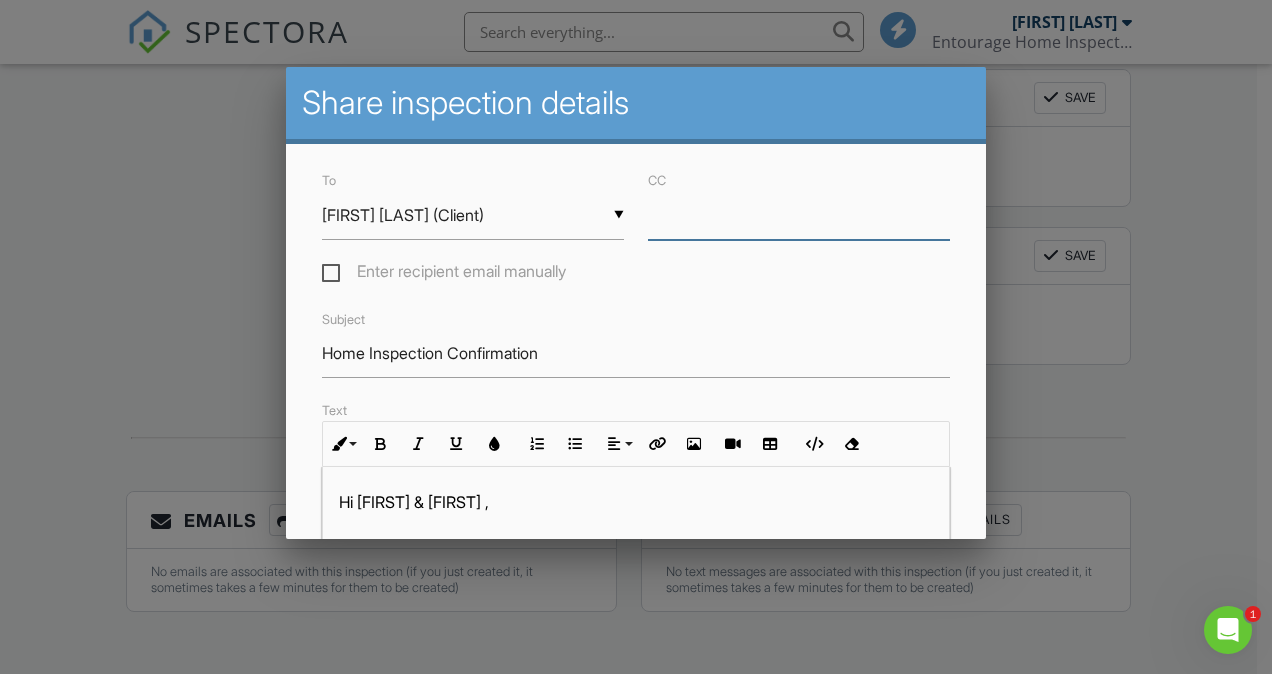 click on "CC" at bounding box center [799, 215] 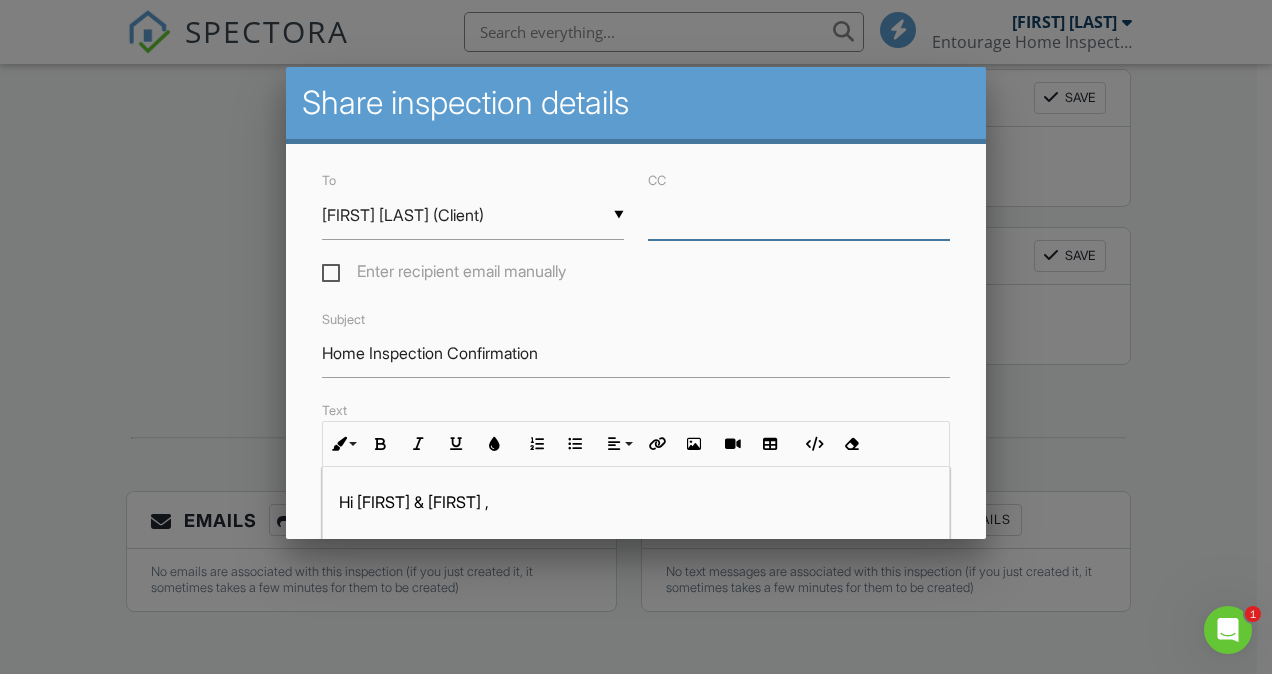 type on "rfberryok@yahoo.com" 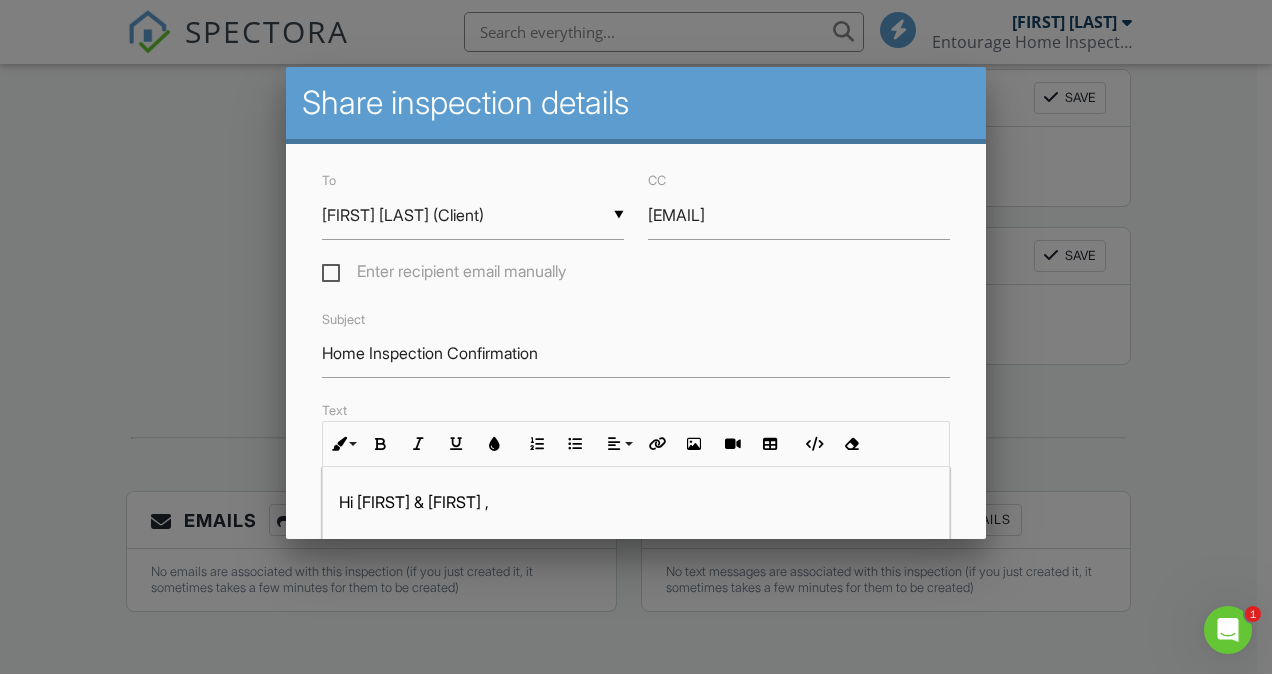 click on "Hi [FIRST] [LAST] ," at bounding box center [636, 502] 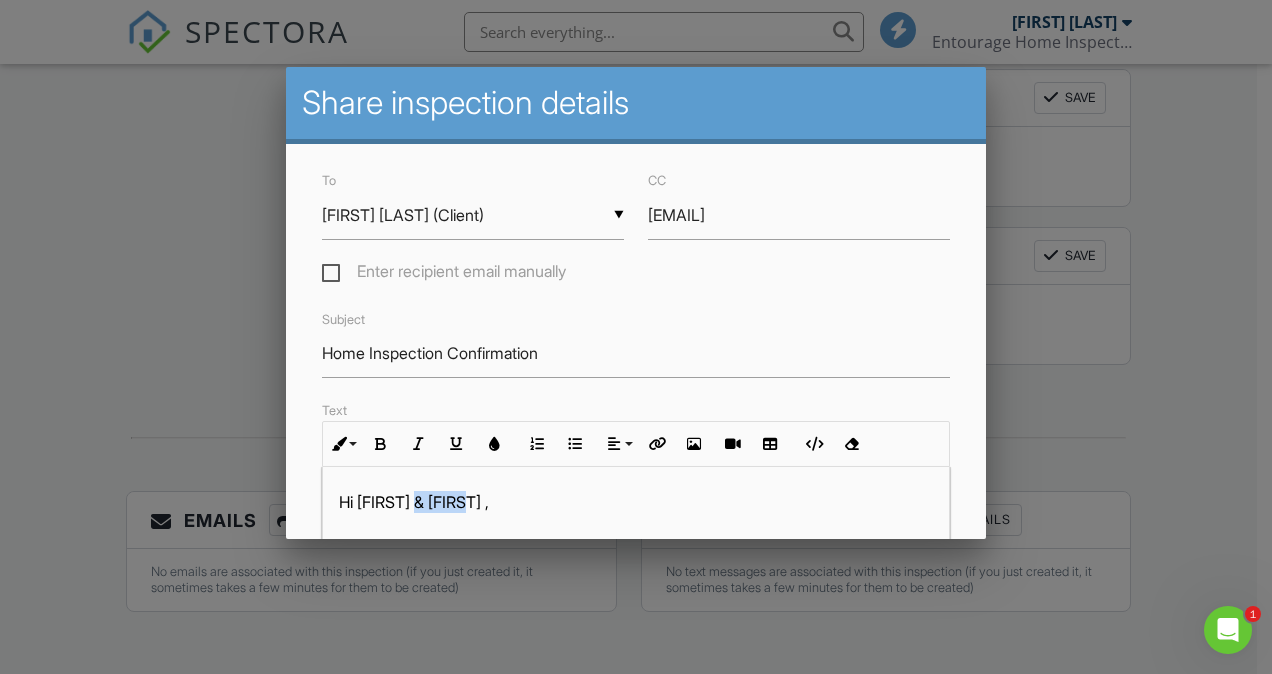 type 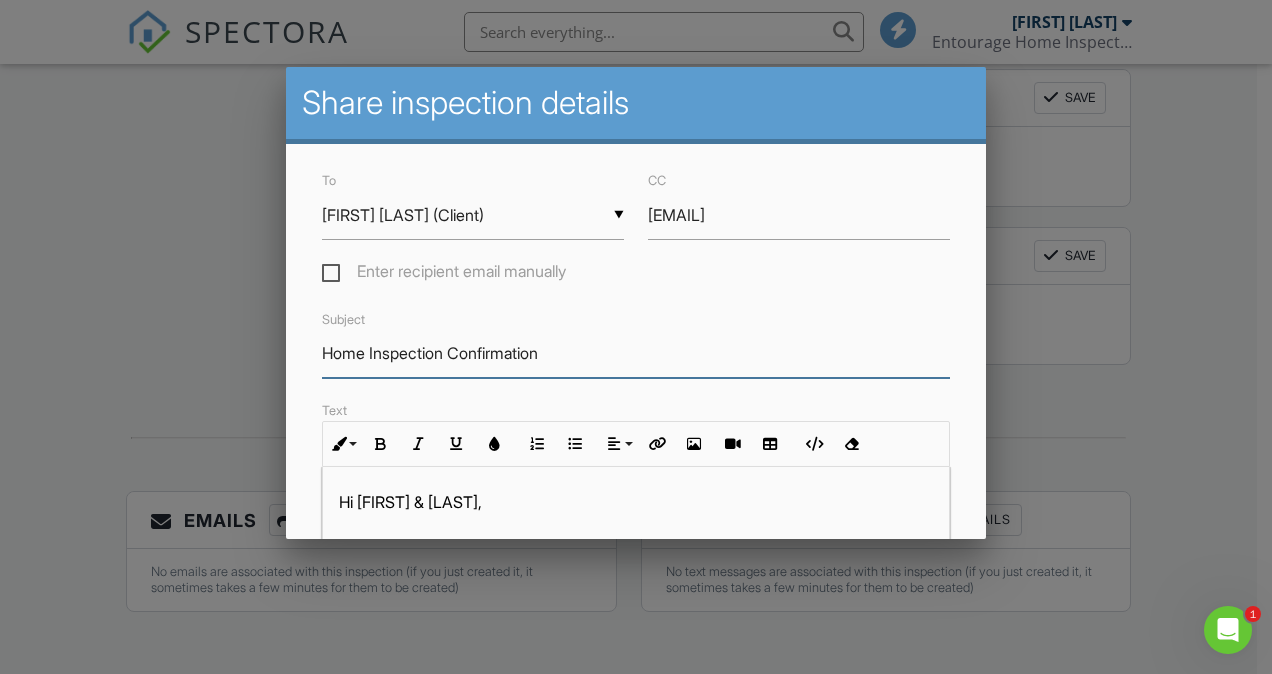 click on "Home Inspection Confirmation" at bounding box center (636, 353) 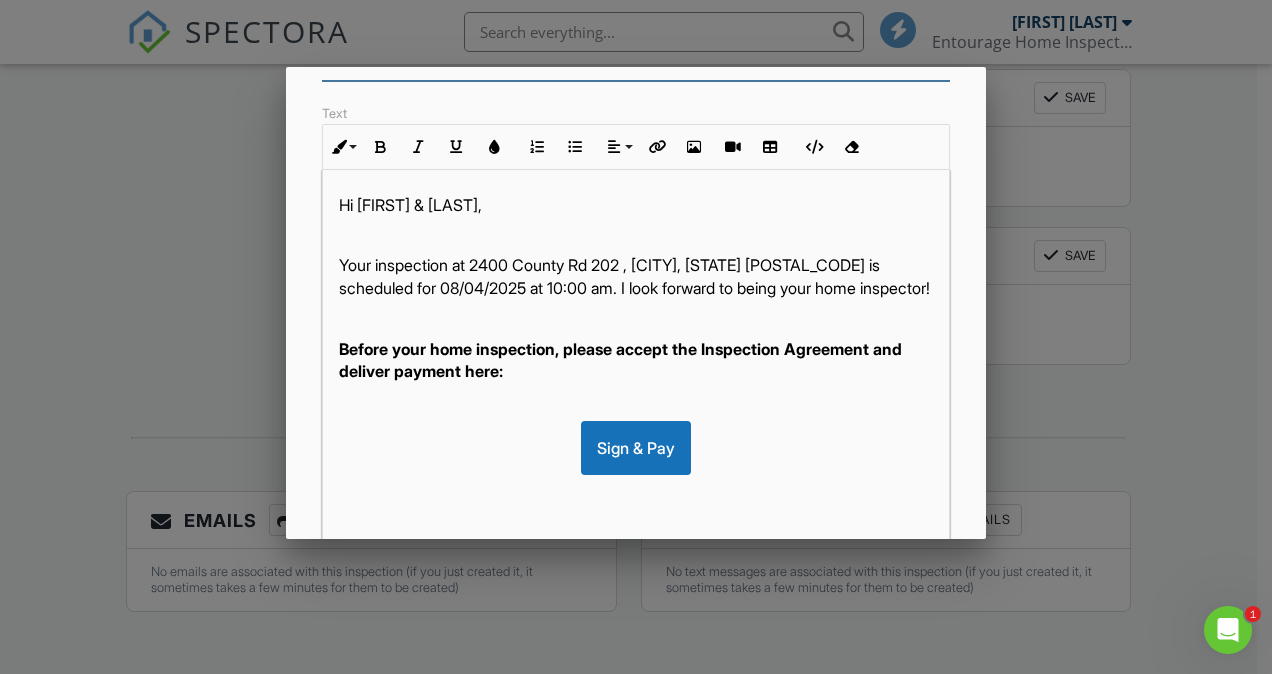 scroll, scrollTop: 303, scrollLeft: 0, axis: vertical 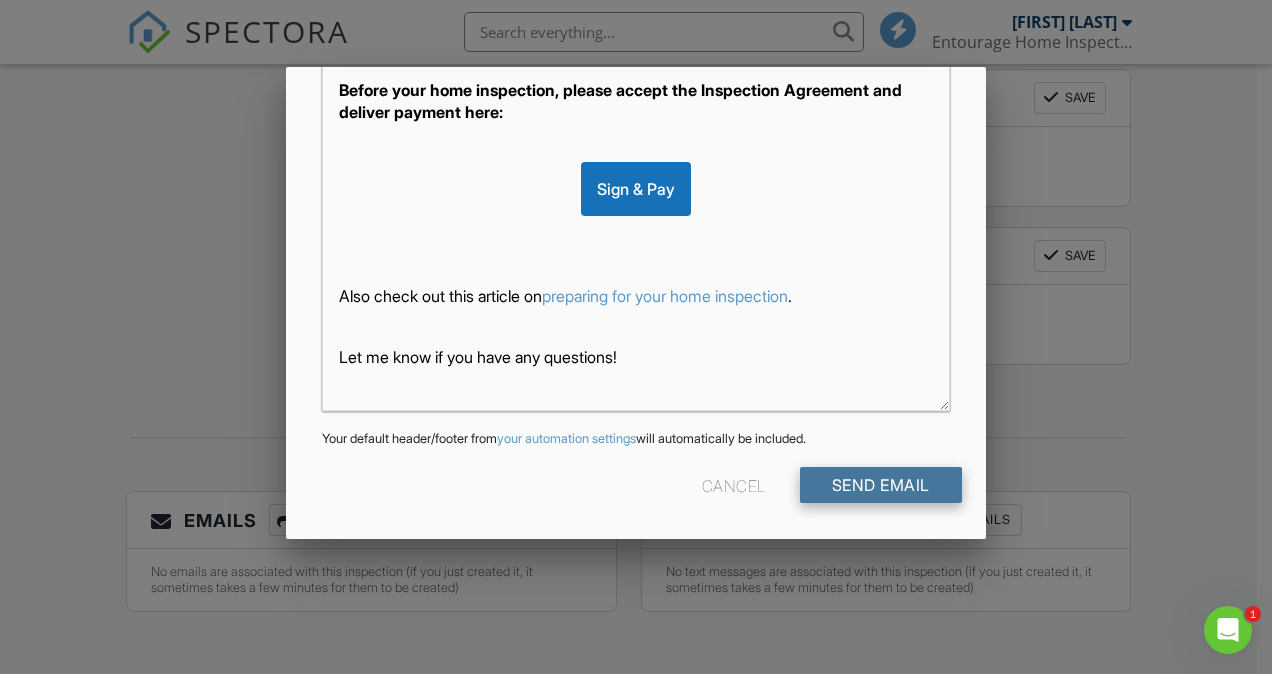 click on "Send Email" at bounding box center [881, 485] 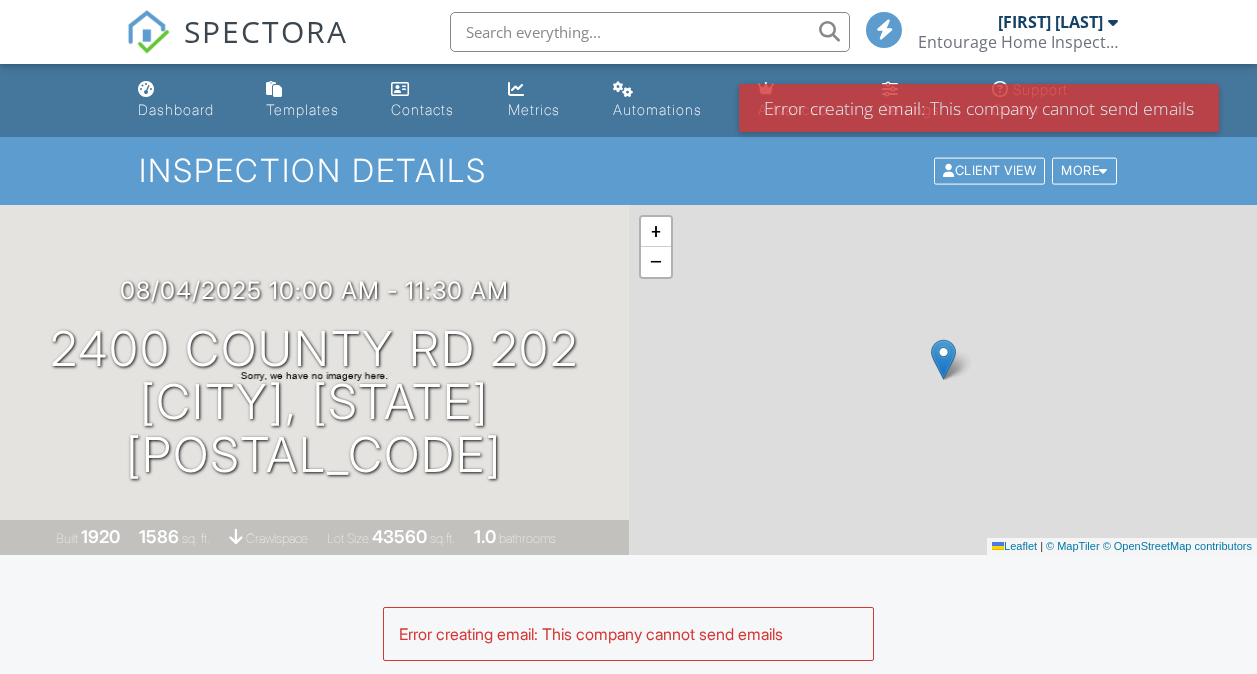 scroll, scrollTop: 0, scrollLeft: 0, axis: both 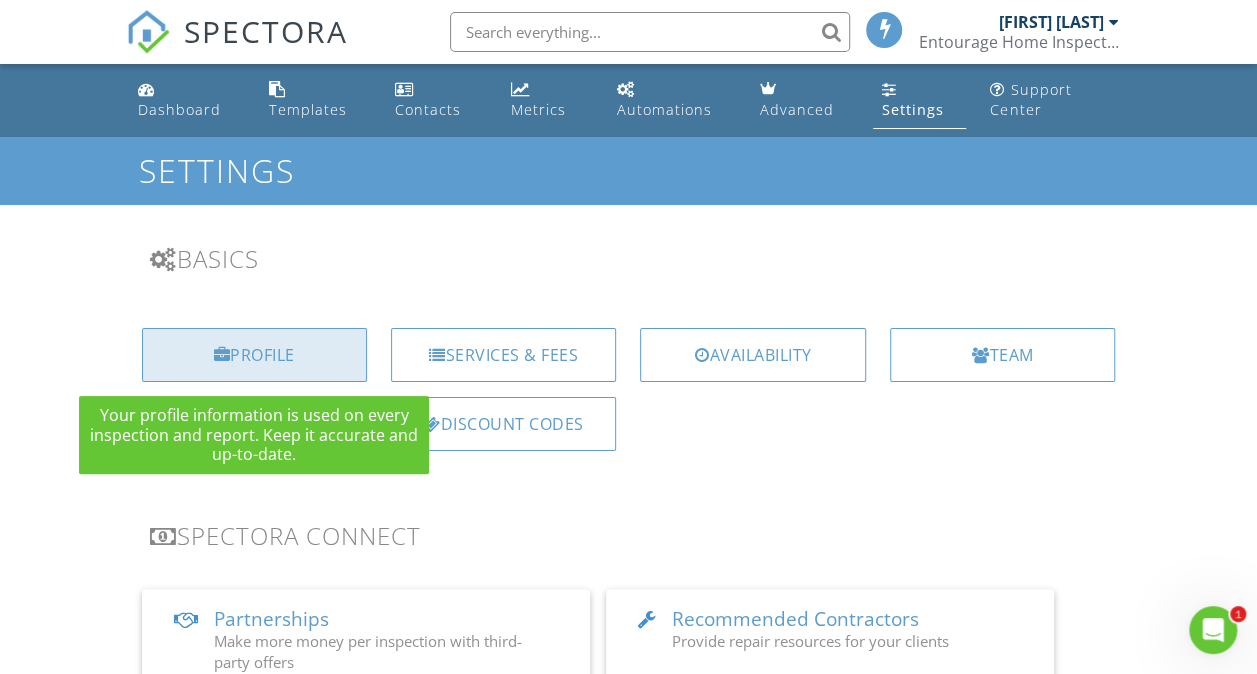 click on "Profile" at bounding box center [254, 355] 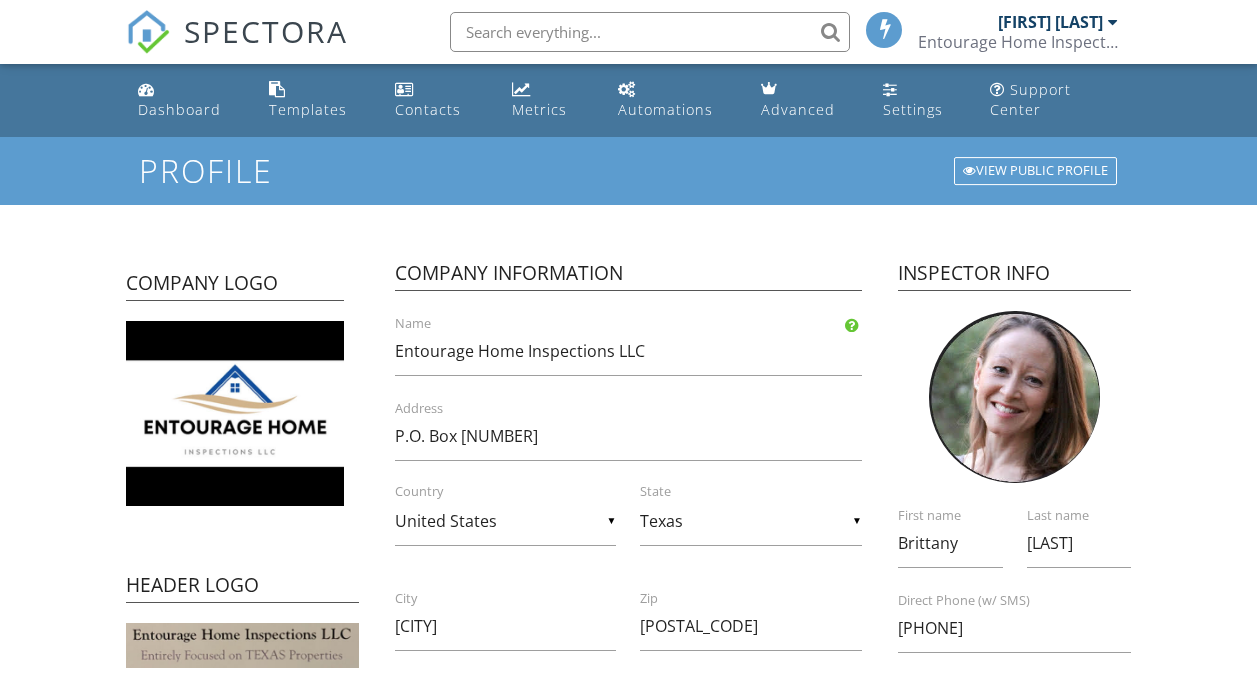 scroll, scrollTop: 0, scrollLeft: 0, axis: both 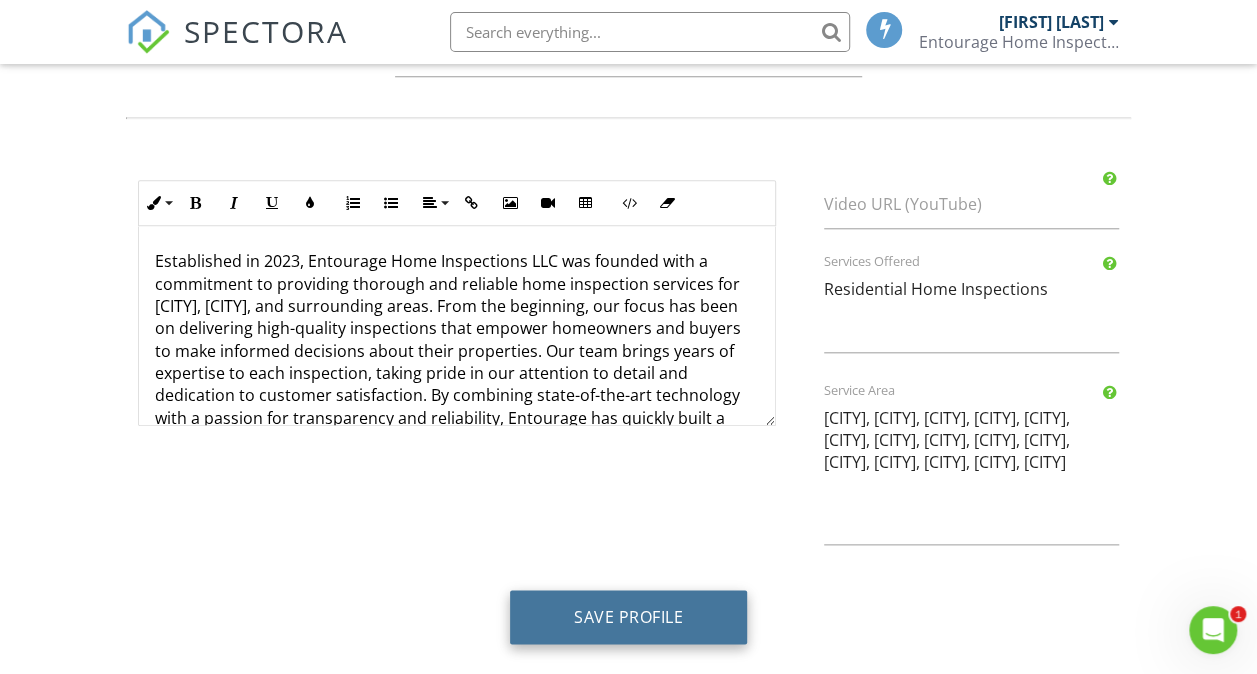 click on "Save Profile" at bounding box center [628, 617] 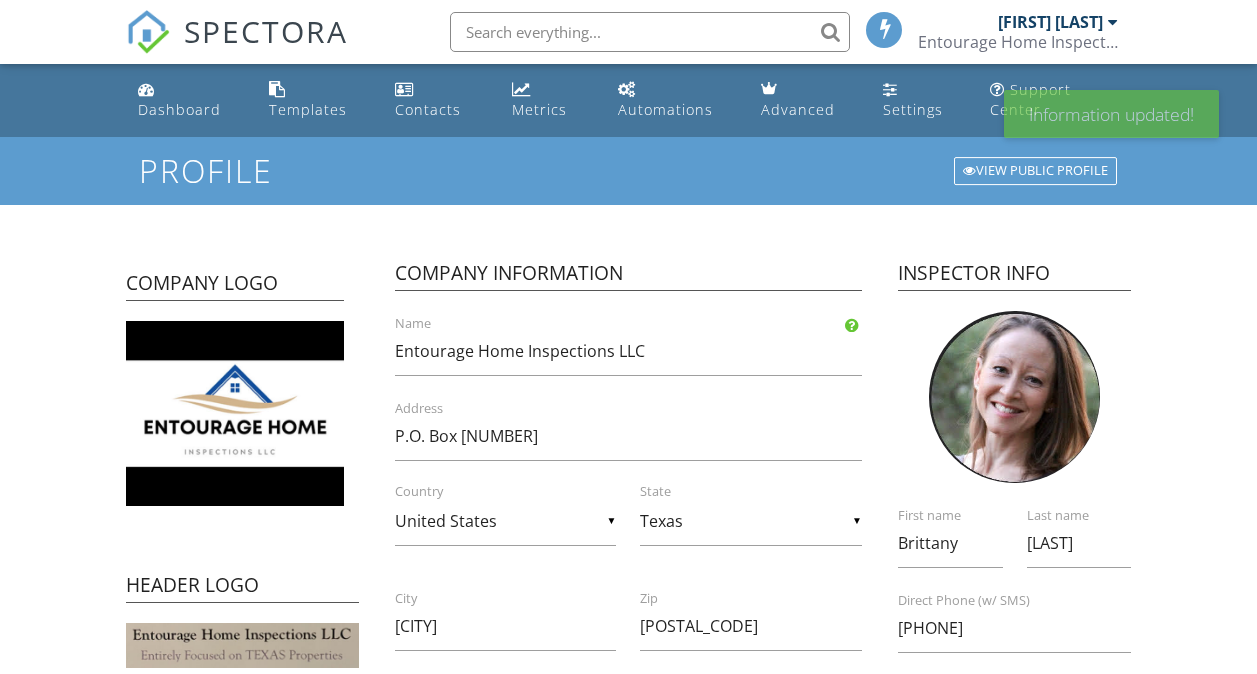 scroll, scrollTop: 0, scrollLeft: 0, axis: both 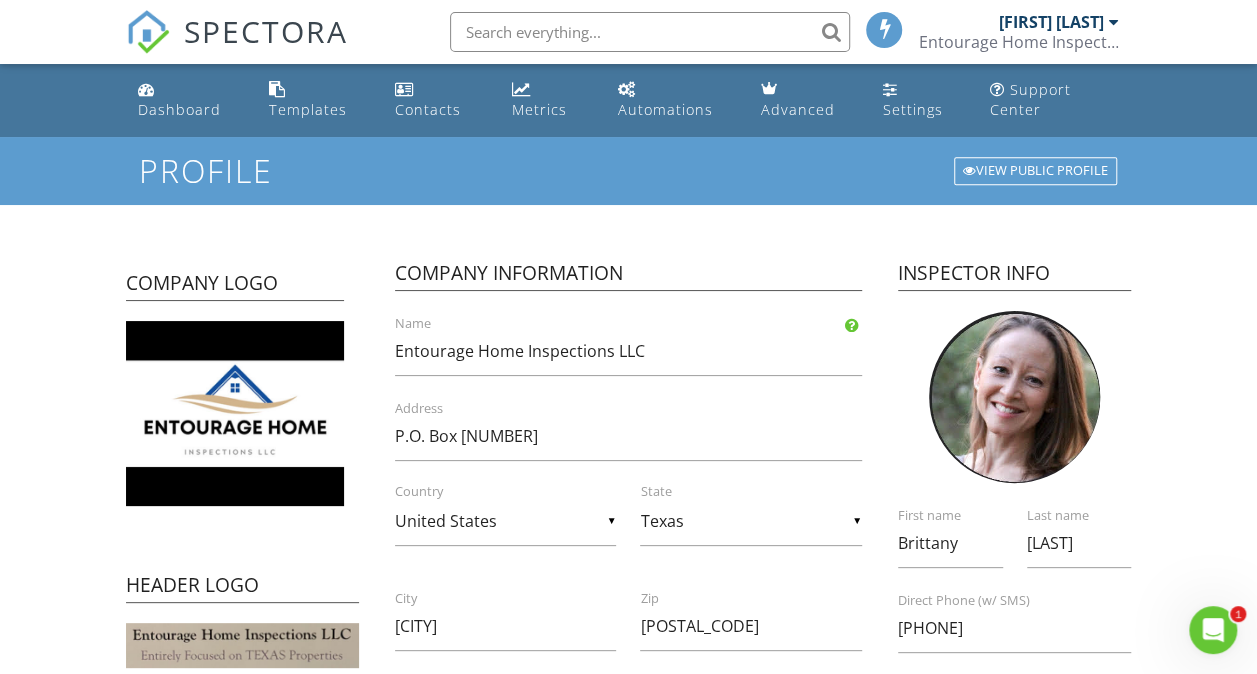 click on "[FIRST] [LAST]" at bounding box center (1050, 22) 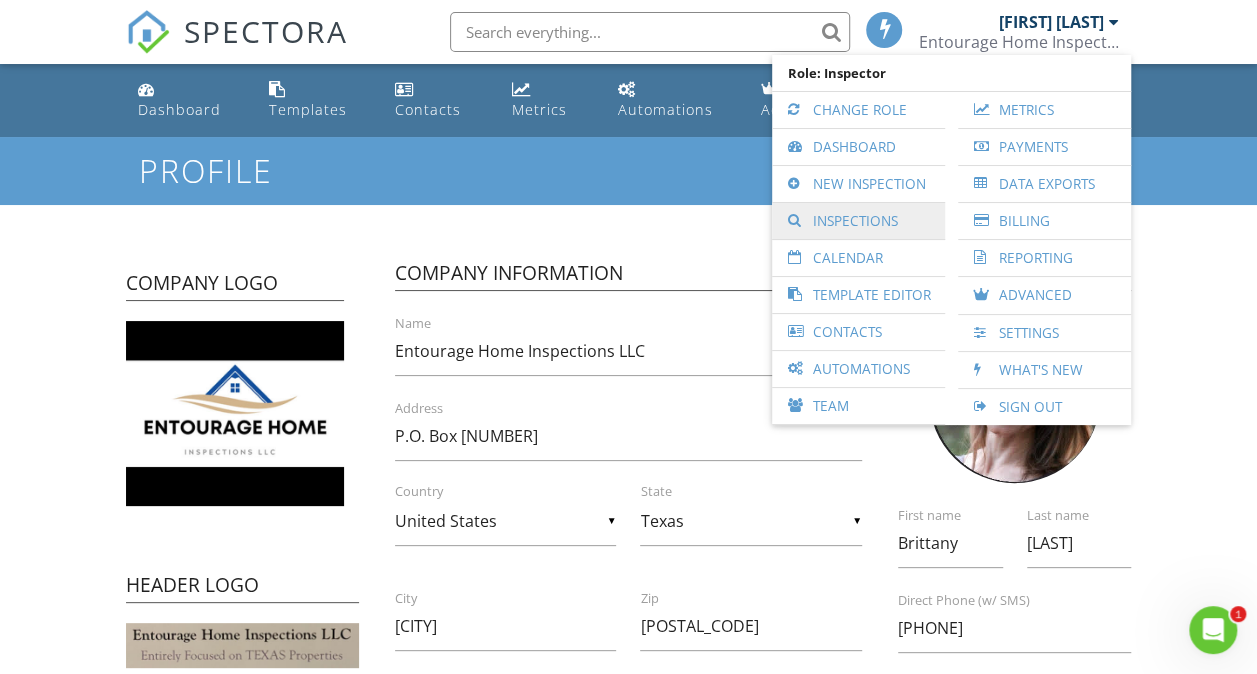 click on "Inspections" at bounding box center [858, 221] 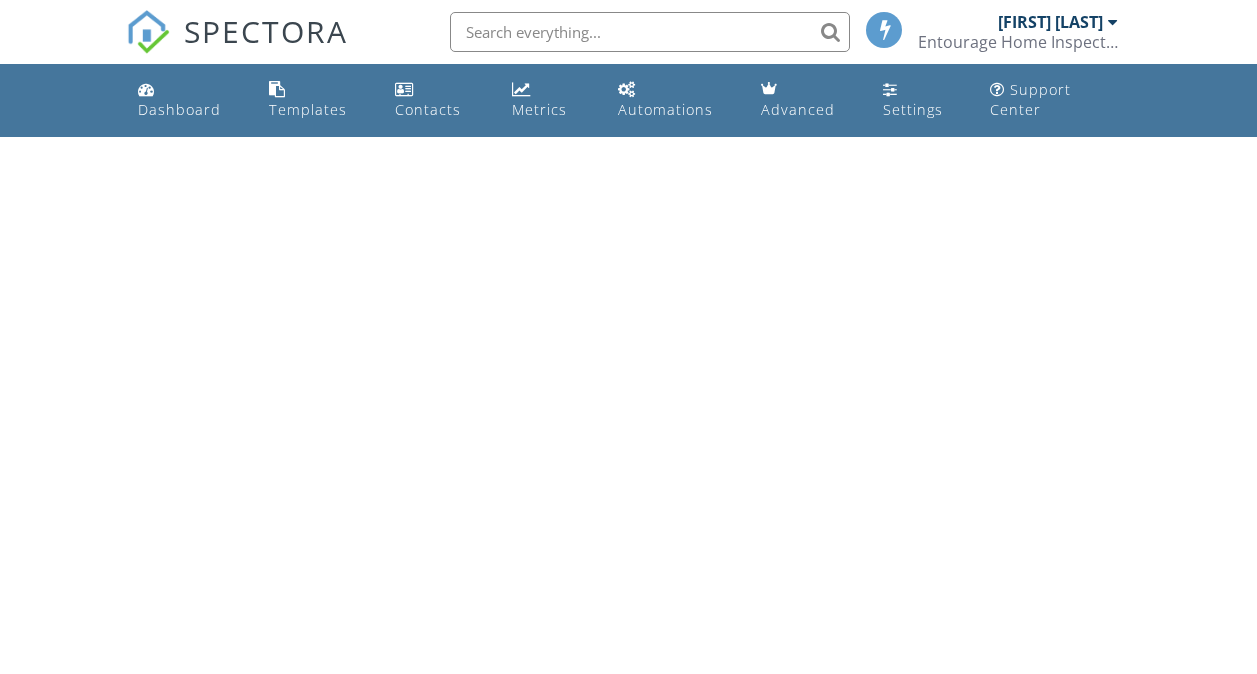 scroll, scrollTop: 0, scrollLeft: 0, axis: both 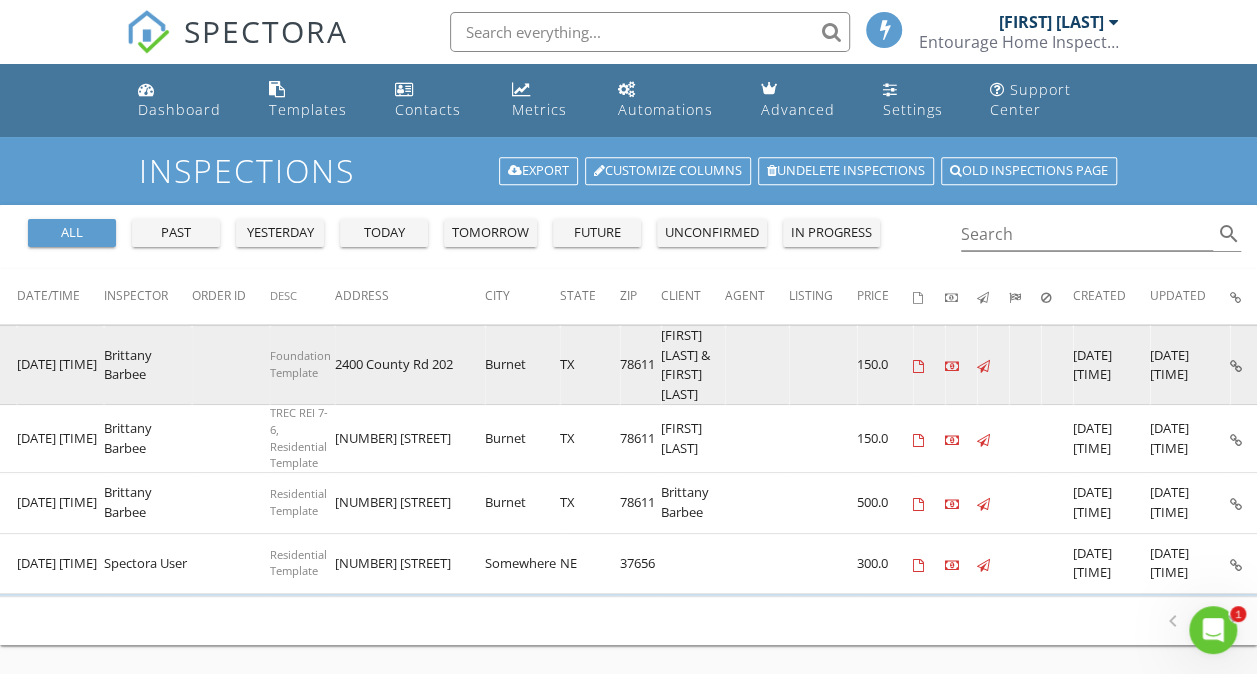 click at bounding box center [1236, 366] 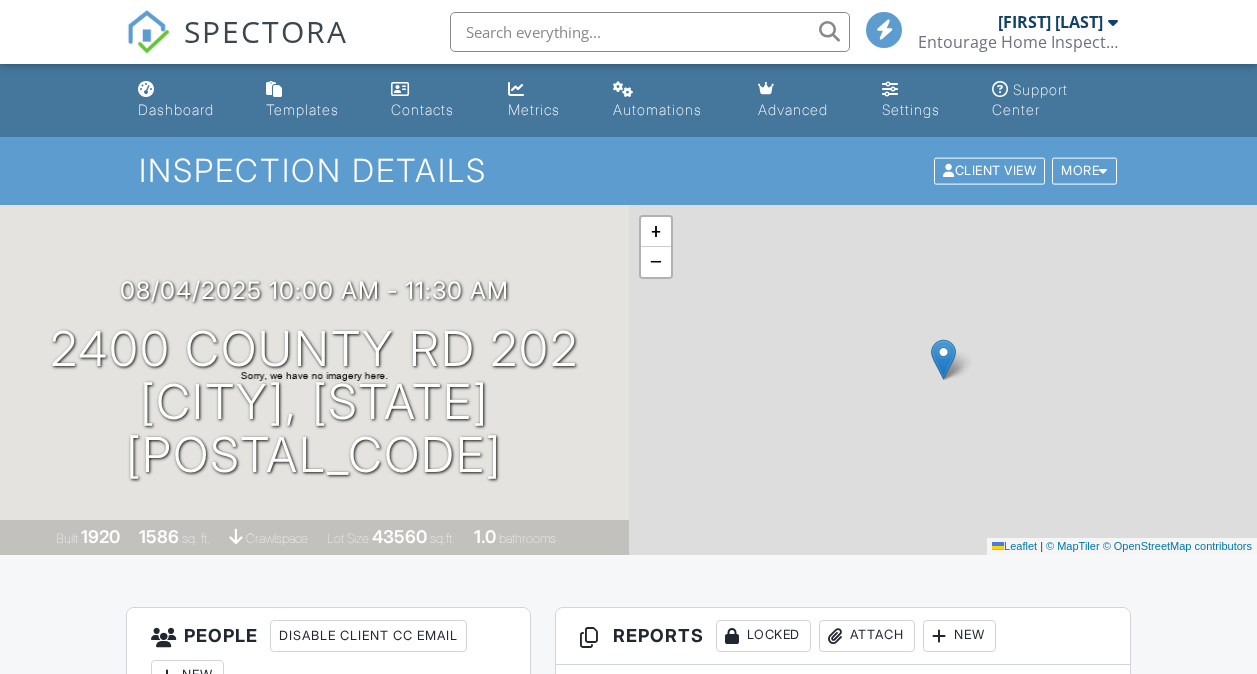 scroll, scrollTop: 0, scrollLeft: 0, axis: both 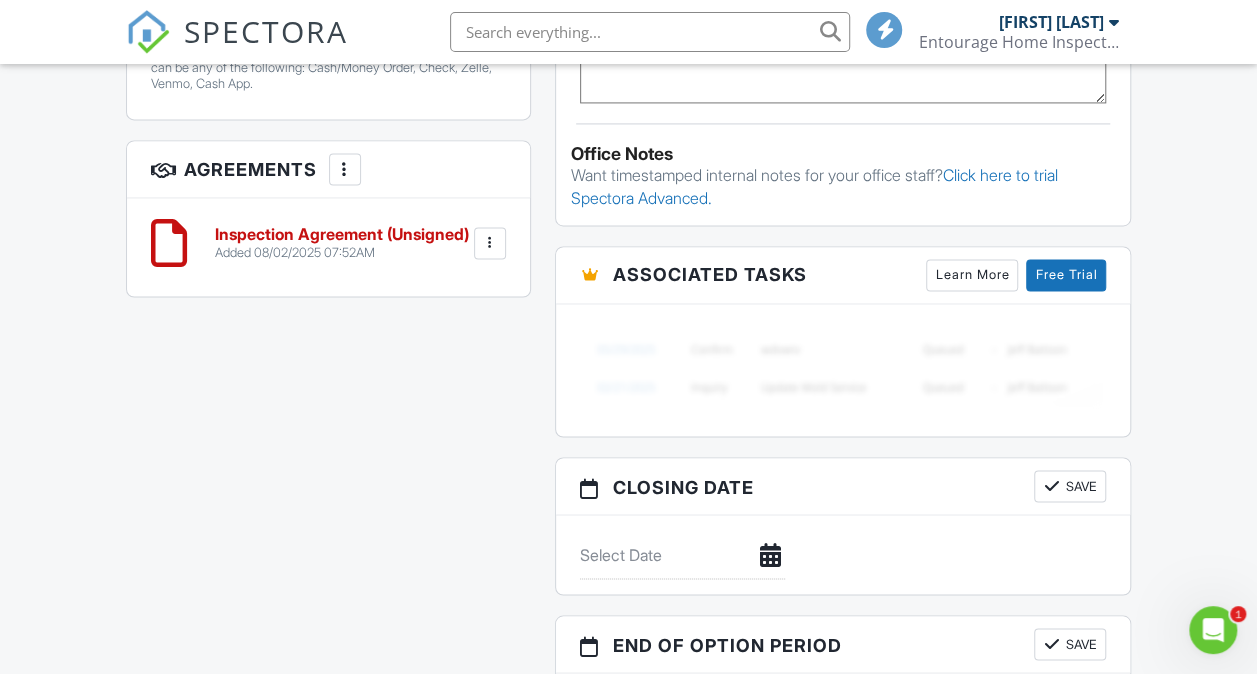 click at bounding box center [490, 243] 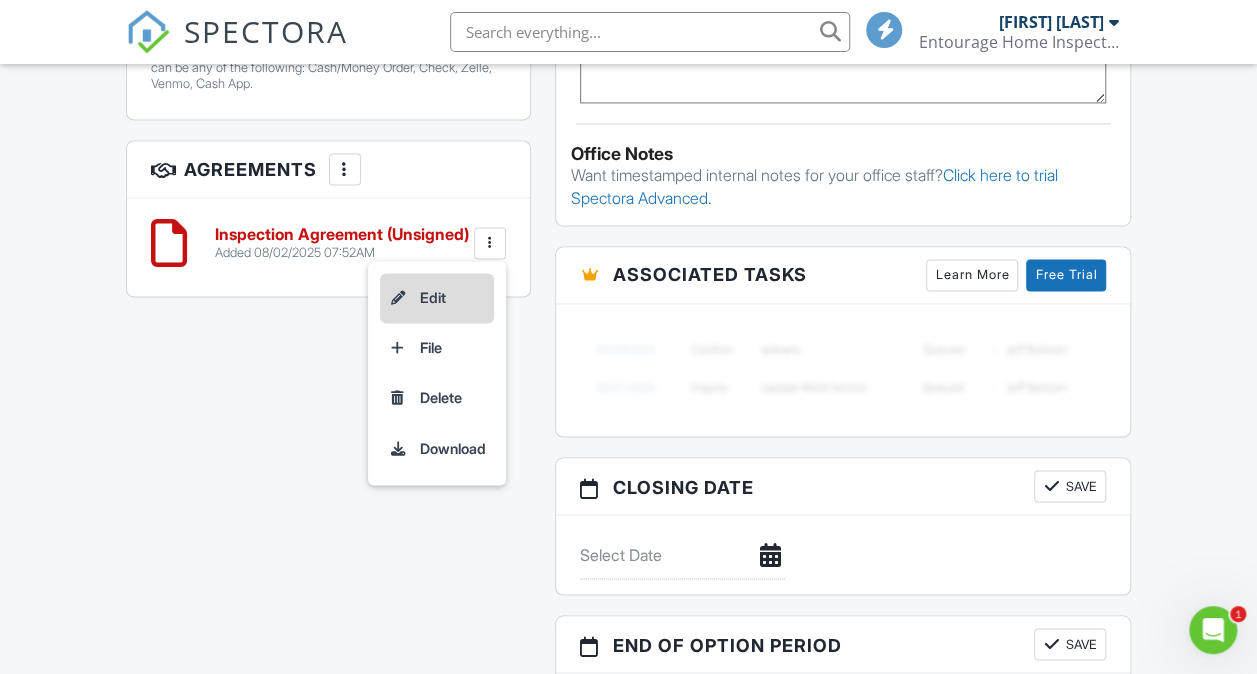 click on "Edit" at bounding box center [437, 298] 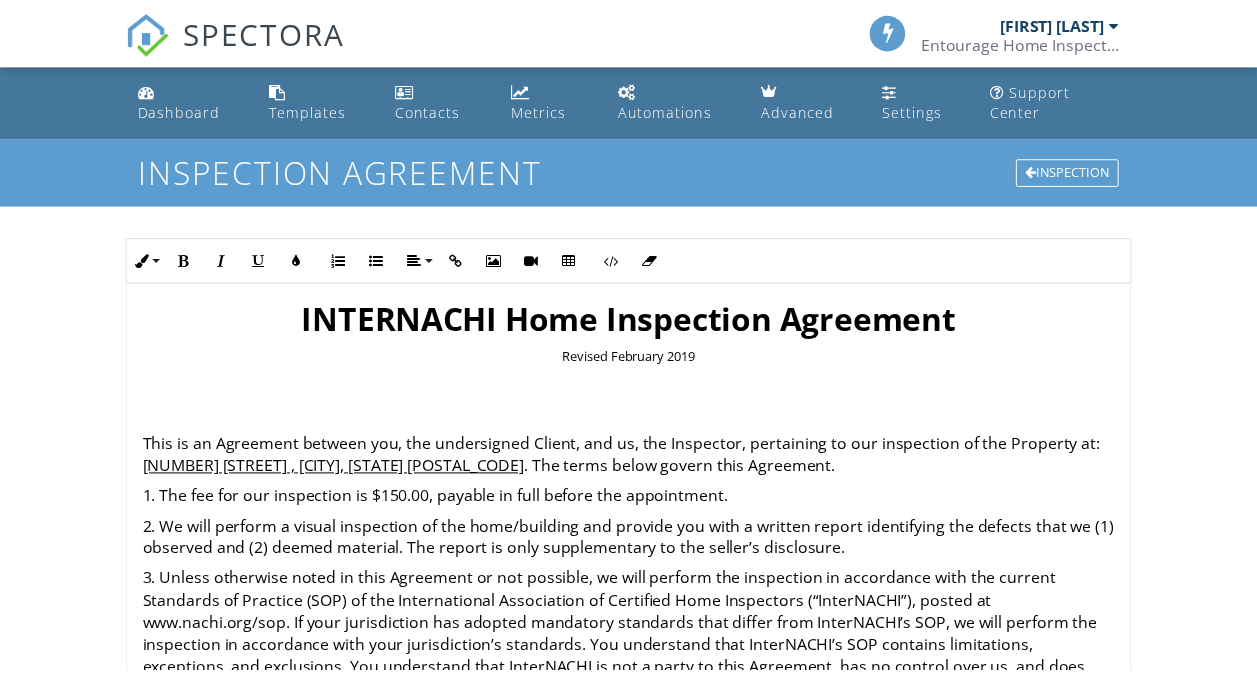scroll, scrollTop: 0, scrollLeft: 0, axis: both 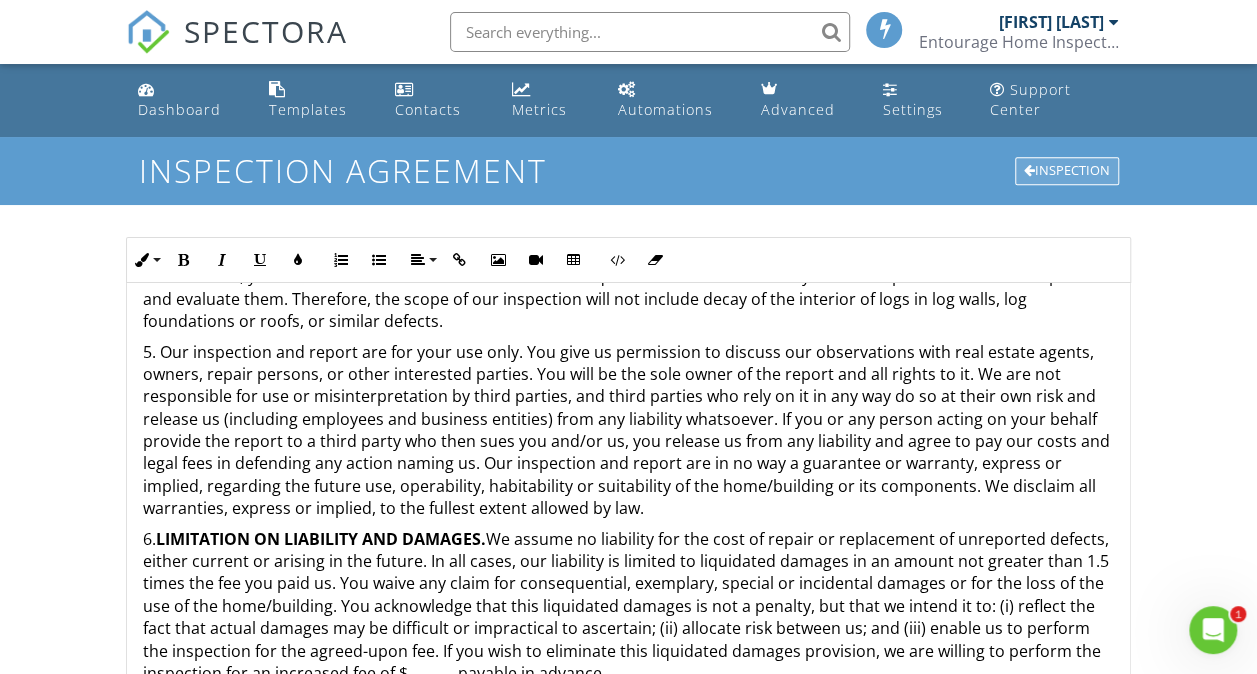 click on "Inspection" at bounding box center [1067, 171] 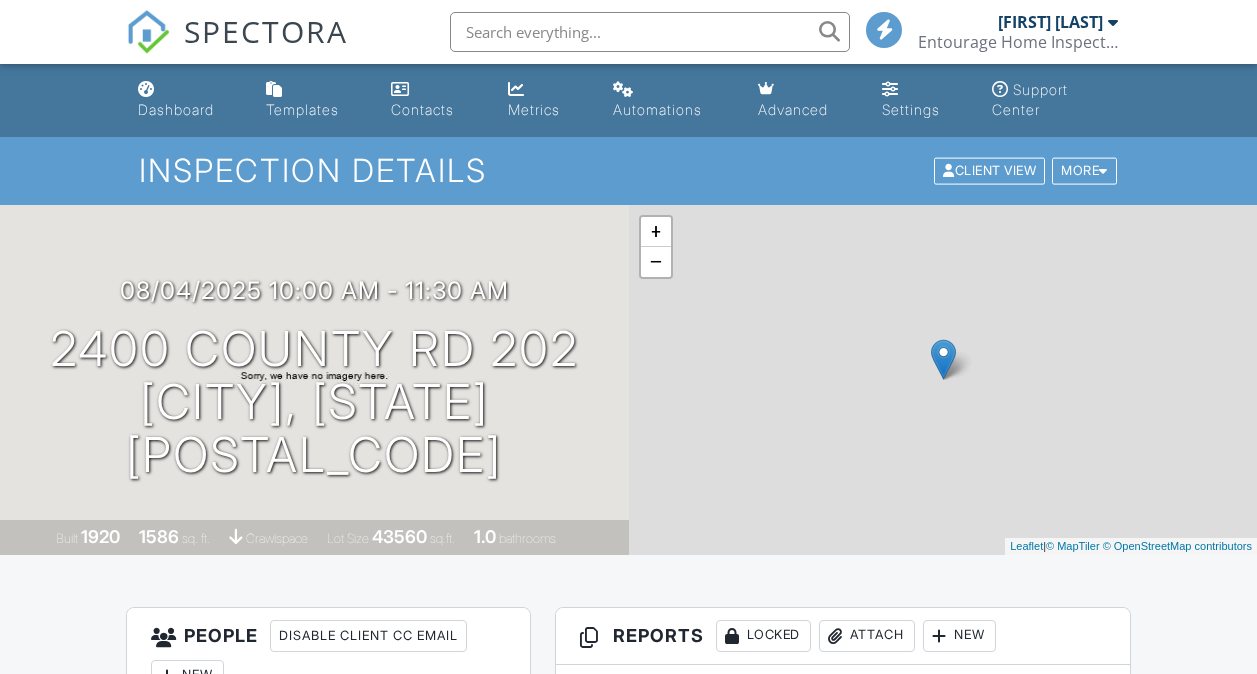 scroll, scrollTop: 0, scrollLeft: 0, axis: both 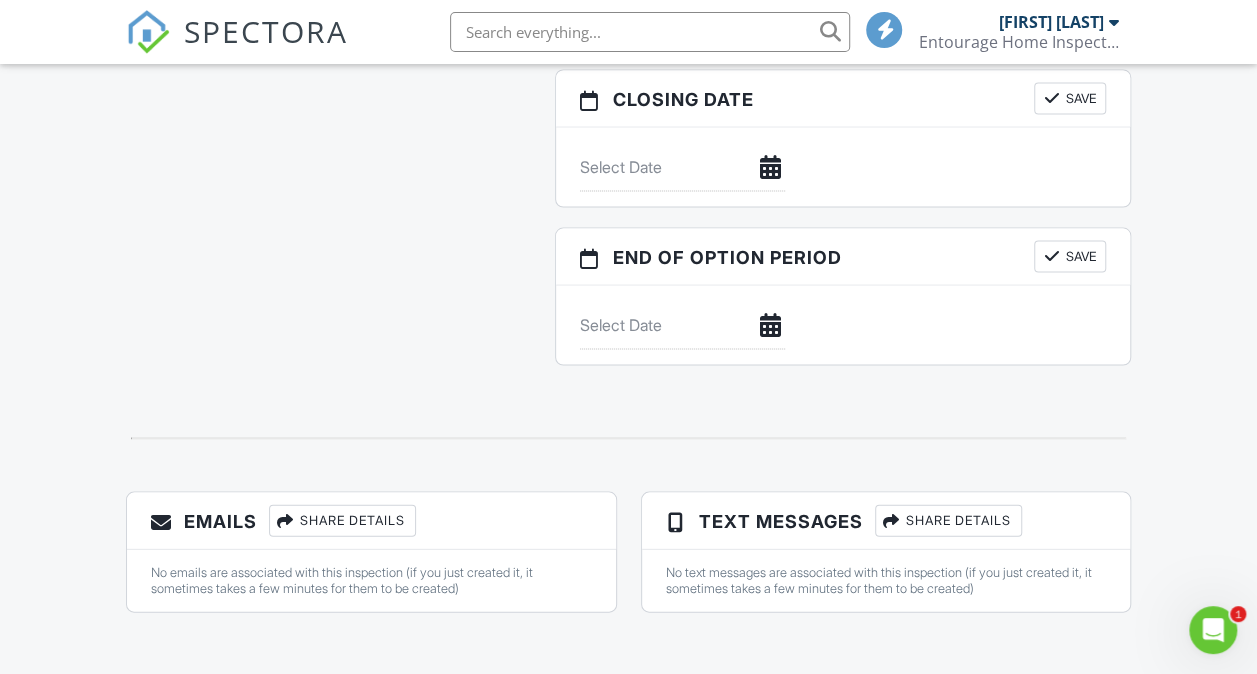 click on "Share Details" at bounding box center [948, 520] 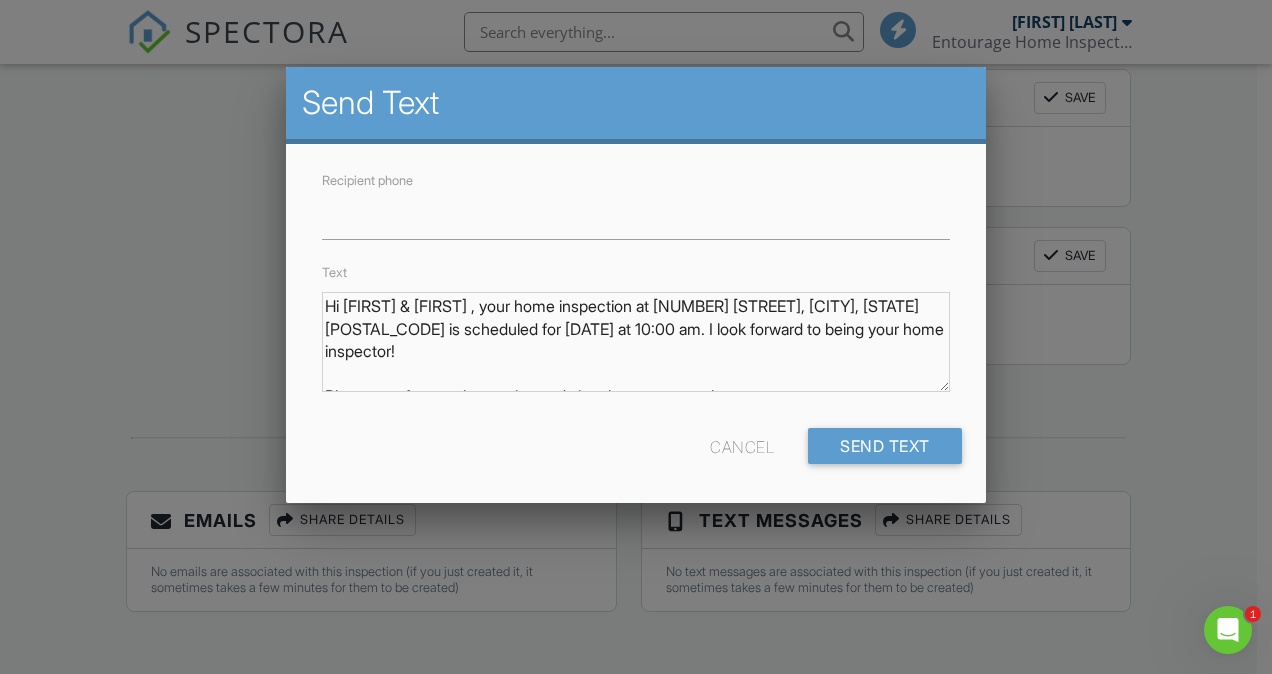 drag, startPoint x: 442, startPoint y: 299, endPoint x: 314, endPoint y: 268, distance: 131.70042 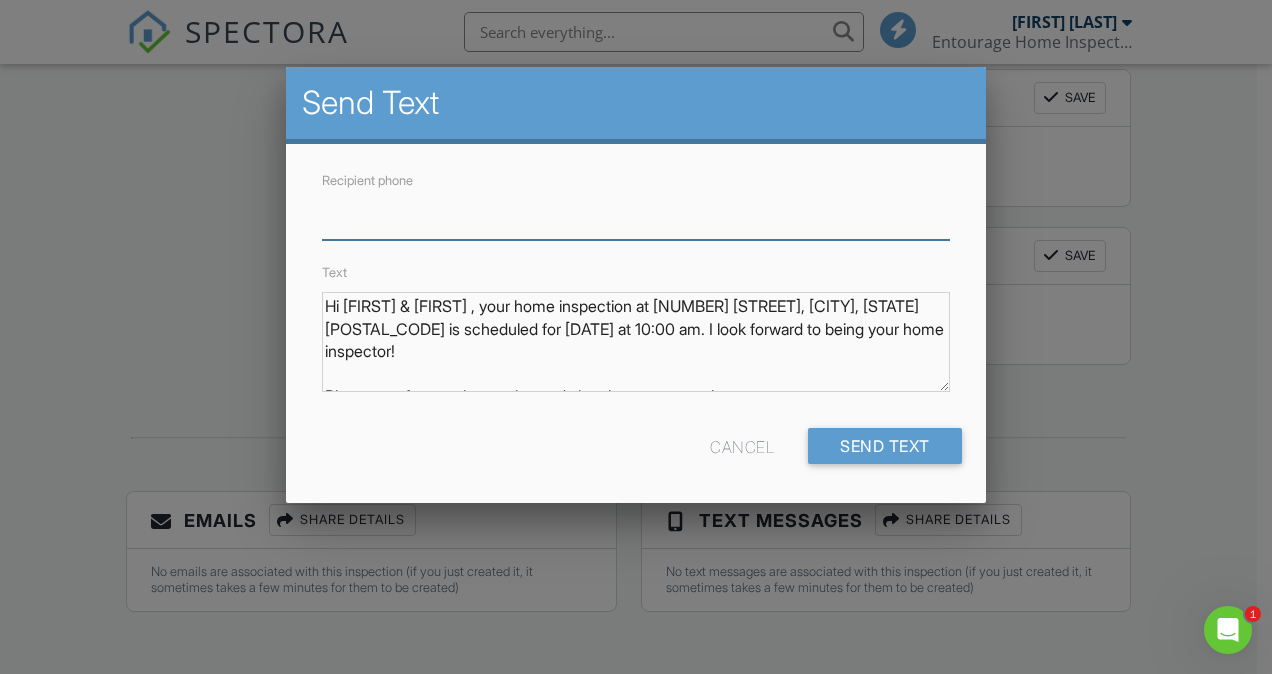 click on "Recipient phone" at bounding box center [636, 215] 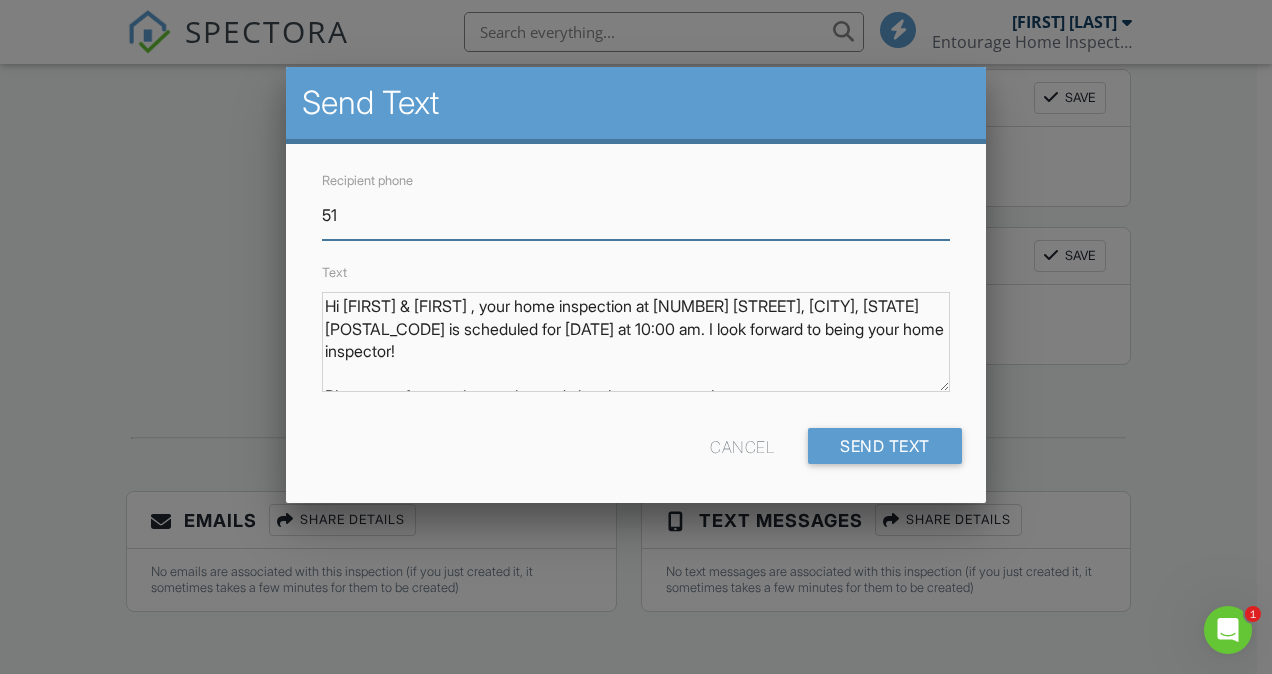 type on "5" 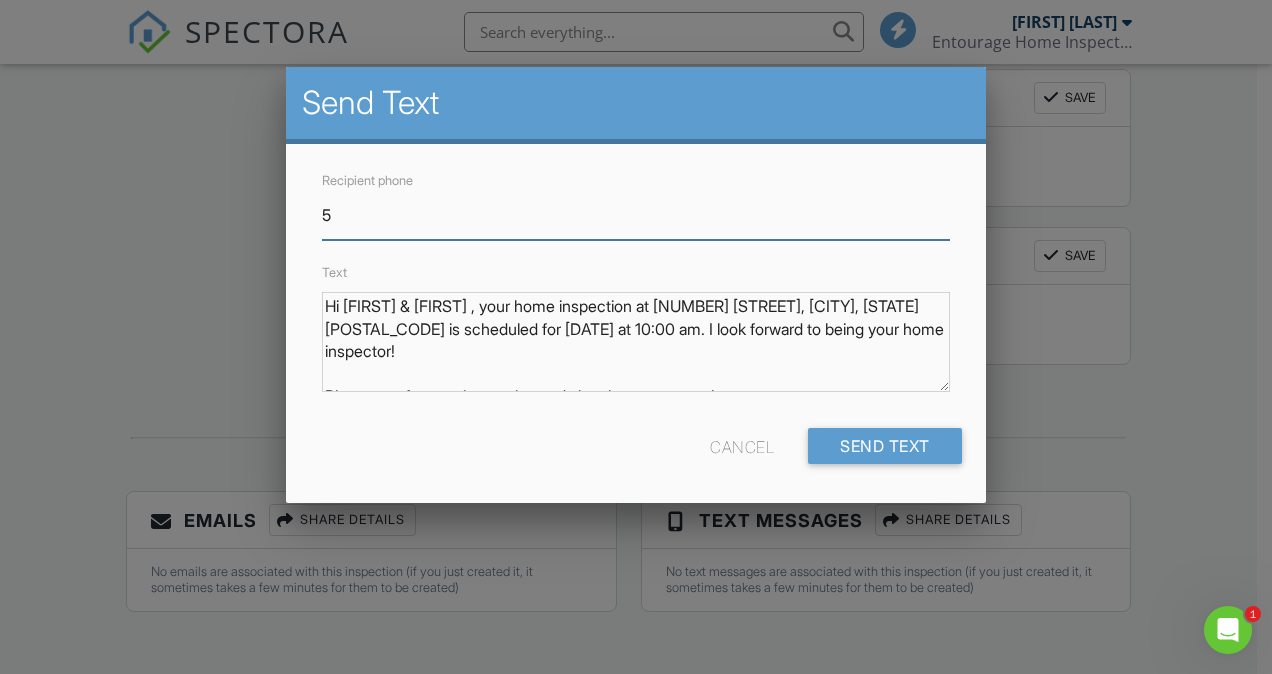 type 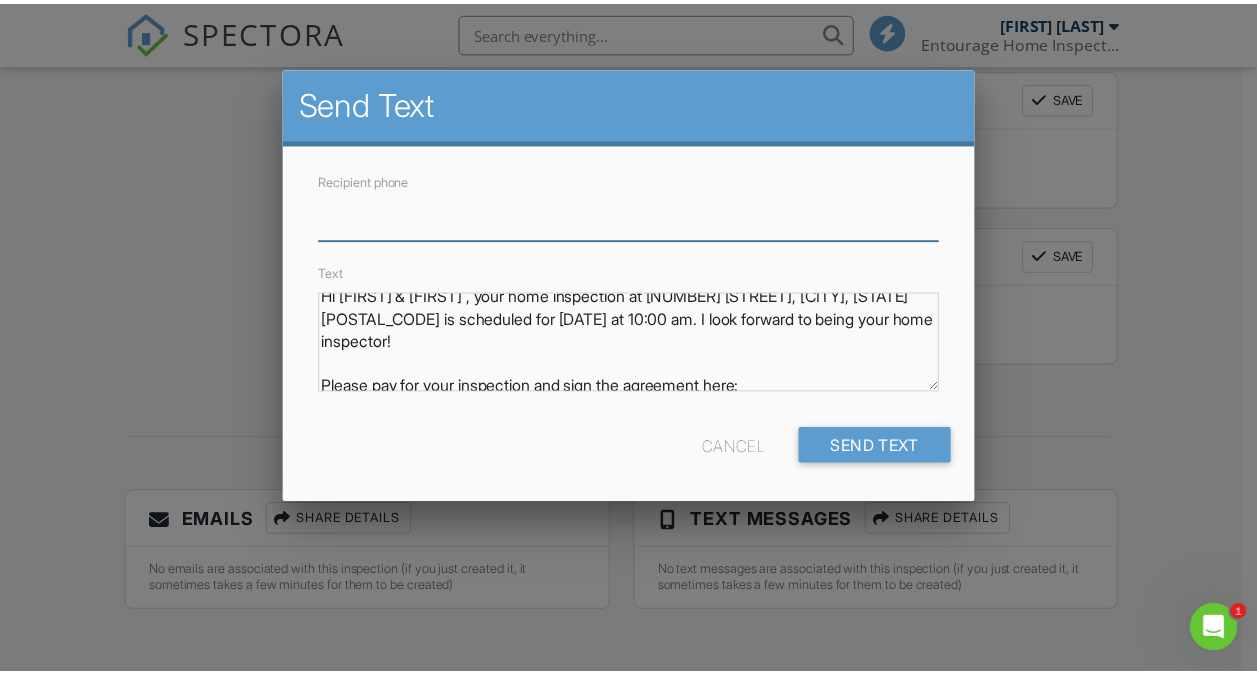 scroll, scrollTop: 0, scrollLeft: 0, axis: both 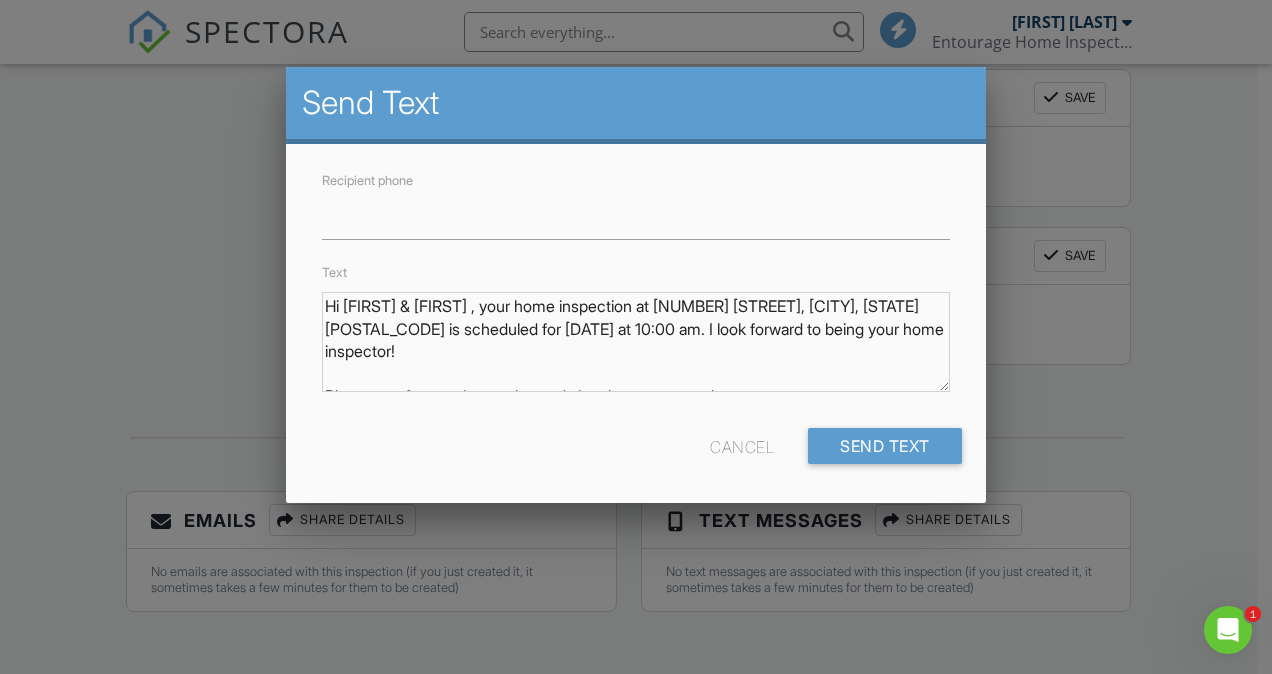drag, startPoint x: 456, startPoint y: 298, endPoint x: 417, endPoint y: 468, distance: 174.41617 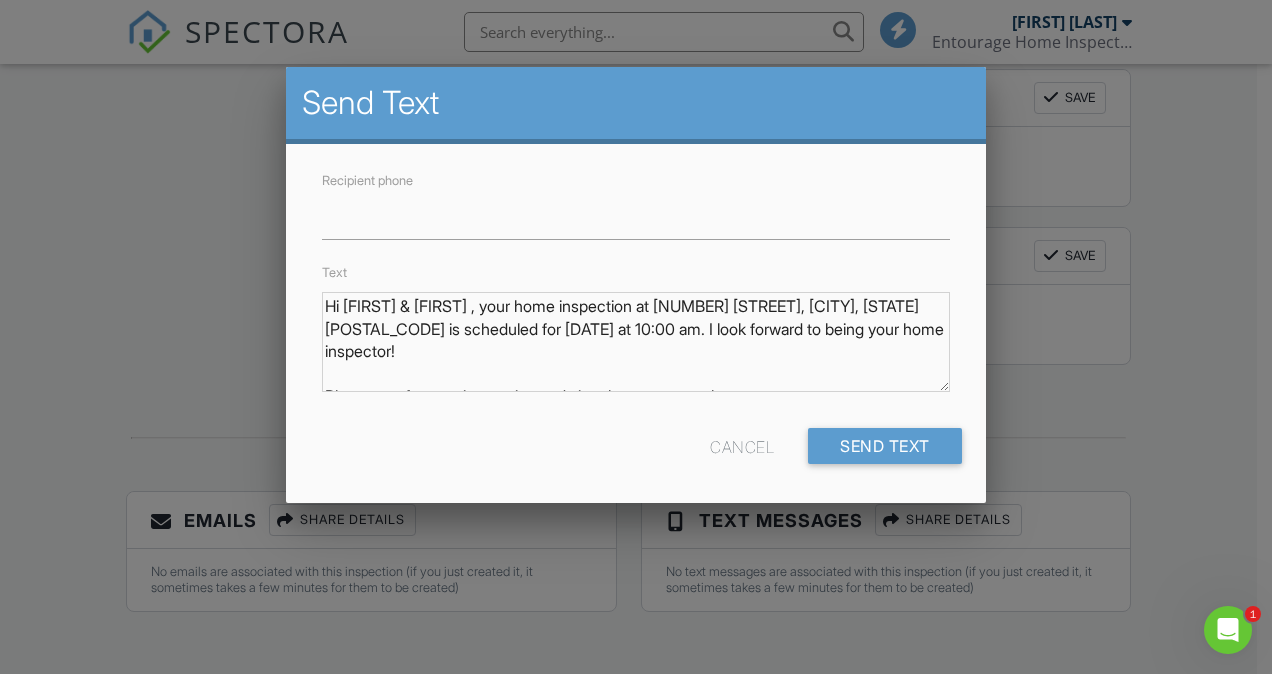 click at bounding box center (636, 321) 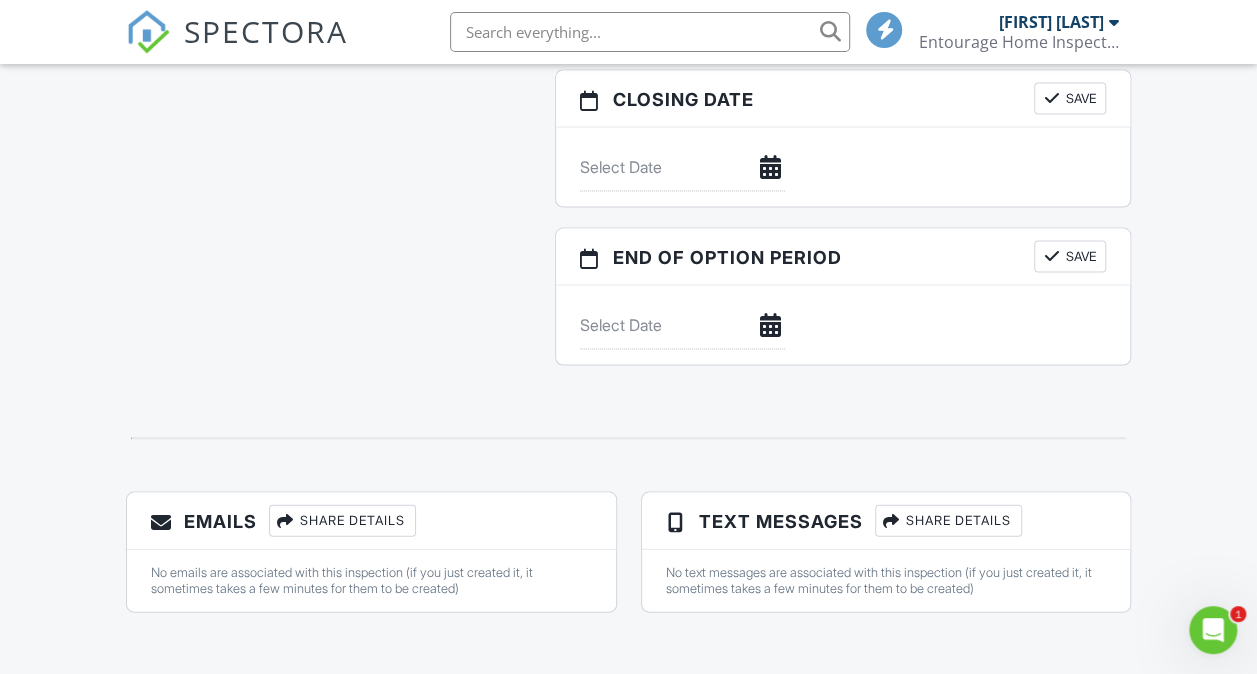 click on "Share Details" at bounding box center (342, 520) 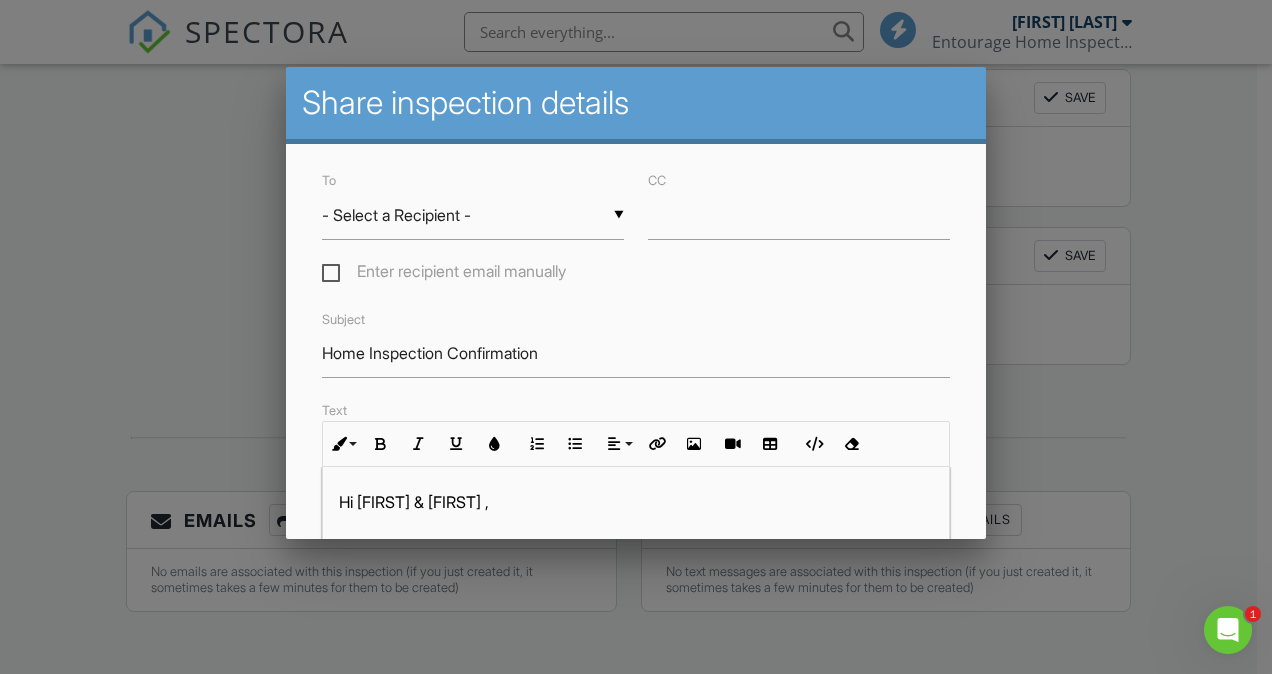 click at bounding box center [636, 321] 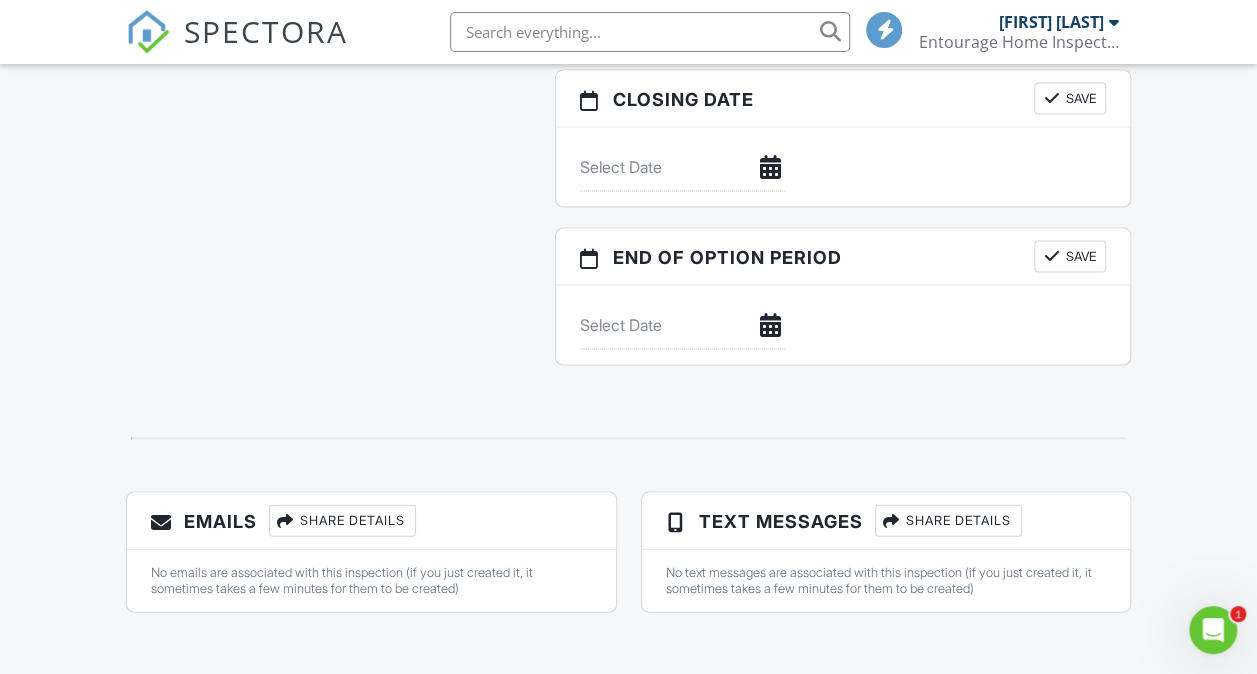 click on "Emails
Share Details" at bounding box center [371, 520] 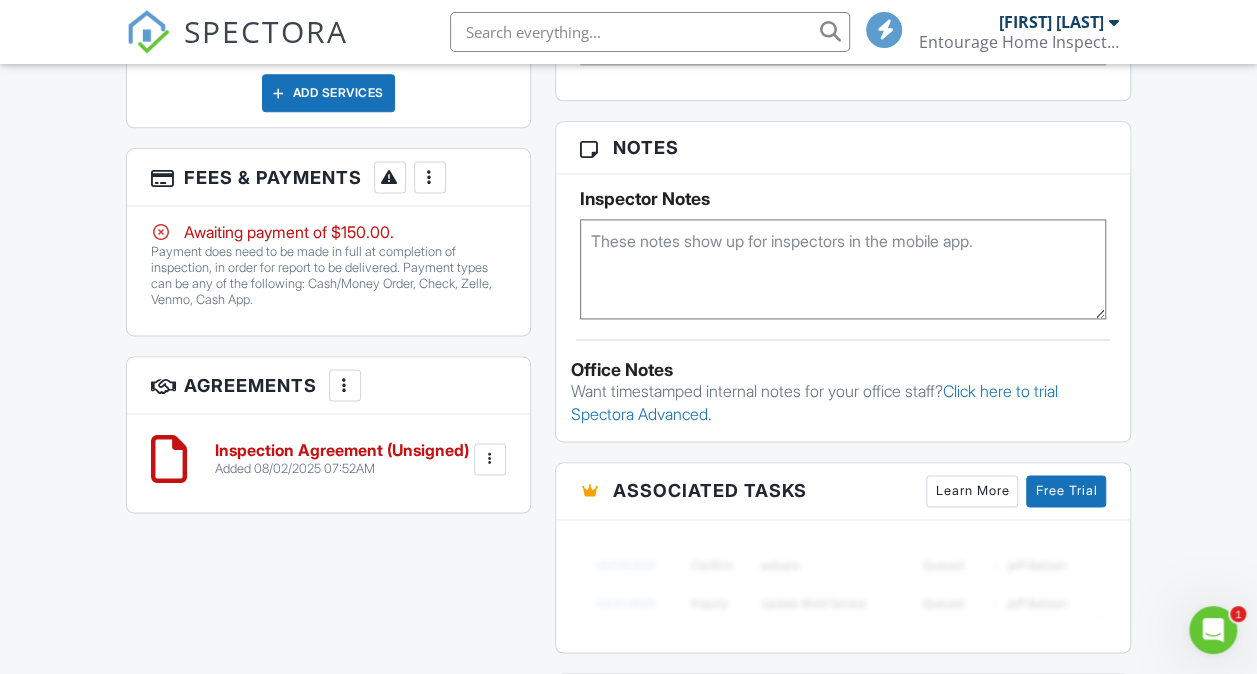 scroll, scrollTop: 1253, scrollLeft: 0, axis: vertical 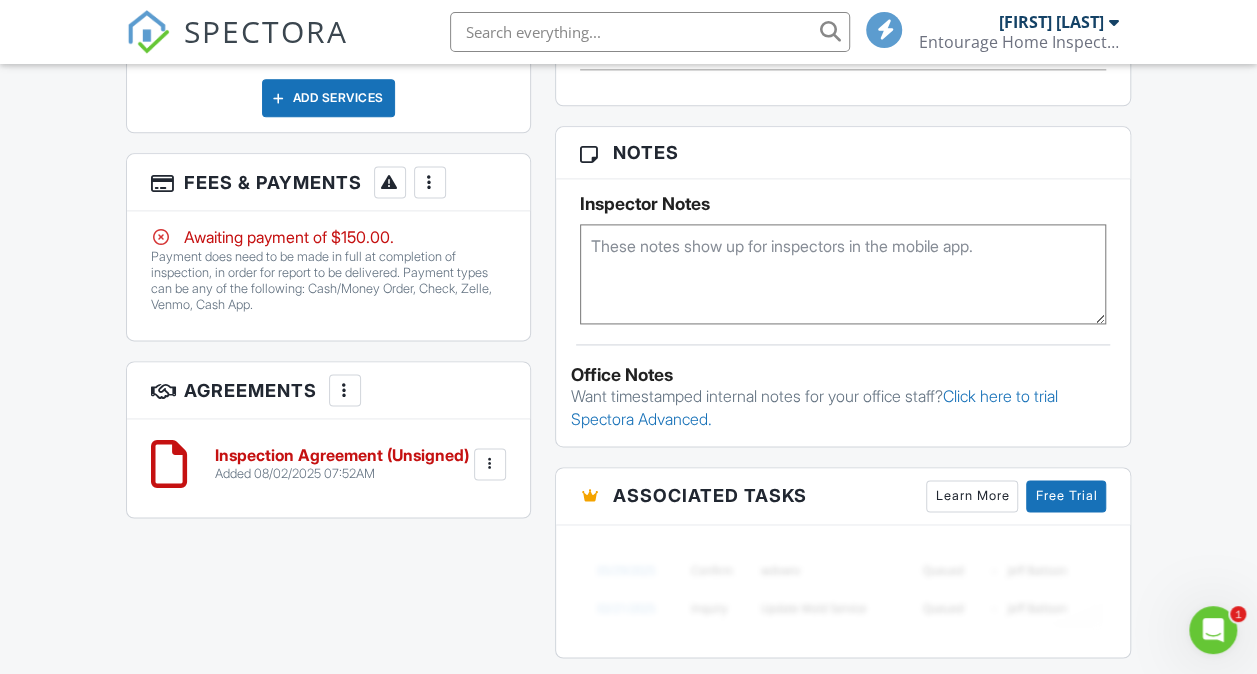 click at bounding box center [345, 390] 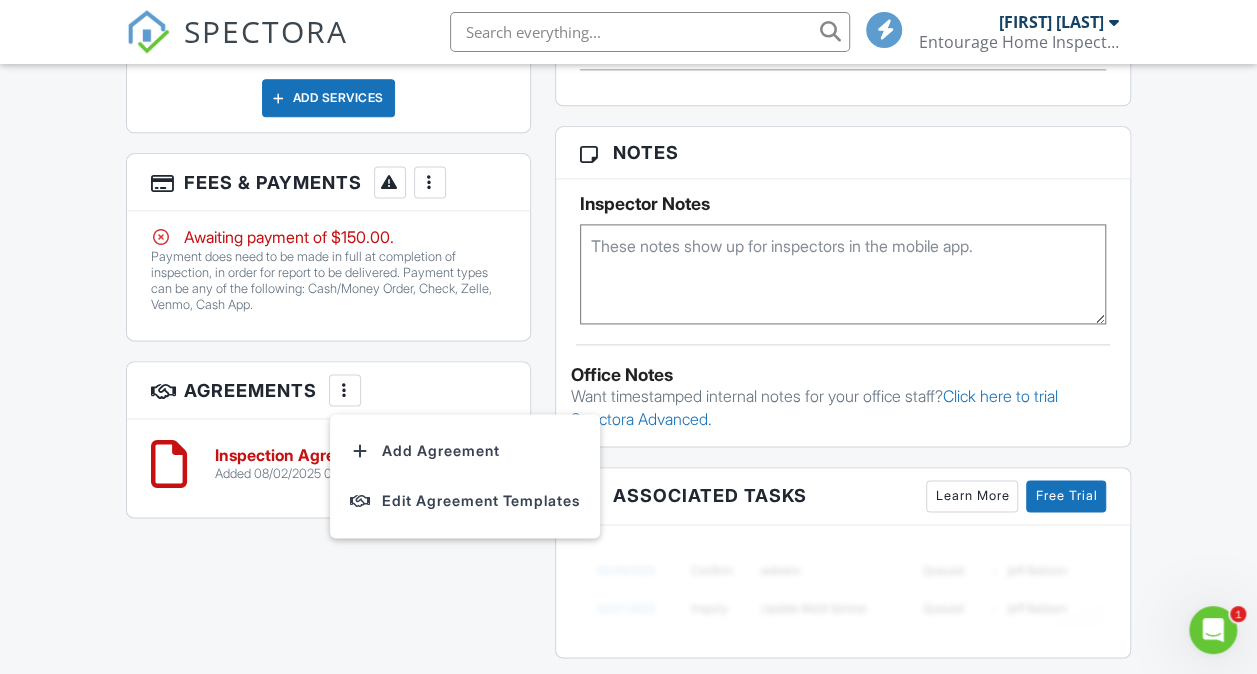 click on "All emails and texts are disabled for this inspection!
All emails and texts have been disabled for this inspection. This may have happened due to someone manually disabling them or this inspection being unconfirmed when it was scheduled. To re-enable emails and texts for this inspection, click the button below.
Turn on emails and texts
Turn on and Requeue Notifications
Reports
Locked
Attach
New
Foundation
Foundation Template
Edit
View
Foundation
Foundation Template
This report will be built from your template on 08/04/25  3:00am
Quick Publish
Copy
Build Now
Delete
Publish All
Publish report?
This will make this report available to your client and/or agent. It will not send out a notification.
To send an email, use 'Publish All' below or jump into the report and use the 'Publish' button there." at bounding box center (629, 174) 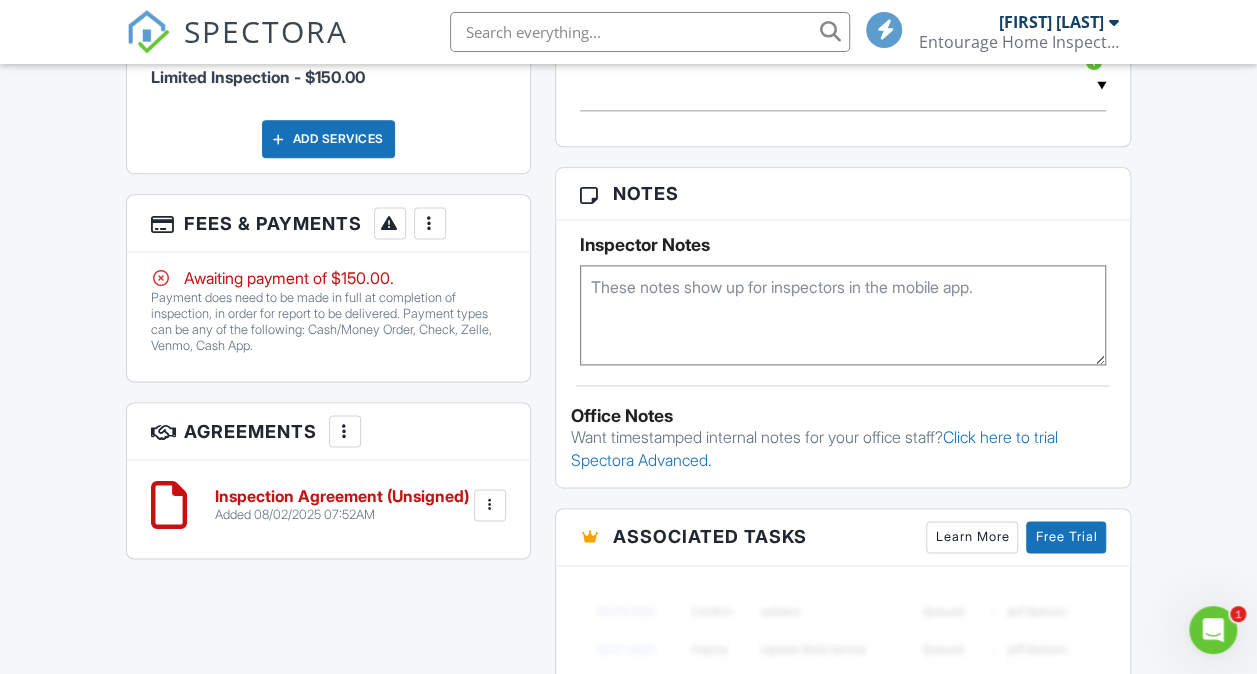 scroll, scrollTop: 1212, scrollLeft: 0, axis: vertical 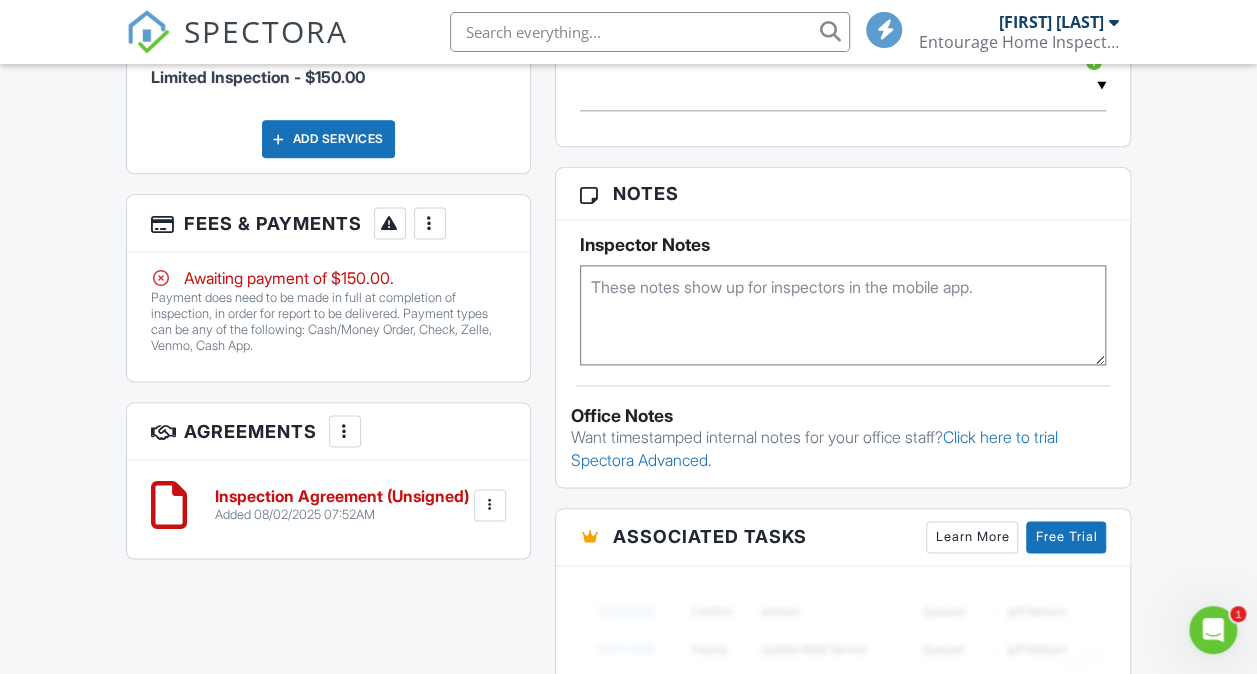 click on "Agreements
More
Add Agreement
Edit Agreement Templates" at bounding box center (328, 431) 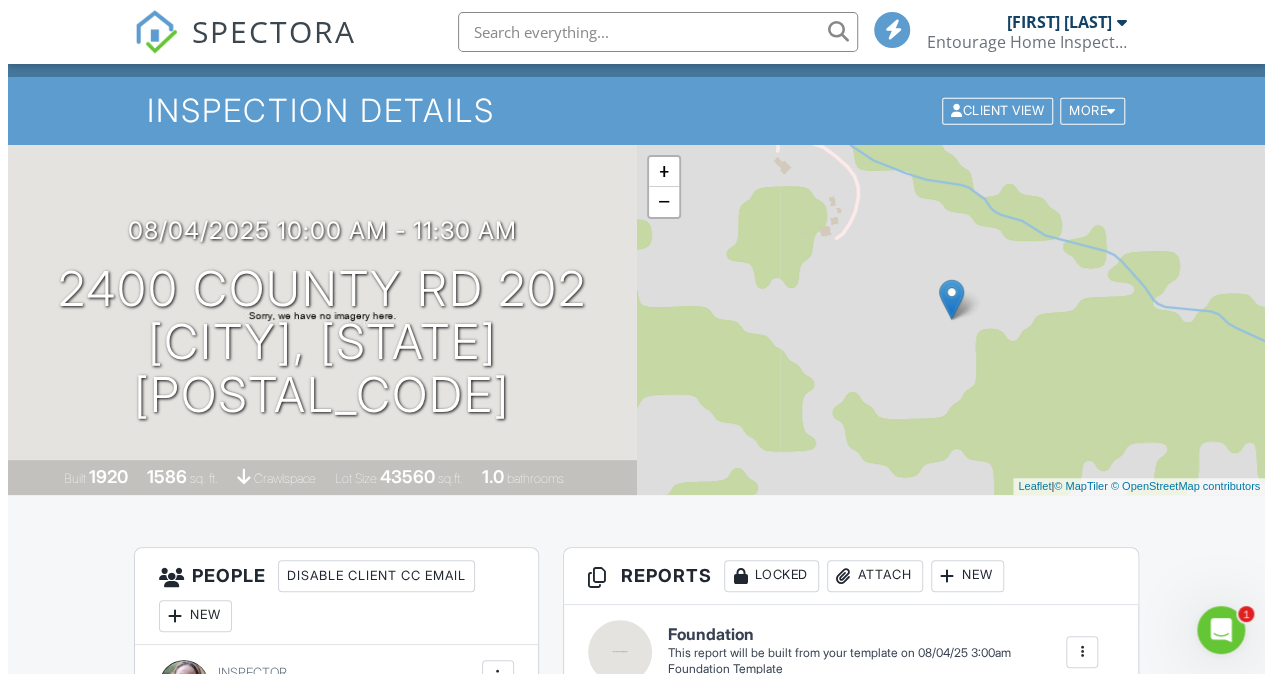 scroll, scrollTop: 61, scrollLeft: 0, axis: vertical 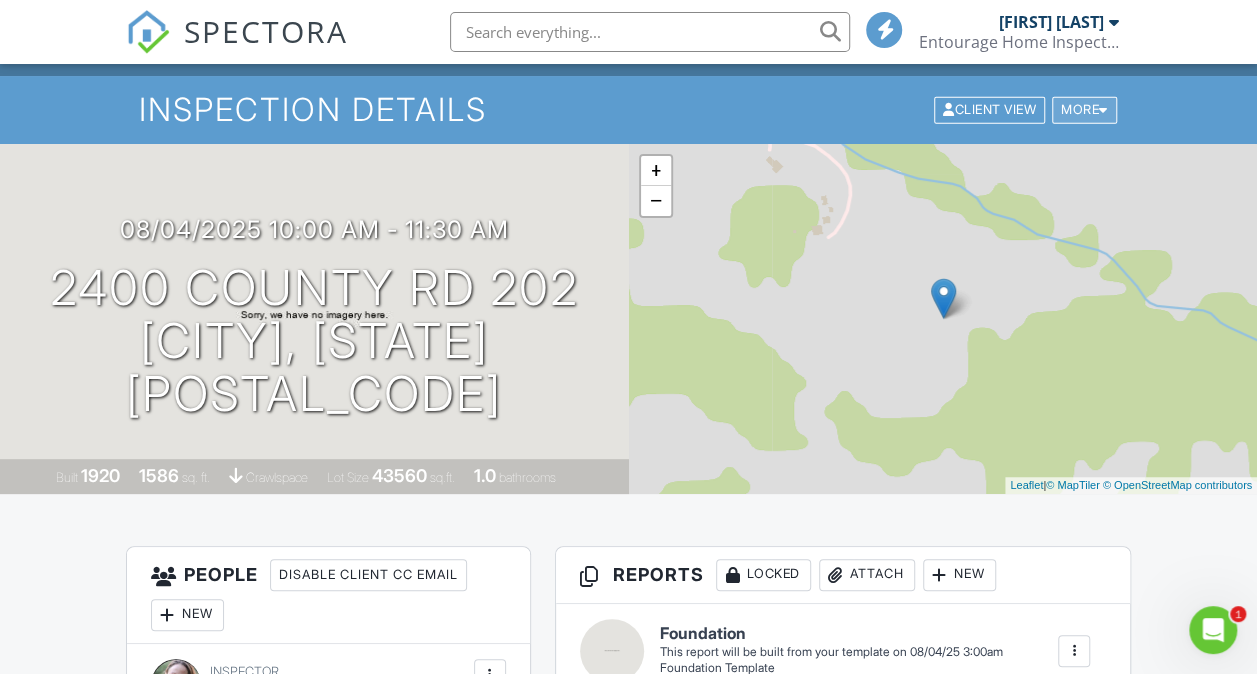 click at bounding box center (1103, 110) 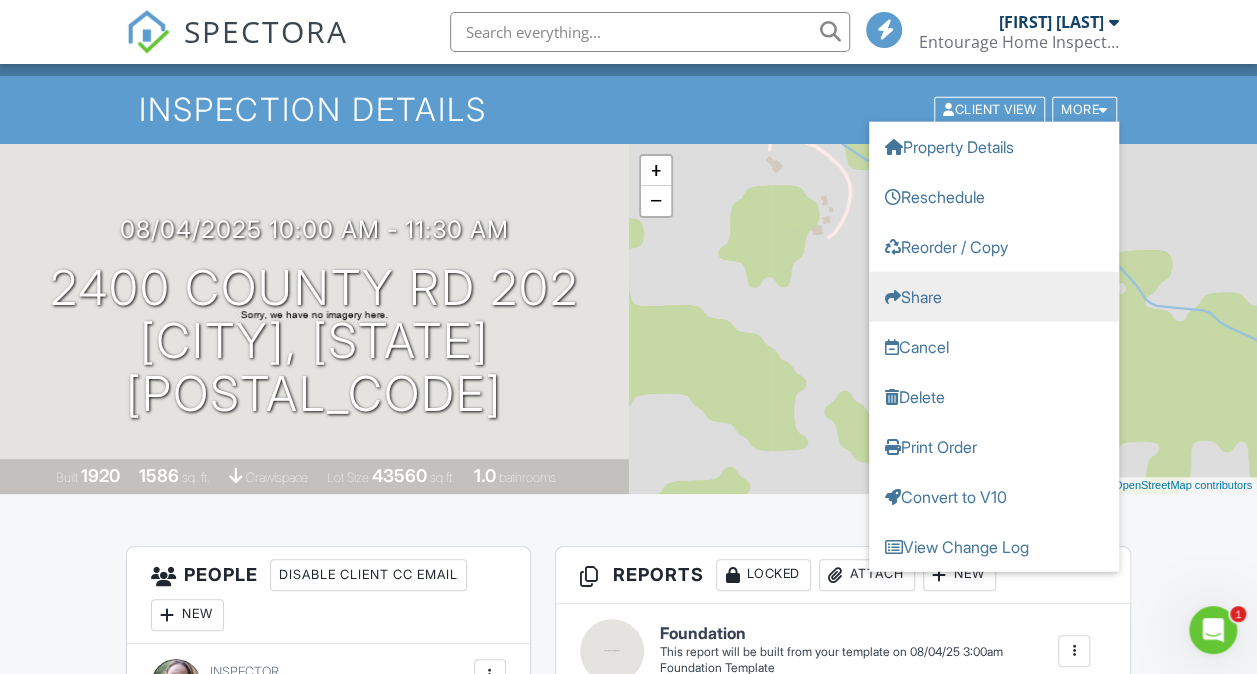 click on "Share" at bounding box center (994, 297) 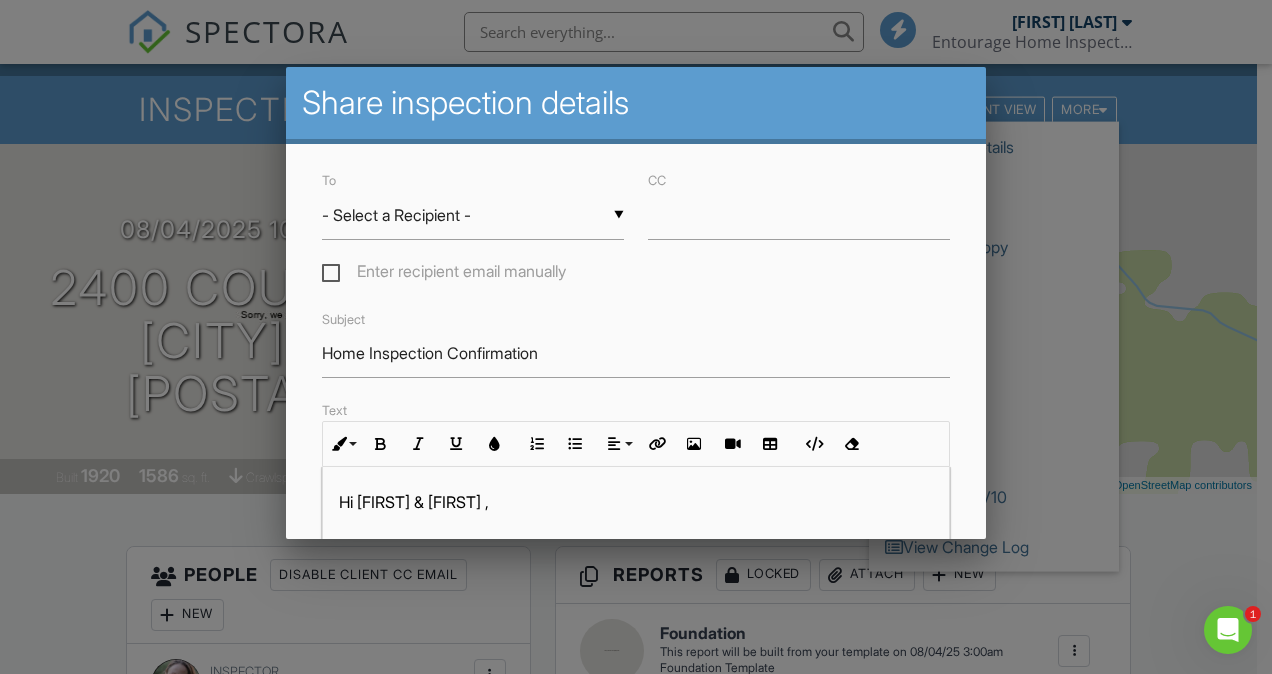 click on "Hi [FIRST] & [FIRST] ," at bounding box center (636, 502) 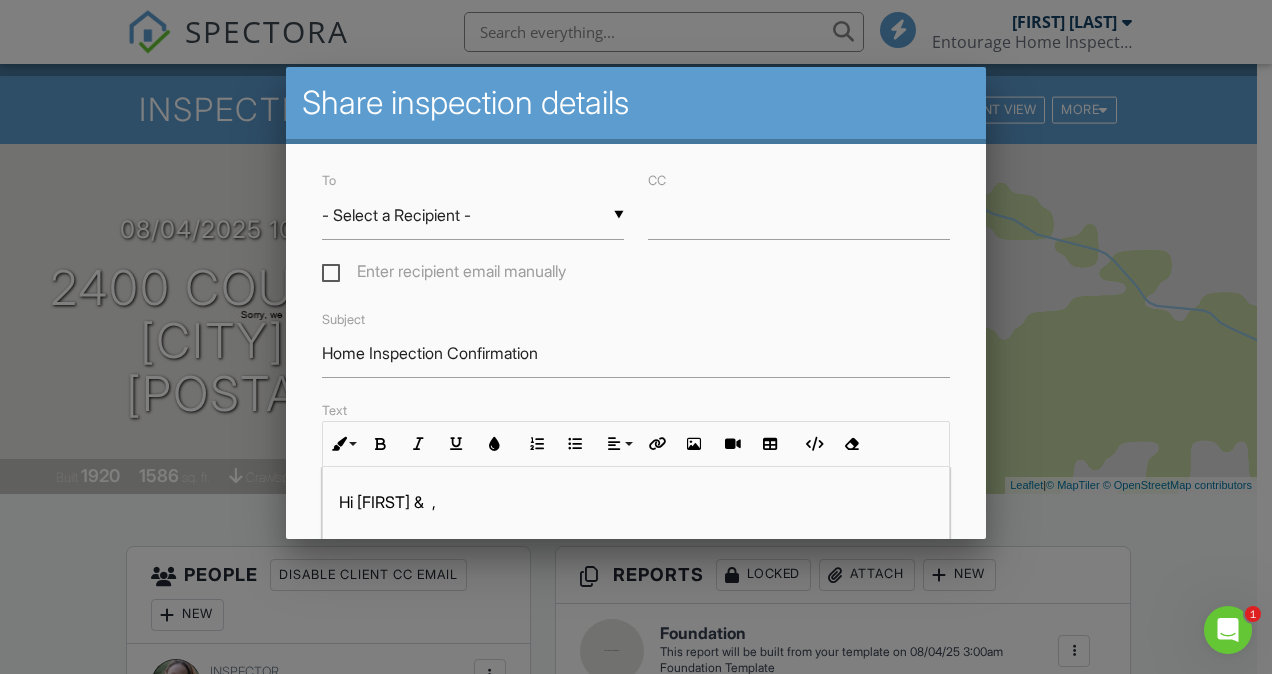 type 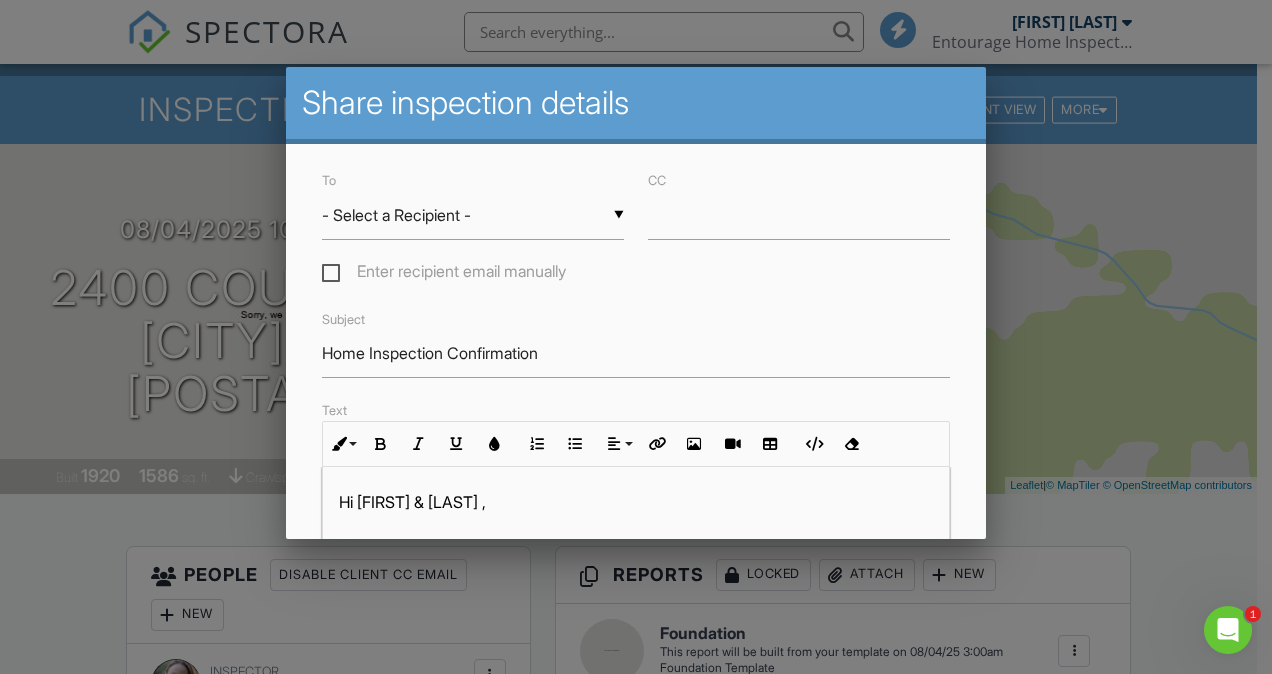 click on "Subject
Home Inspection Confirmation" at bounding box center [636, 342] 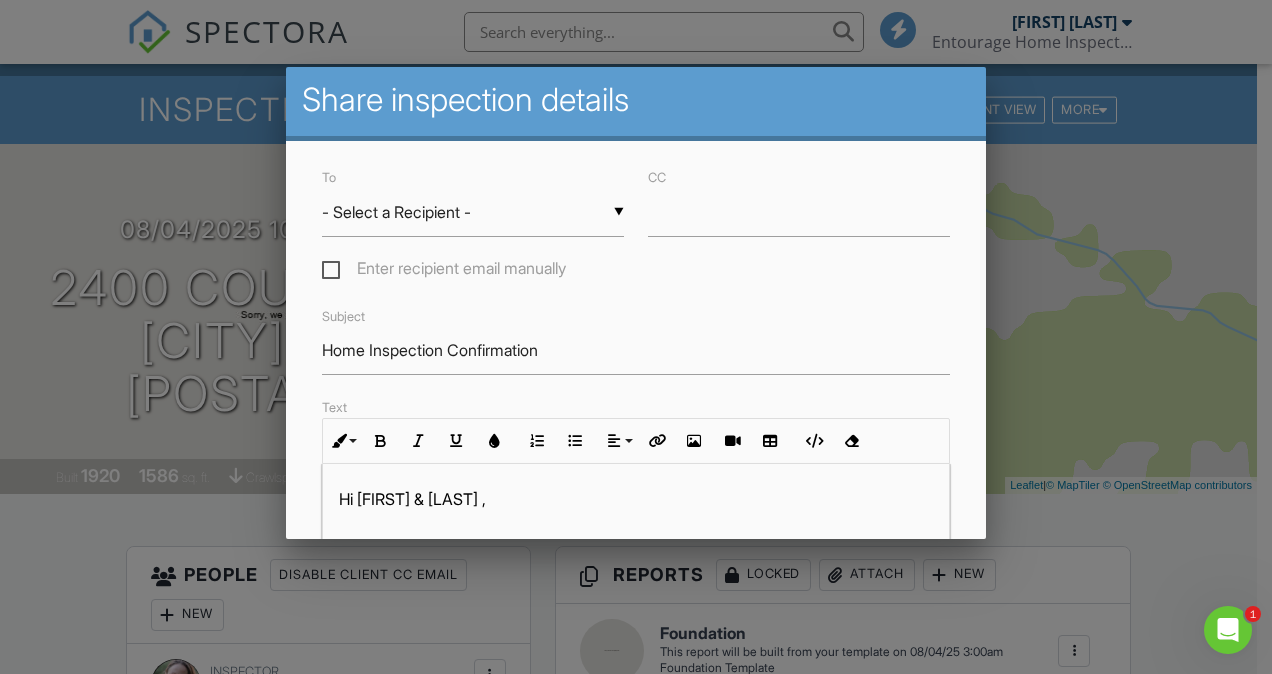 scroll, scrollTop: 0, scrollLeft: 0, axis: both 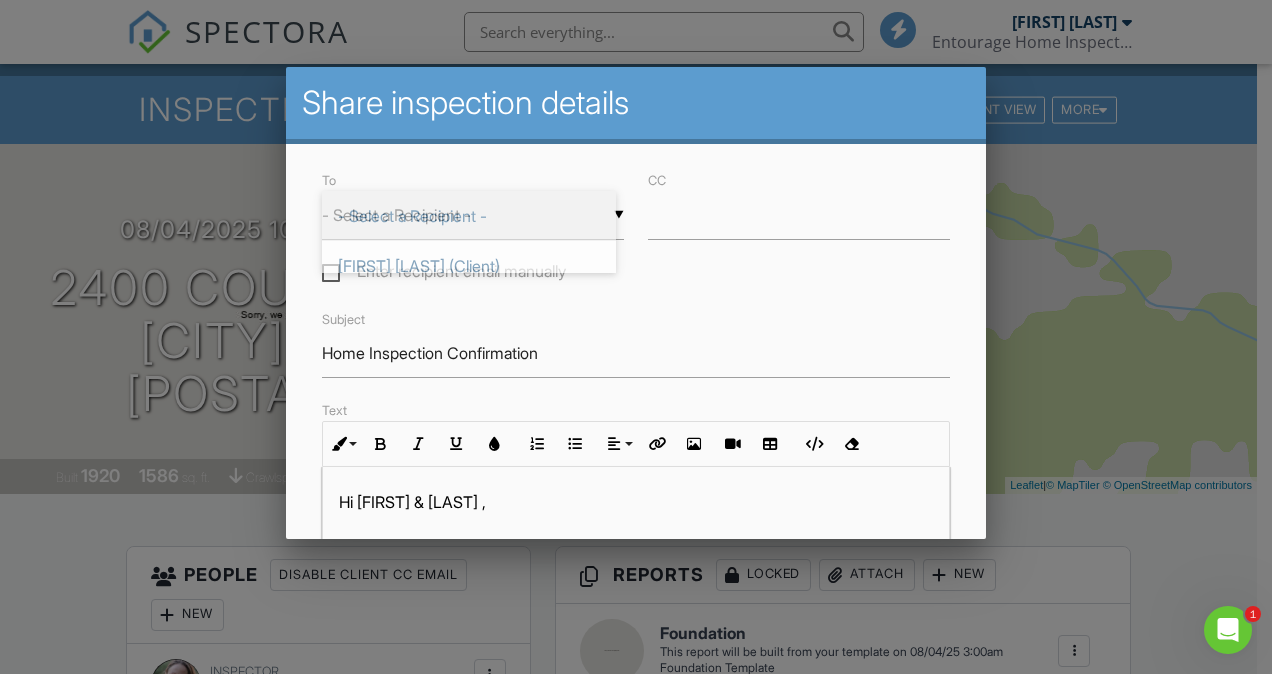 click on "▼ - Select a Recipient - - Select a Recipient - [FIRST] [LAST] (Client) - Select a Recipient - [FIRST] [LAST] (Client)" at bounding box center (473, 215) 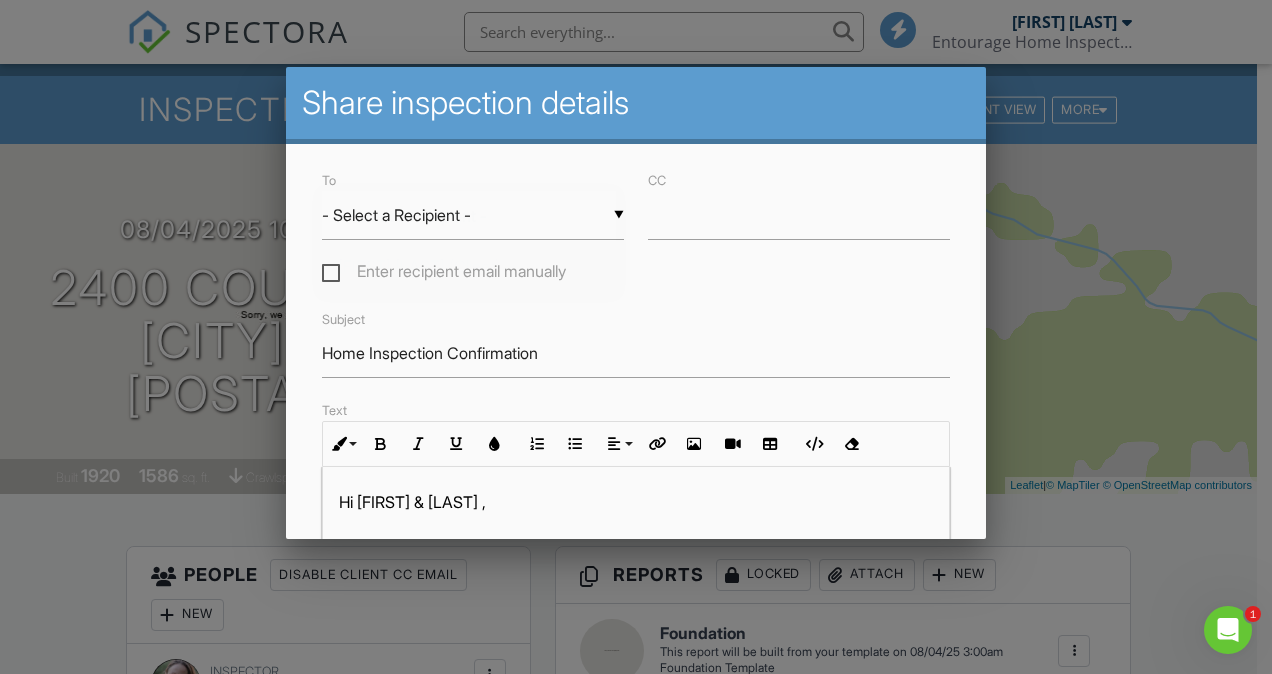 click on "[FIRST] [LAST] (Client)" at bounding box center (469, 266) 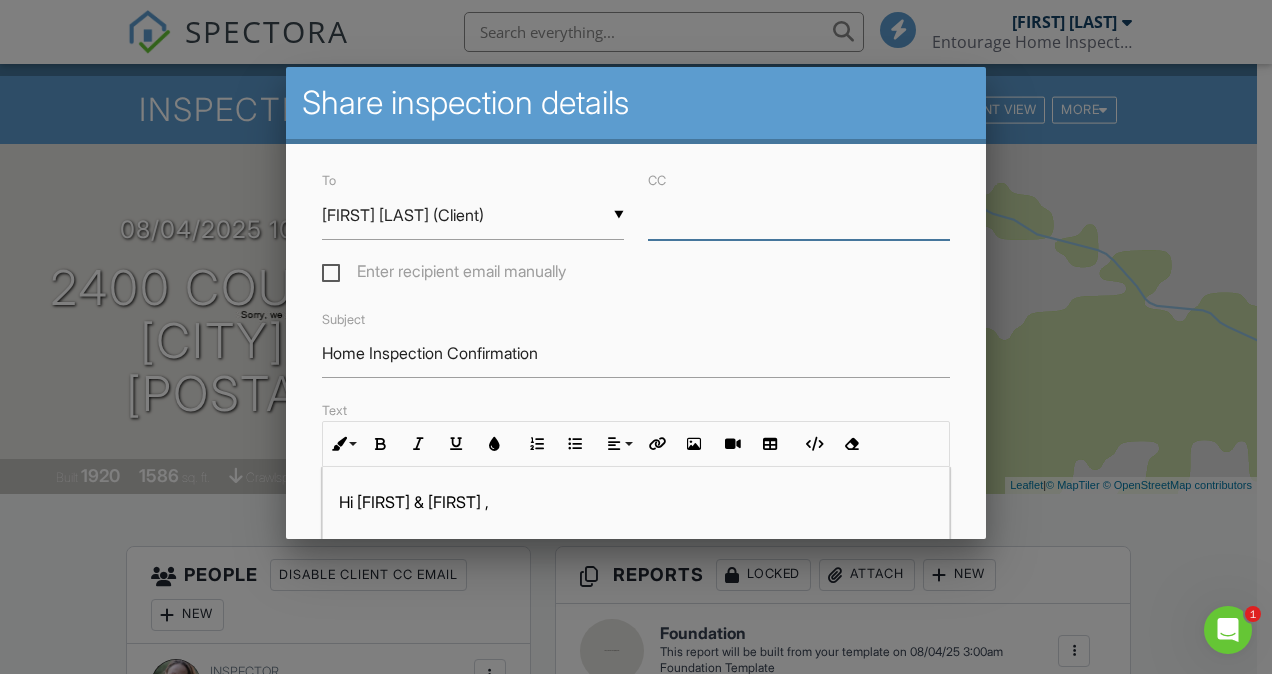 click on "CC" at bounding box center (799, 215) 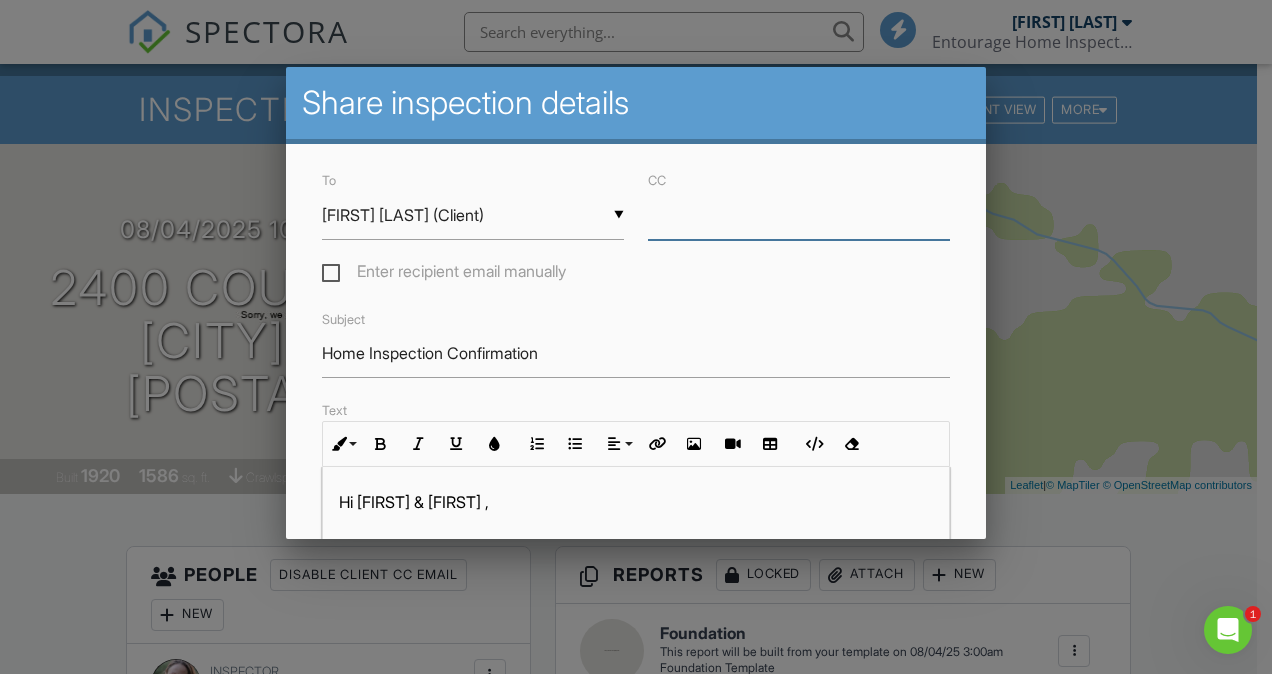 type on "rfberryok@yahoo.com" 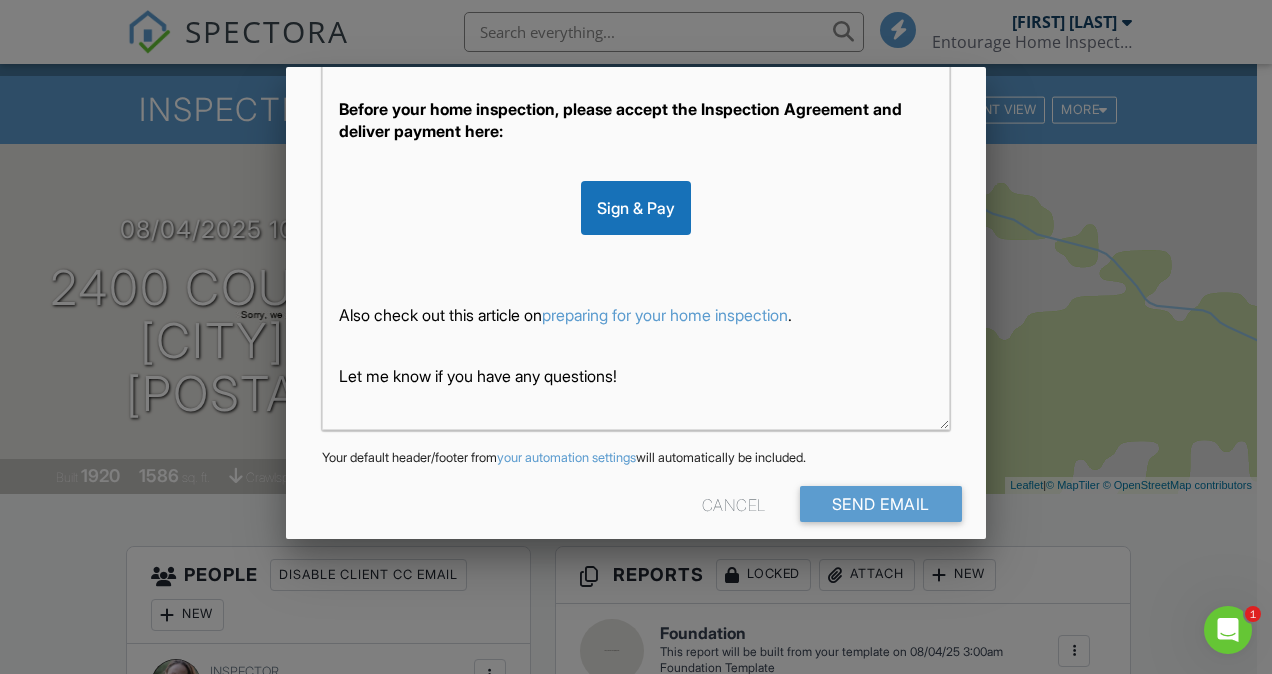 scroll, scrollTop: 556, scrollLeft: 0, axis: vertical 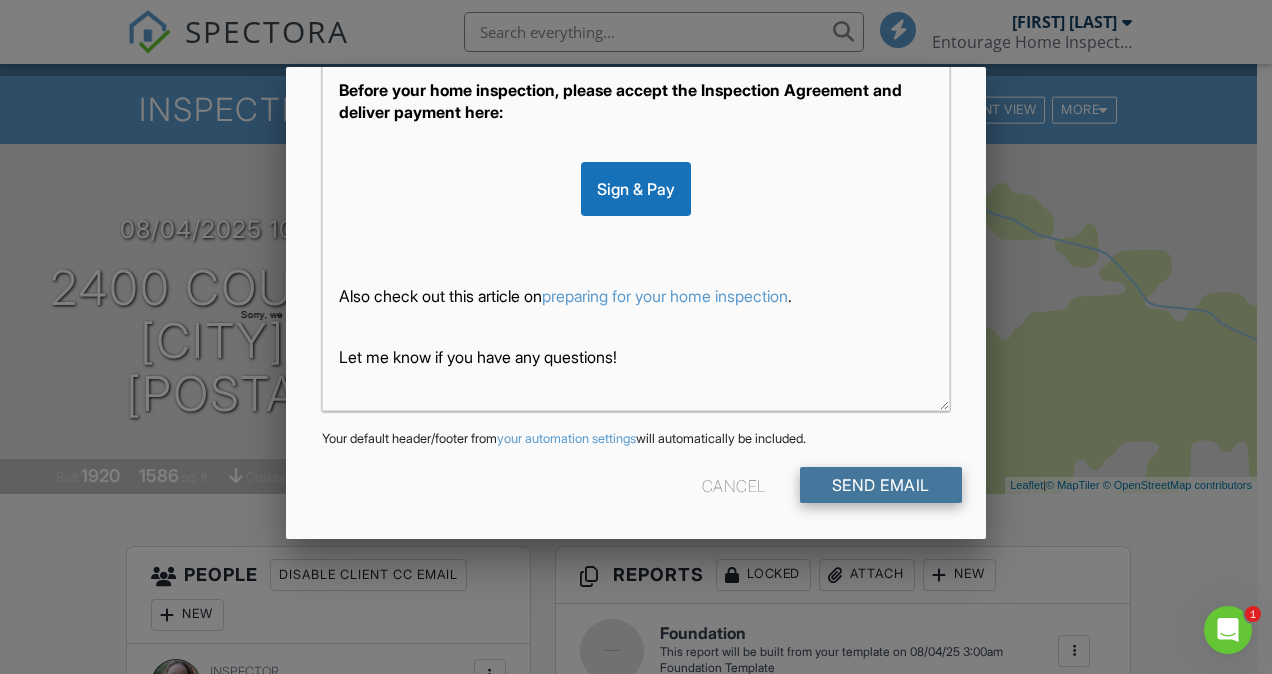 click on "Send Email" at bounding box center [881, 485] 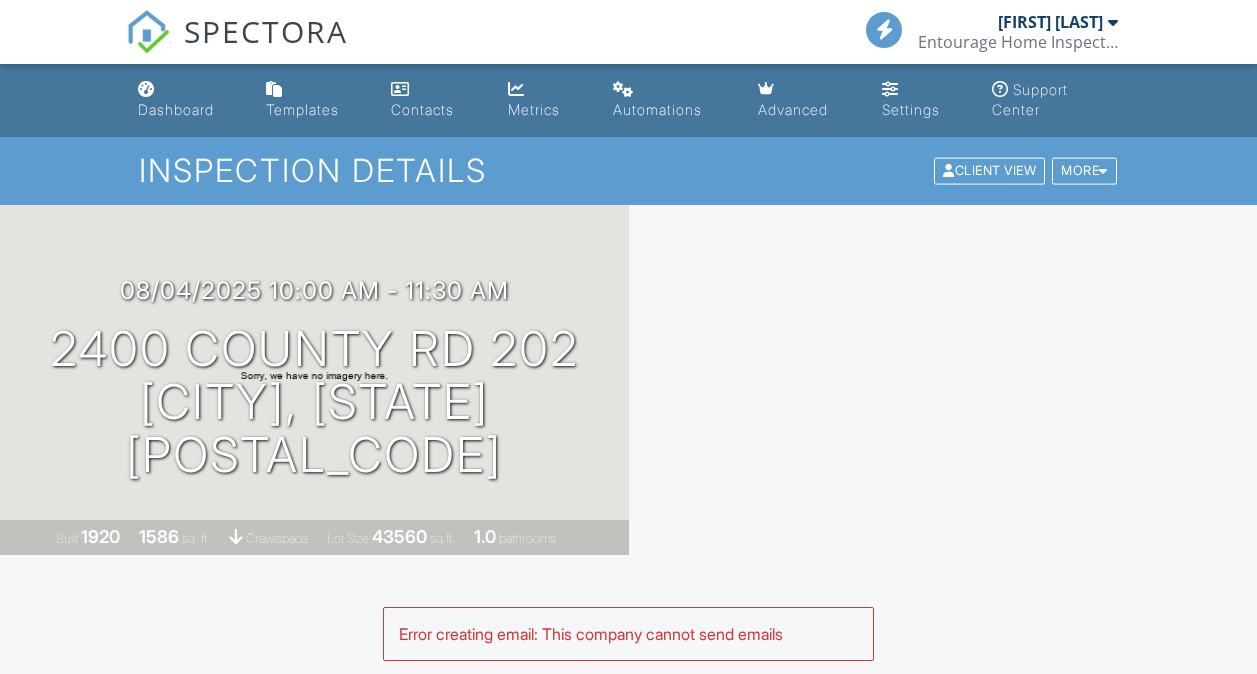 scroll, scrollTop: 0, scrollLeft: 0, axis: both 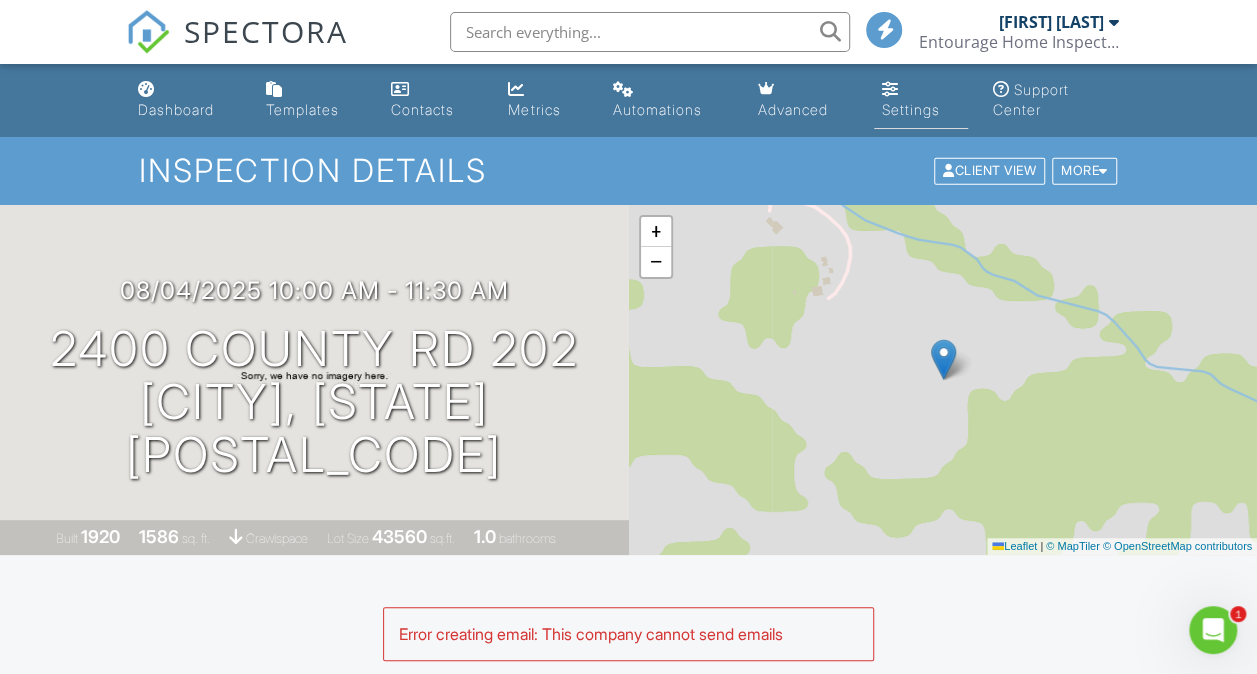 click on "Settings" at bounding box center (911, 109) 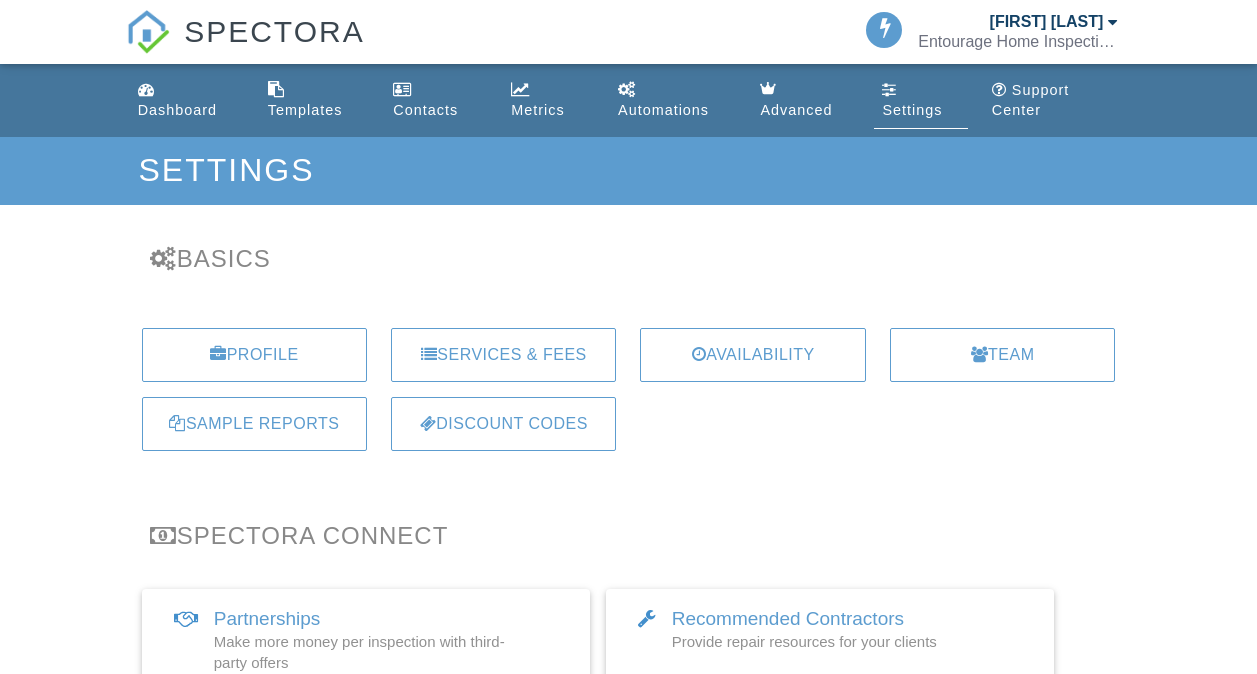 scroll, scrollTop: 0, scrollLeft: 0, axis: both 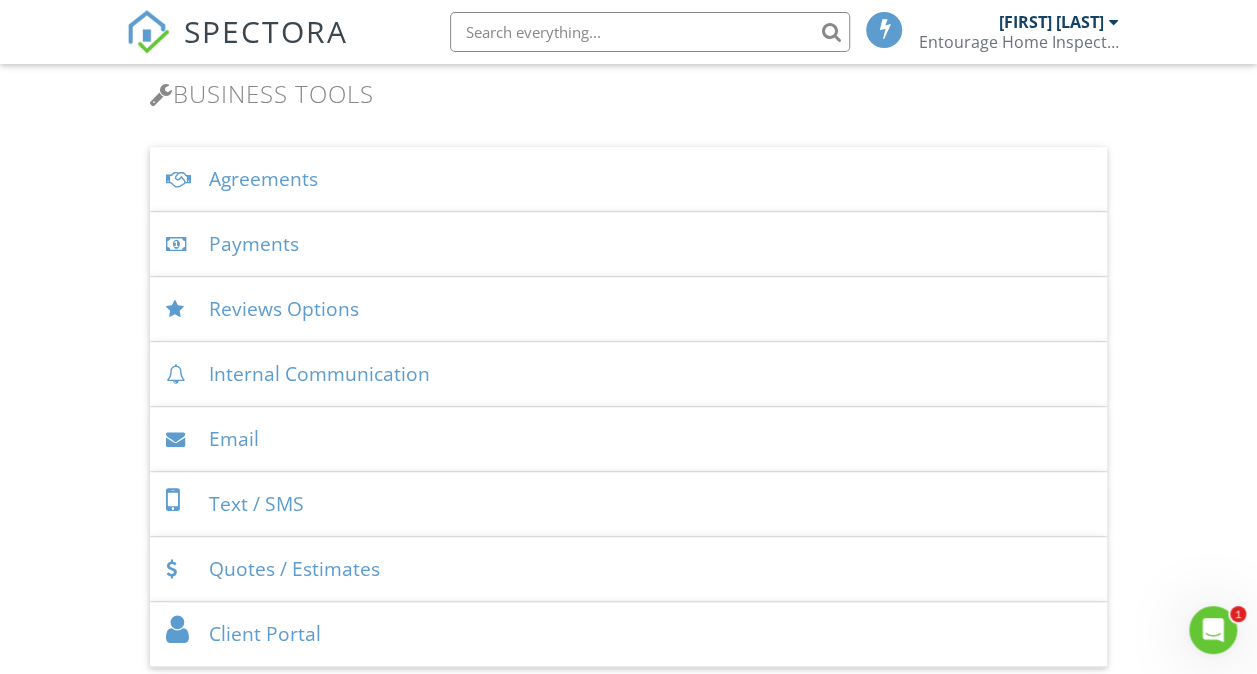click on "Email" at bounding box center (629, 439) 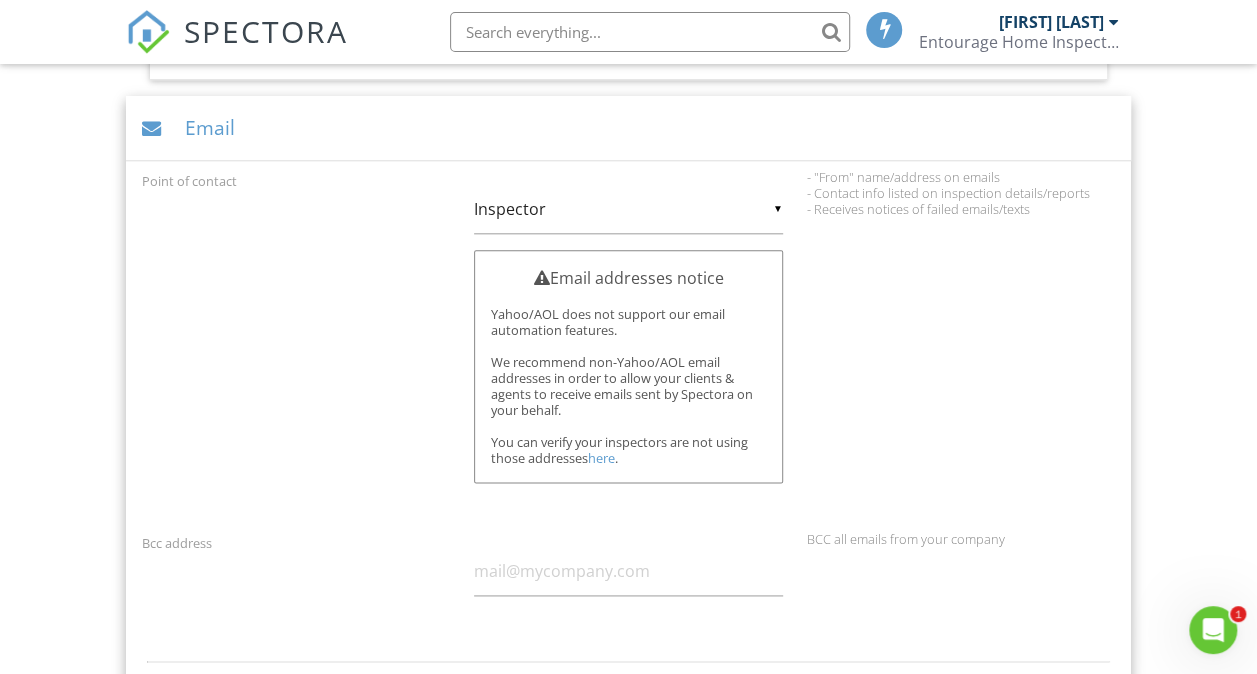 scroll, scrollTop: 1009, scrollLeft: 0, axis: vertical 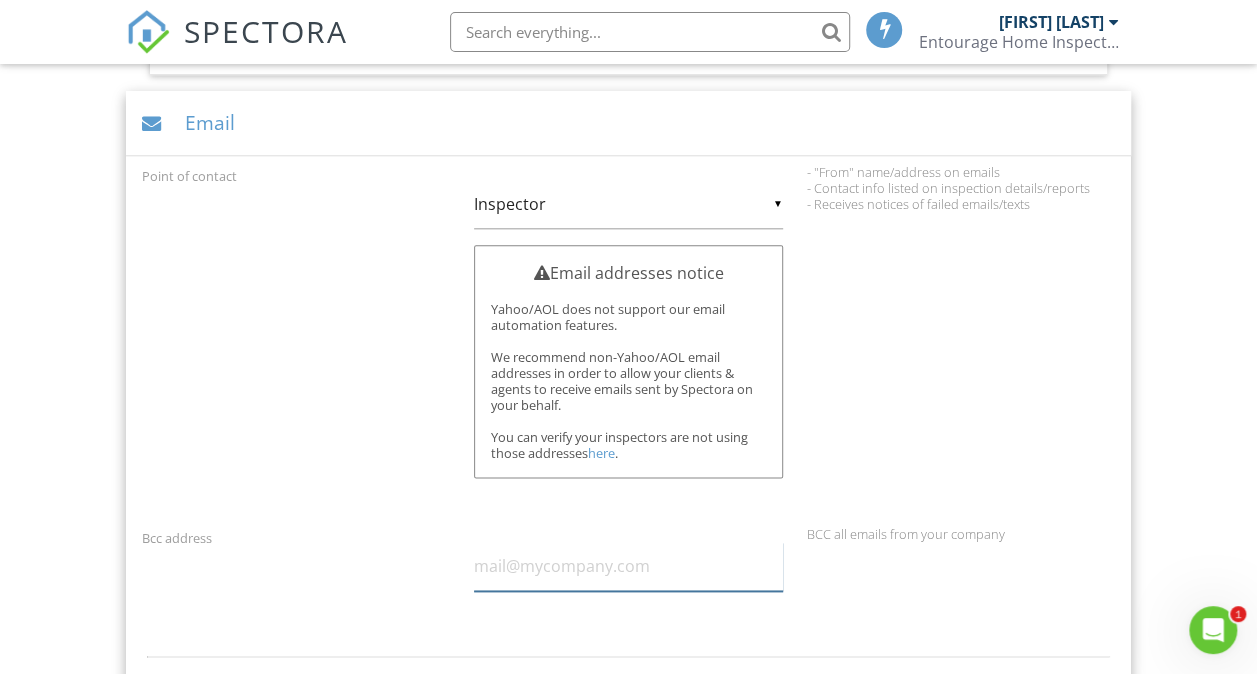 click at bounding box center [628, 566] 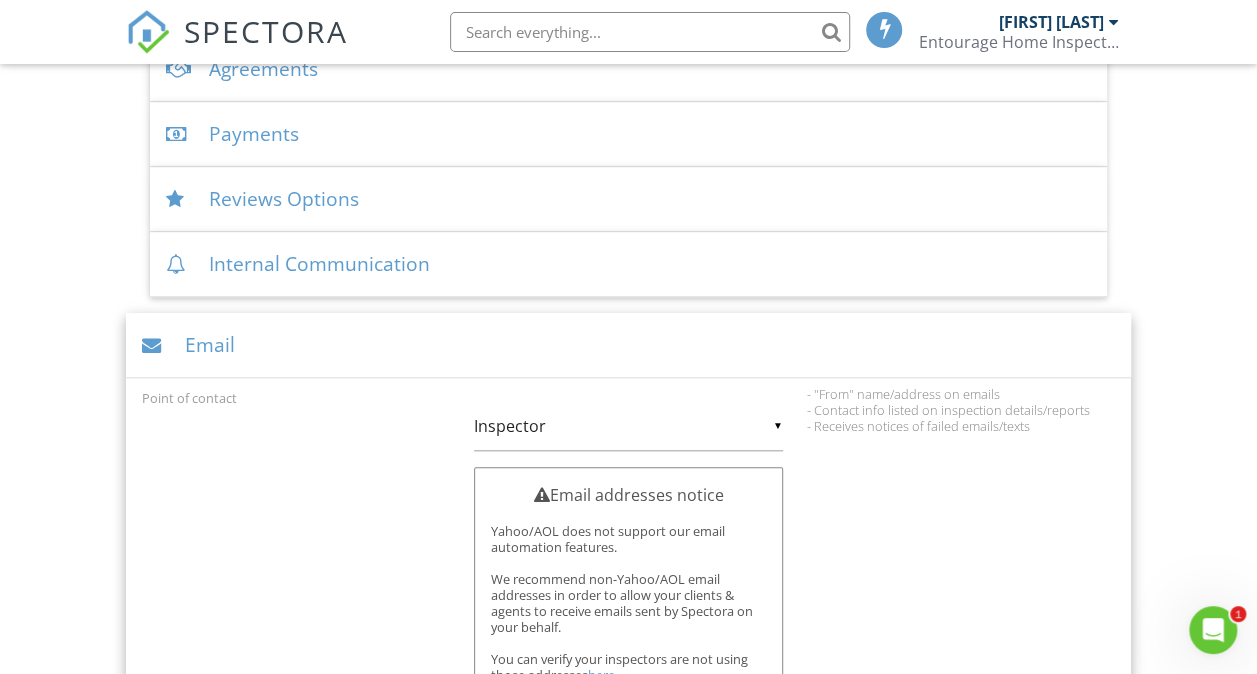 scroll, scrollTop: 780, scrollLeft: 0, axis: vertical 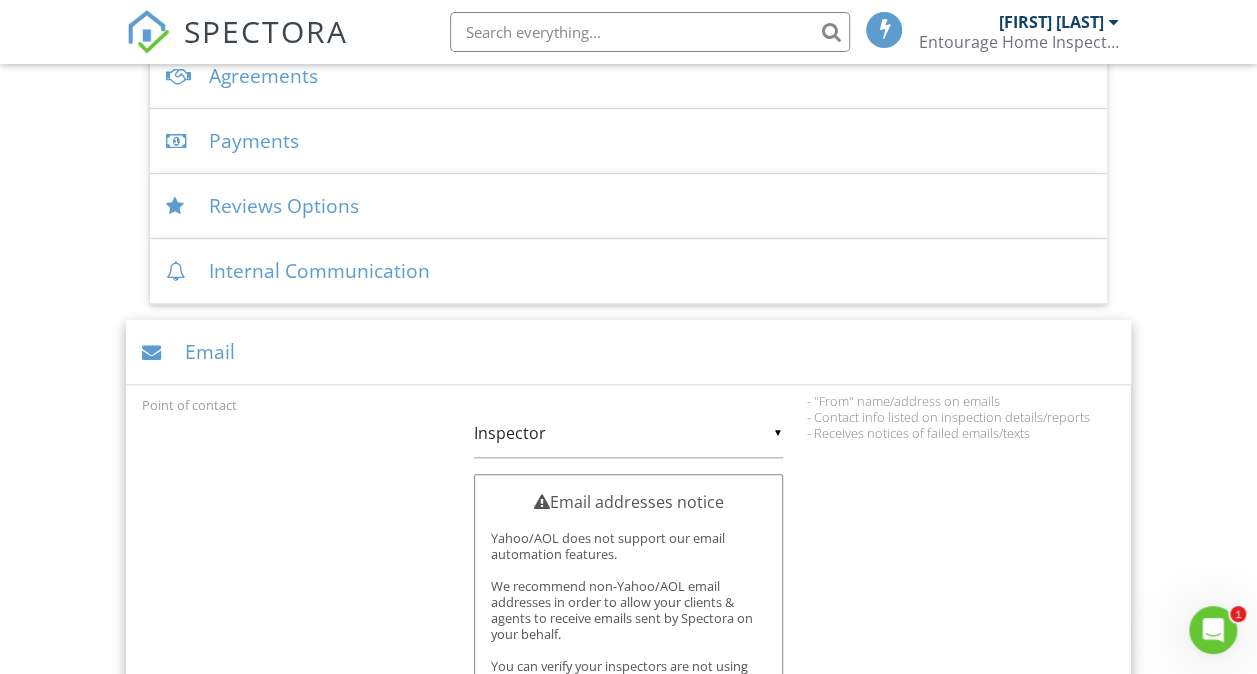 click on "Email" at bounding box center [629, 352] 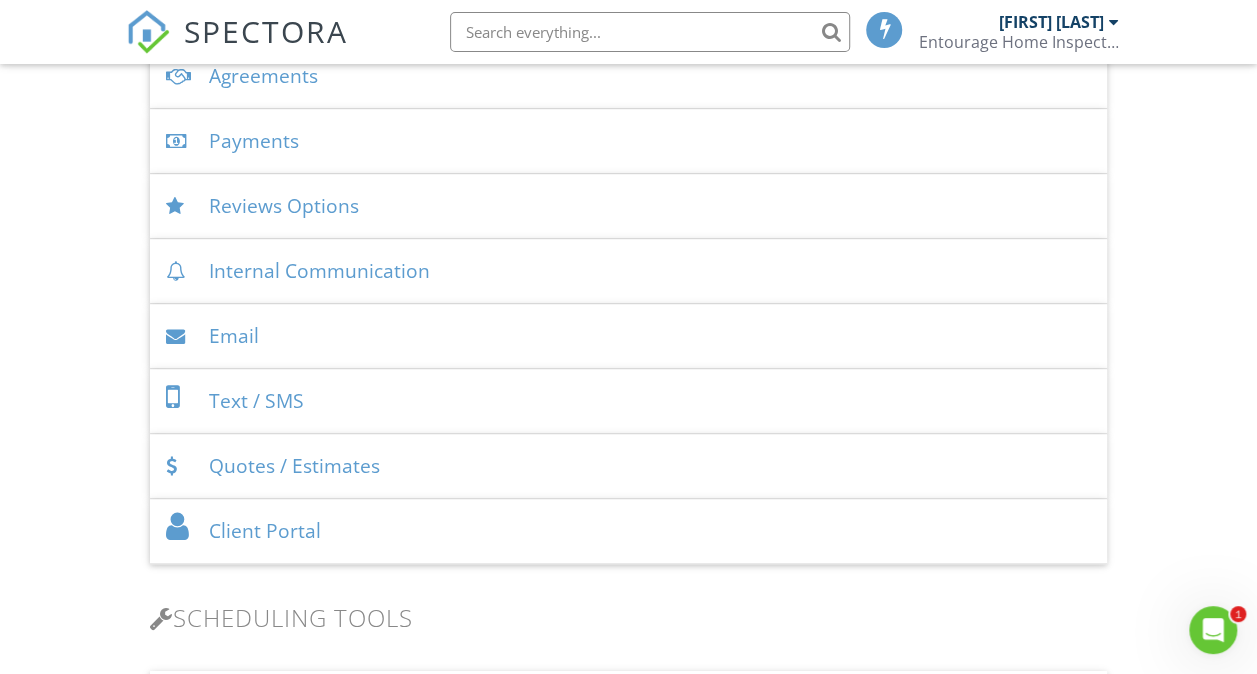 click on "Text / SMS" at bounding box center [629, 401] 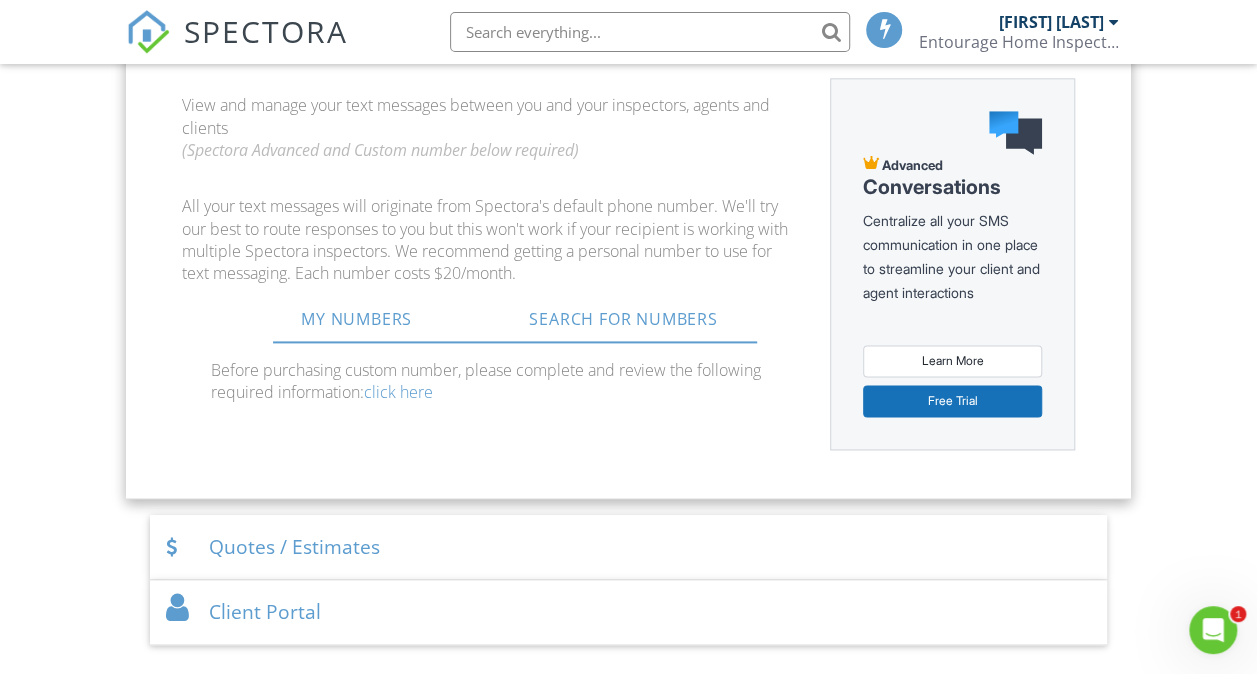 scroll, scrollTop: 1199, scrollLeft: 0, axis: vertical 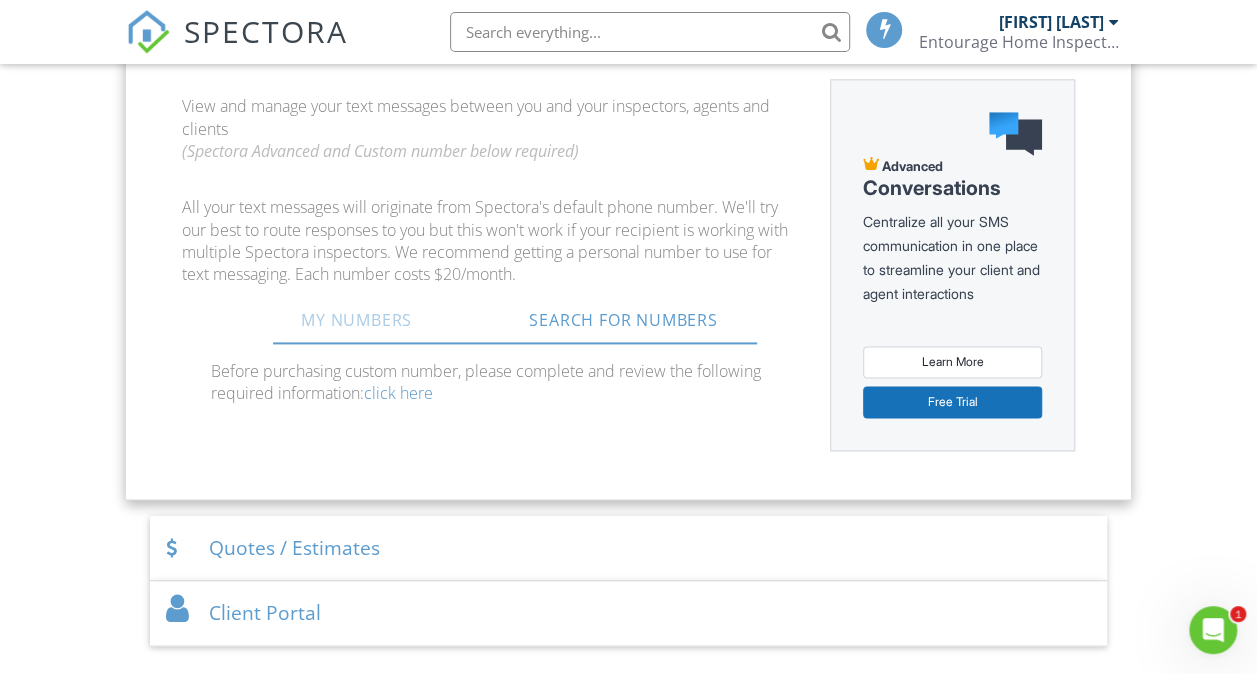 click on "My Numbers" at bounding box center [356, 320] 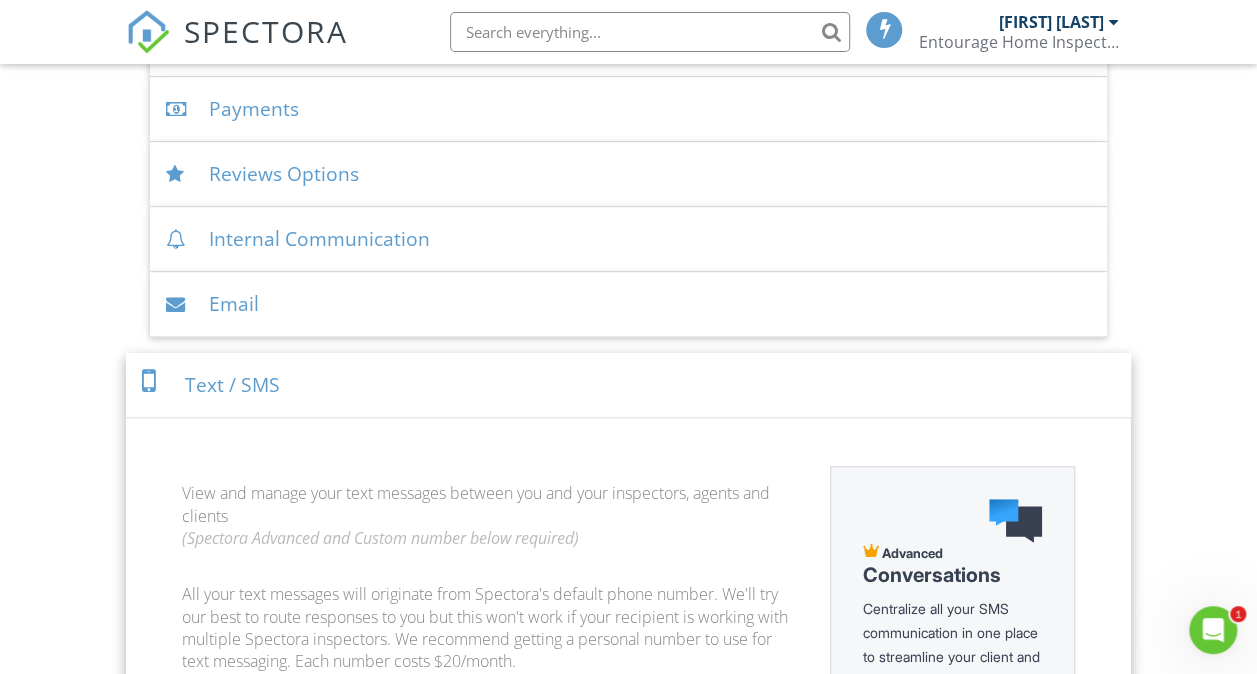 click on "Text / SMS" at bounding box center (629, 385) 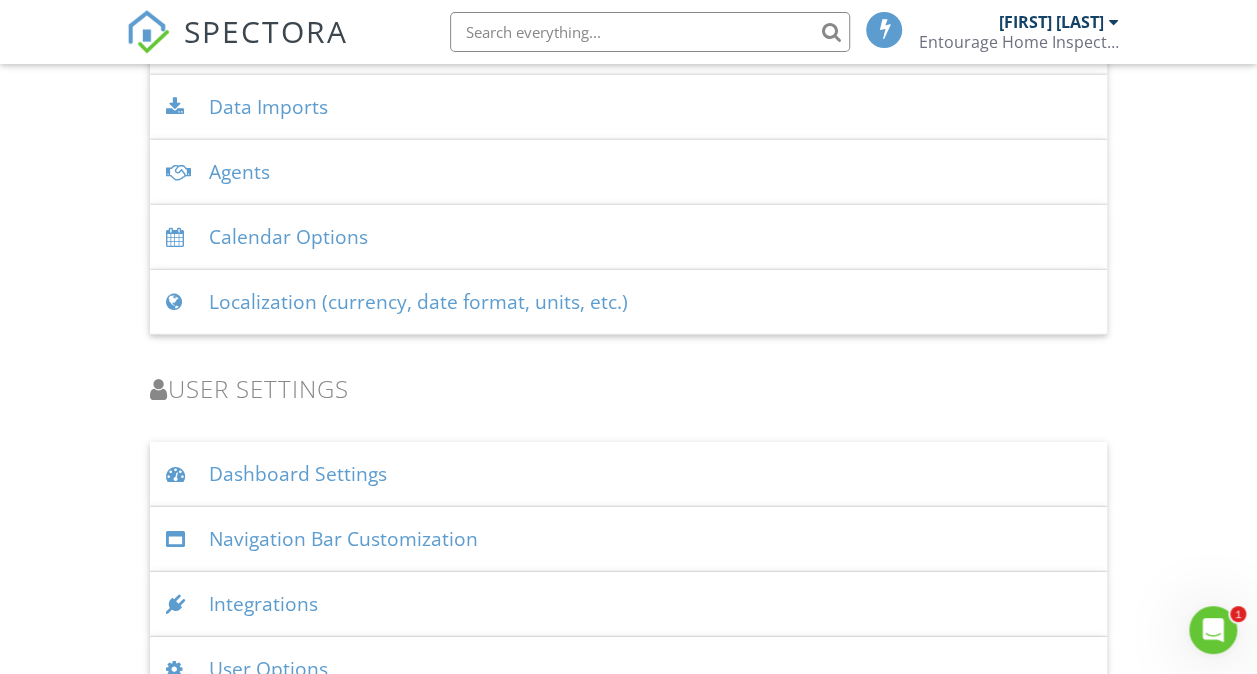 scroll, scrollTop: 2733, scrollLeft: 0, axis: vertical 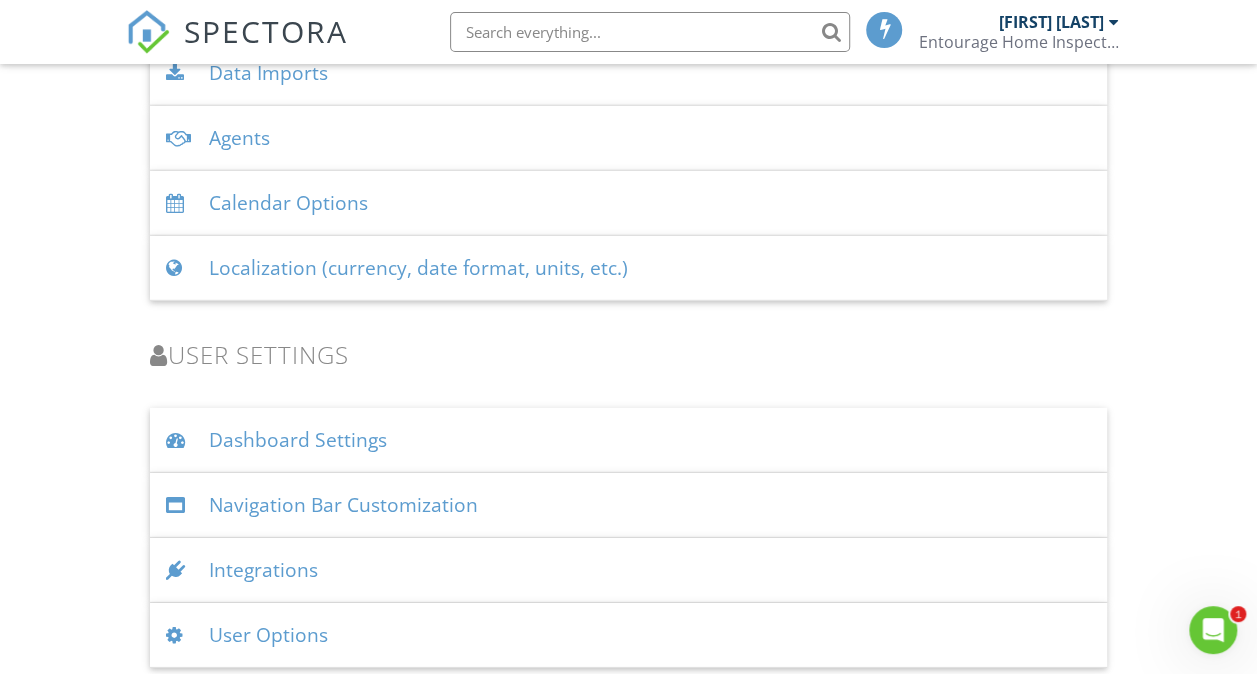 click on "Dashboard Settings" at bounding box center (629, 440) 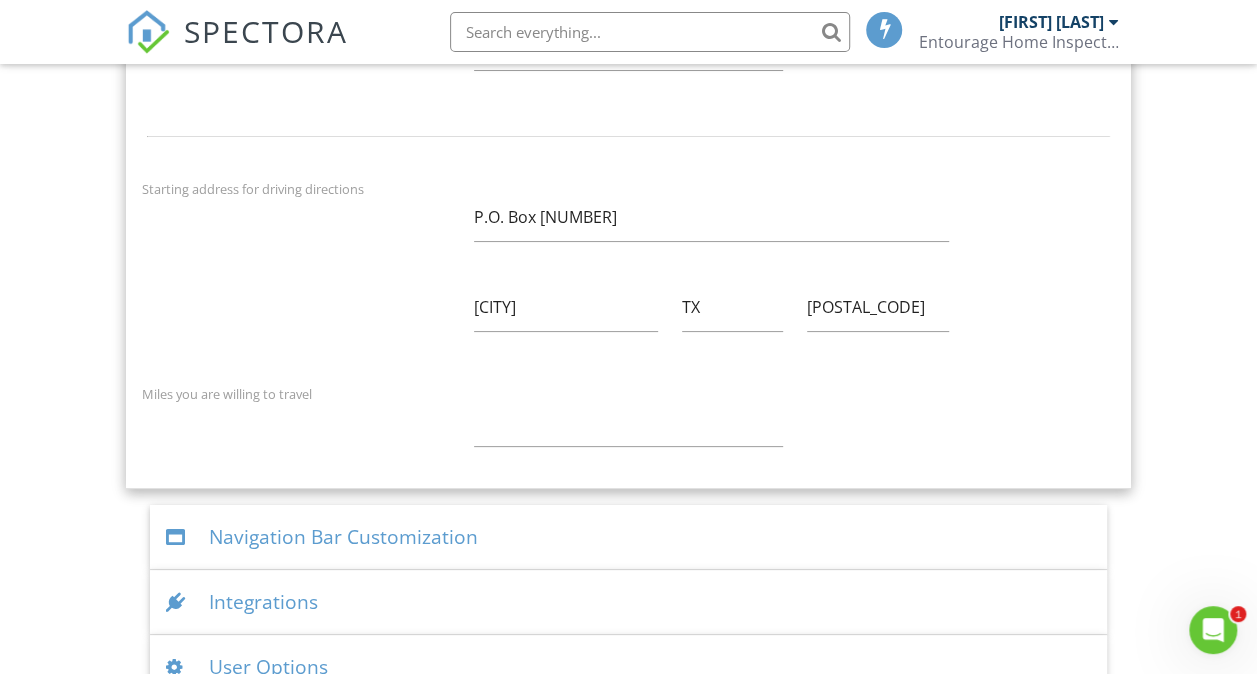 scroll, scrollTop: 3824, scrollLeft: 0, axis: vertical 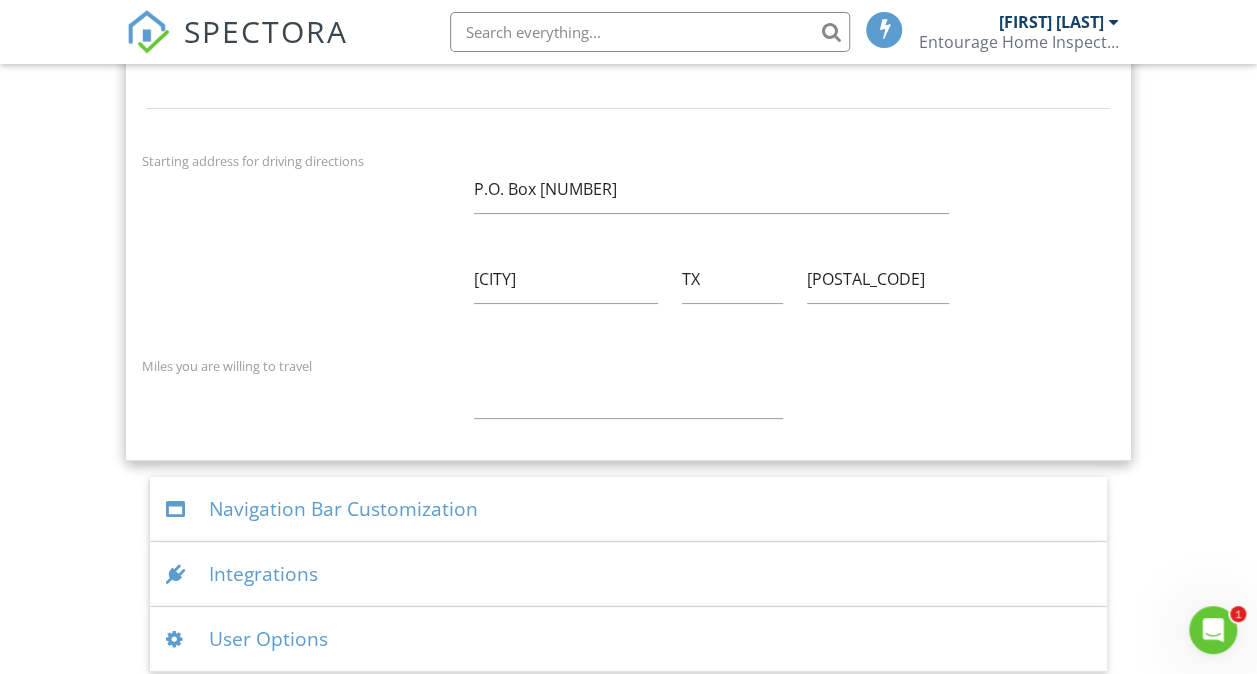 click on "User Options" at bounding box center (629, 639) 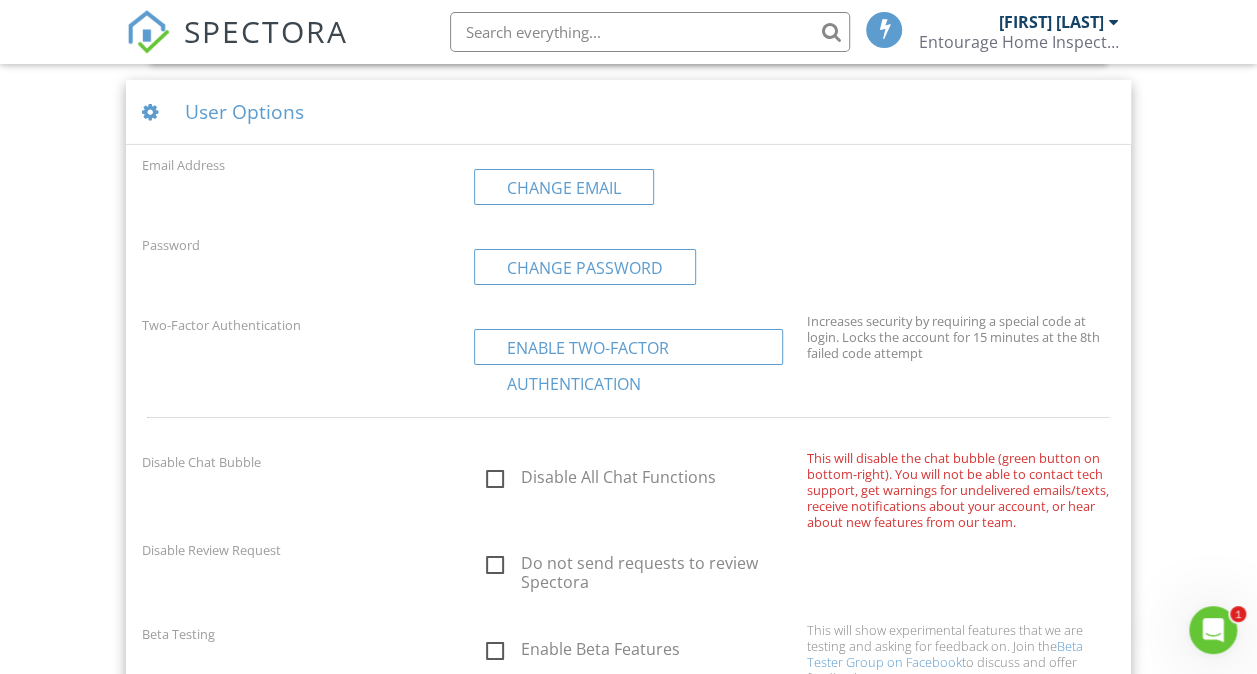 scroll, scrollTop: 3306, scrollLeft: 0, axis: vertical 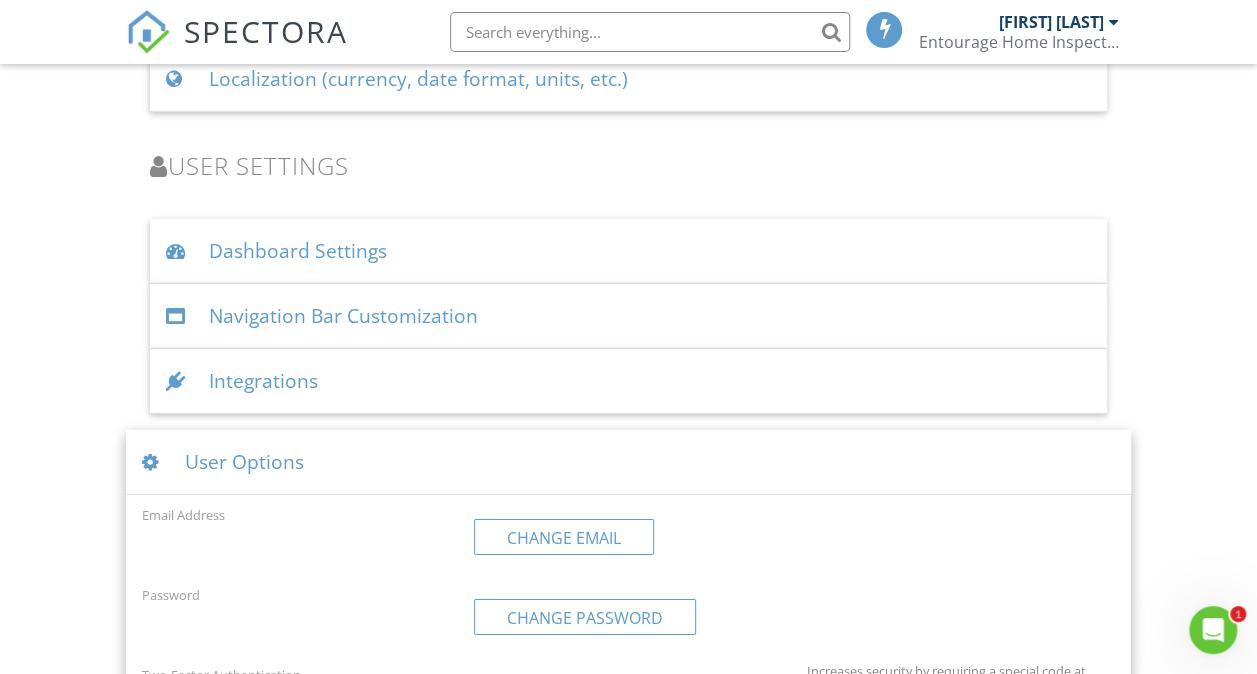 click on "User Options" at bounding box center [629, 462] 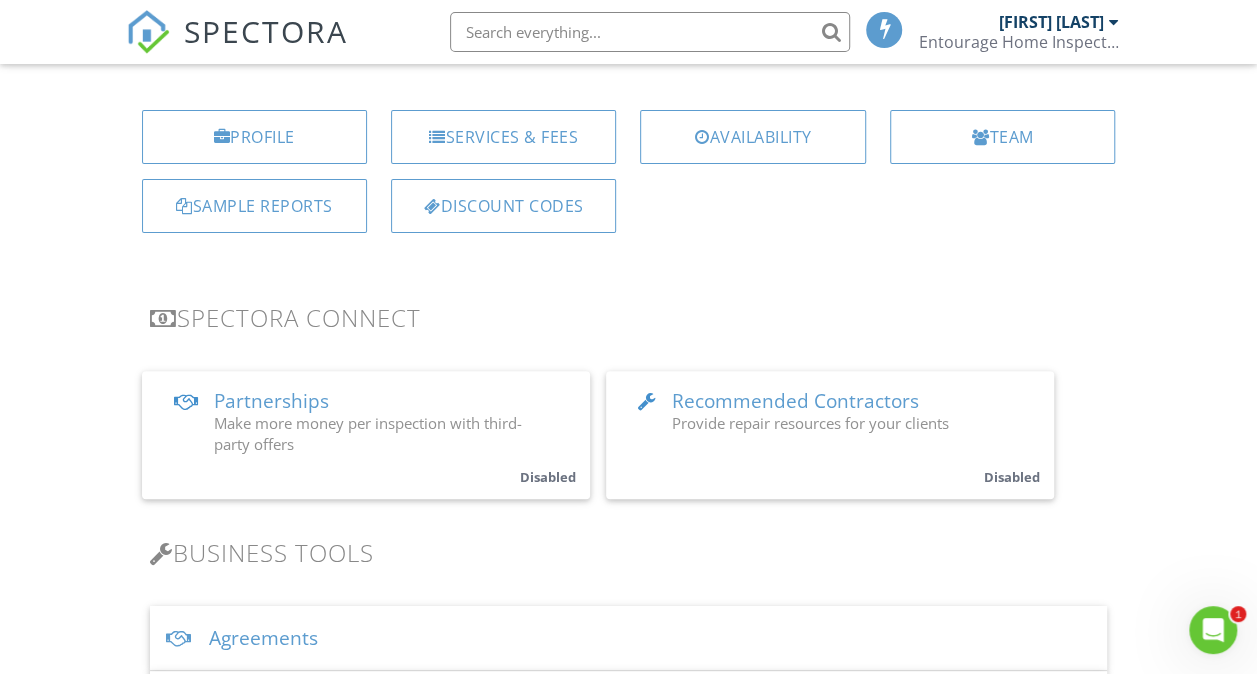 scroll, scrollTop: 0, scrollLeft: 0, axis: both 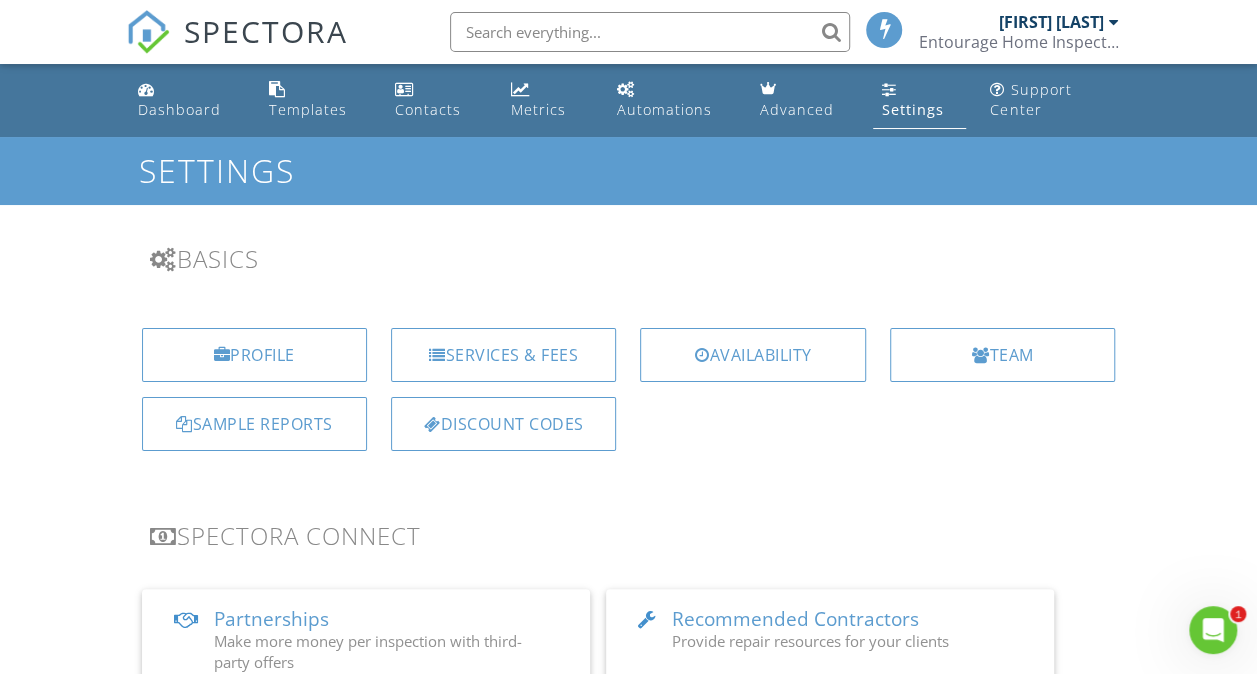 click on "Entourage Home Inspections LLC" at bounding box center [1018, 42] 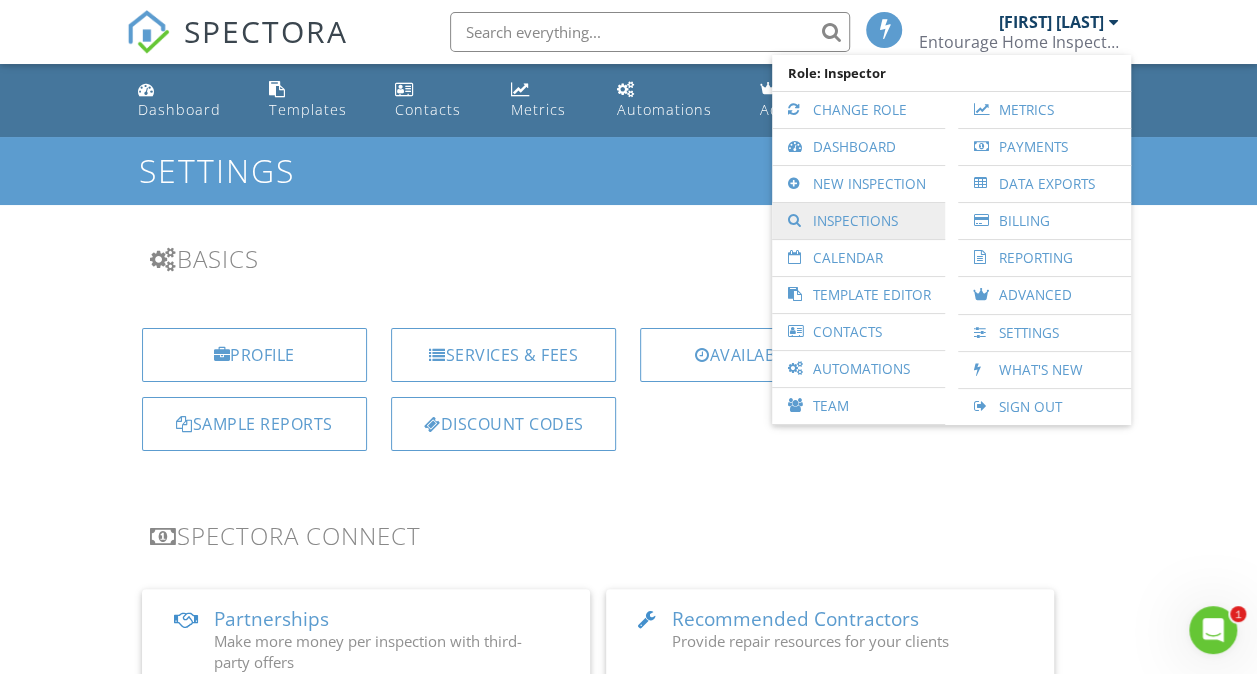 click on "Inspections" at bounding box center (858, 221) 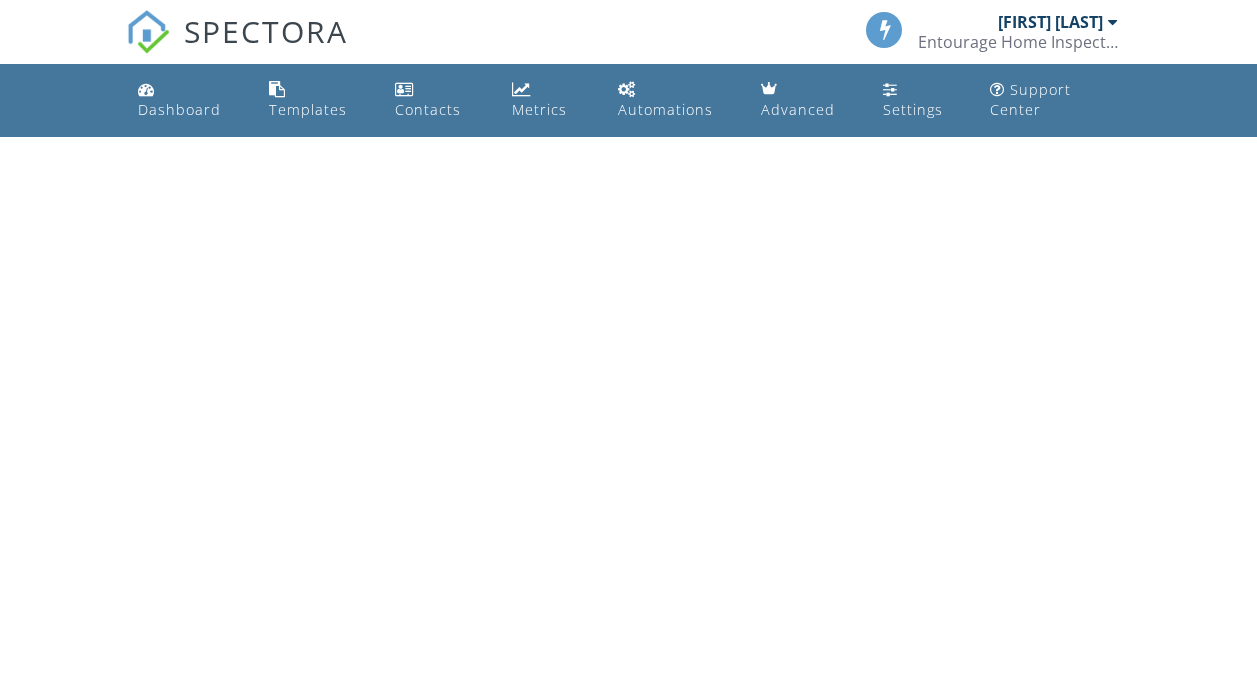 scroll, scrollTop: 0, scrollLeft: 0, axis: both 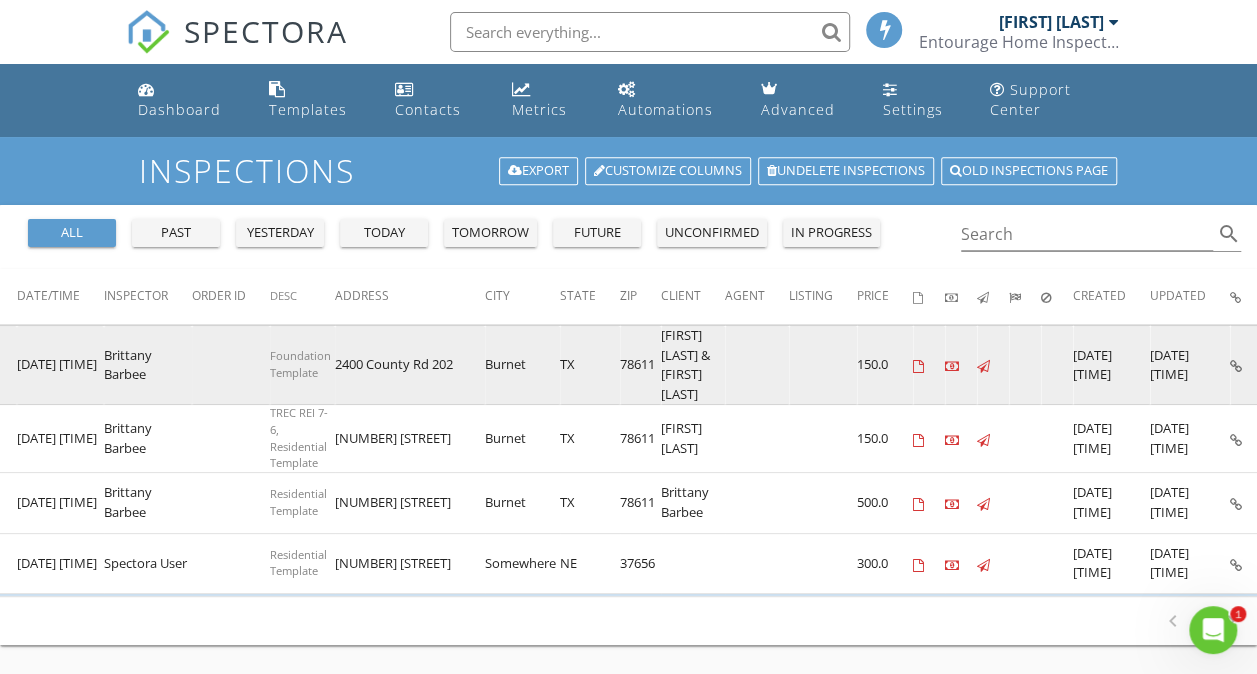 click at bounding box center (1236, 366) 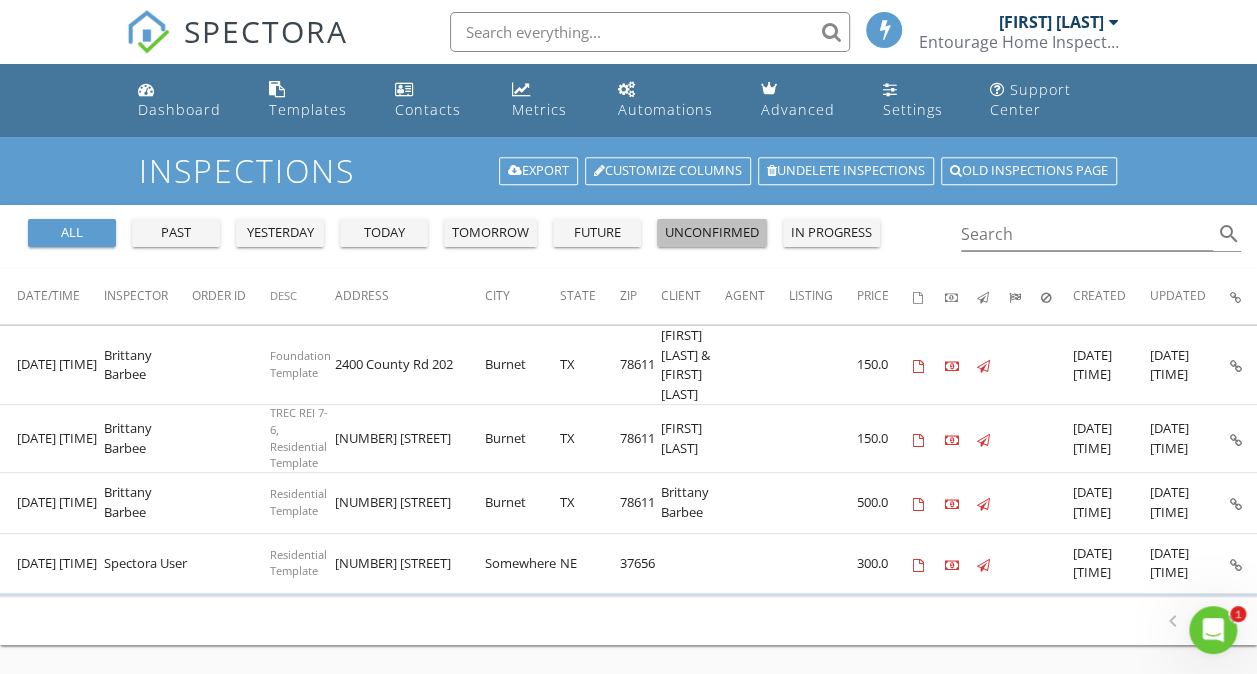 click on "unconfirmed" at bounding box center (712, 233) 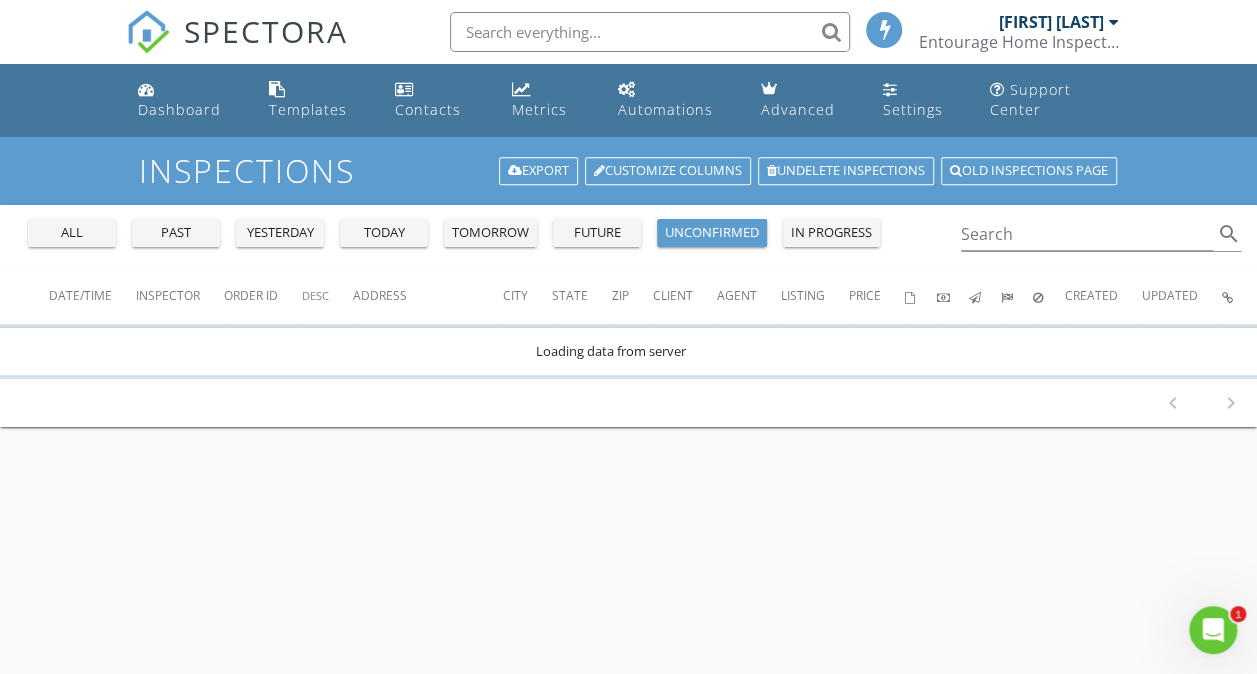 scroll, scrollTop: 0, scrollLeft: 27, axis: horizontal 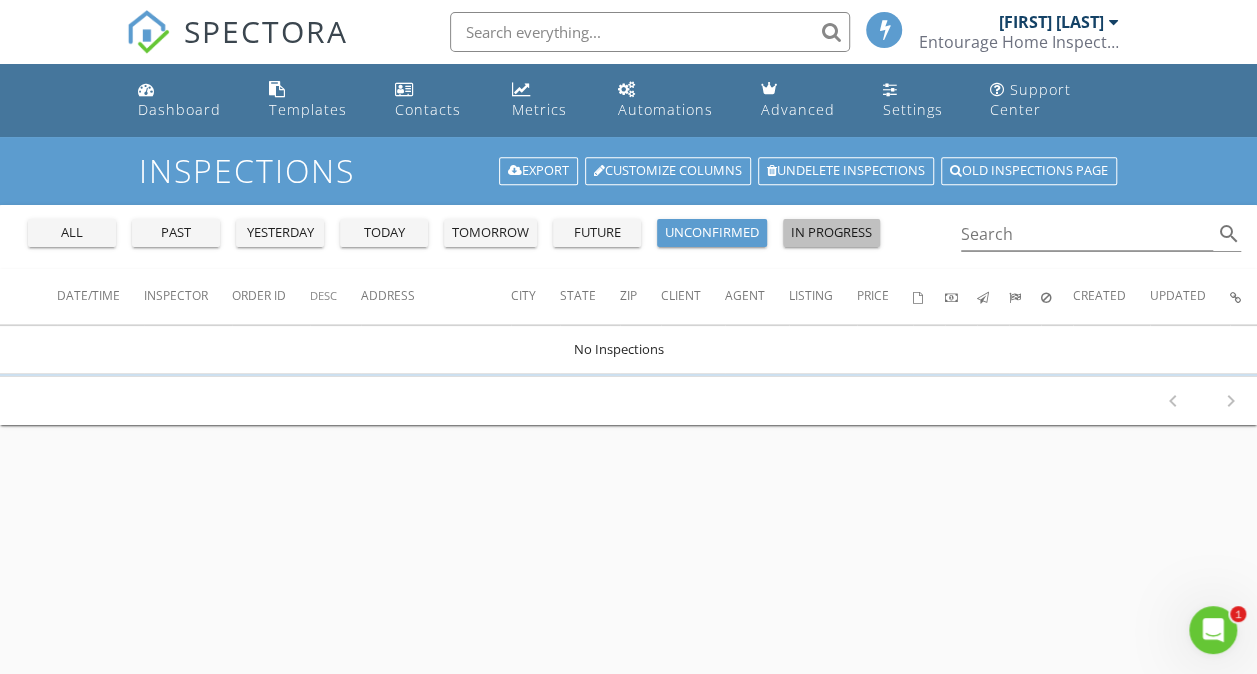 click on "in progress" at bounding box center (831, 233) 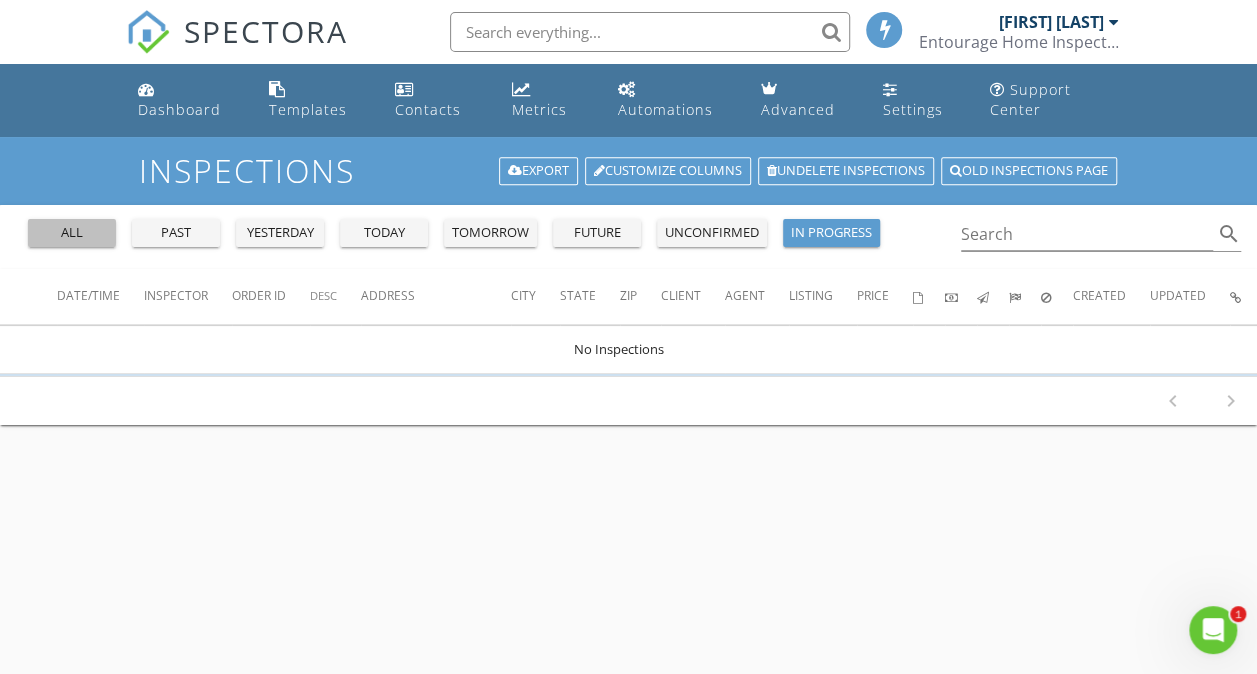 click on "all" at bounding box center (72, 233) 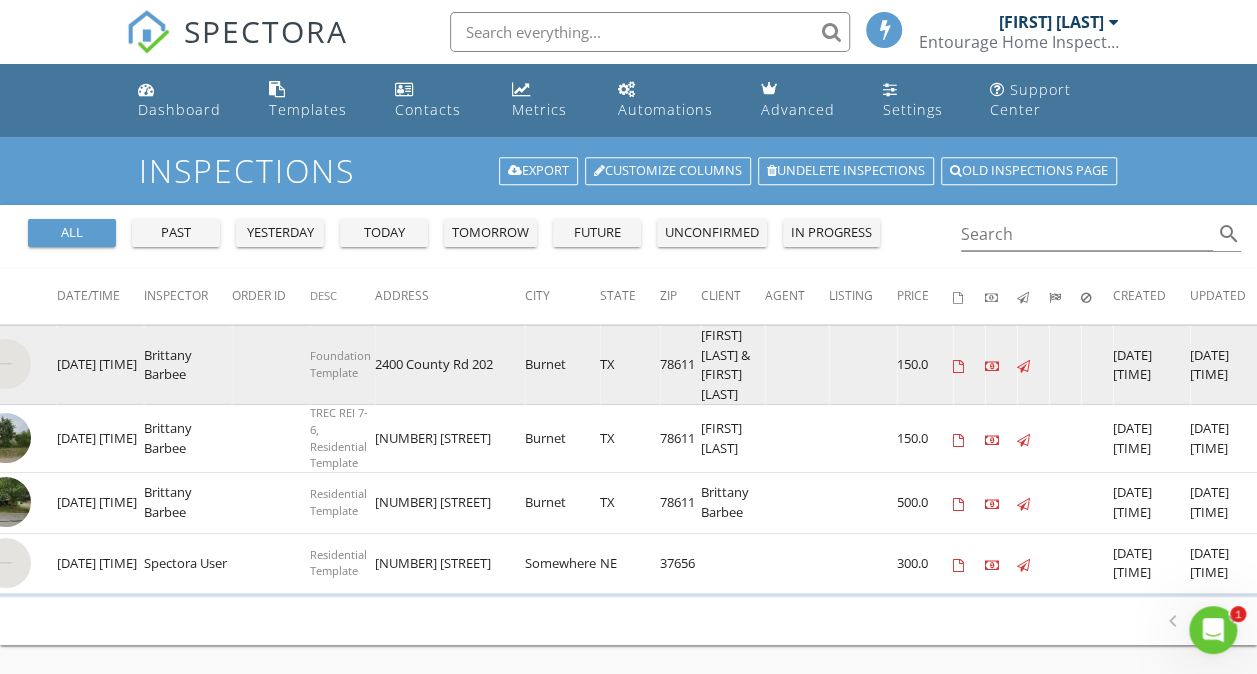 click at bounding box center [958, 366] 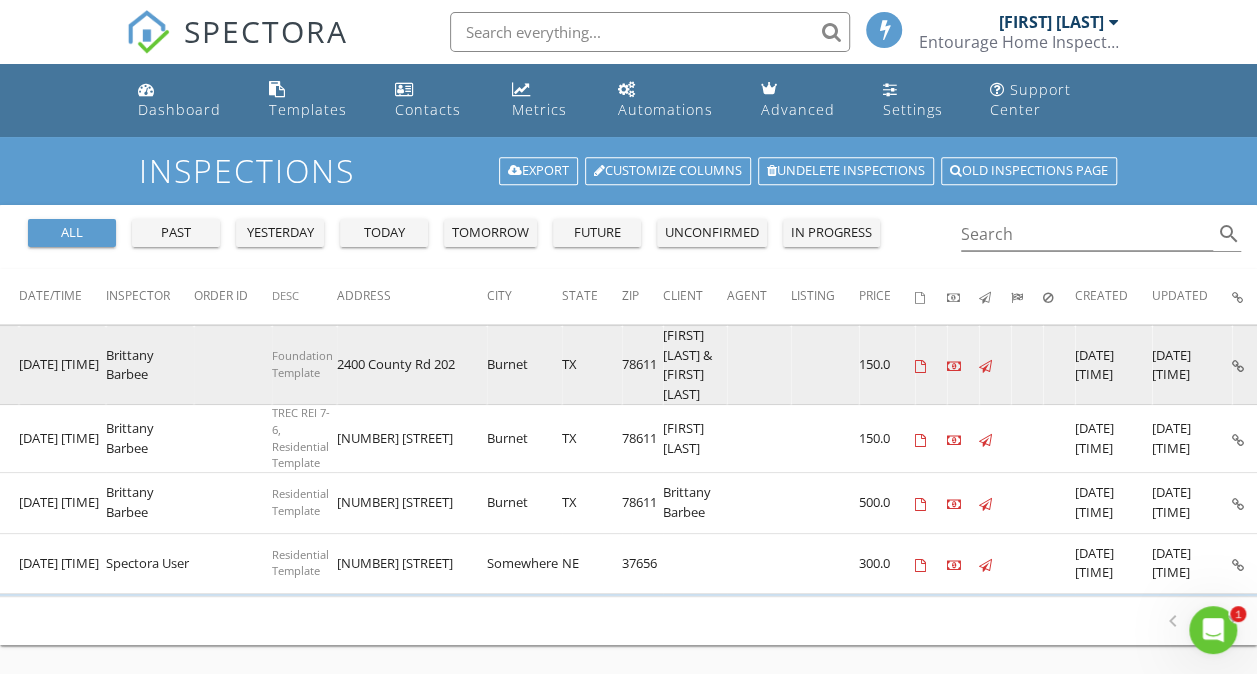 scroll, scrollTop: 0, scrollLeft: 67, axis: horizontal 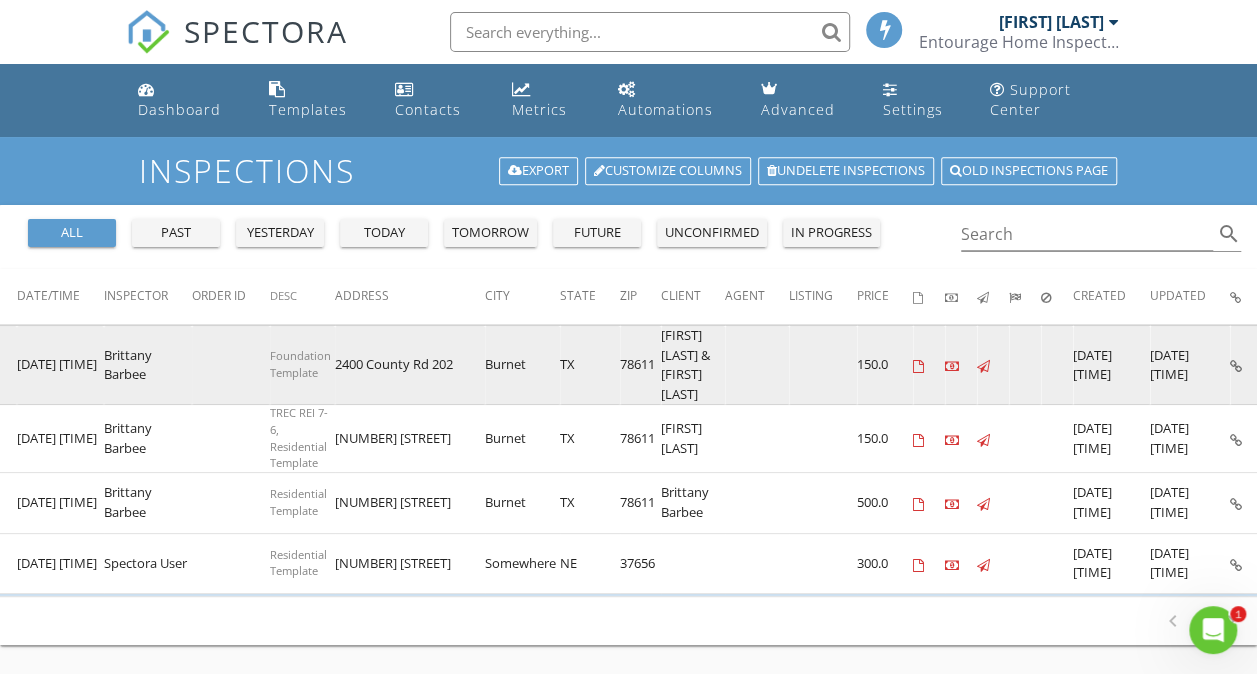 click at bounding box center [1236, 366] 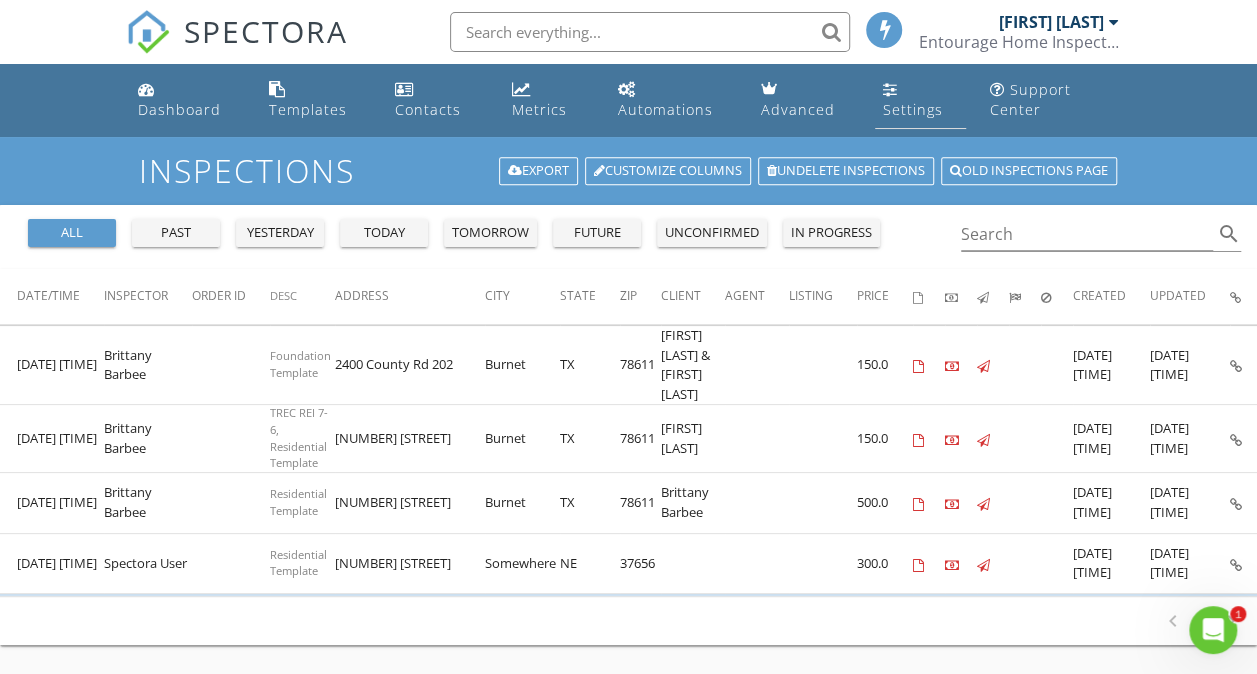 click on "Settings" at bounding box center (913, 109) 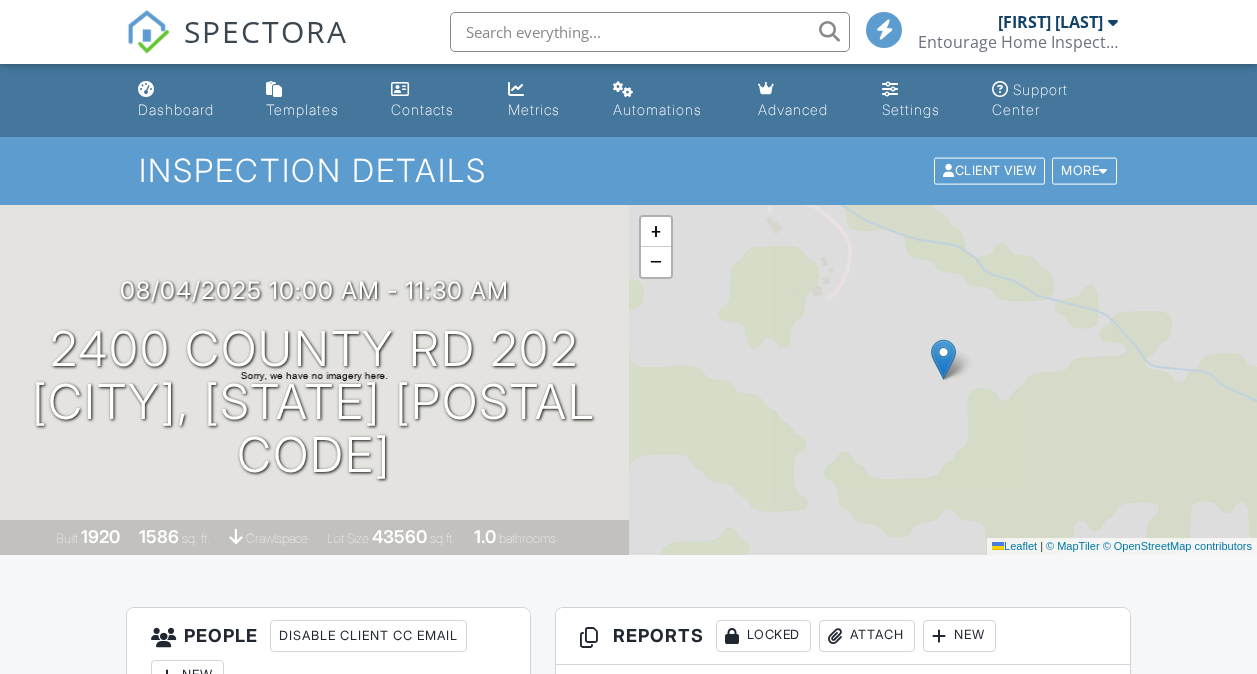 scroll, scrollTop: 0, scrollLeft: 0, axis: both 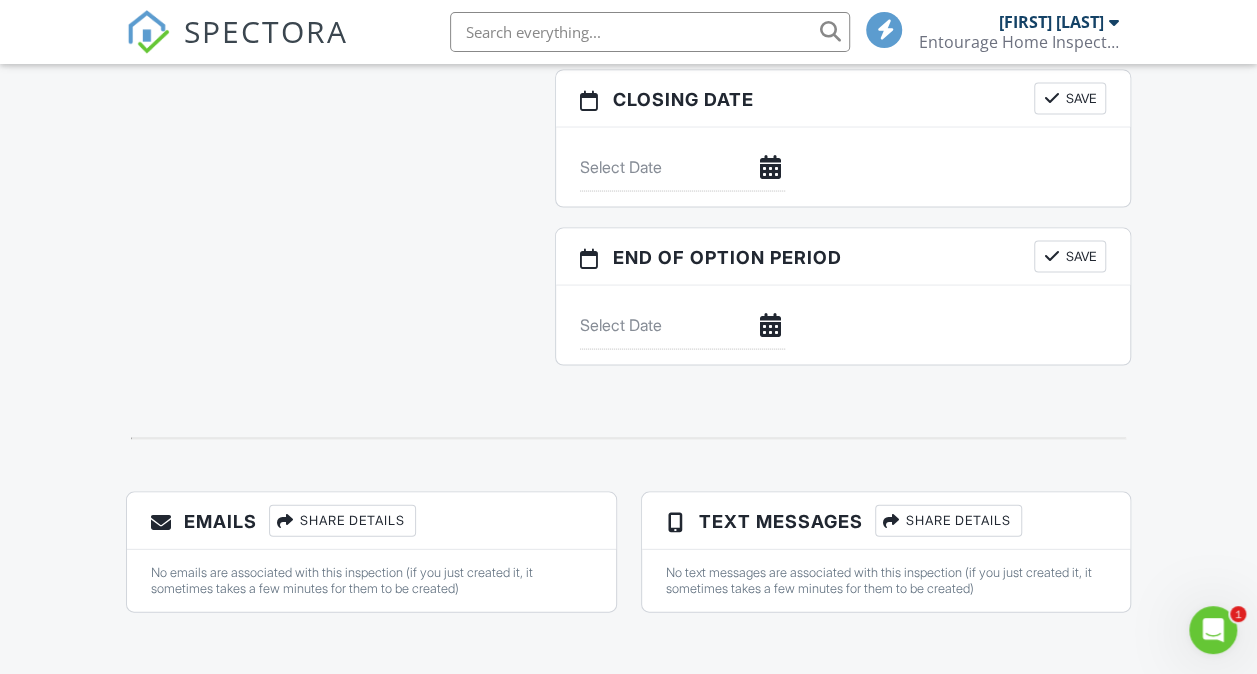 click on "Share Details" at bounding box center (342, 520) 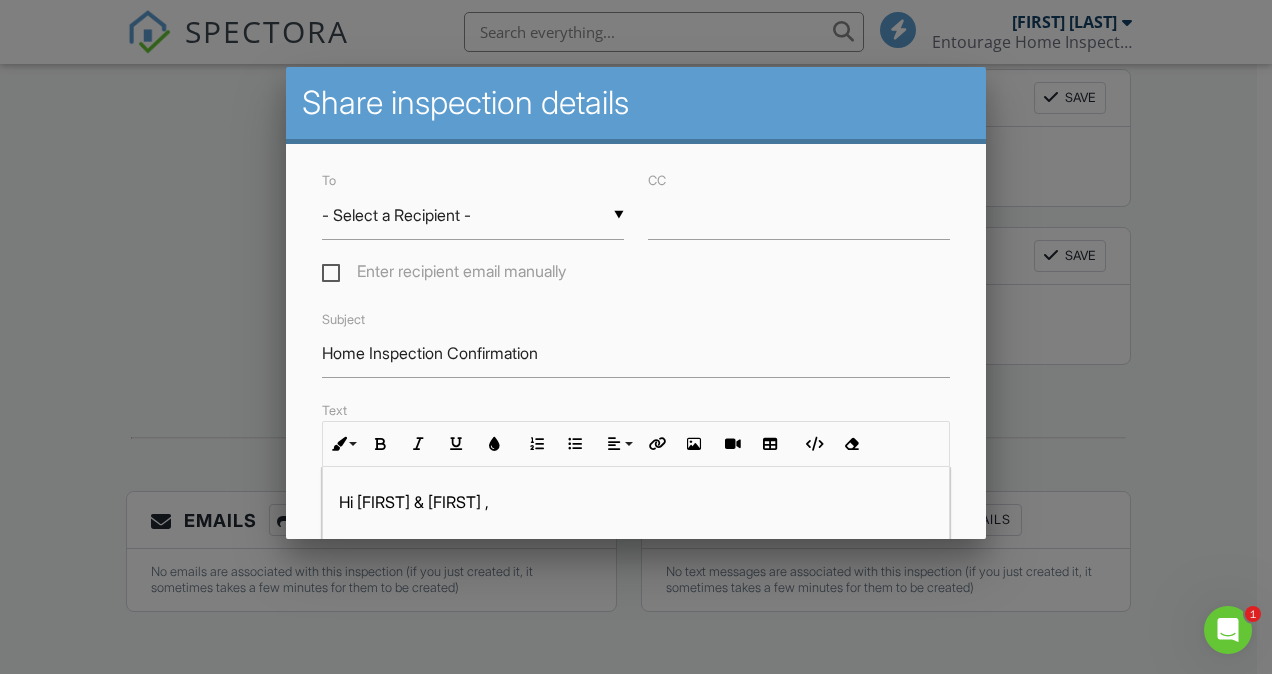 click on "Hi [FIRST] & [FIRST] ," at bounding box center [636, 502] 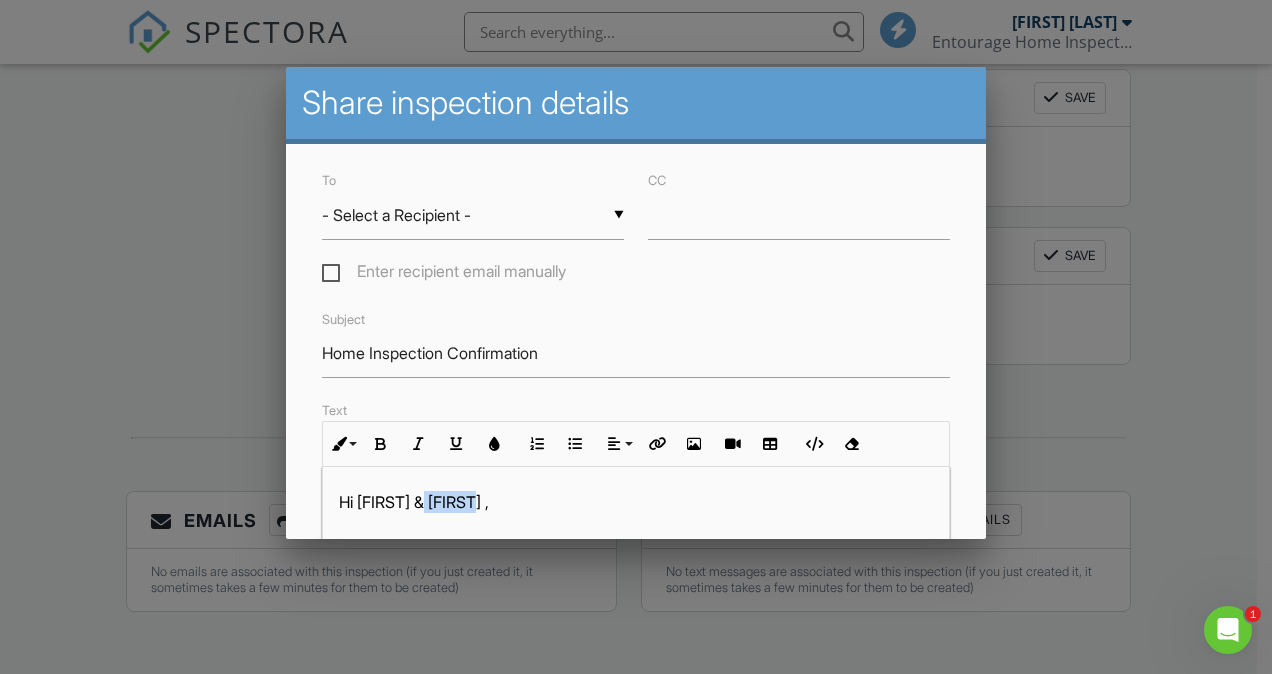 type 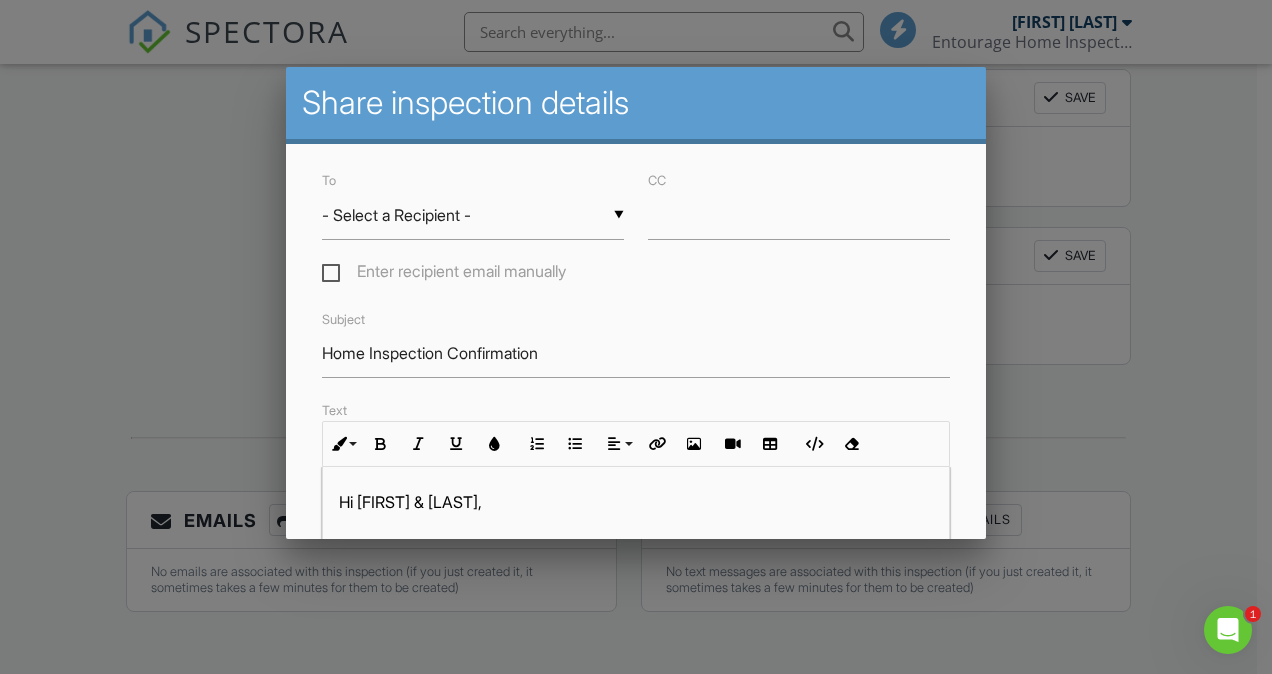 click on "▼ - Select a Recipient - - Select a Recipient - [FIRST] [LAST] (Client) - Select a Recipient - [FIRST] [LAST] (Client)" at bounding box center [473, 215] 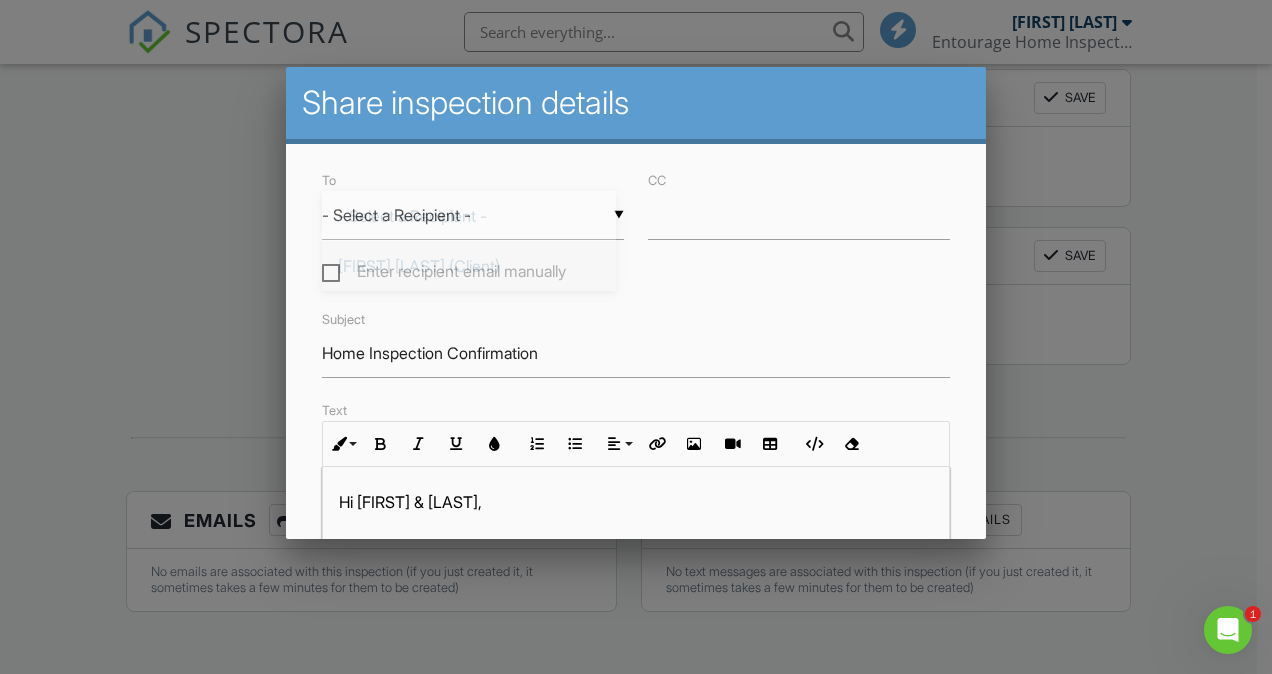 click on "Robert Berry (Client)" at bounding box center (469, 266) 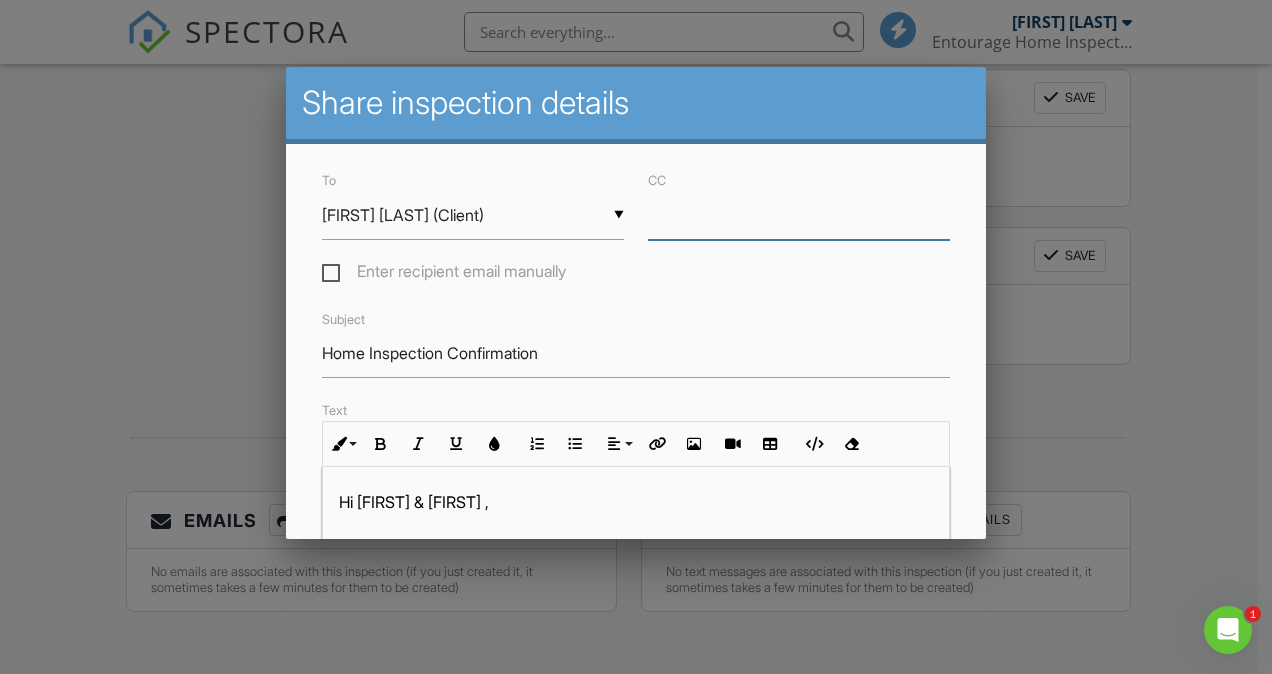 click on "CC" at bounding box center (799, 215) 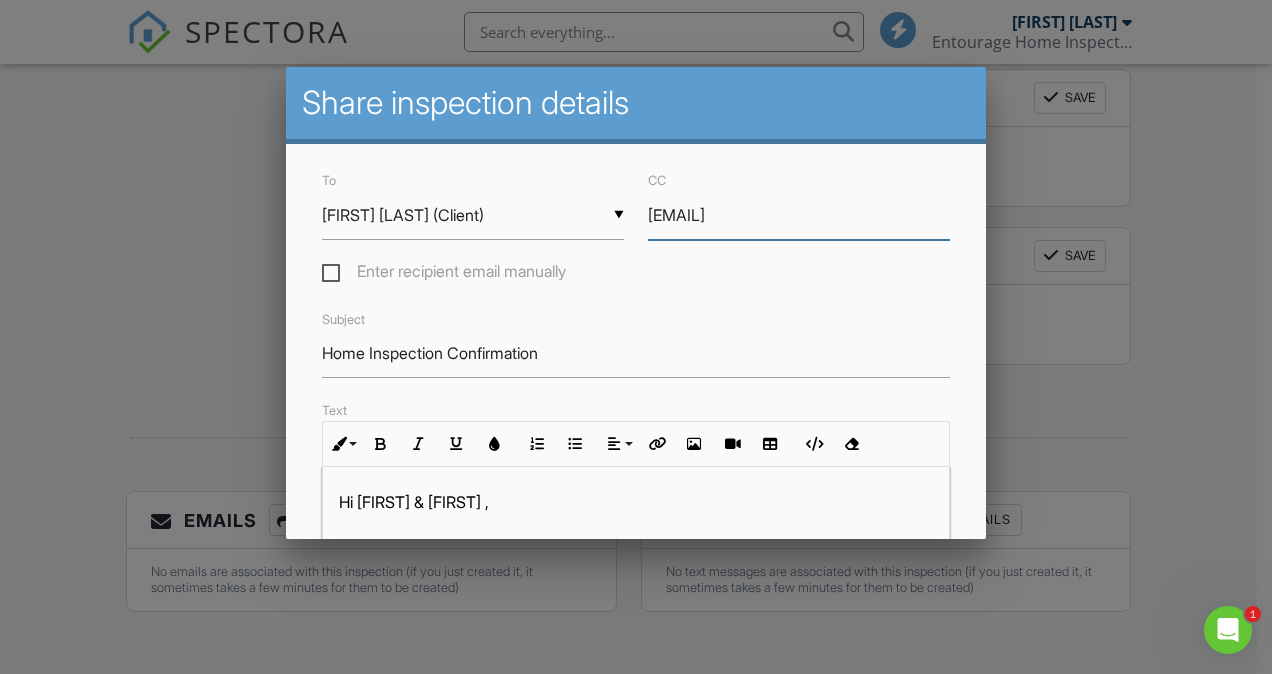 click on "rfberryok@yahoo.com" at bounding box center (799, 215) 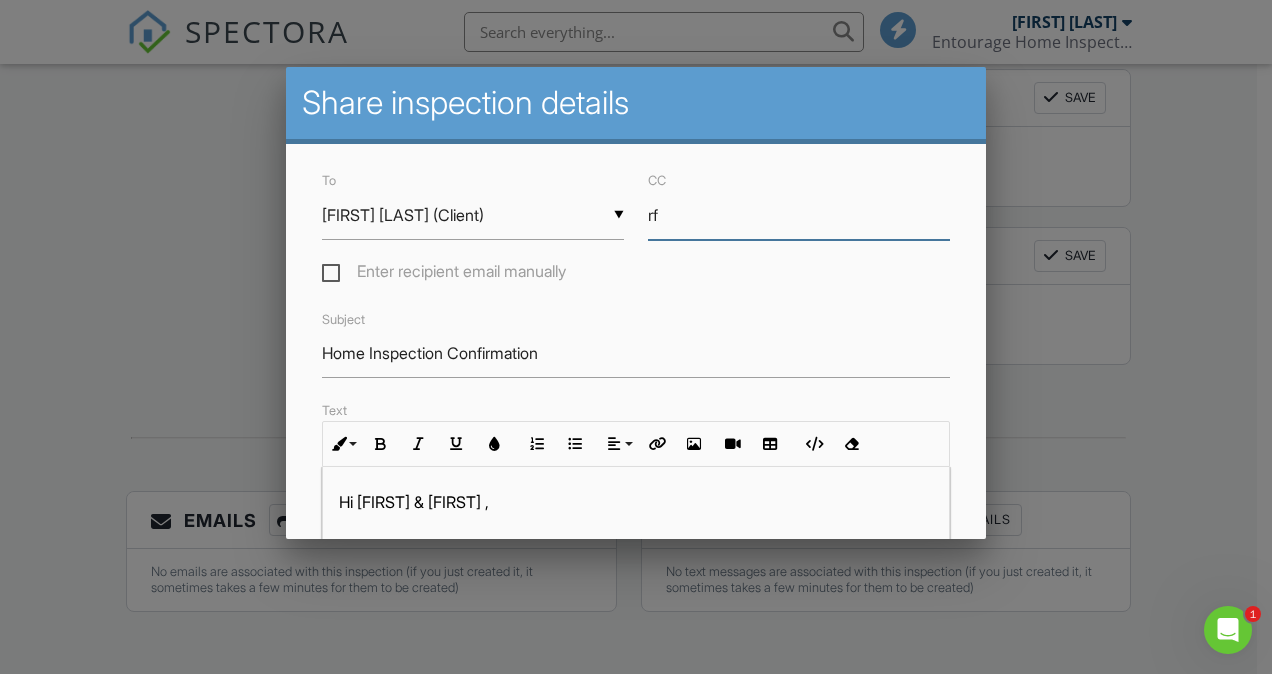 type on "r" 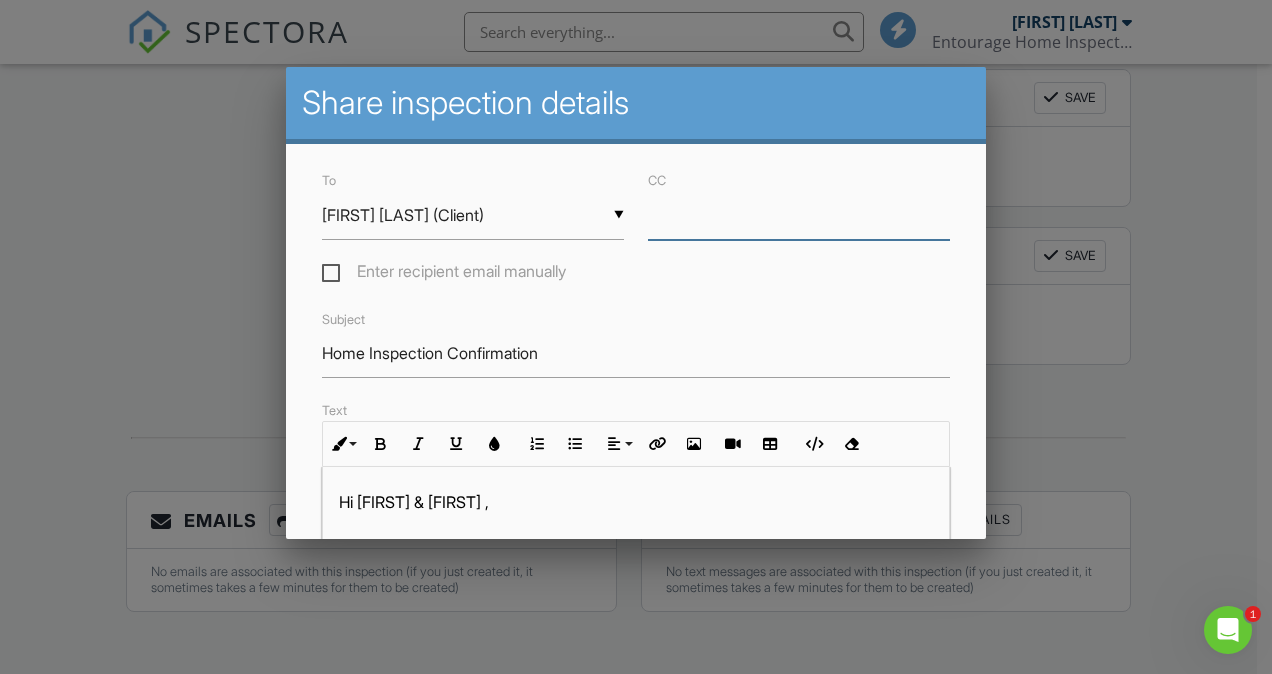type 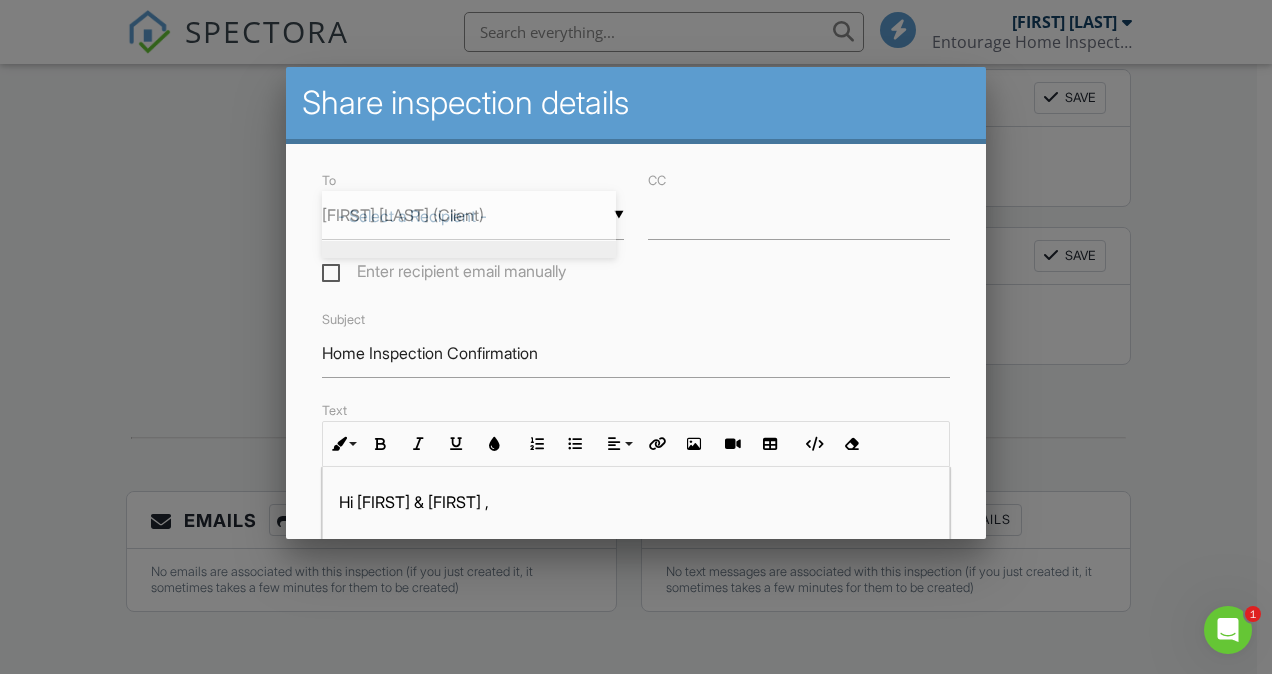scroll, scrollTop: 2, scrollLeft: 0, axis: vertical 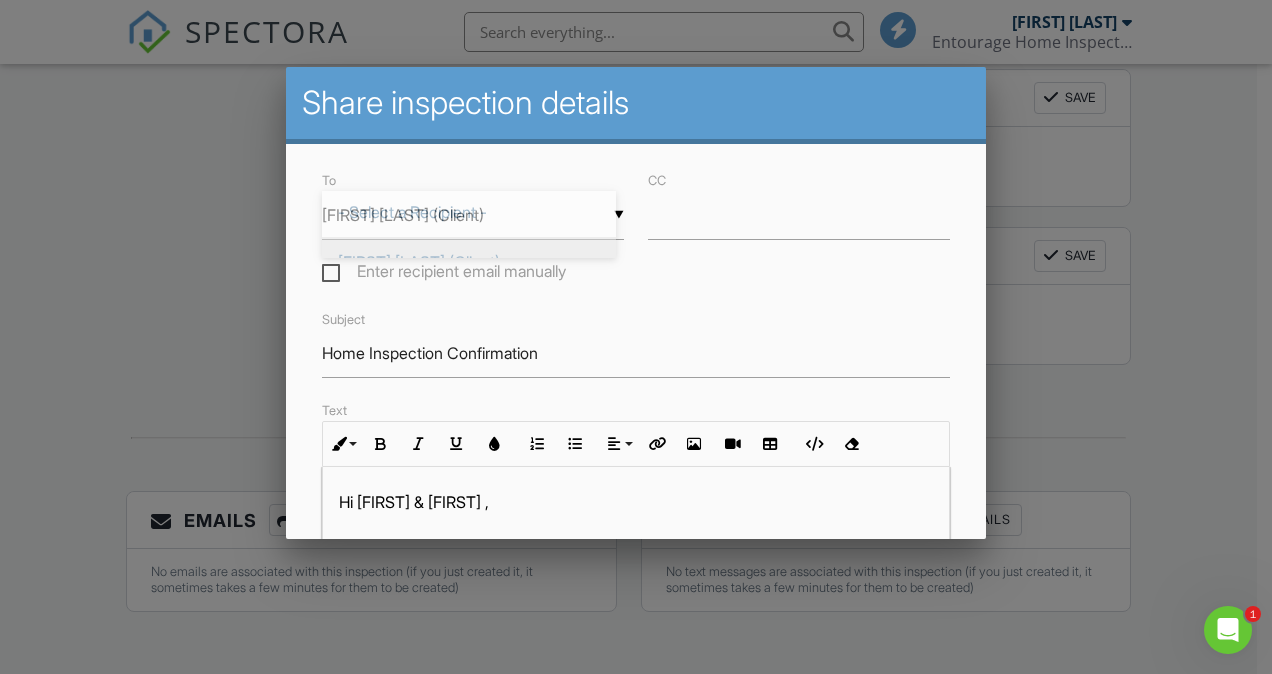 click on "▼ Robert Berry (Client) - Select a Recipient - Robert Berry (Client) - Select a Recipient - Robert Berry (Client)" at bounding box center [473, 215] 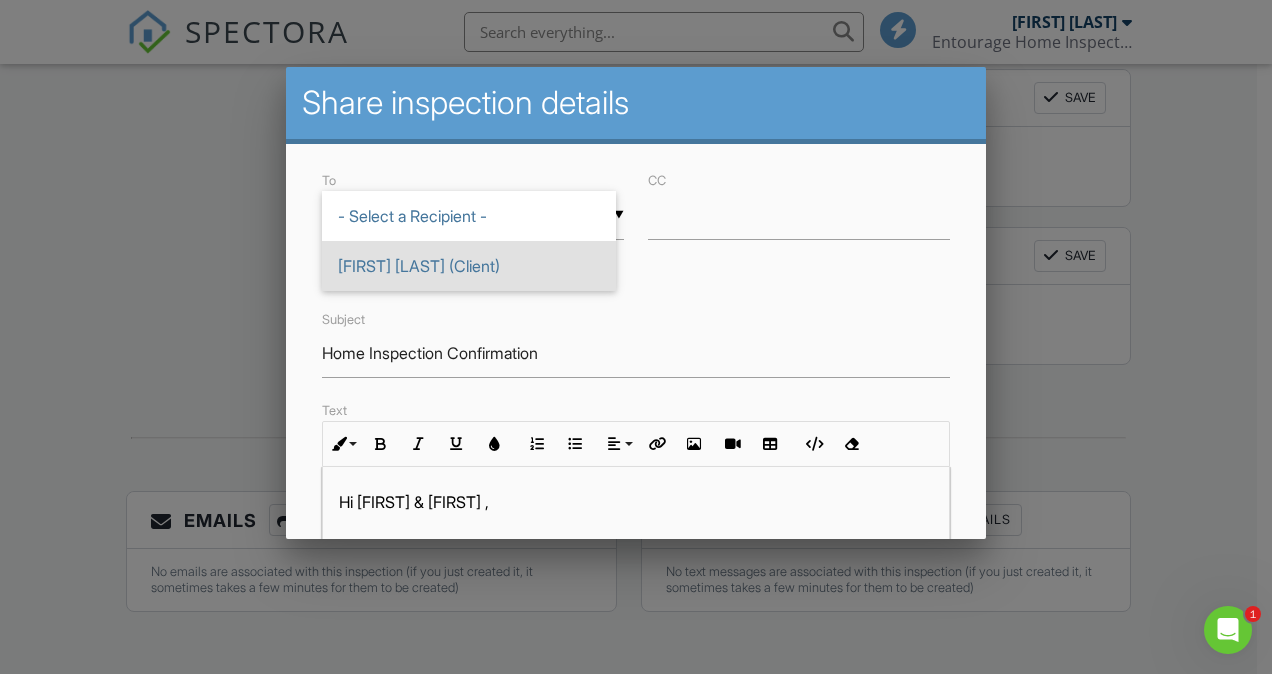 scroll, scrollTop: 0, scrollLeft: 0, axis: both 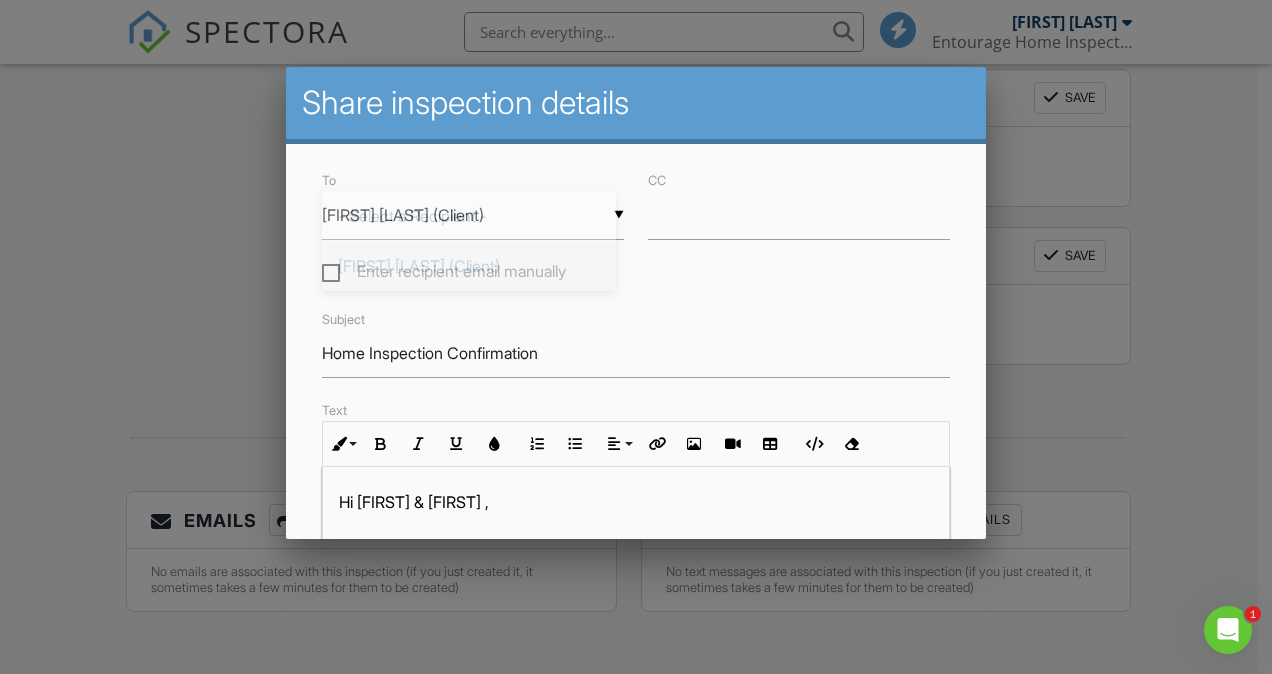 click on "Robert Berry (Client)" at bounding box center [469, 266] 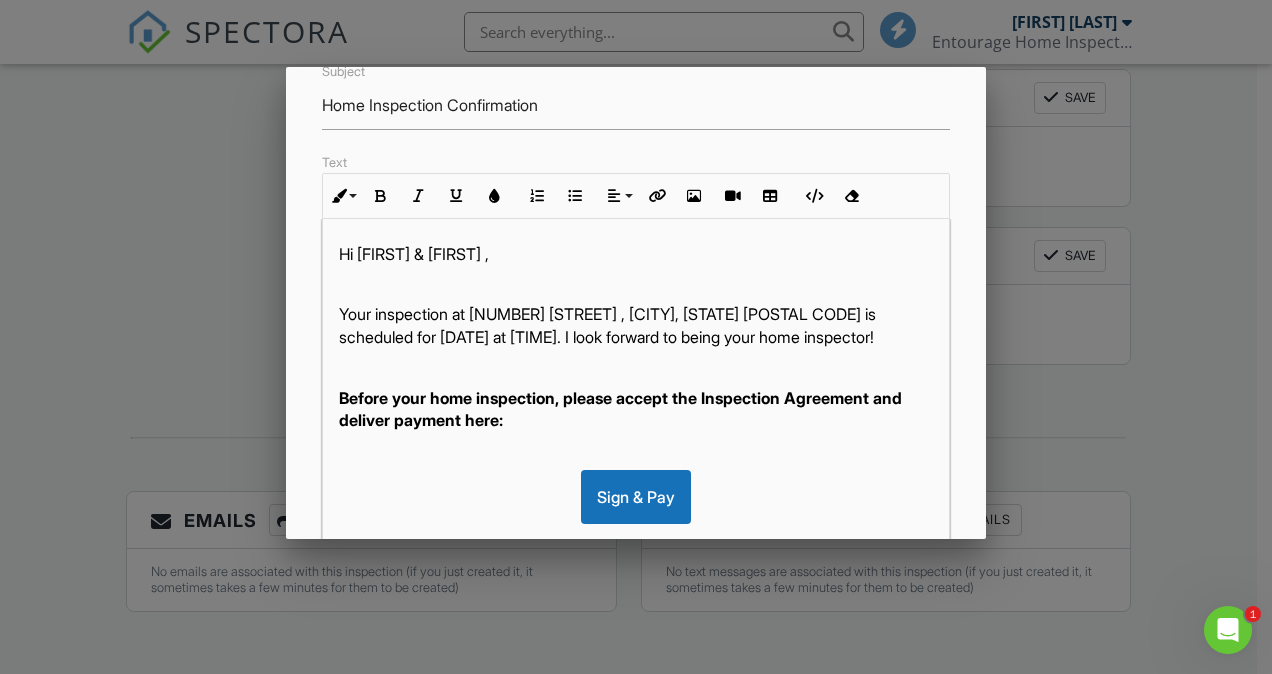 scroll, scrollTop: 249, scrollLeft: 0, axis: vertical 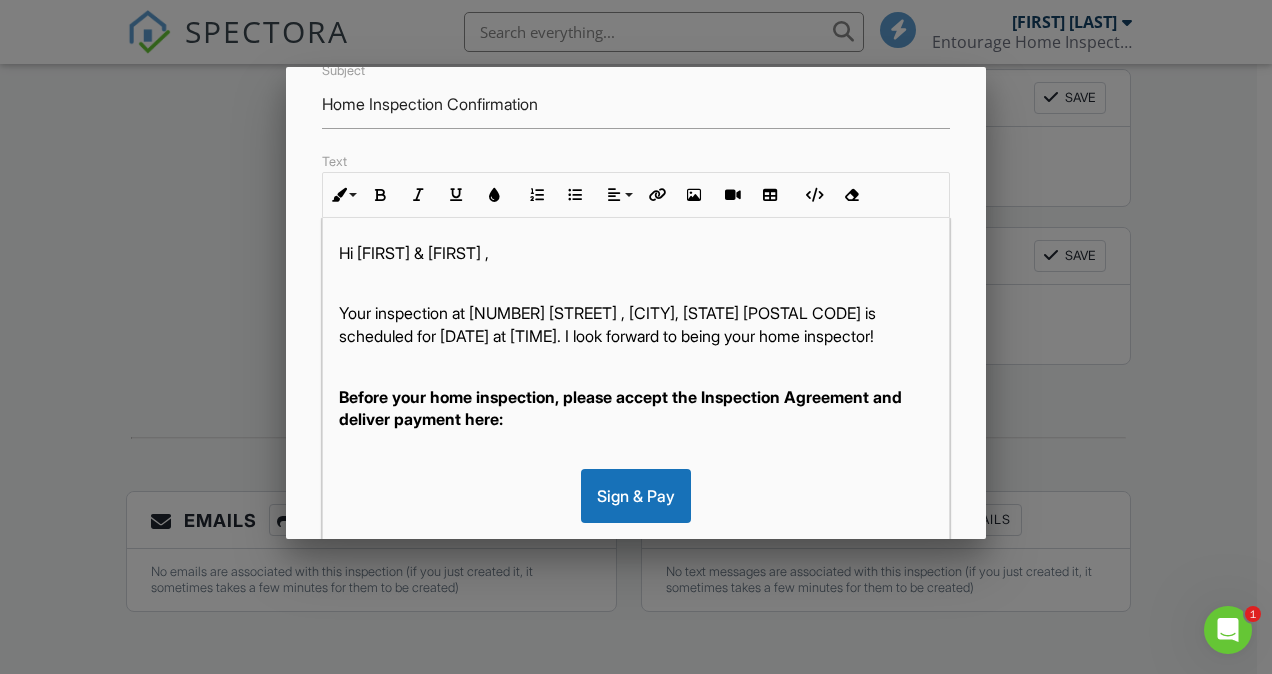 click on "Hi Robert & Robert , Your inspection at 2400 County Rd 202 , Burnet, TX 78611 is scheduled for 08/04/2025 at 10:00 am. I look forward to being your home inspector! Before your home inspection, please accept the Inspection Agreement and deliver payment here: Sign & Pay Also check out this article on  preparing for your home inspection . Let me know if you have any questions! Thank you!" at bounding box center [636, 504] 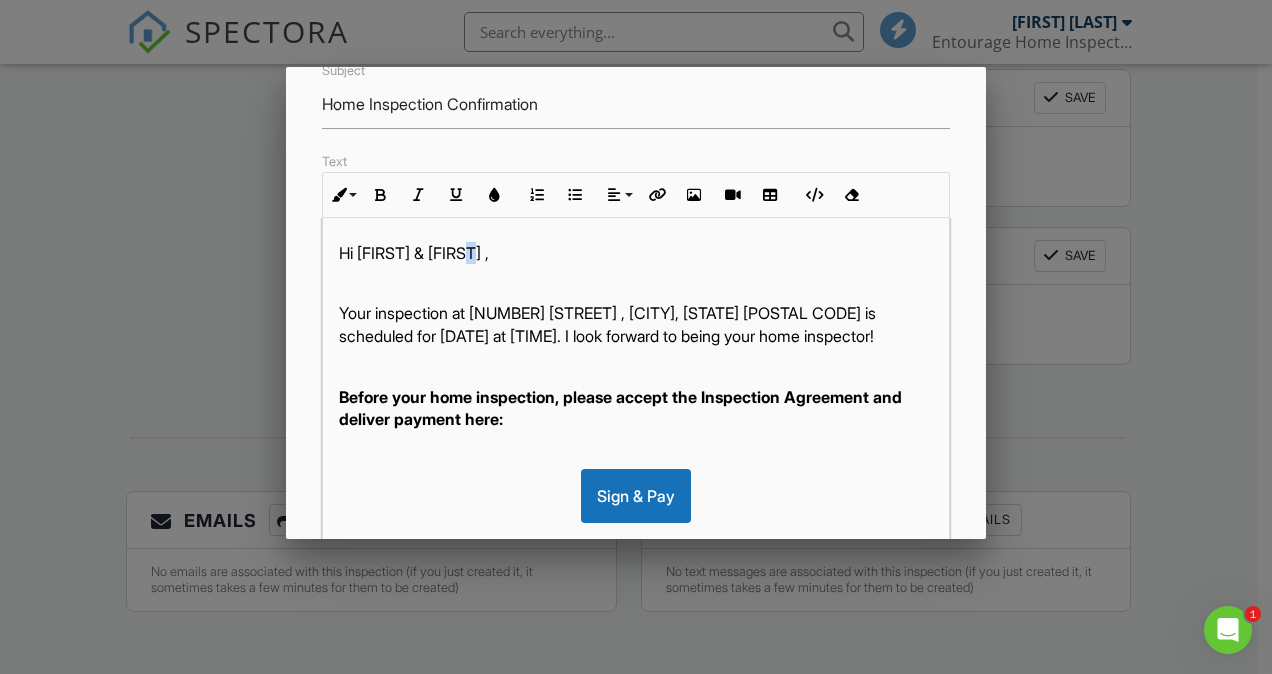 click on "Hi Robert & Robert ," at bounding box center (636, 253) 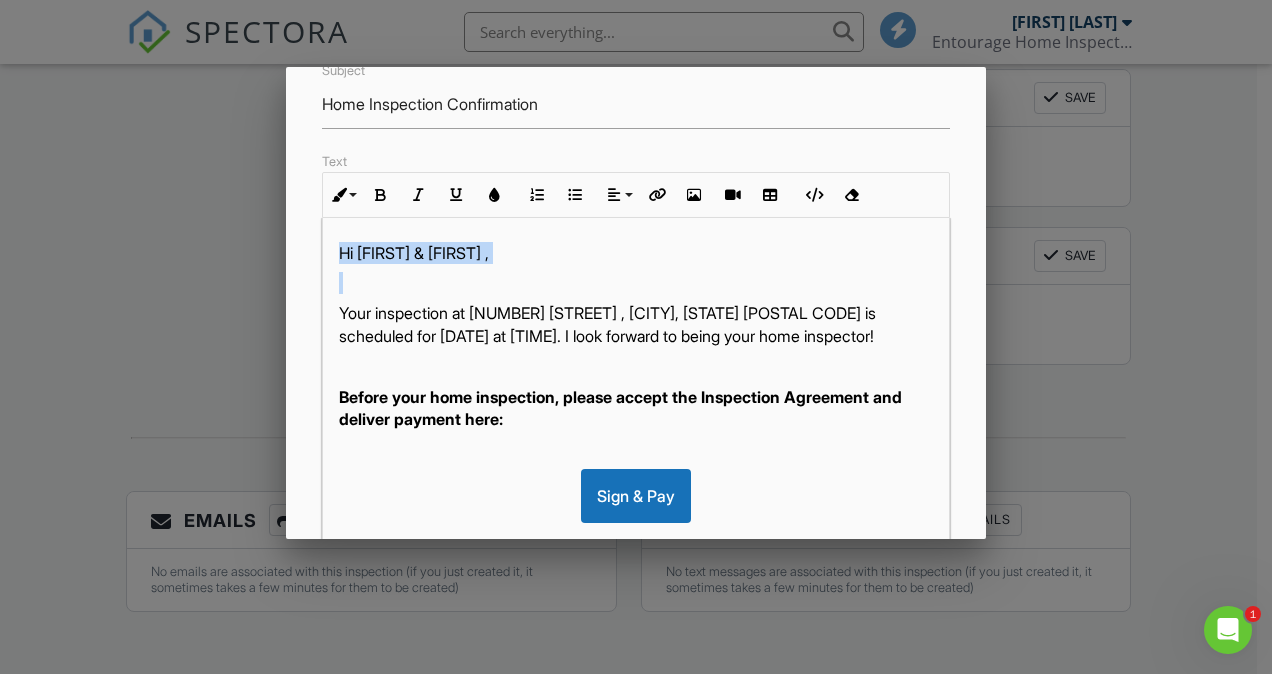 click on "Hi [FIRST] & [FIRST] ," at bounding box center [636, 253] 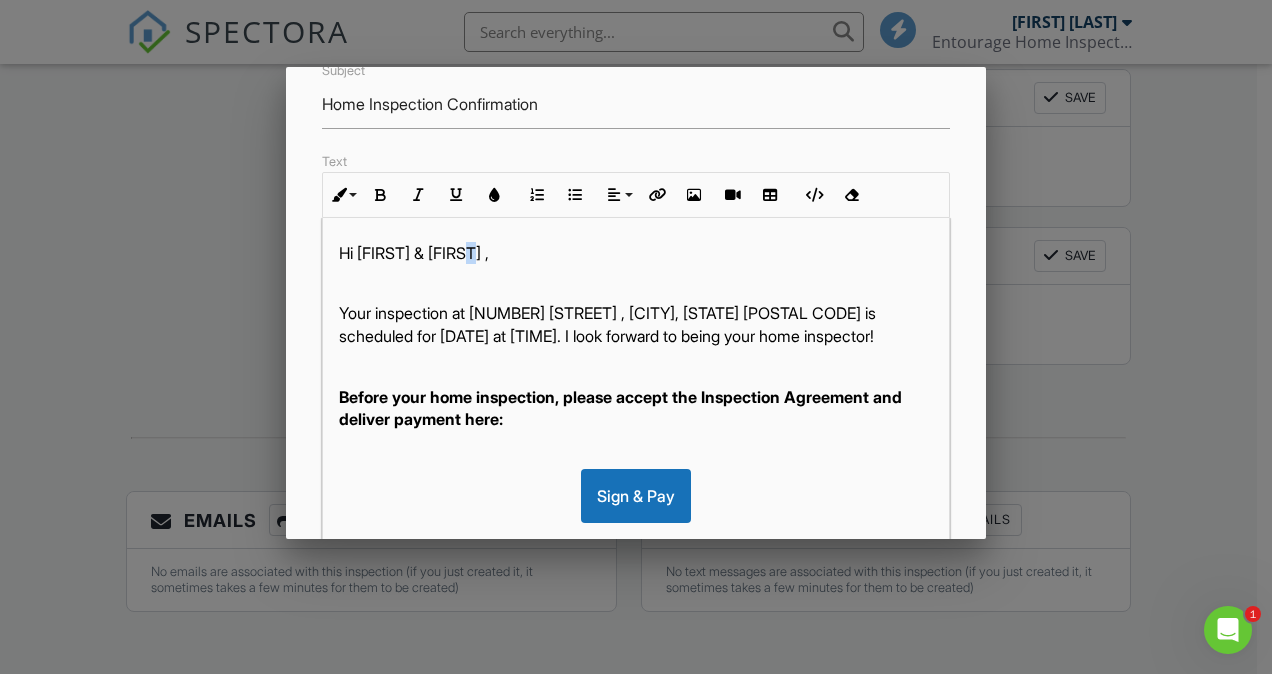 click on "Hi [FIRST] & [FIRST] ," at bounding box center [636, 253] 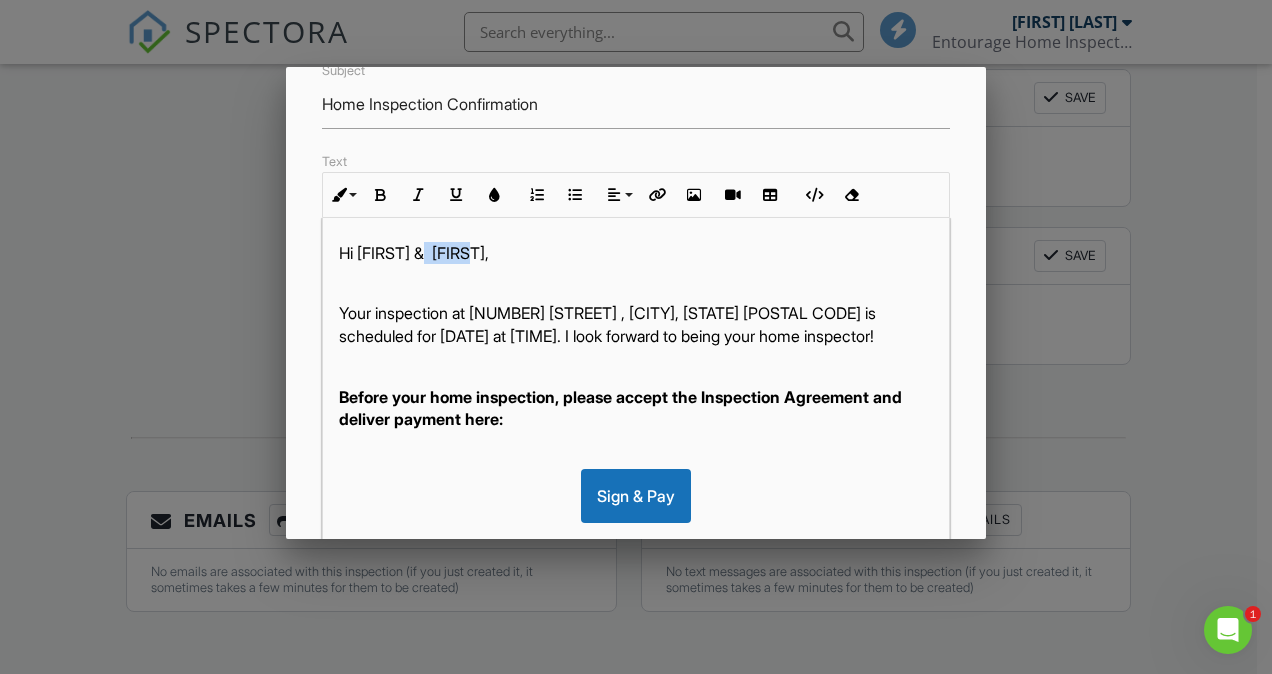 drag, startPoint x: 429, startPoint y: 251, endPoint x: 479, endPoint y: 258, distance: 50.48762 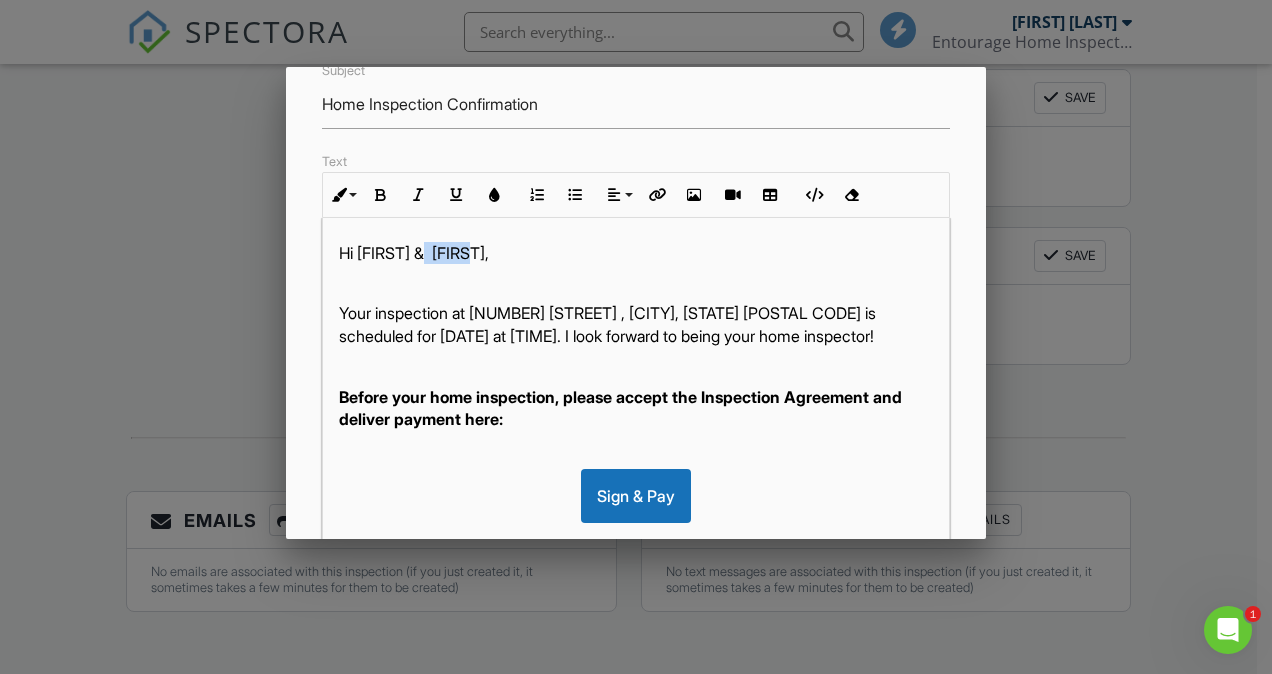 click on "Hi Robert &  Robert," at bounding box center [636, 253] 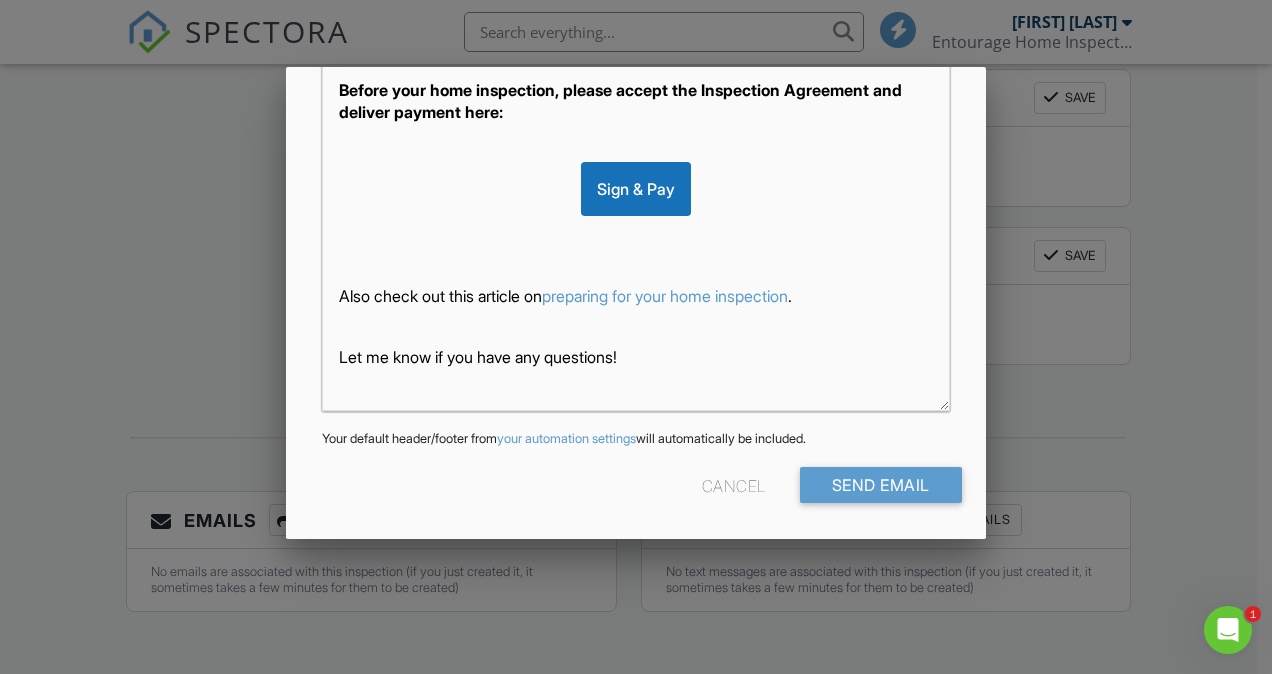 scroll, scrollTop: 556, scrollLeft: 0, axis: vertical 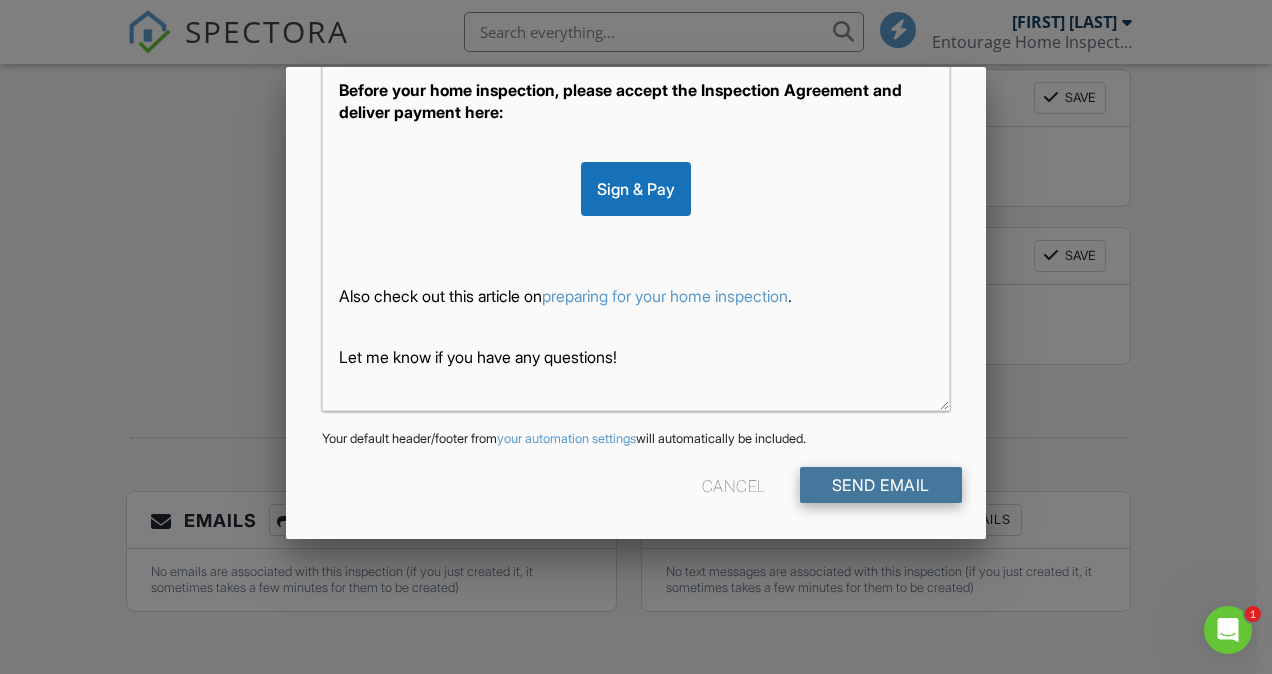 click on "Send Email" at bounding box center [881, 485] 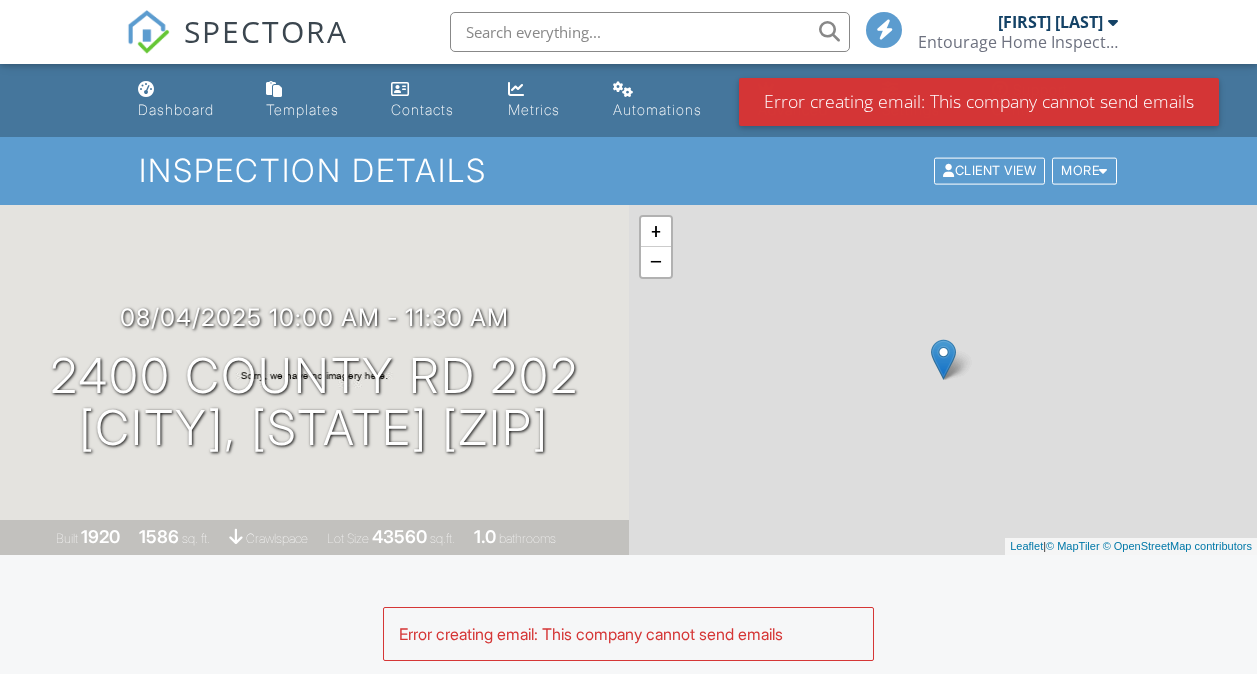 scroll, scrollTop: 0, scrollLeft: 0, axis: both 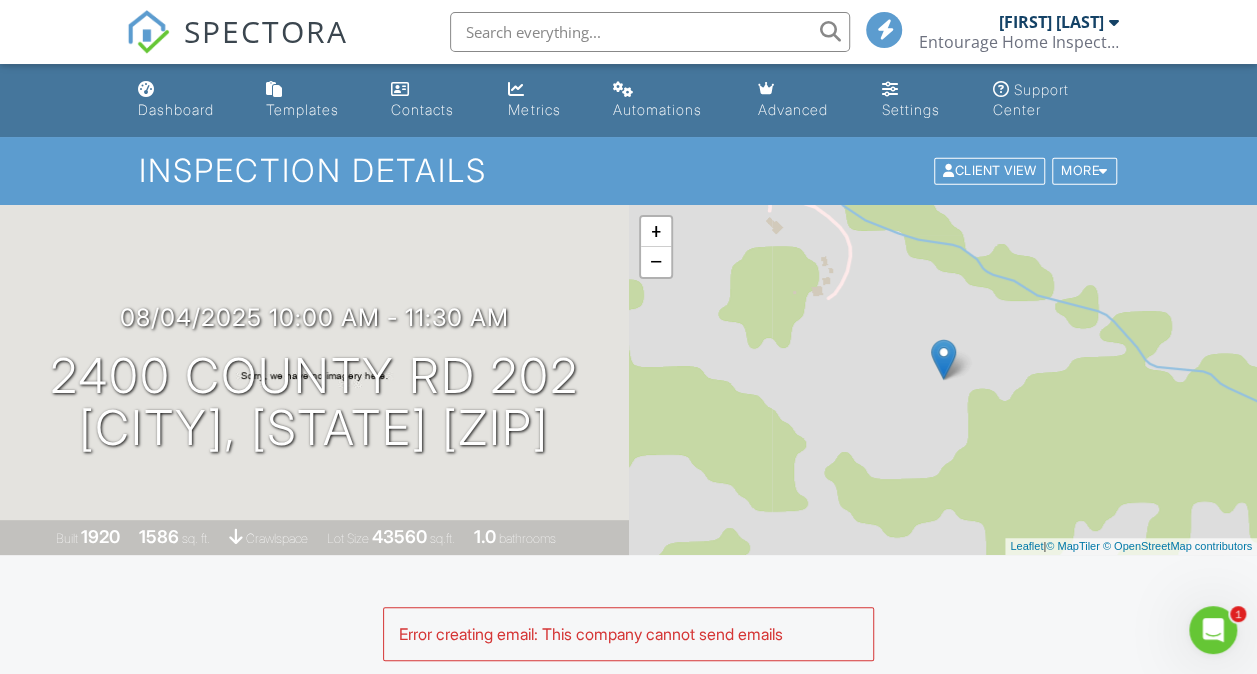 click at bounding box center (1113, 22) 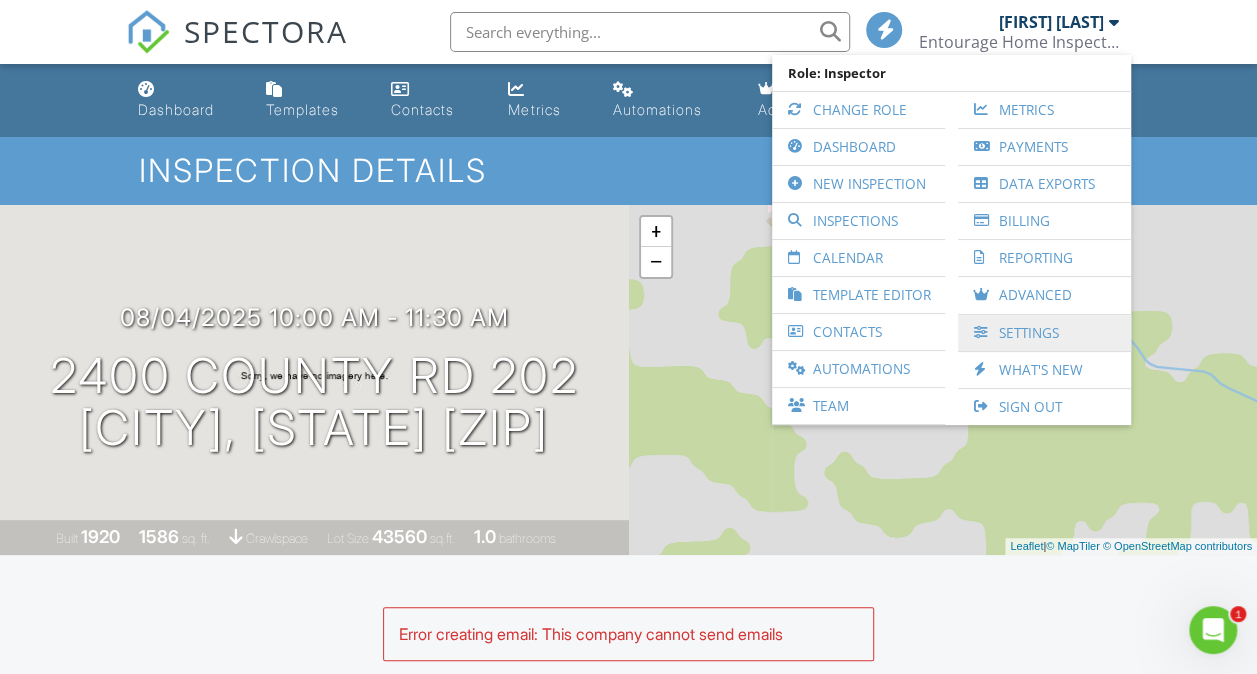 click on "Settings" at bounding box center (1044, 333) 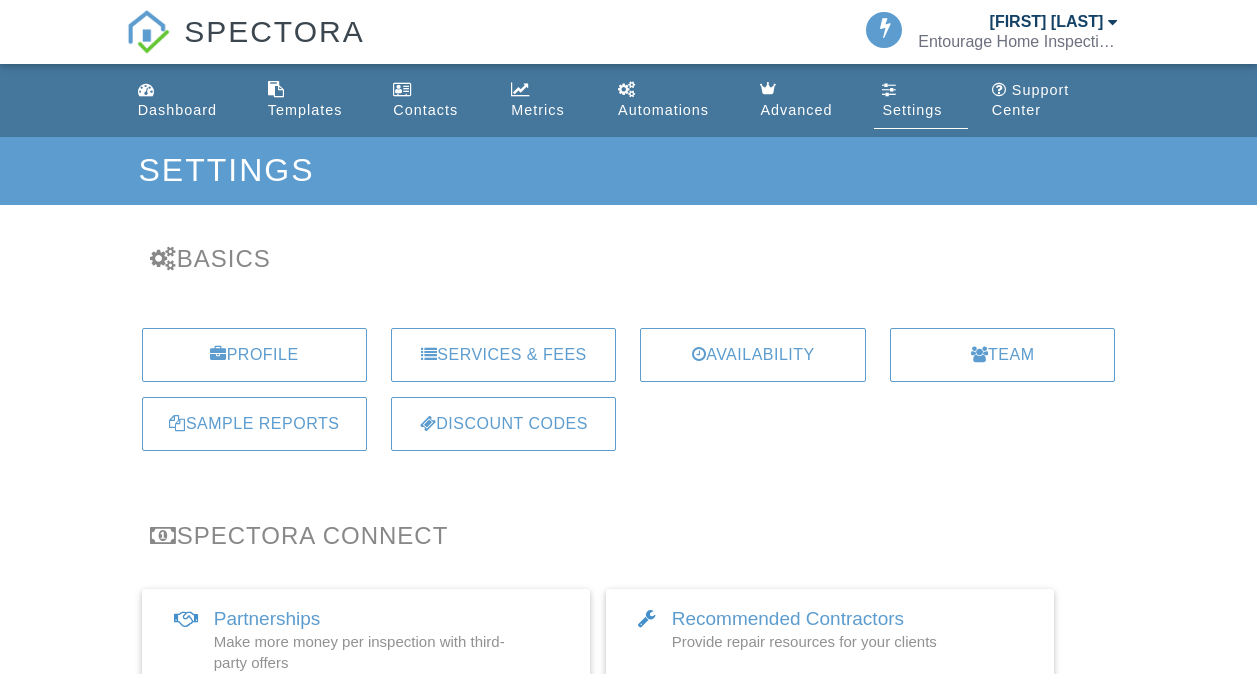 scroll, scrollTop: 0, scrollLeft: 0, axis: both 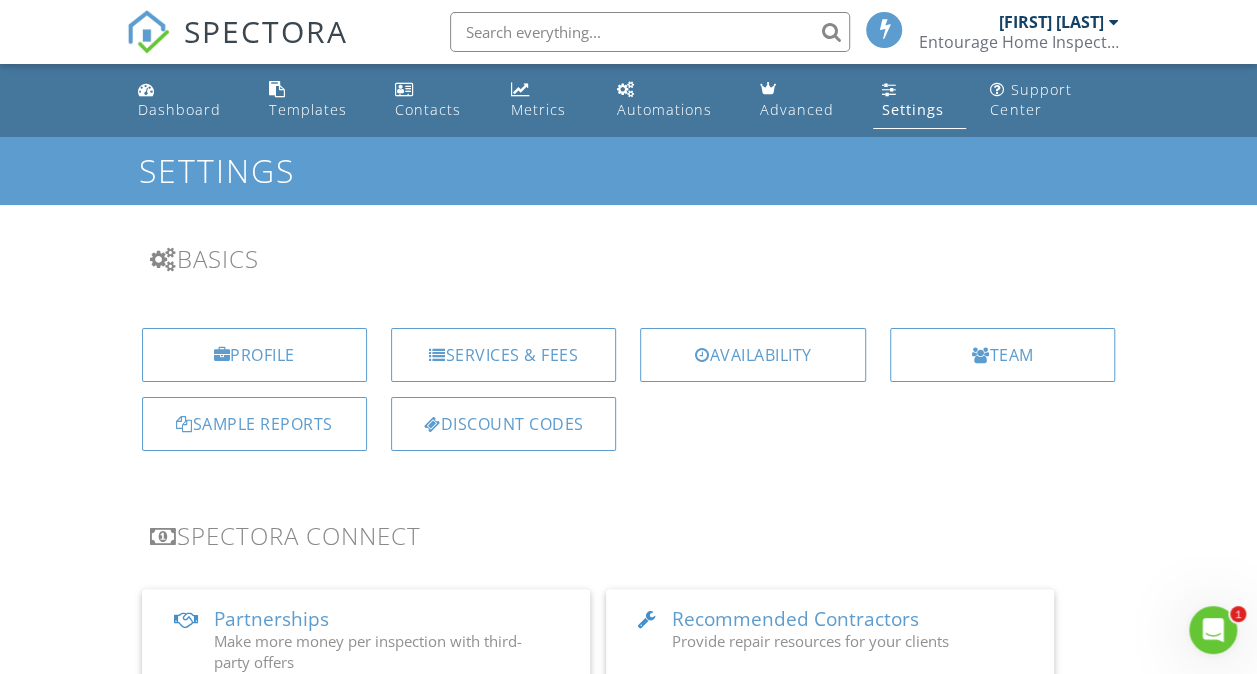 click on "Profile
Services & Fees
Availability
Team
Sample Reports
Discount Codes" at bounding box center (629, 397) 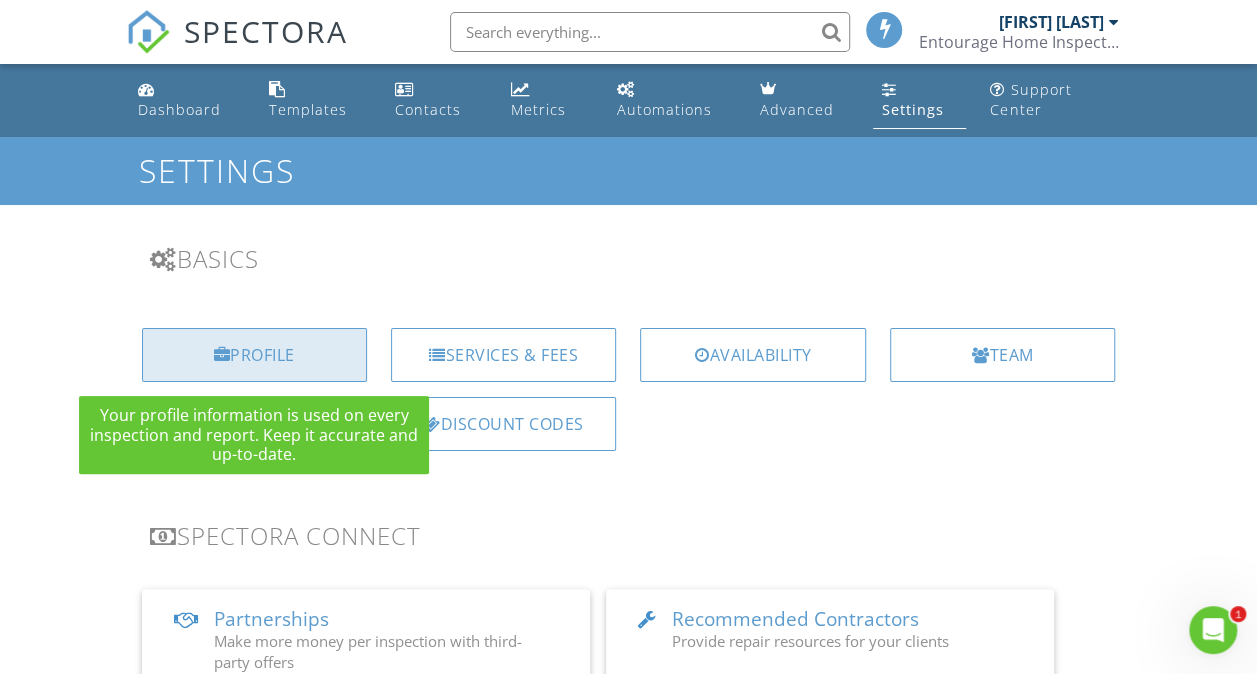 click on "Profile" at bounding box center [254, 355] 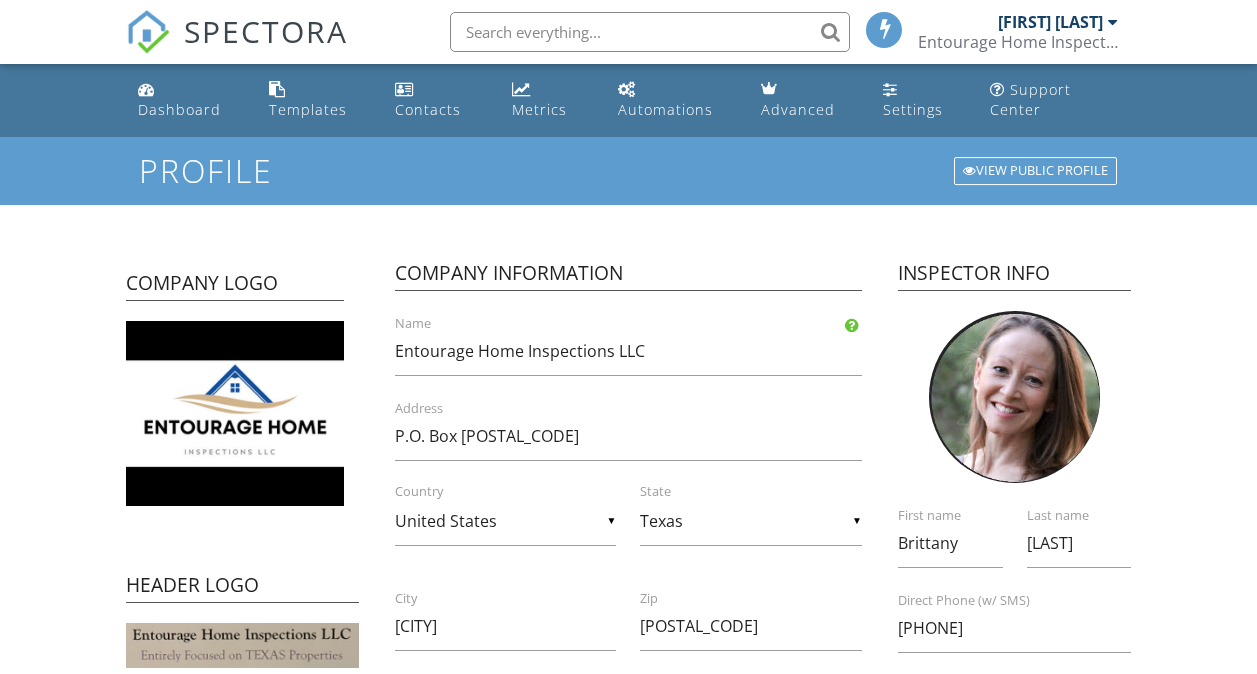 scroll, scrollTop: 0, scrollLeft: 0, axis: both 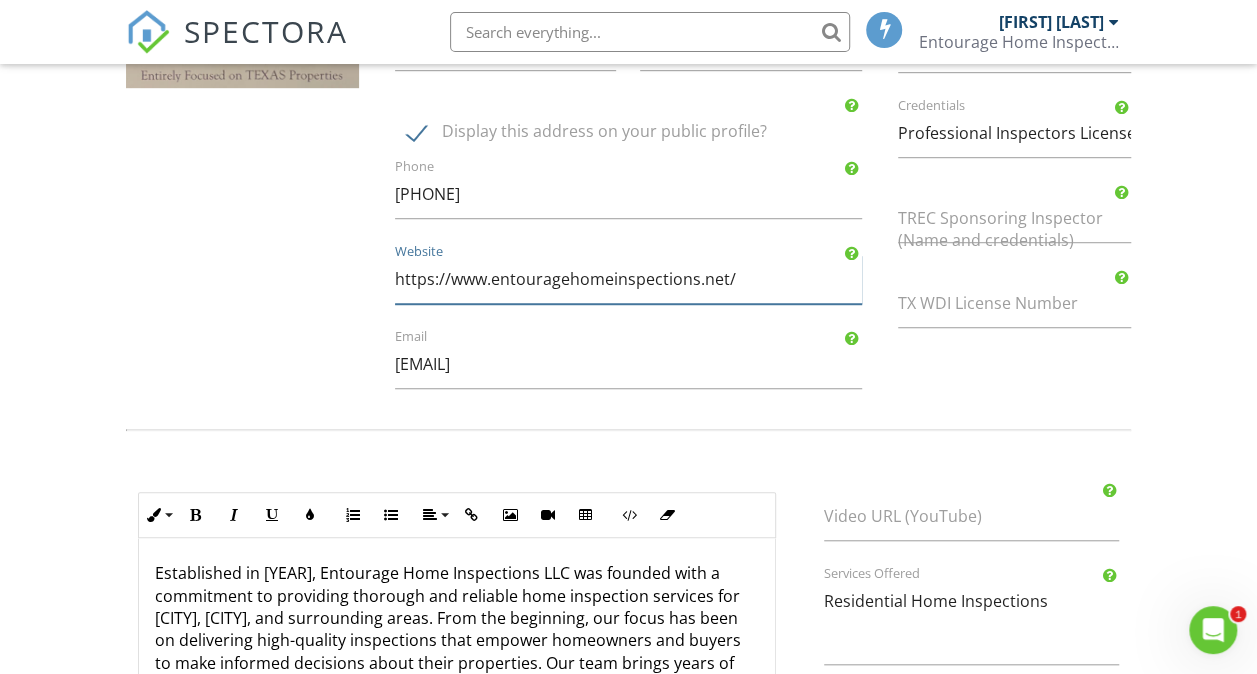 drag, startPoint x: 756, startPoint y: 268, endPoint x: 384, endPoint y: 256, distance: 372.1935 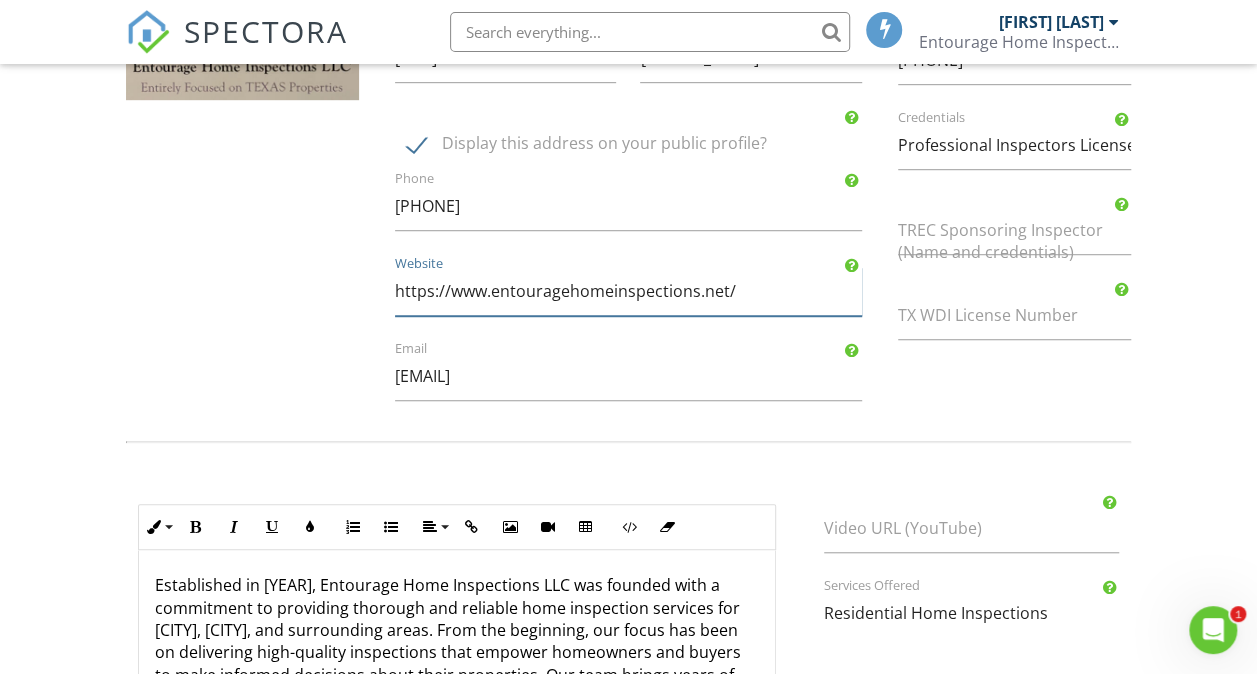 scroll, scrollTop: 565, scrollLeft: 0, axis: vertical 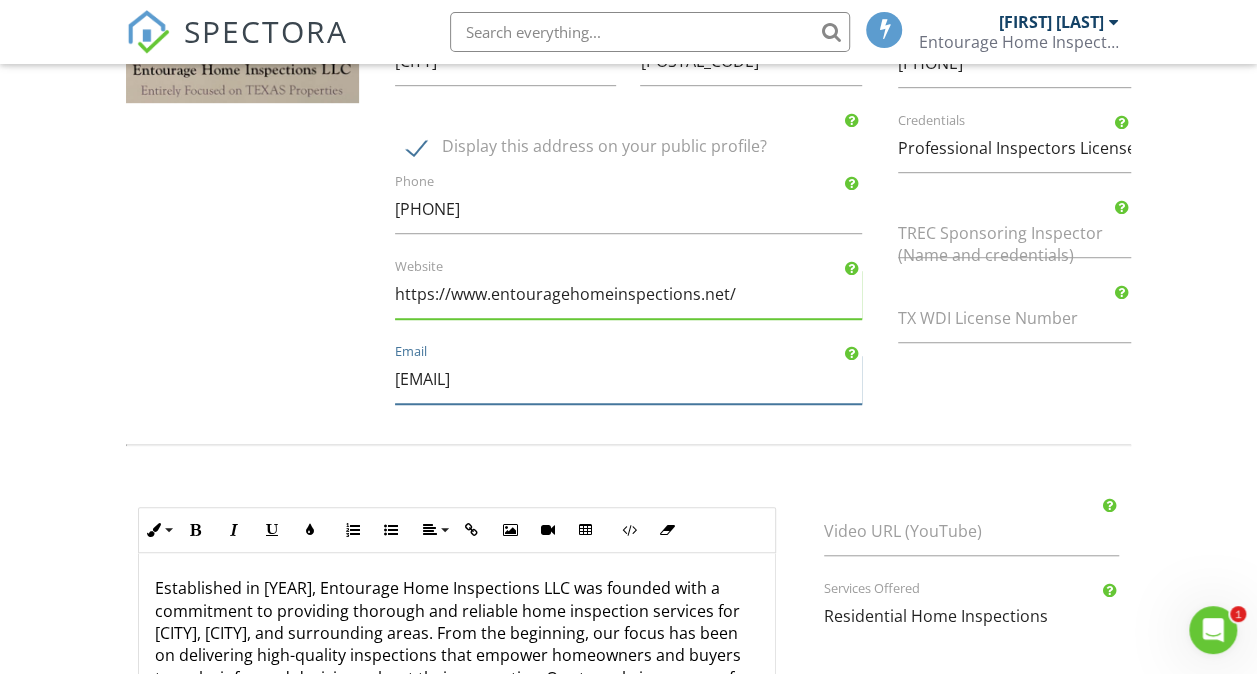 click on "[EMAIL]" at bounding box center [628, 379] 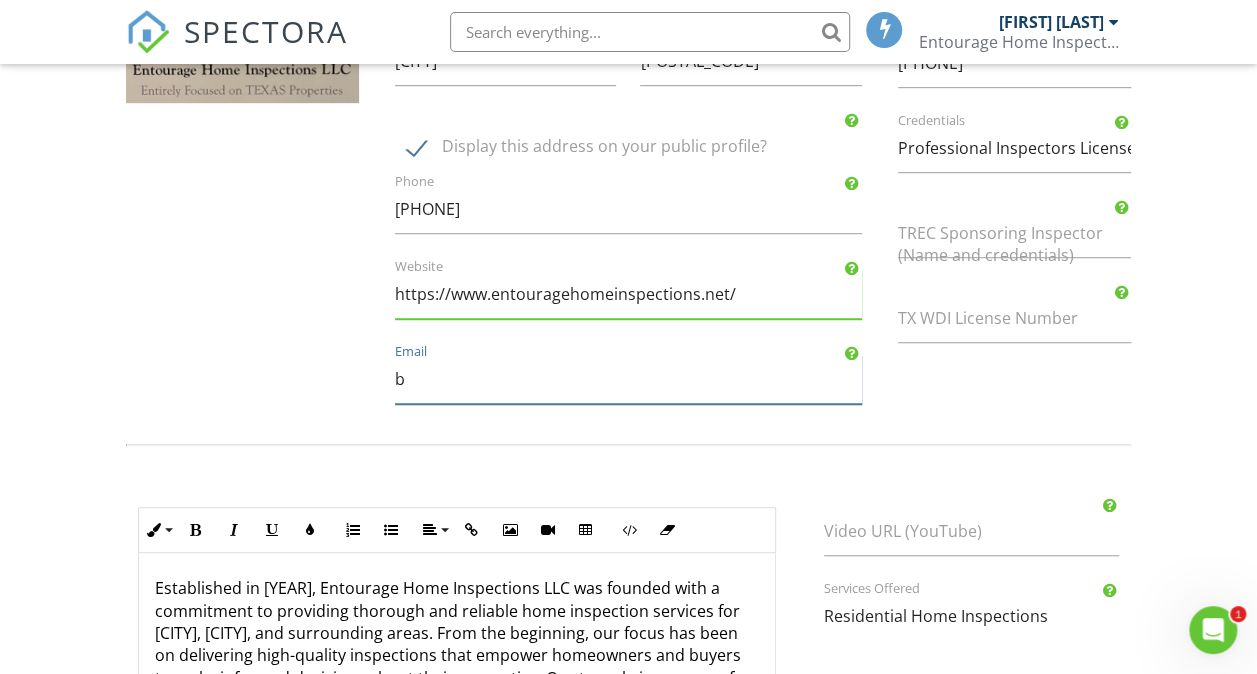 type on "[FIRST].[LAST]@[EXAMPLE].com" 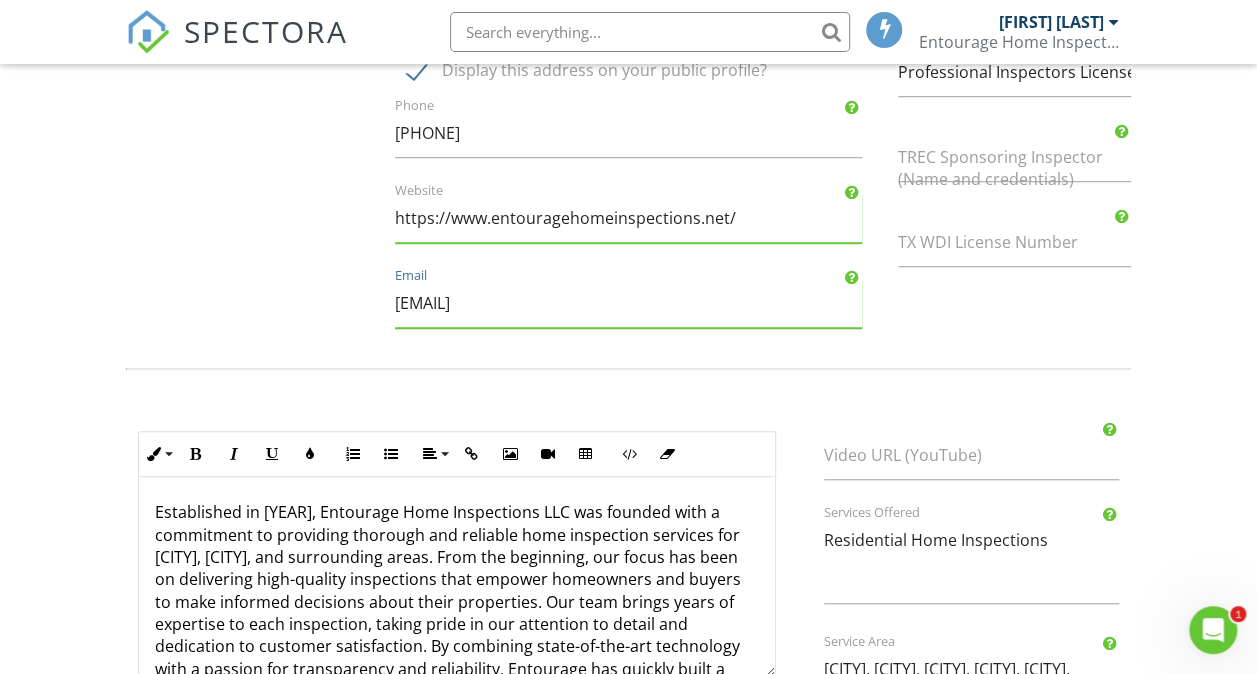 scroll, scrollTop: 892, scrollLeft: 0, axis: vertical 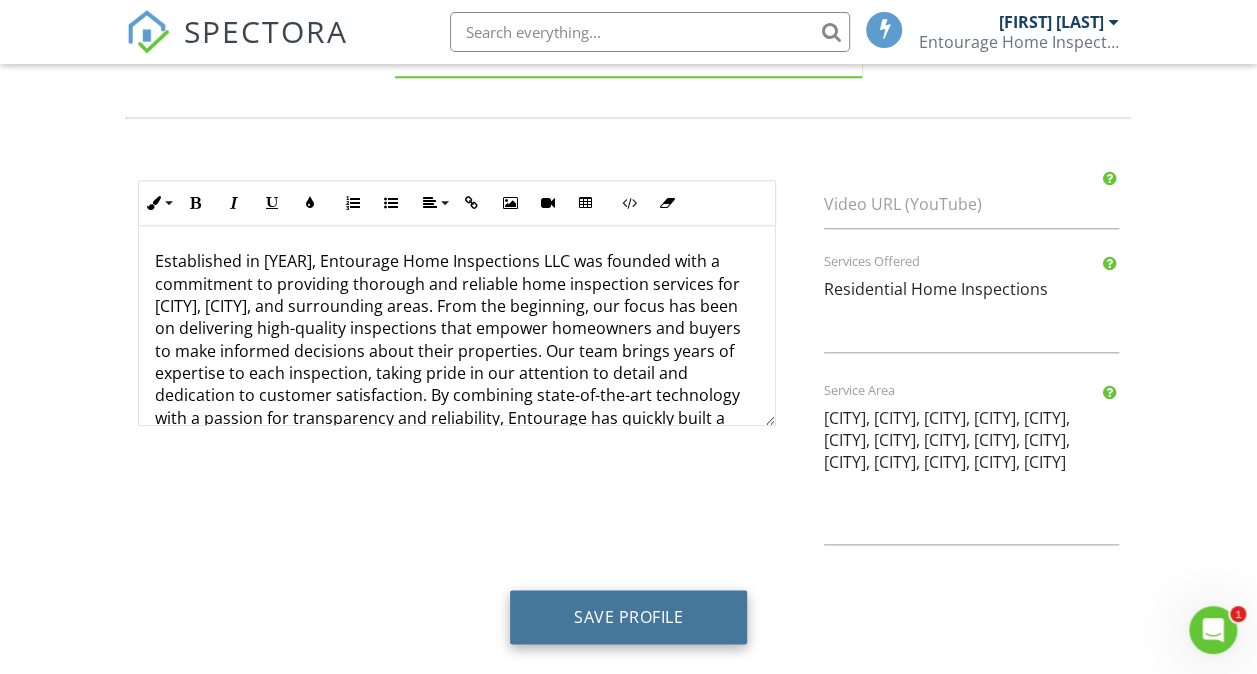 click on "Save Profile" at bounding box center (628, 617) 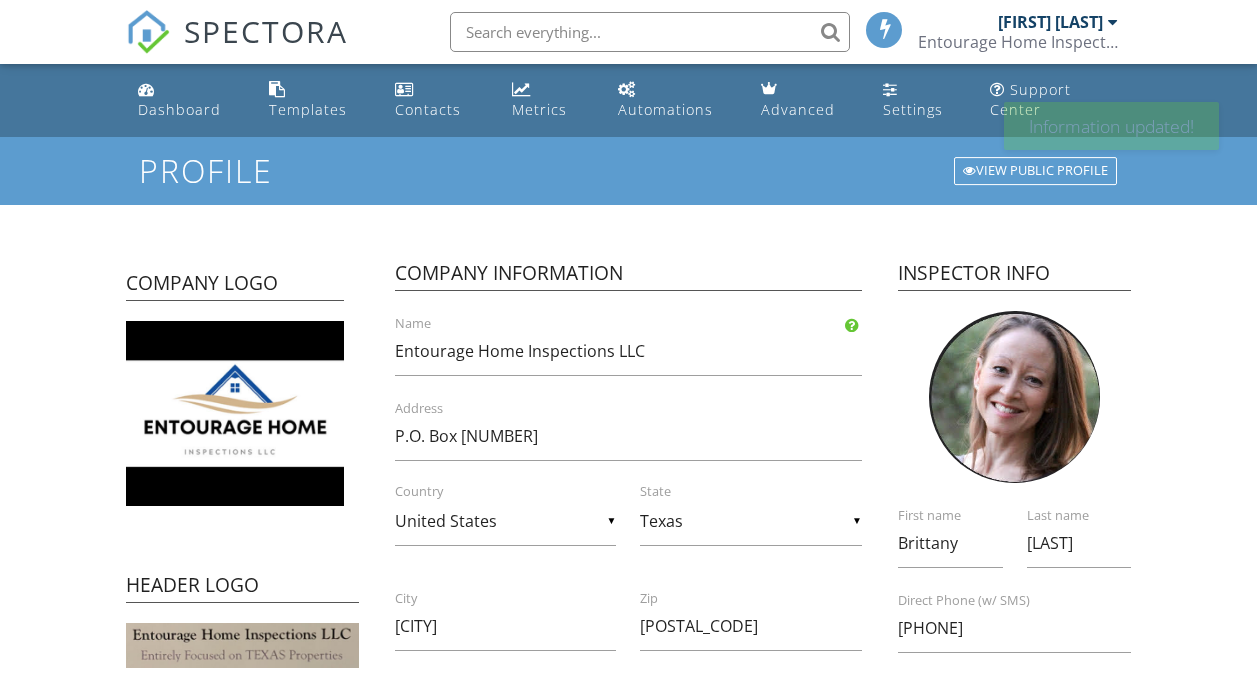scroll, scrollTop: 0, scrollLeft: 0, axis: both 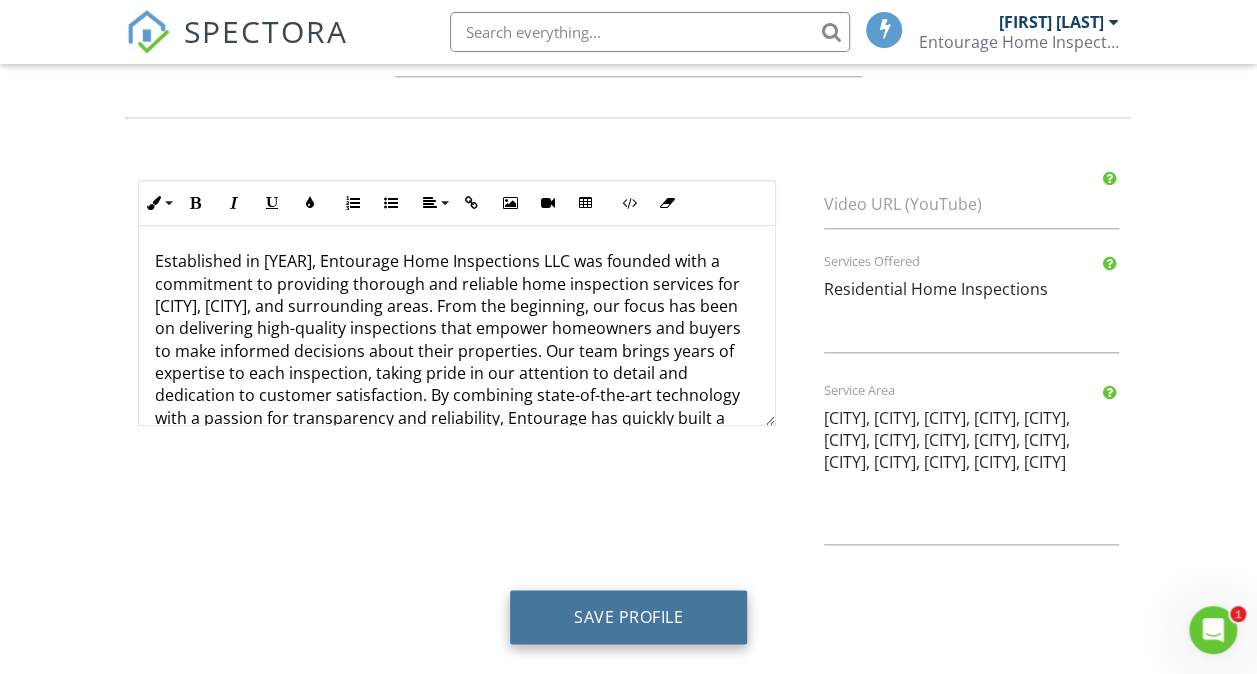 click on "Save Profile" at bounding box center (628, 617) 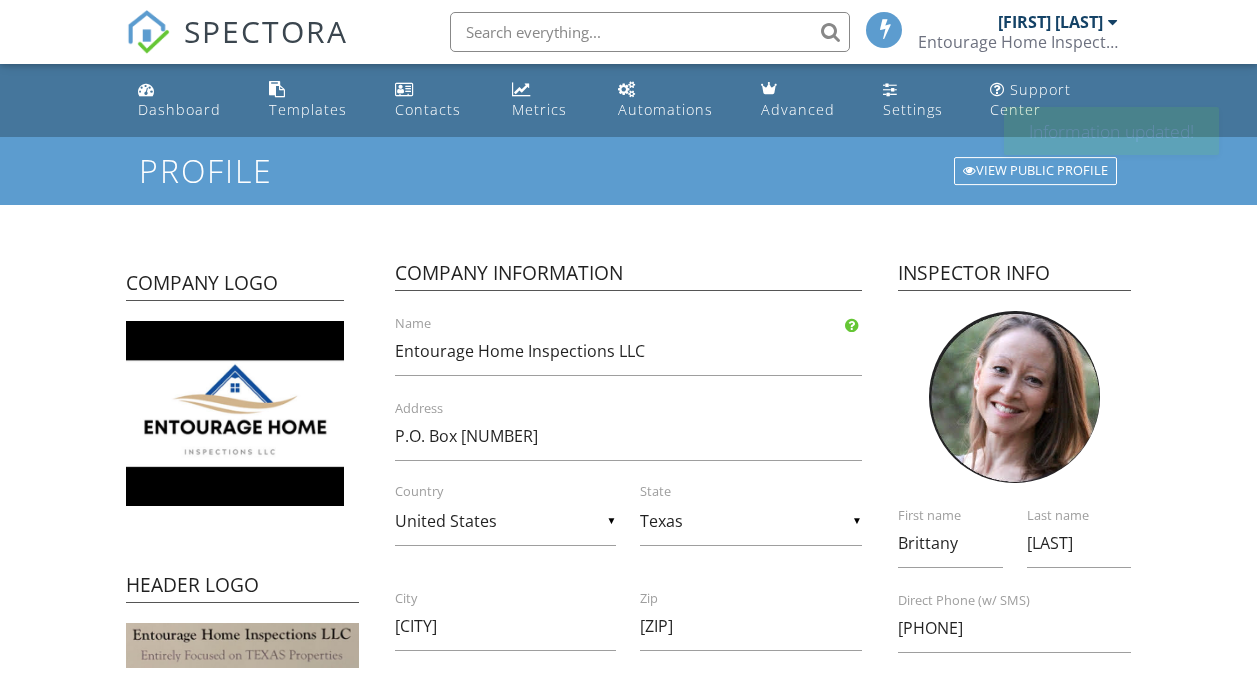 scroll, scrollTop: 0, scrollLeft: 0, axis: both 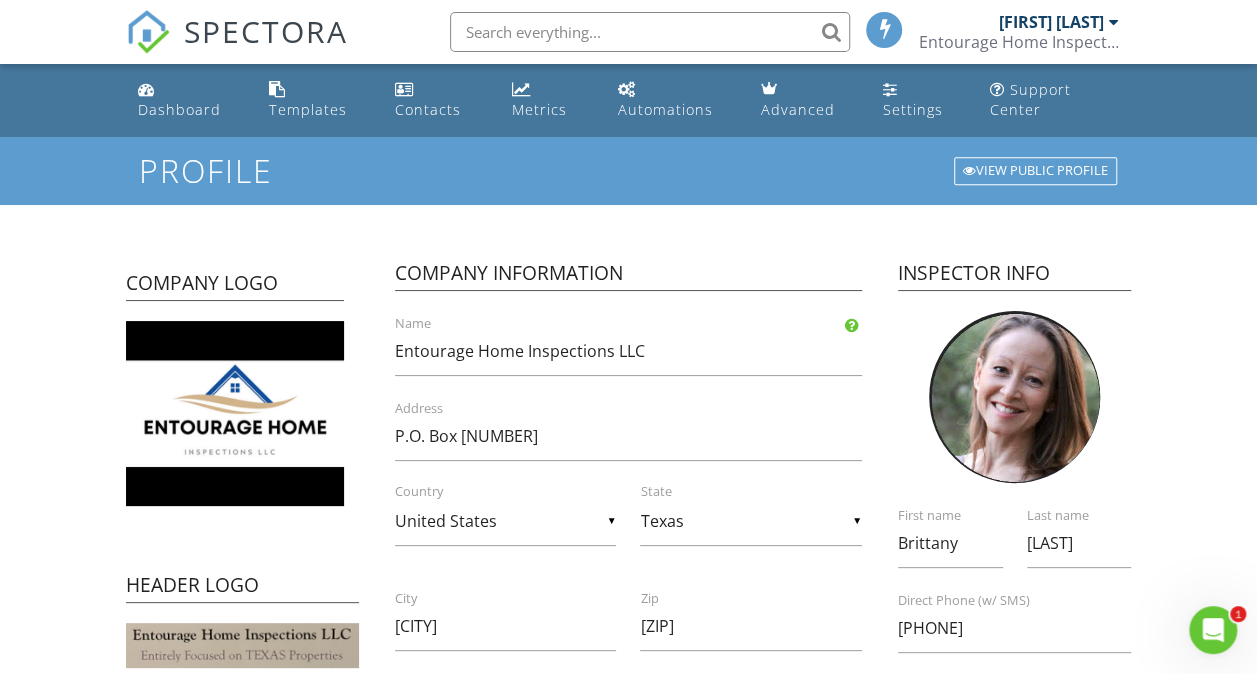 click on "[FIRST]  [LAST]" at bounding box center [1050, 22] 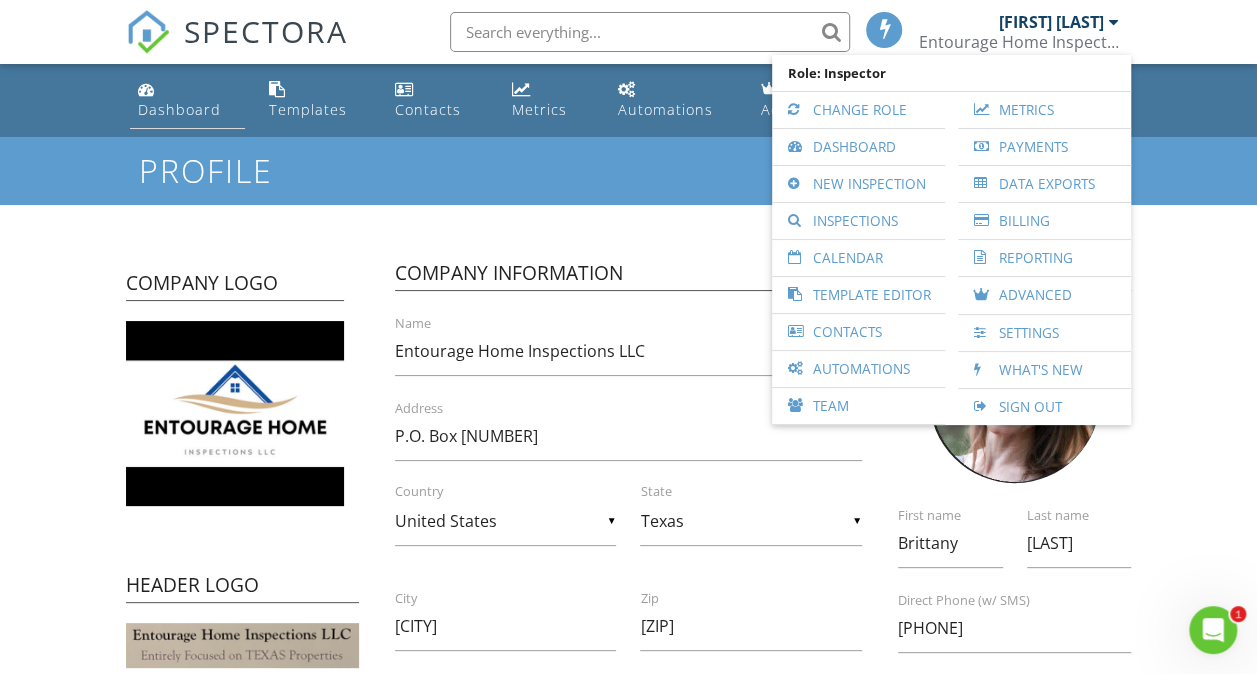 click on "Dashboard" at bounding box center [179, 109] 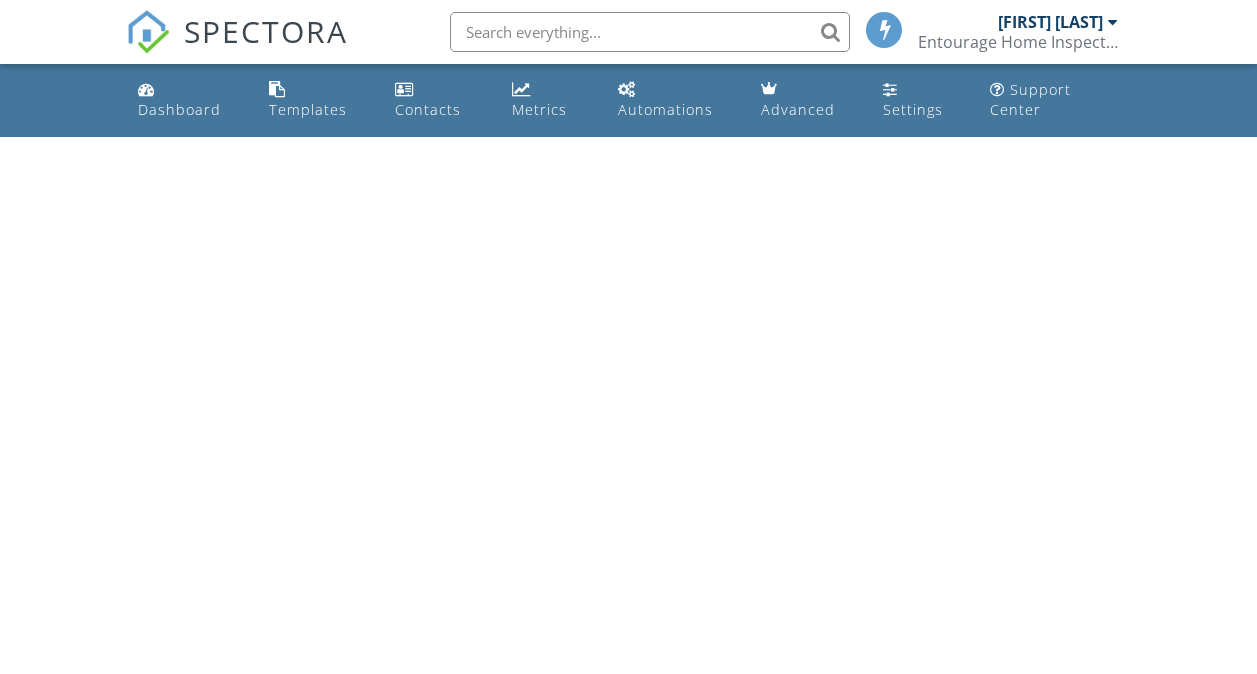 scroll, scrollTop: 0, scrollLeft: 0, axis: both 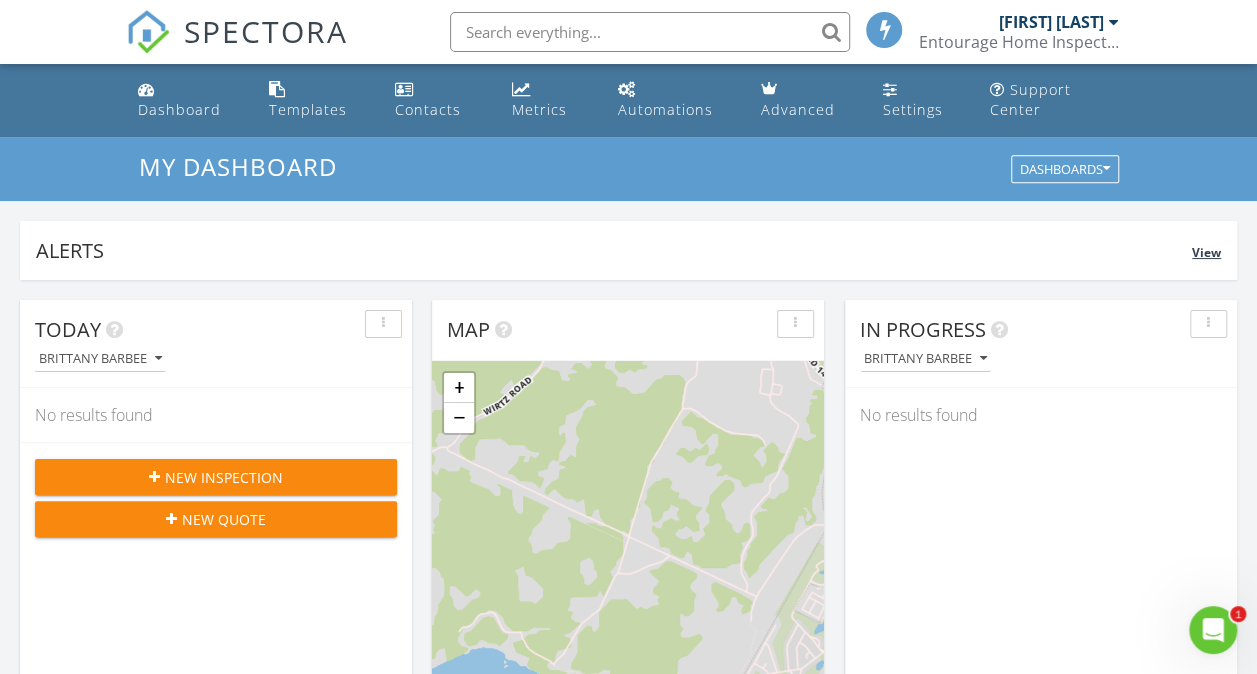 click on "View" at bounding box center [1206, 252] 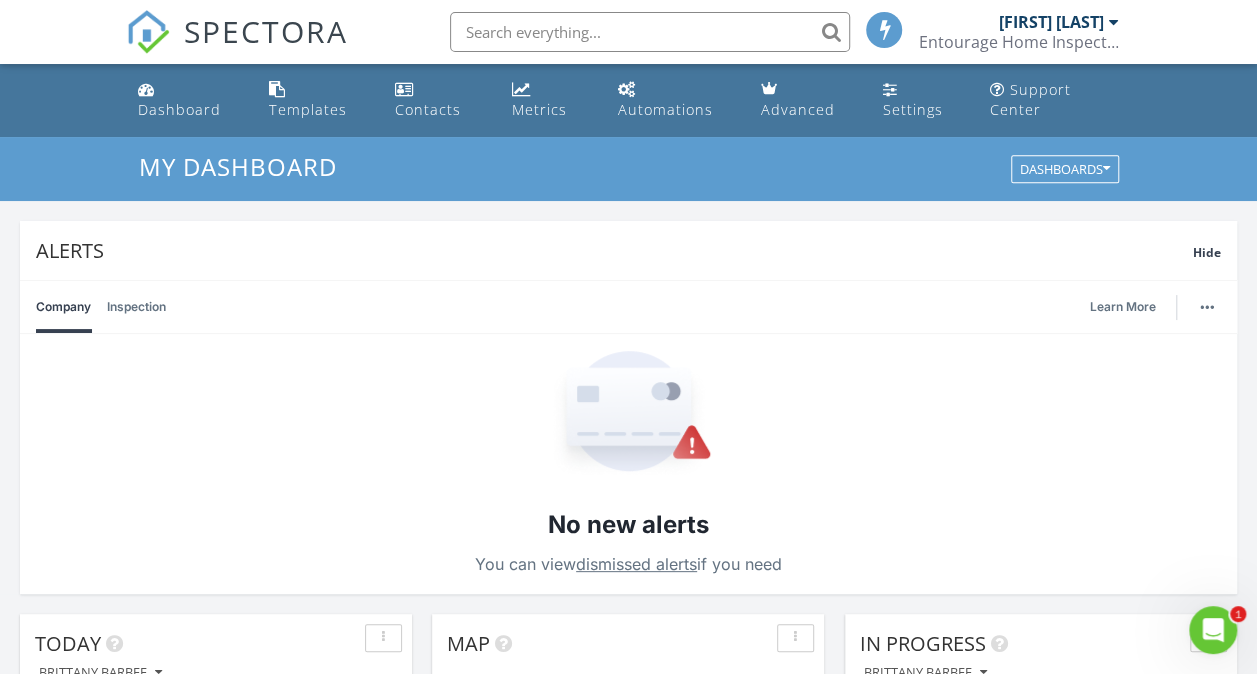 click on "Inspection" at bounding box center [136, 307] 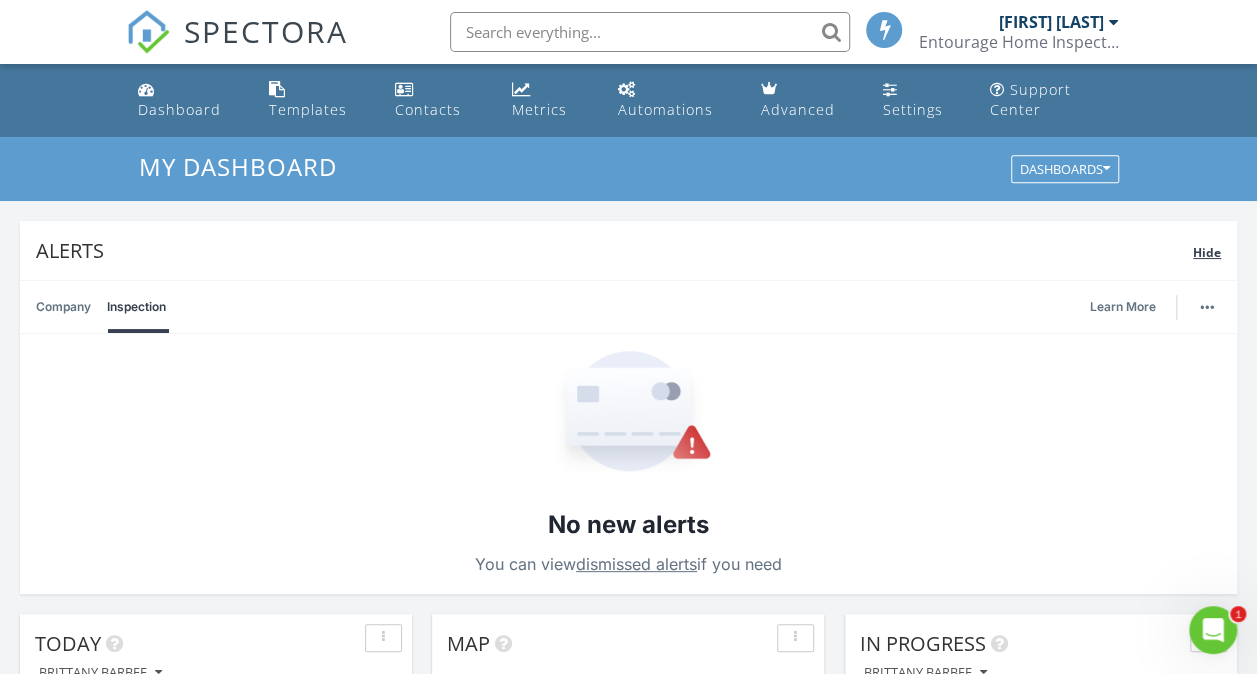 click on "Hide" at bounding box center [1207, 252] 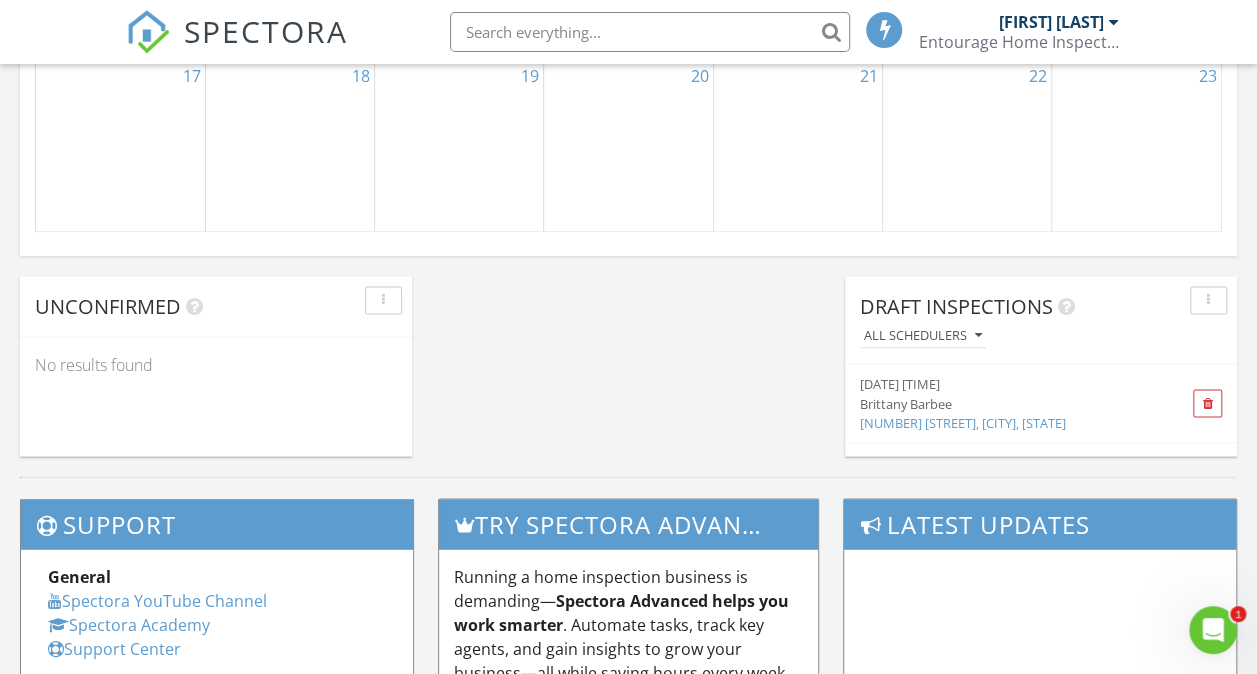 scroll, scrollTop: 1594, scrollLeft: 0, axis: vertical 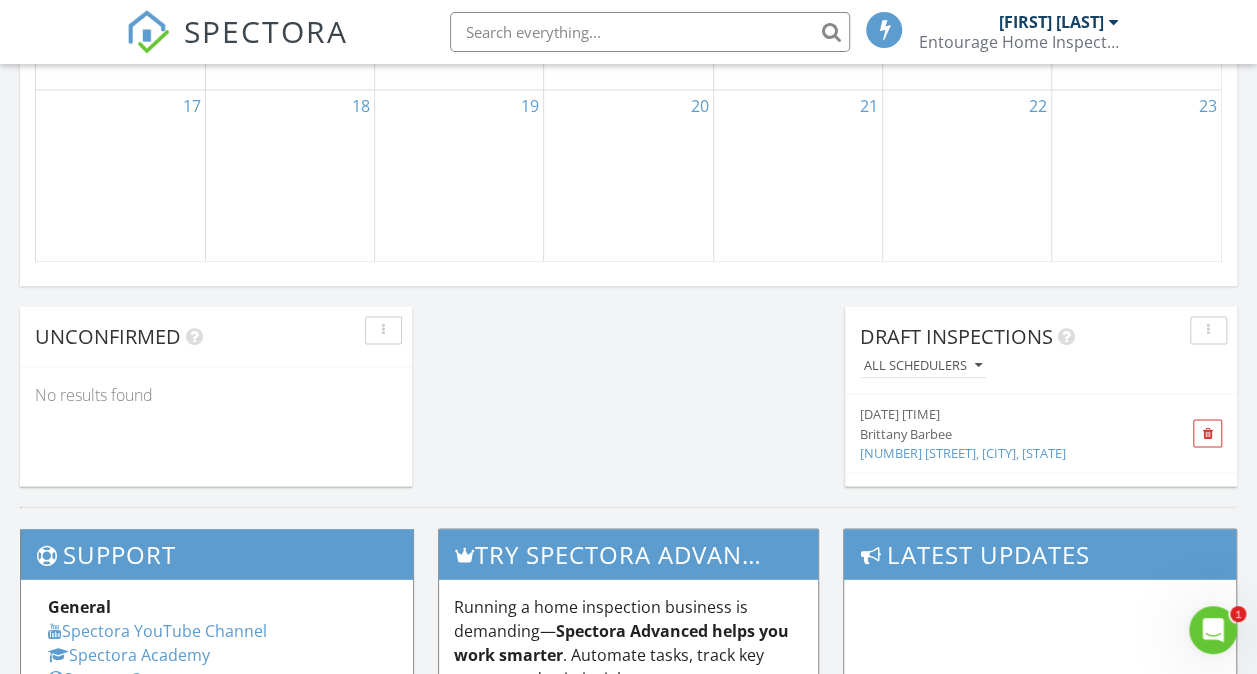 click on "2400 County Rd 202, Burnet, TX" at bounding box center (963, 452) 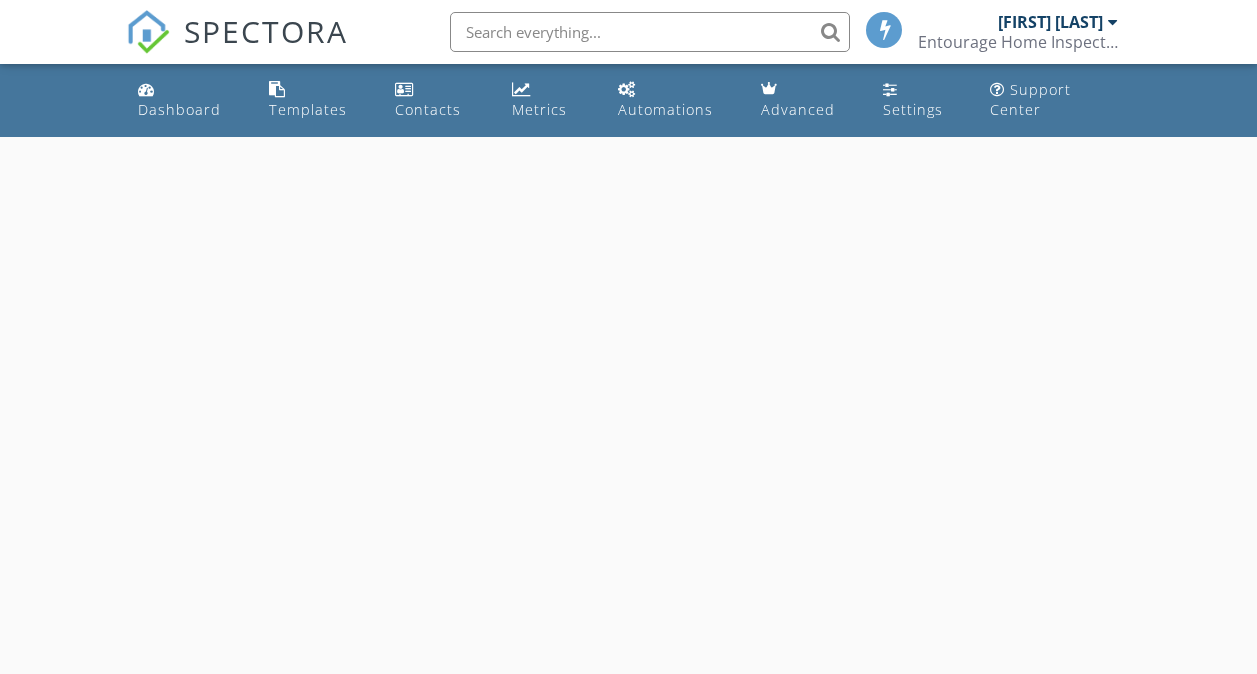 scroll, scrollTop: 0, scrollLeft: 0, axis: both 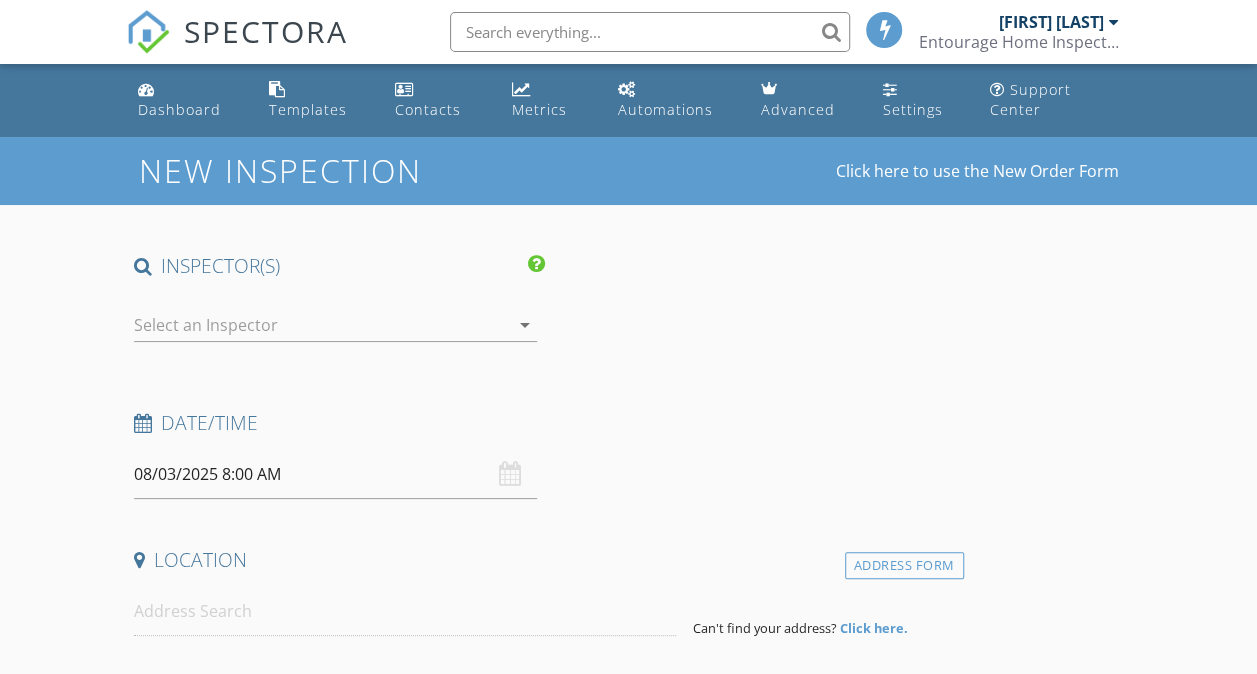 type on "Robert" 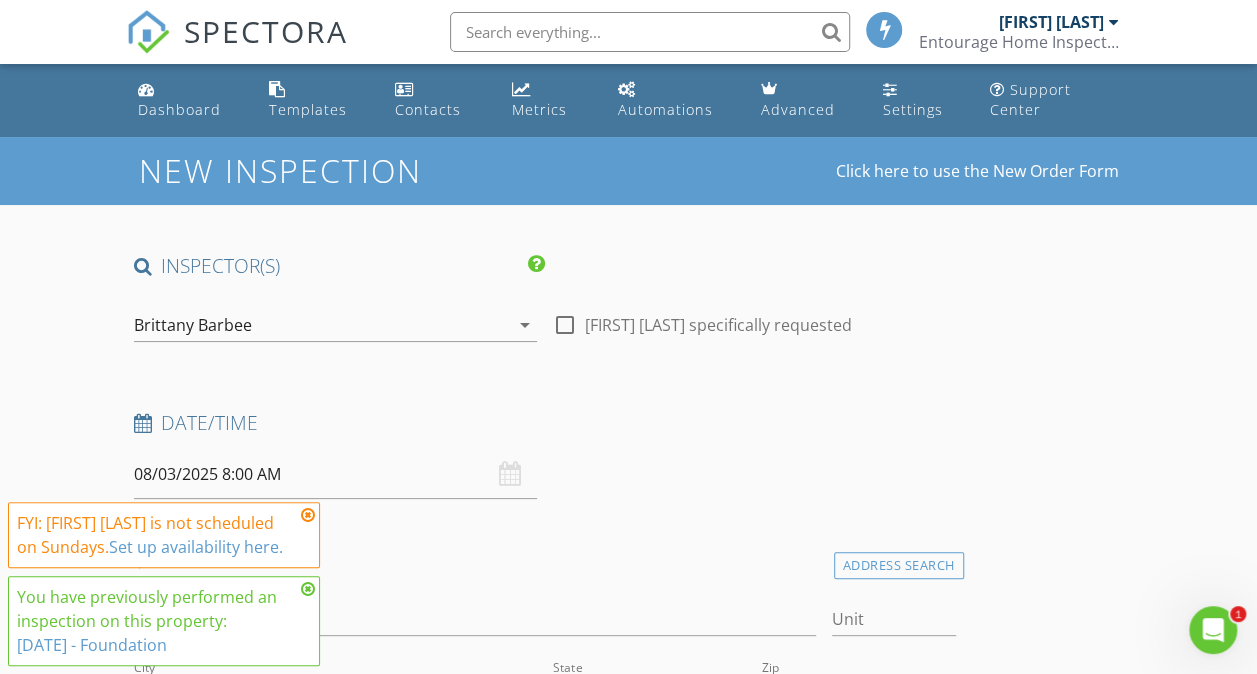 scroll, scrollTop: 0, scrollLeft: 0, axis: both 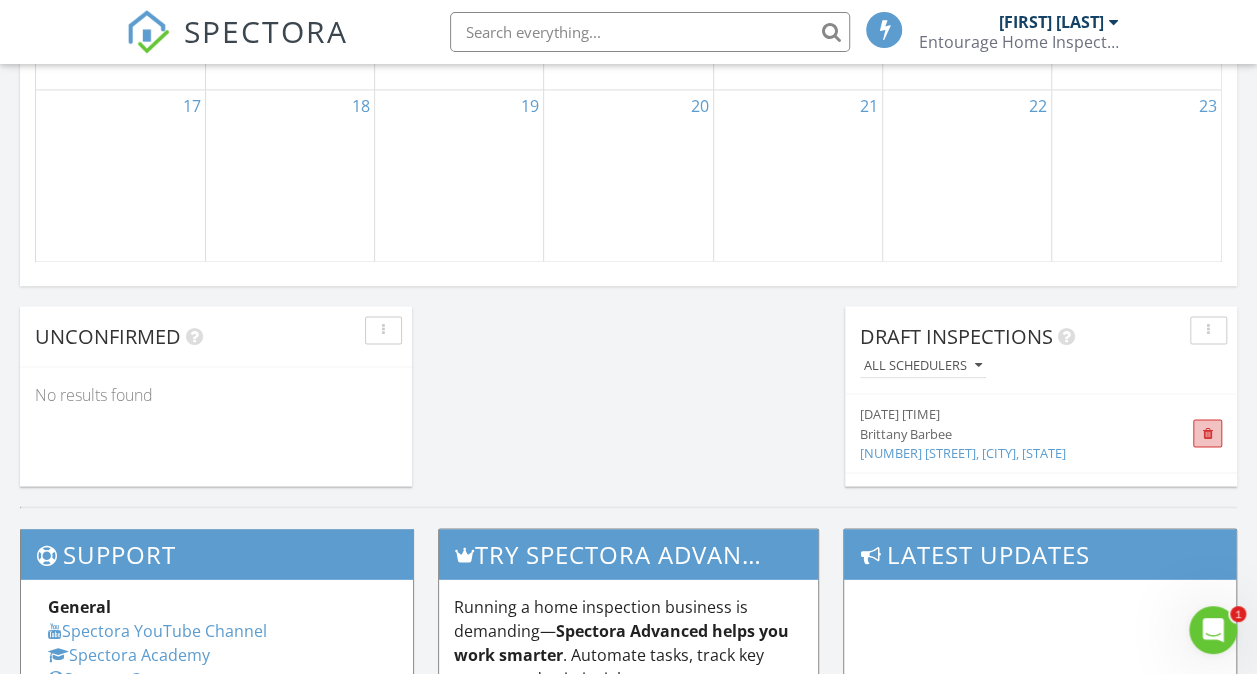 click at bounding box center (1207, 433) 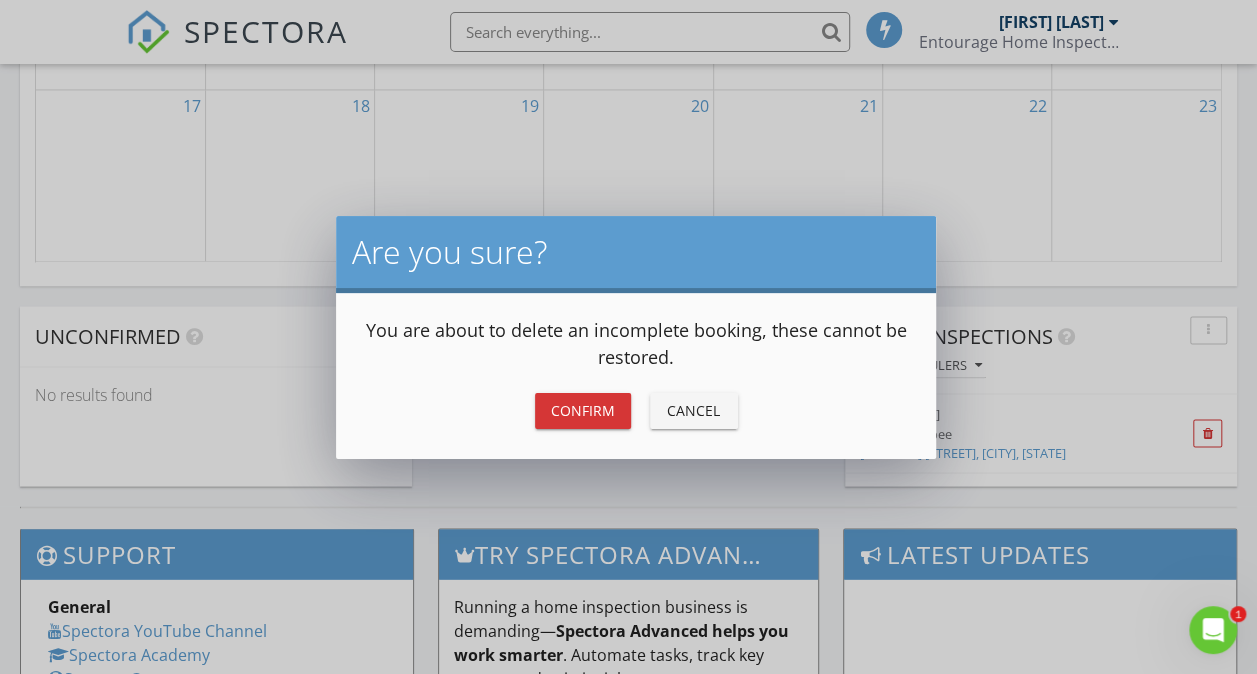 click on "Confirm" at bounding box center [583, 410] 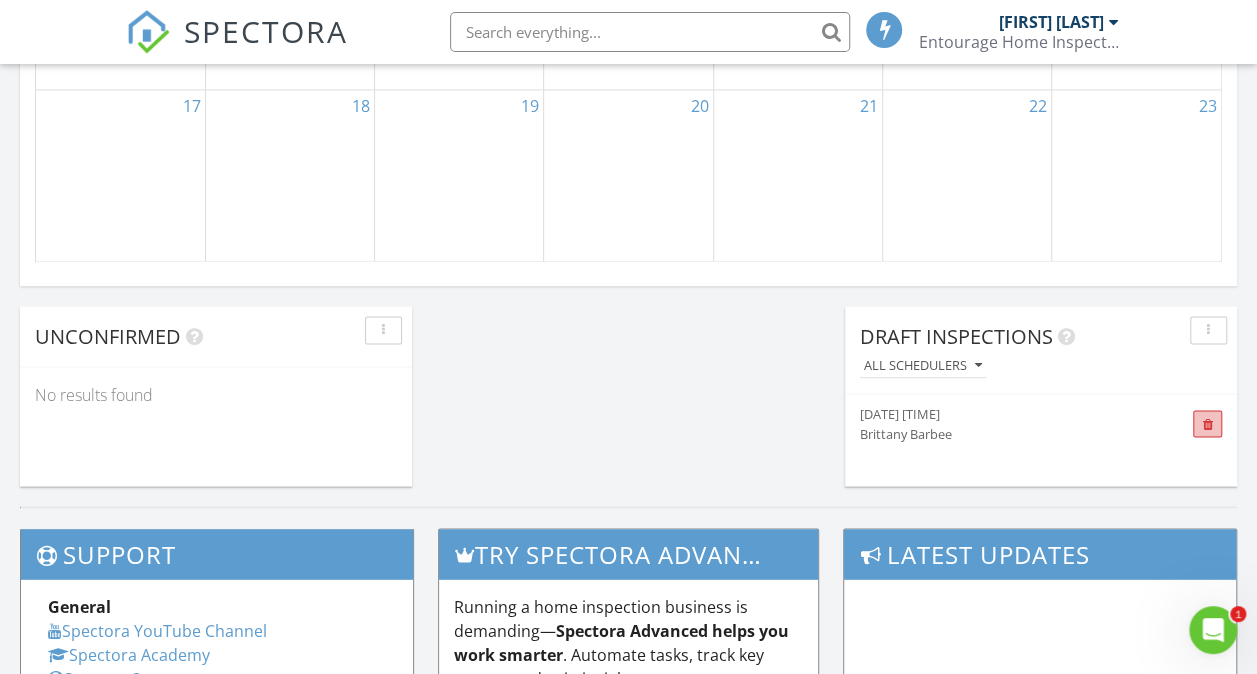 click at bounding box center [1207, 424] 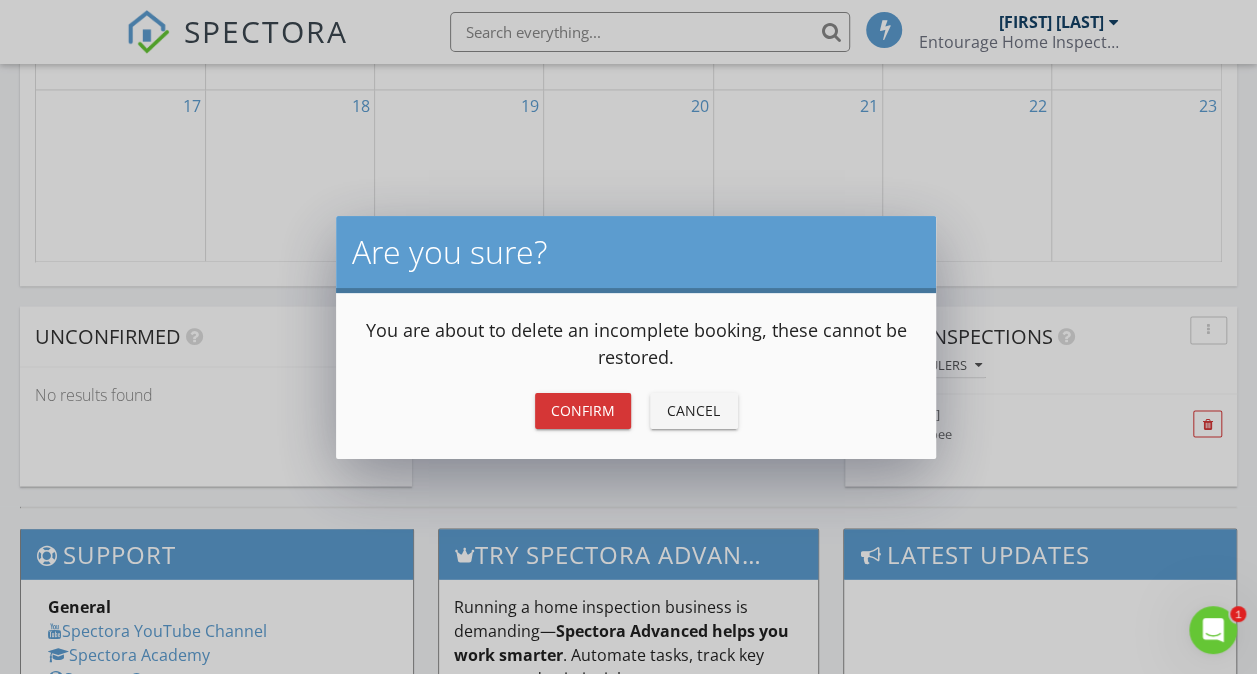 click on "Confirm" at bounding box center [583, 410] 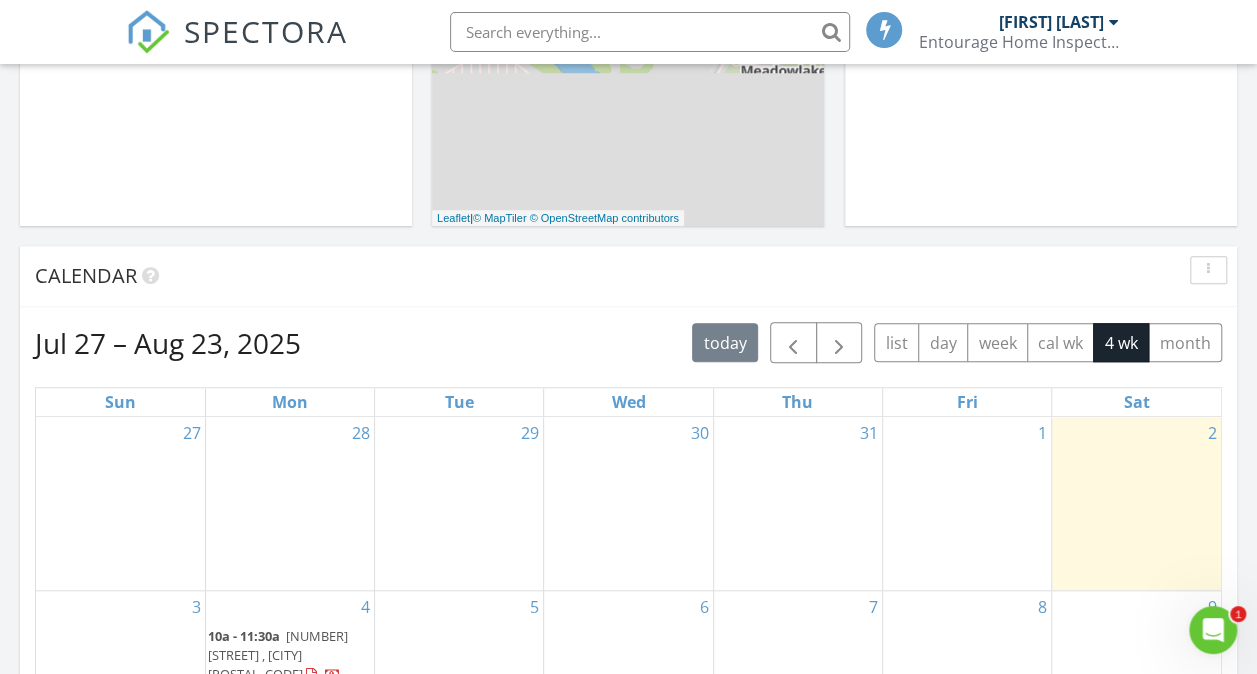scroll, scrollTop: 642, scrollLeft: 0, axis: vertical 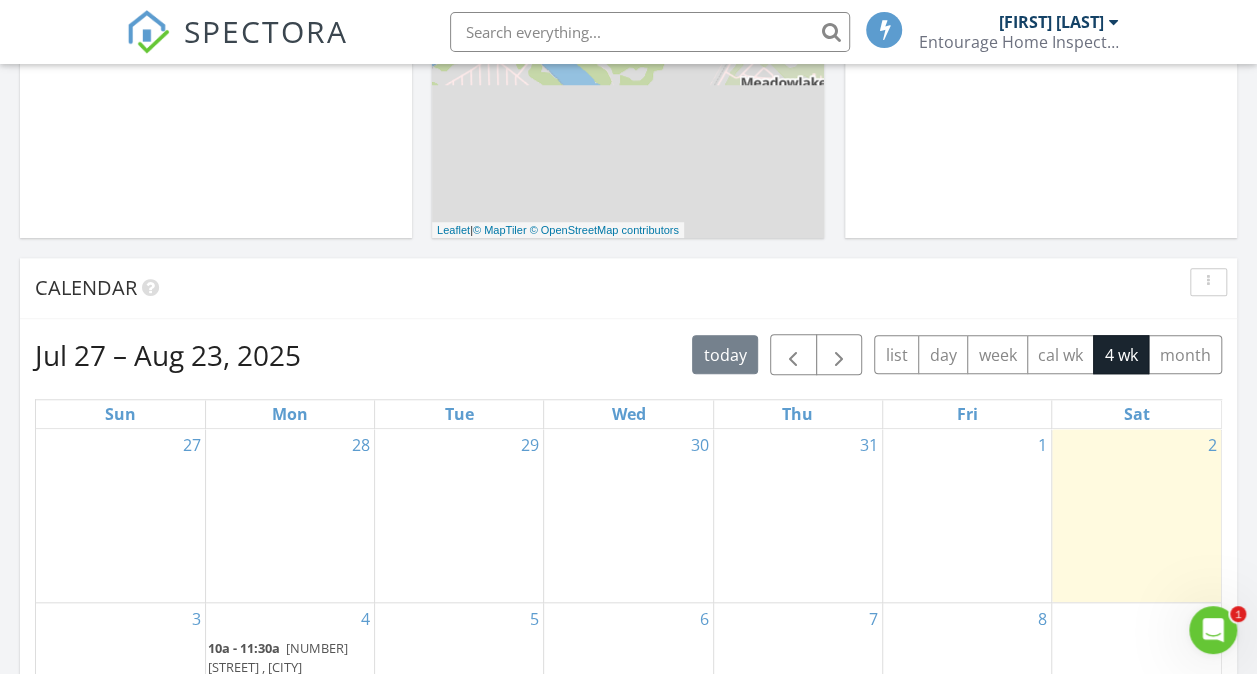 click on "31" at bounding box center (798, 515) 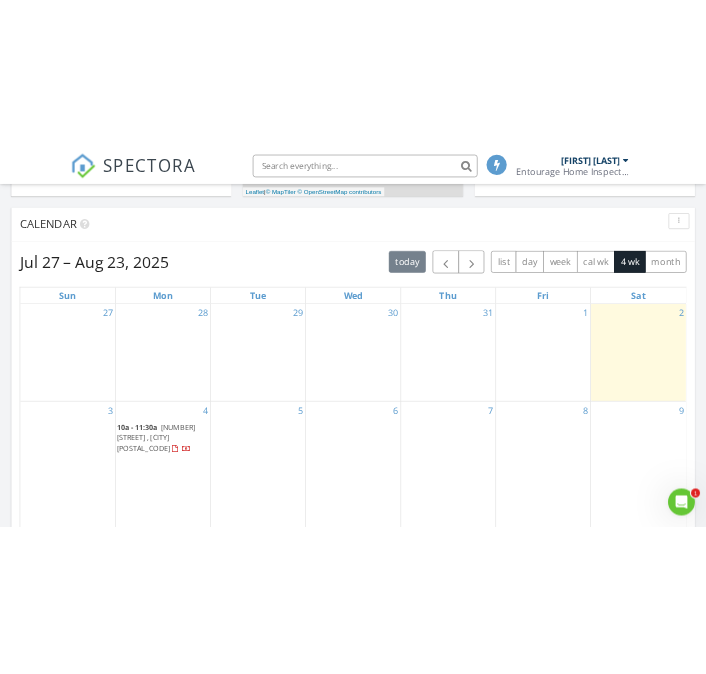 scroll, scrollTop: 806, scrollLeft: 0, axis: vertical 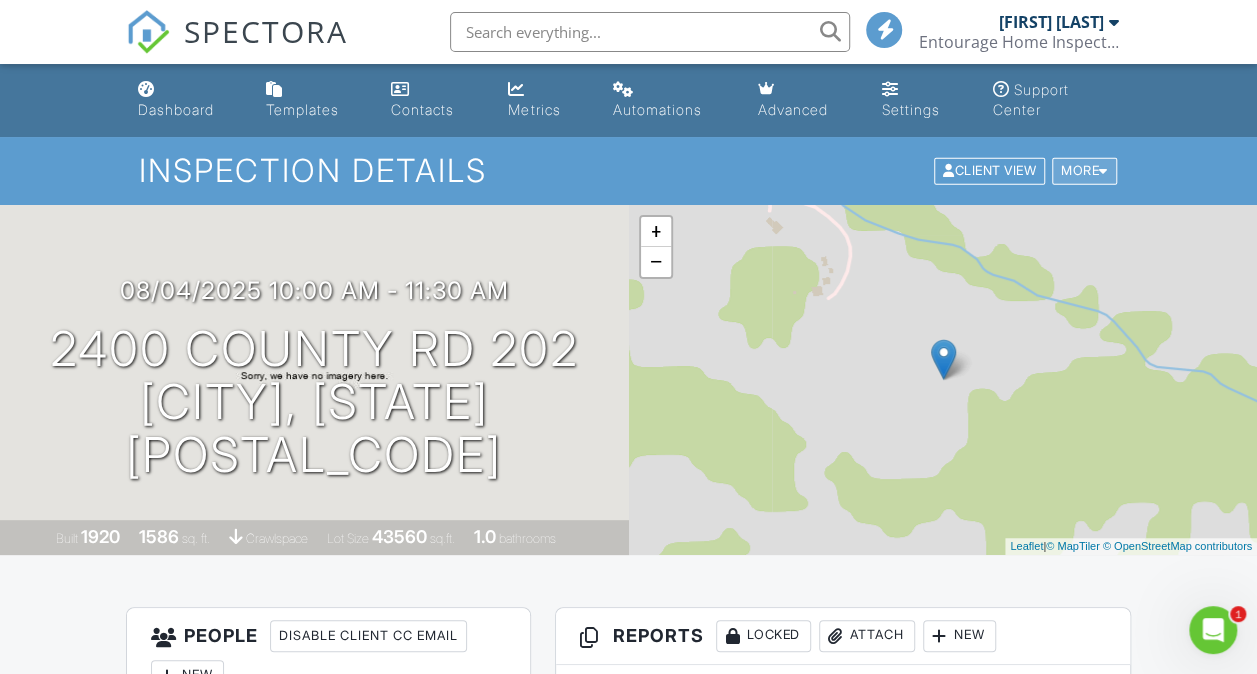 click on "More" at bounding box center [1084, 171] 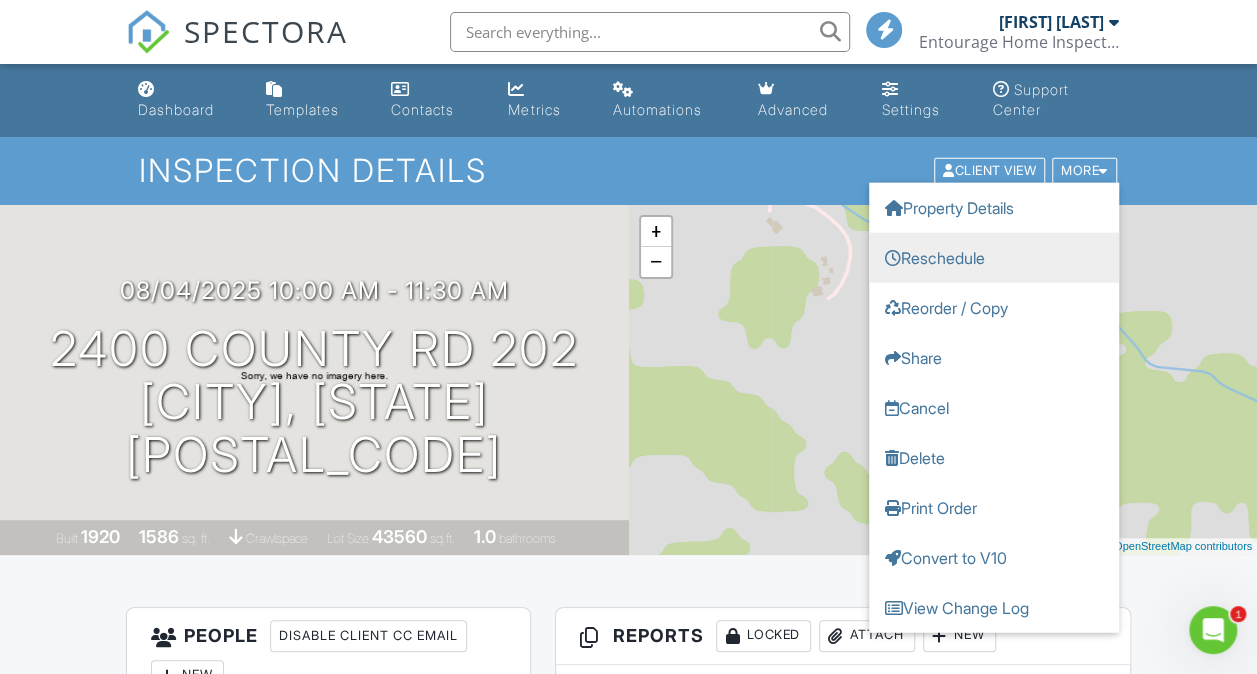 click on "Reschedule" at bounding box center (994, 258) 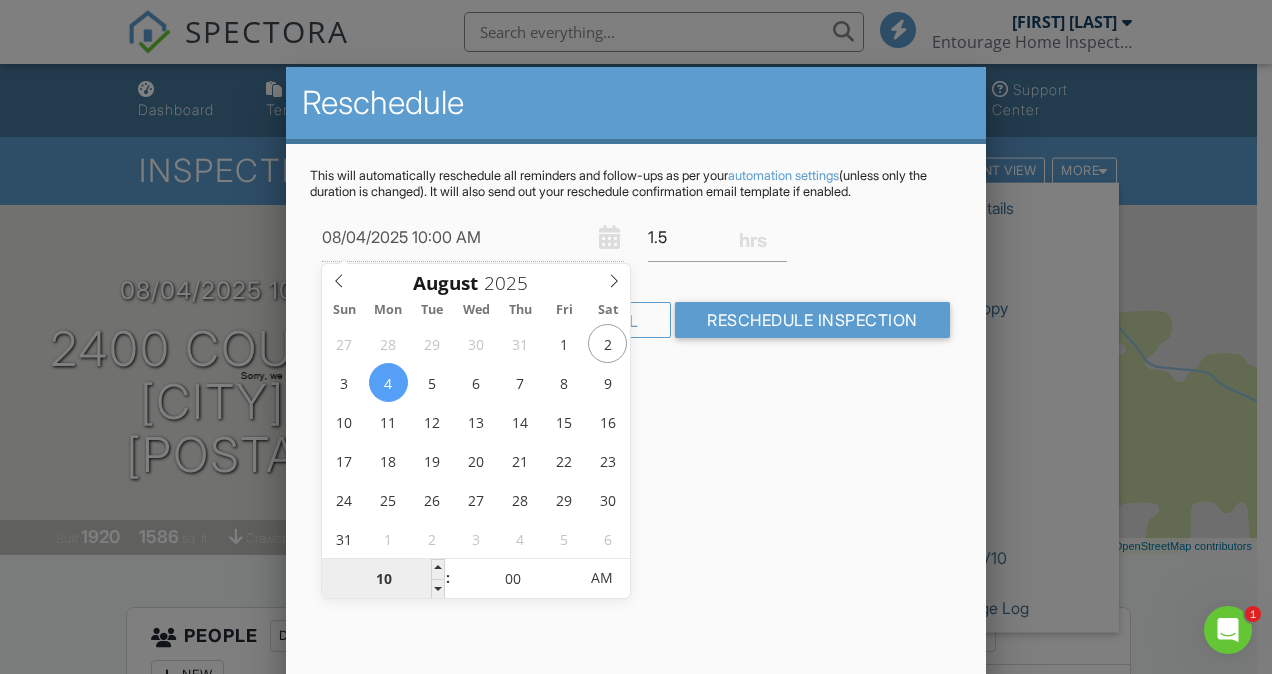 click on "10" at bounding box center [383, 579] 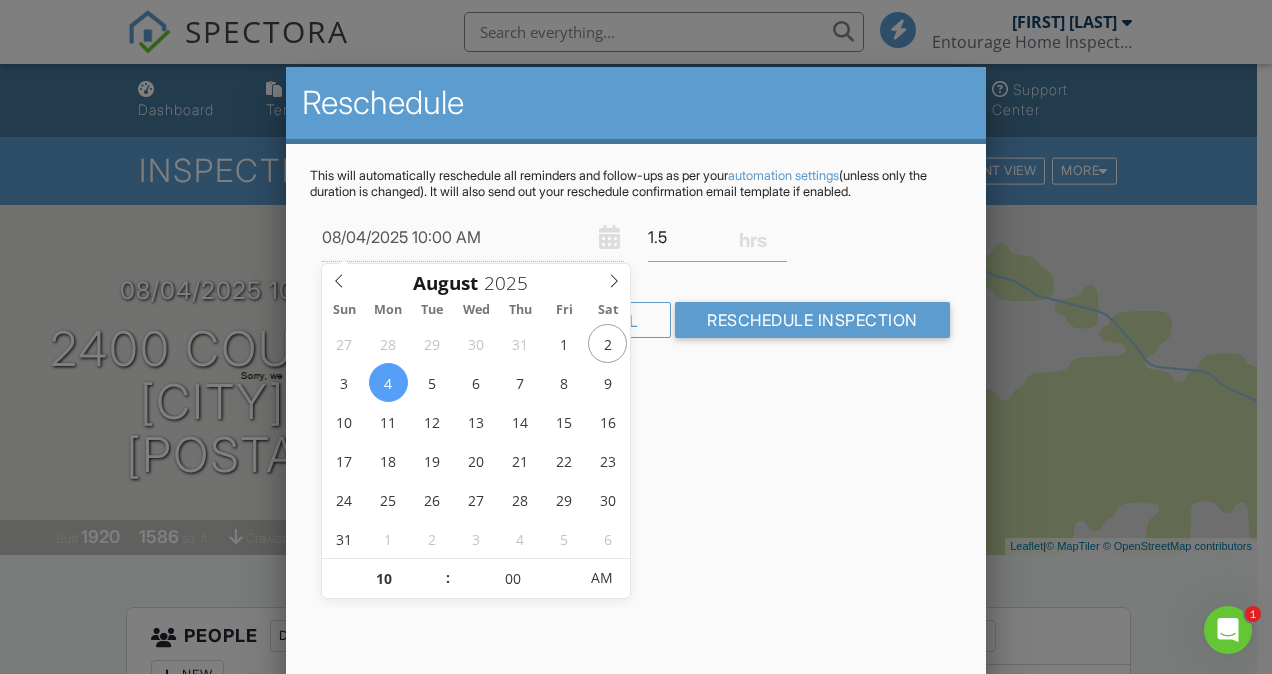 click on "Reschedule
This will automatically reschedule all reminders and follow-ups as per your  automation settings  (unless only the duration is changed). It will also send out your reschedule confirmation email template if enabled.
08/04/2025 10:00 AM
1.5
Warning: this date/time is in the past.
Cancel
Reschedule Inspection" at bounding box center (636, 417) 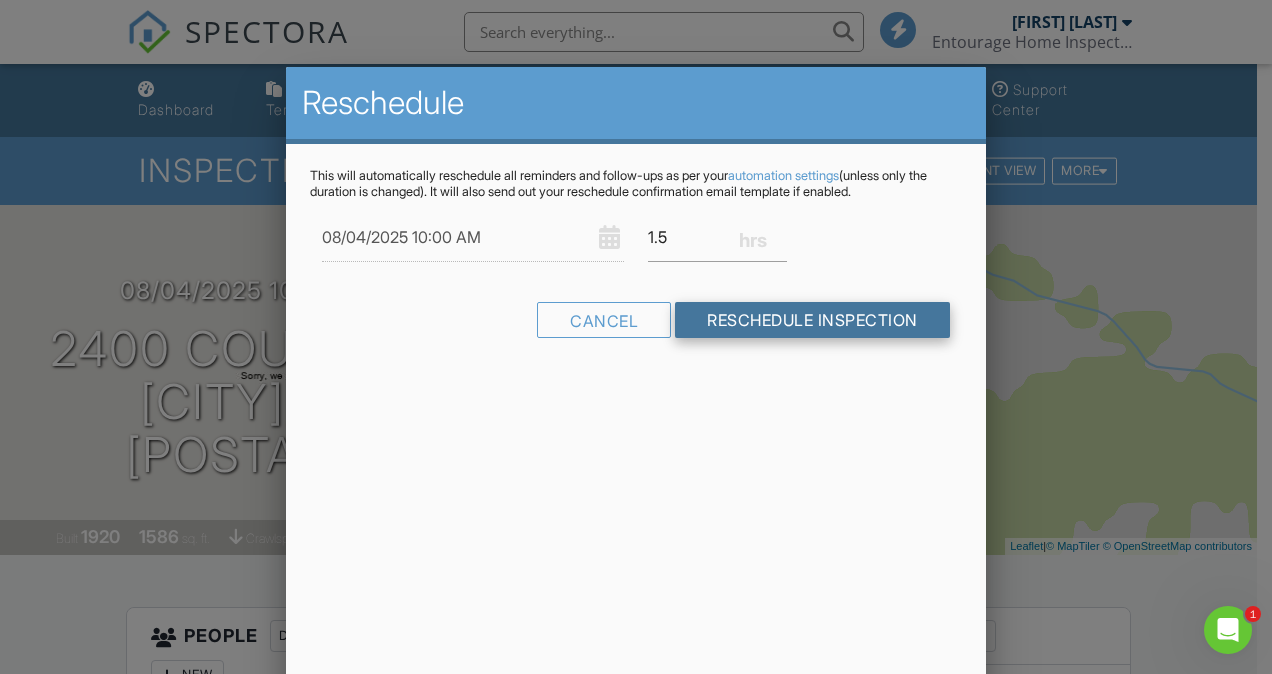 click on "Reschedule Inspection" at bounding box center [812, 320] 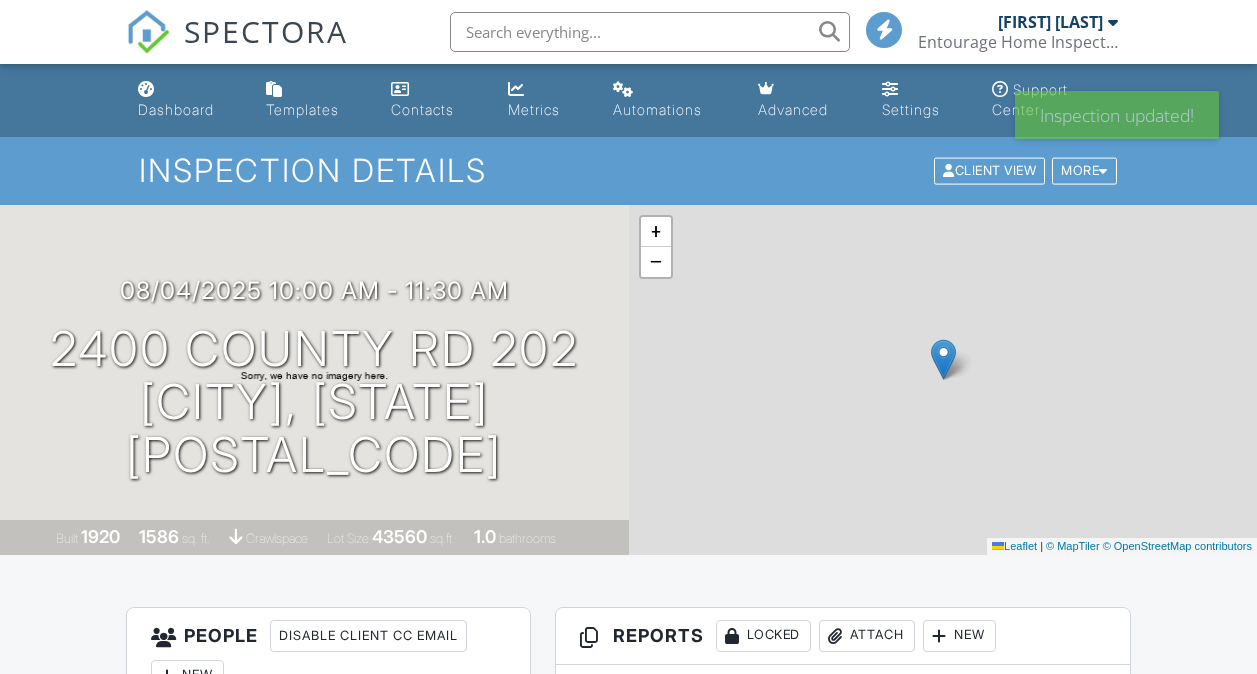 scroll, scrollTop: 0, scrollLeft: 0, axis: both 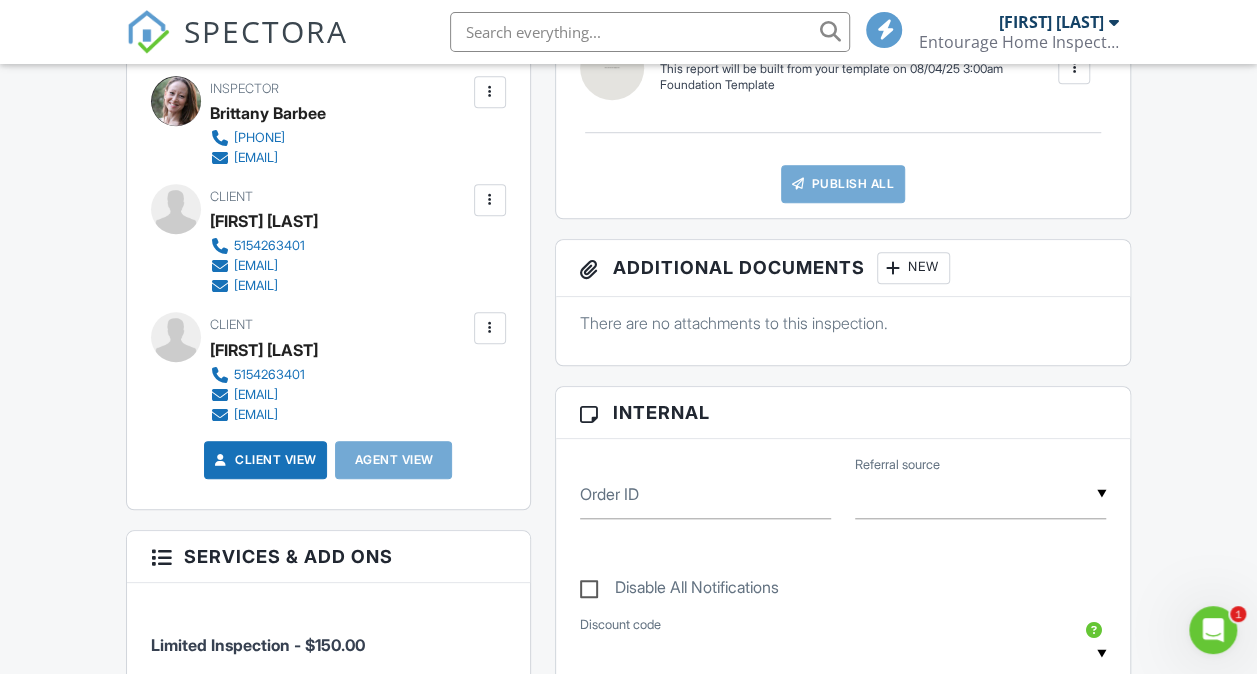 click at bounding box center (490, 328) 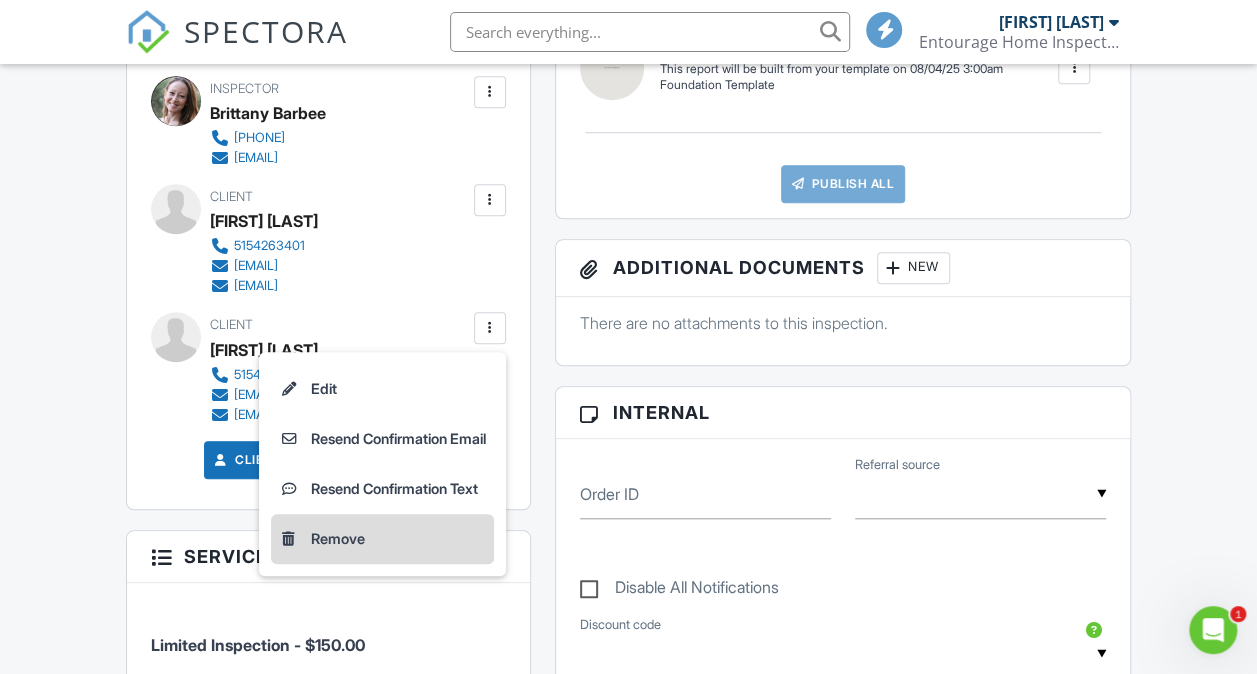 click on "Remove" at bounding box center [338, 539] 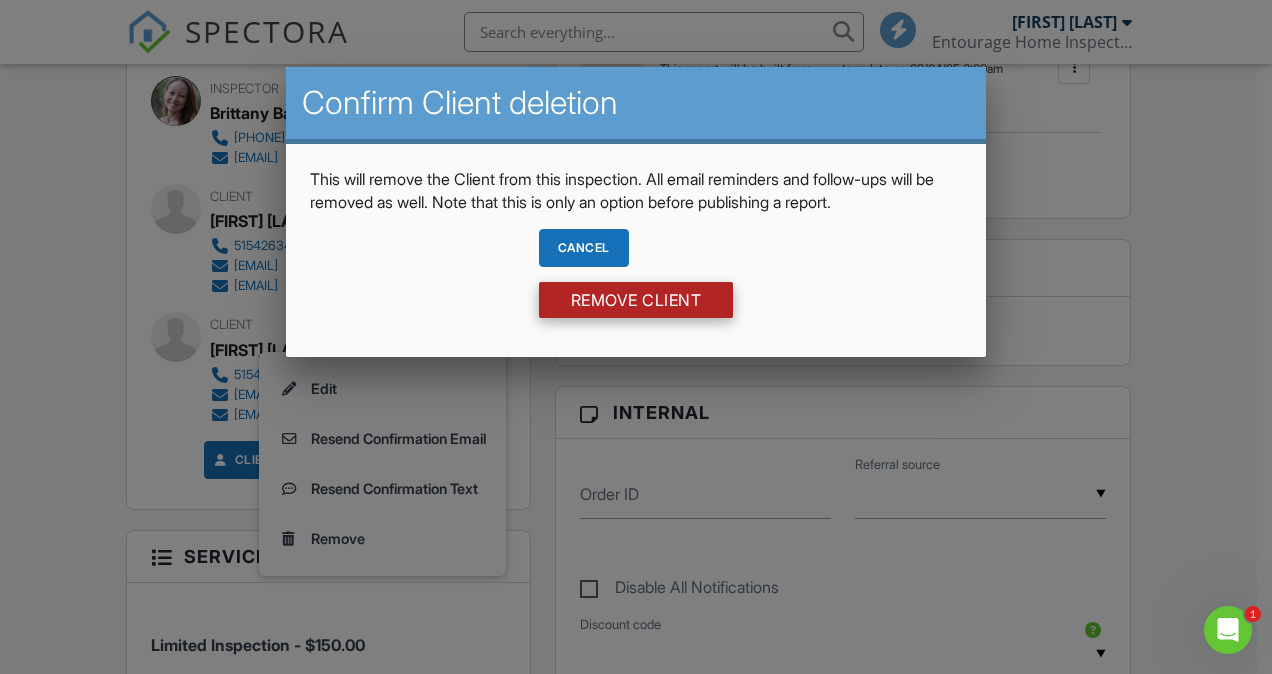 click on "Remove Client" at bounding box center [636, 300] 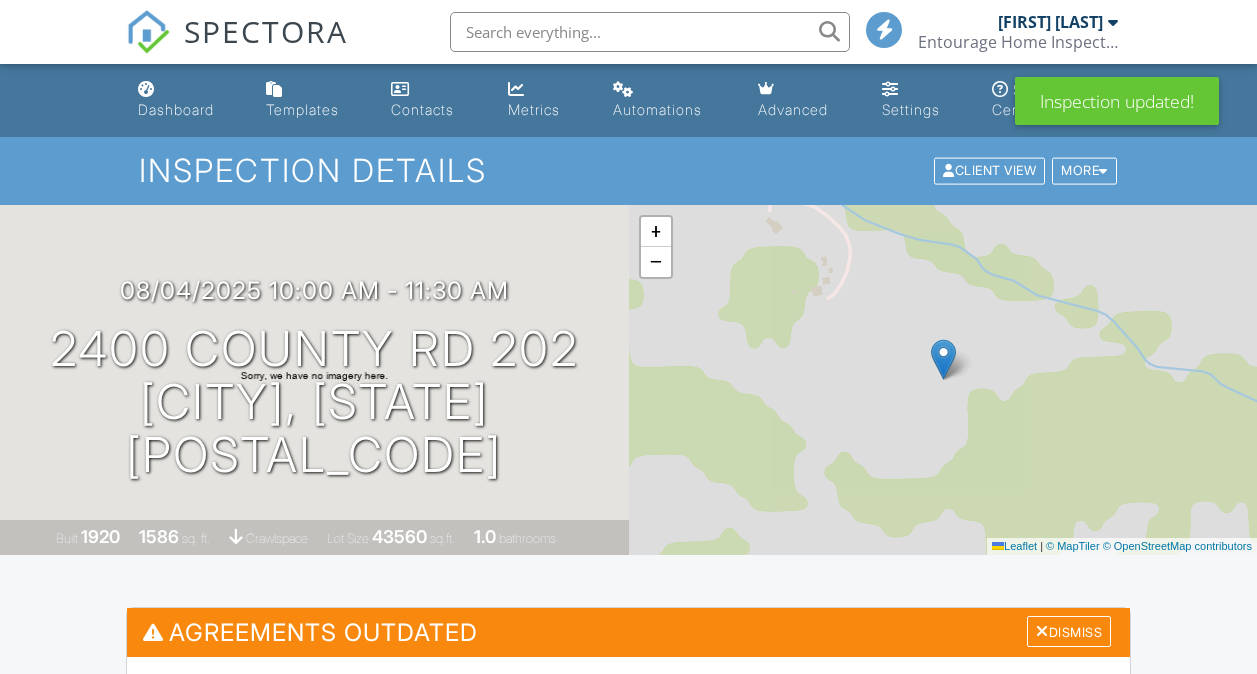 scroll, scrollTop: 0, scrollLeft: 0, axis: both 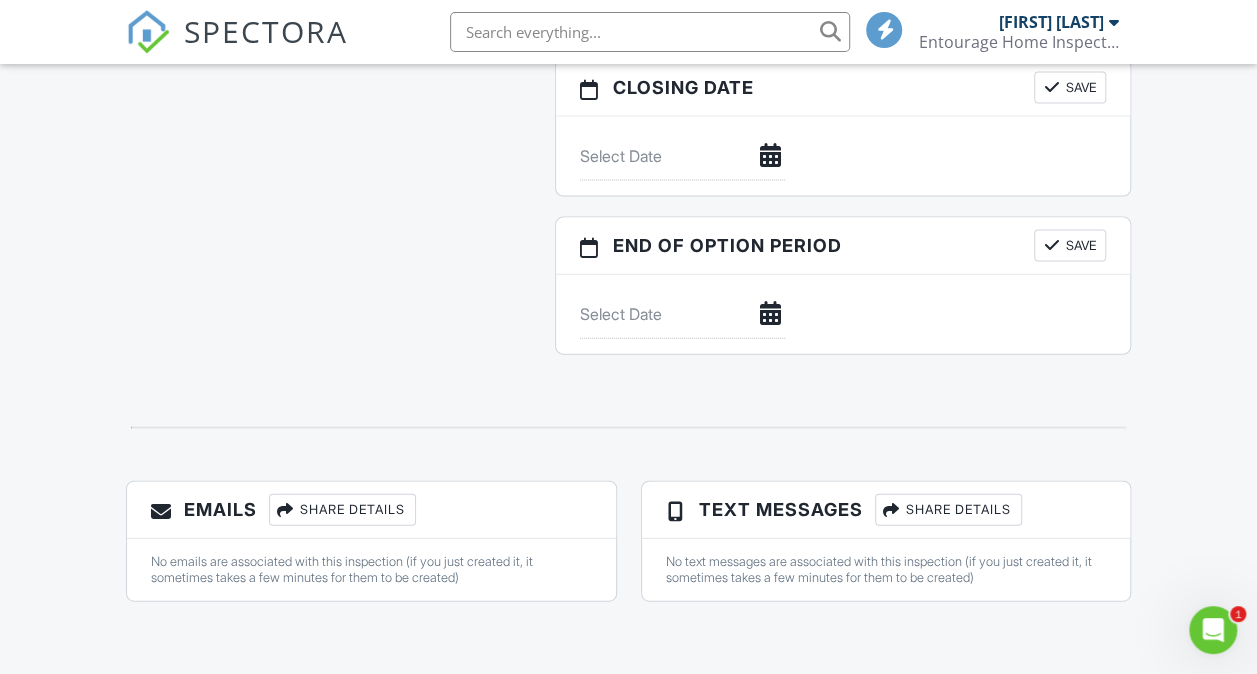 click on "Share Details" at bounding box center (342, 510) 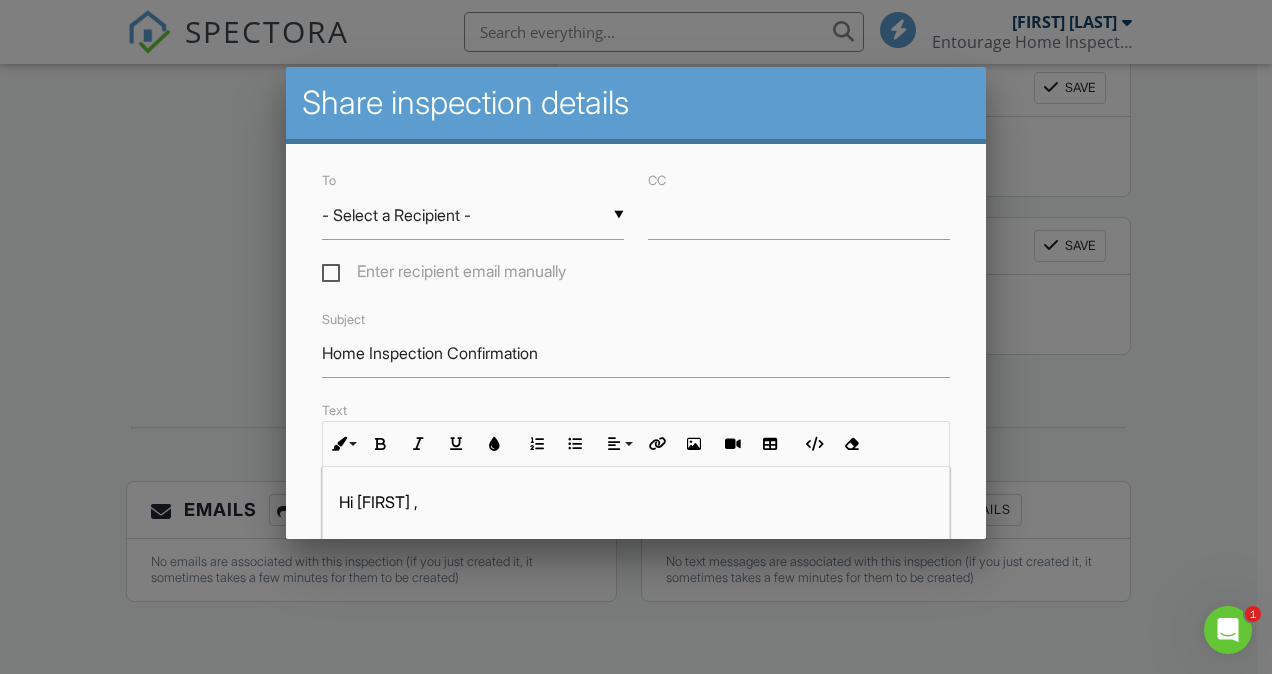 click on "Hi [FIRST] ," at bounding box center [636, 502] 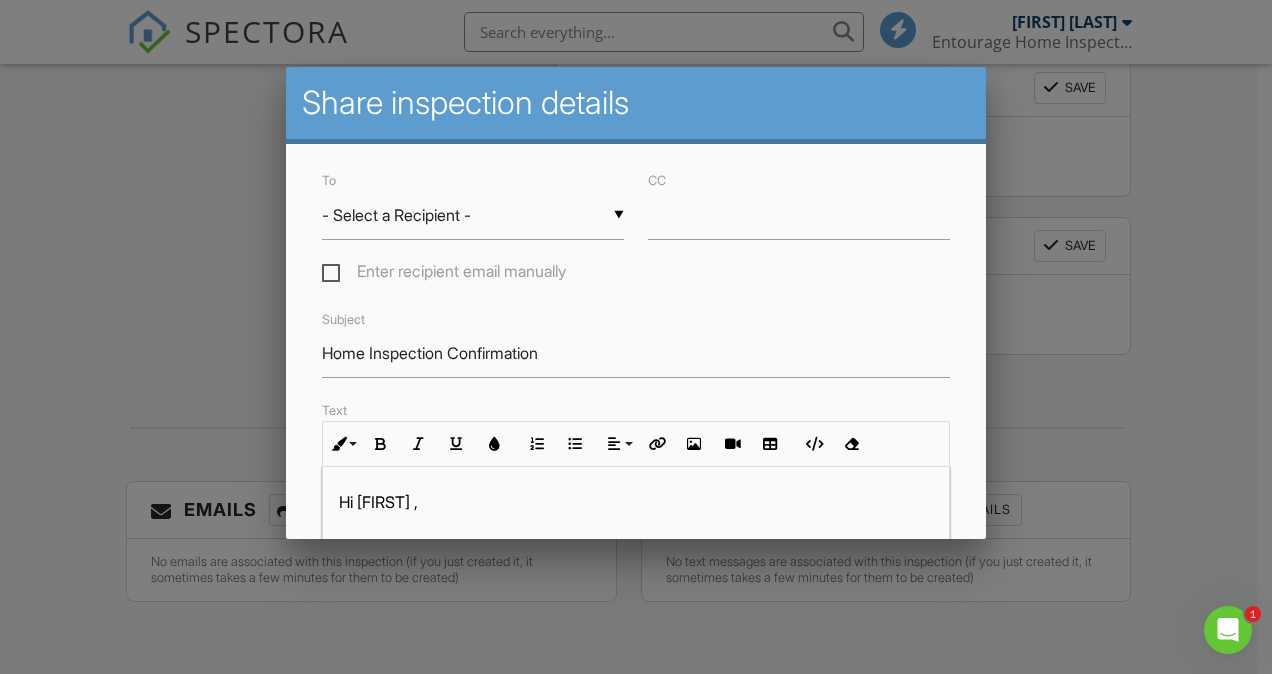 click at bounding box center [636, 532] 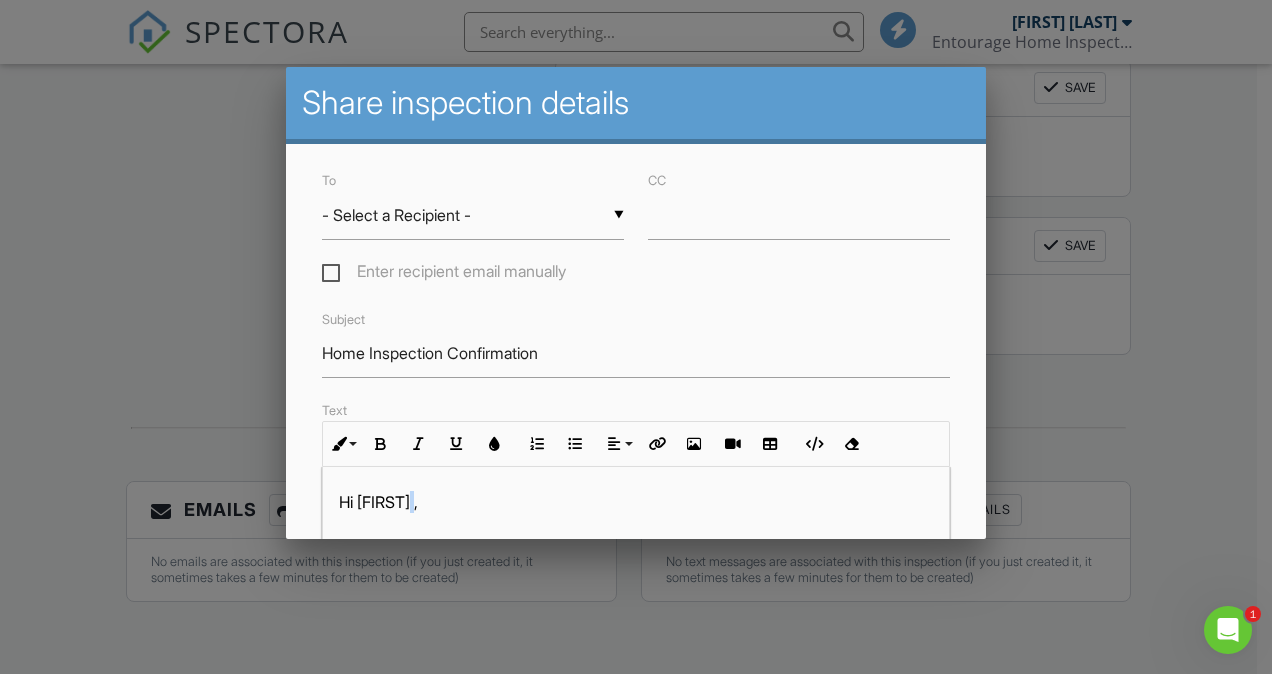 click on "Hi [FIRSTNAME] ," at bounding box center (636, 502) 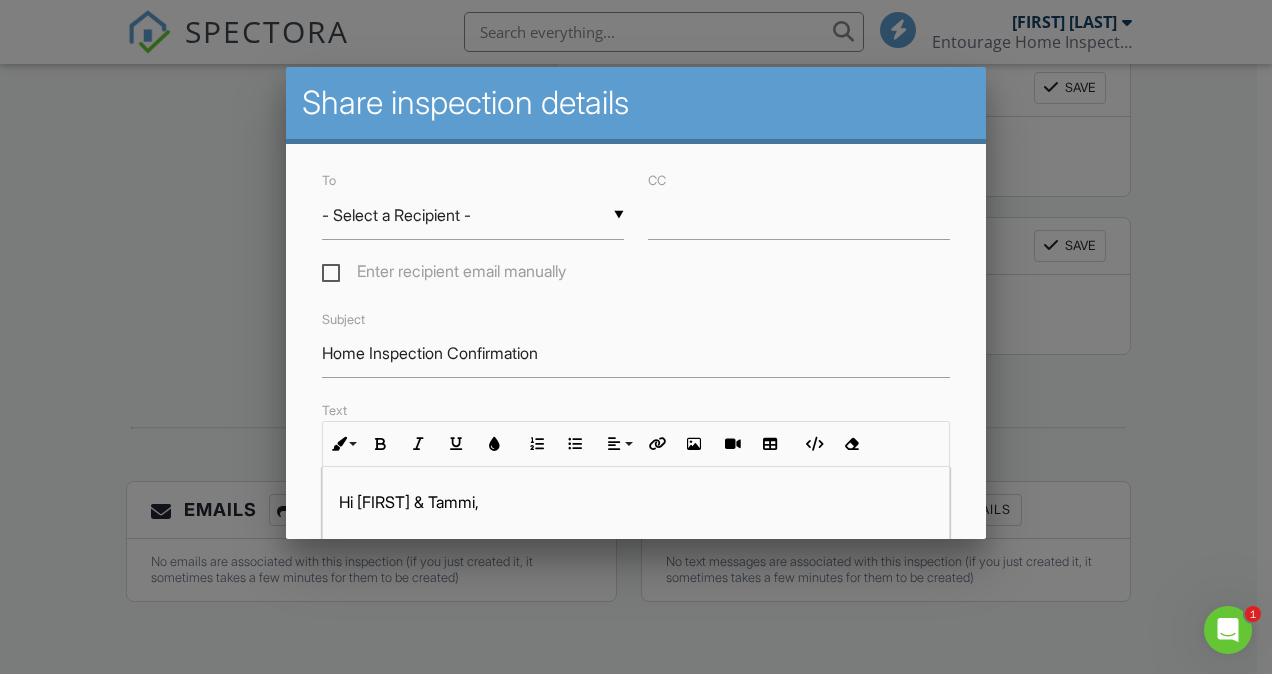 click on "Hi Robert & Tammie," at bounding box center [636, 502] 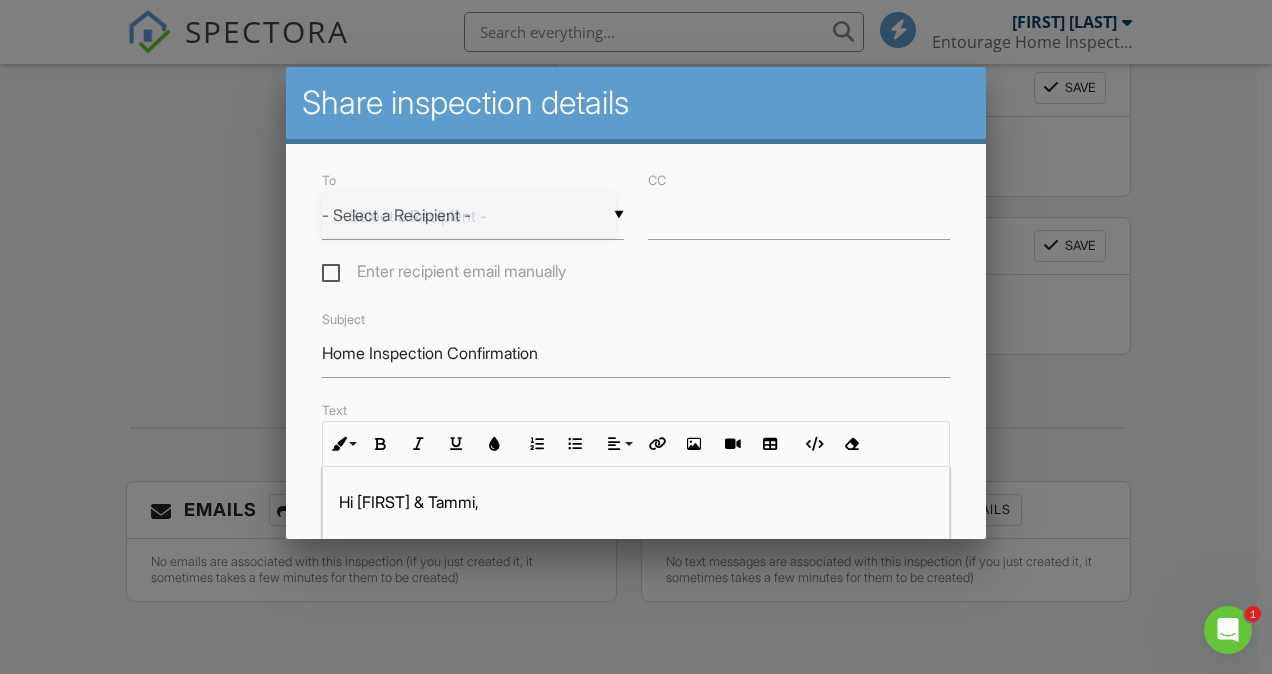 click on "▼ - Select a Recipient - - Select a Recipient - Robert Berry (Client) - Select a Recipient - Robert Berry (Client)" at bounding box center [473, 215] 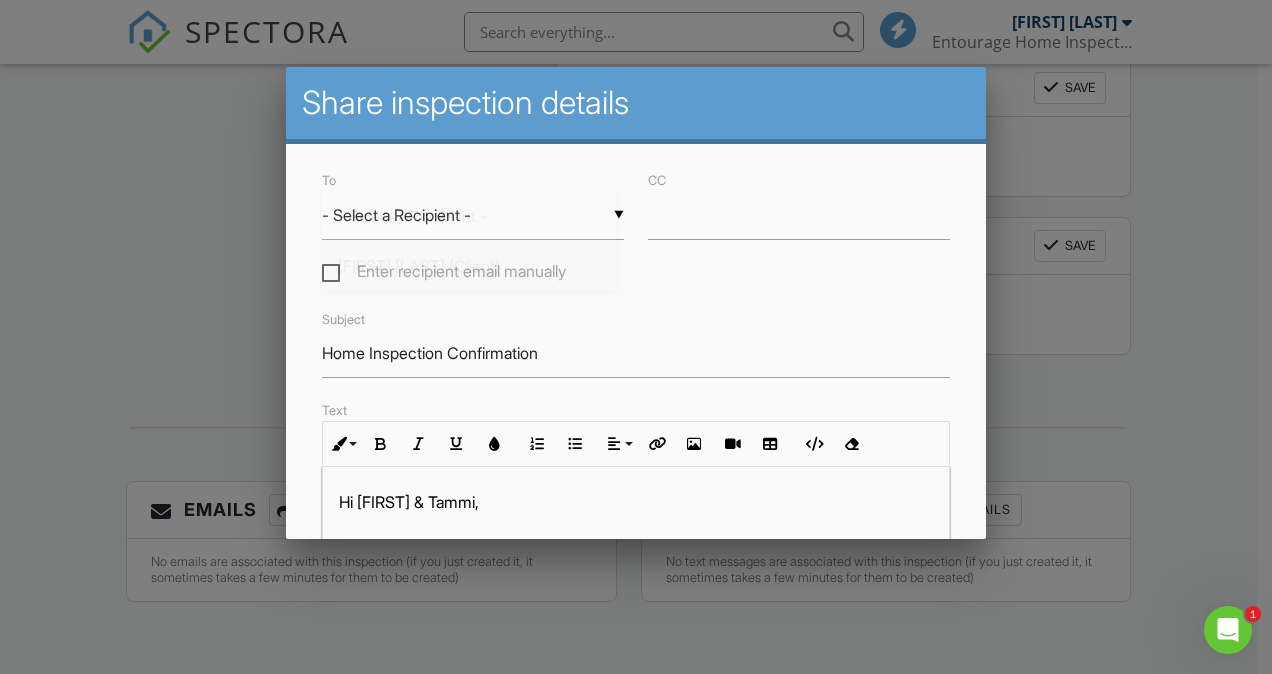click on "[FIRSTNAME] [LASTNAME] (Client)" at bounding box center [469, 266] 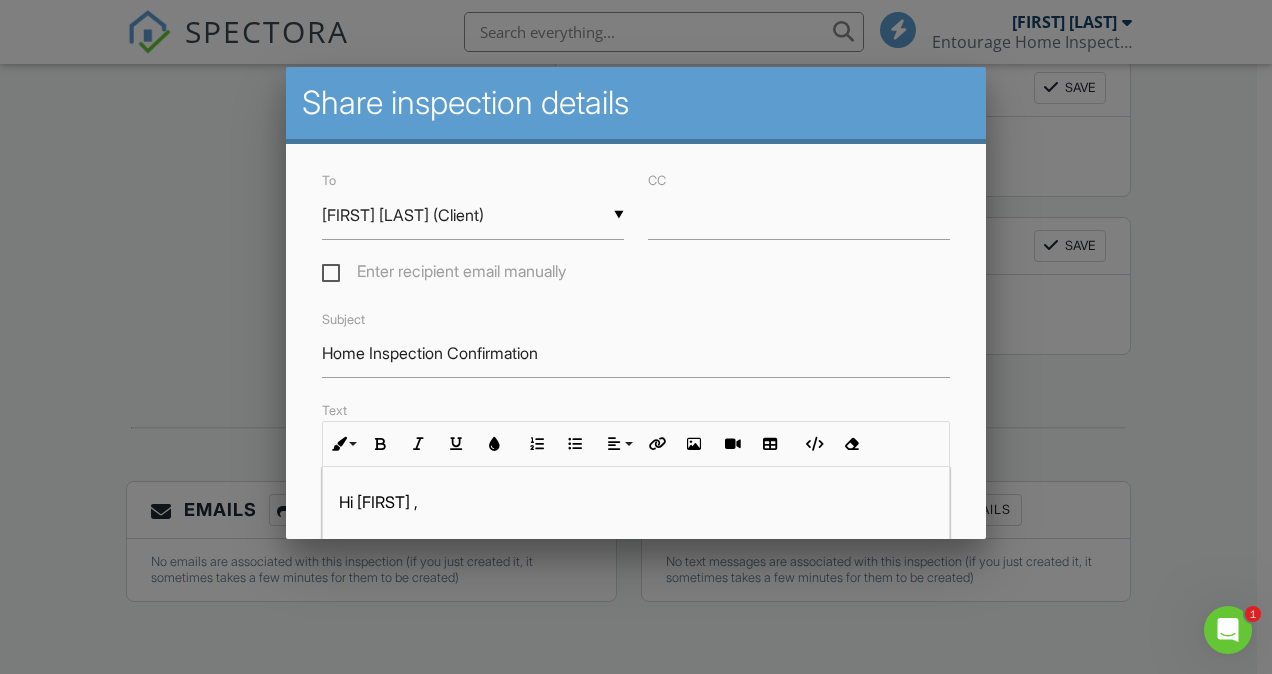 click on "Hi [FIRSTNAME] ," at bounding box center [636, 502] 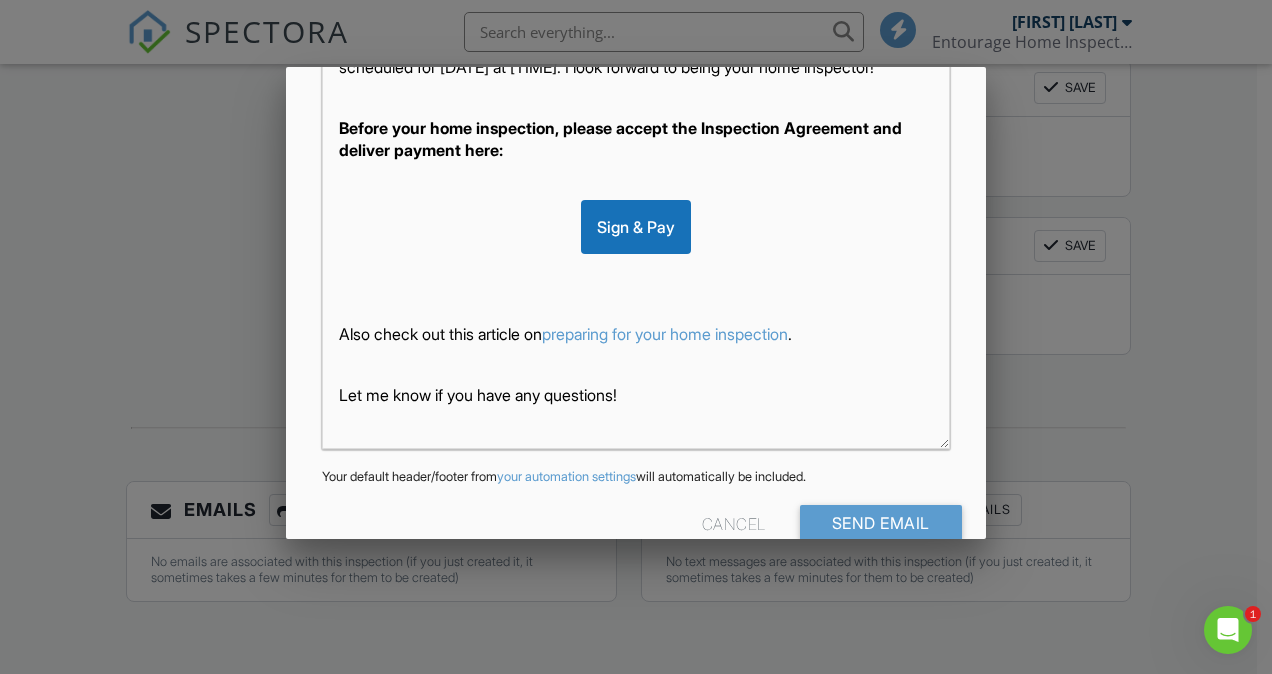 scroll, scrollTop: 556, scrollLeft: 0, axis: vertical 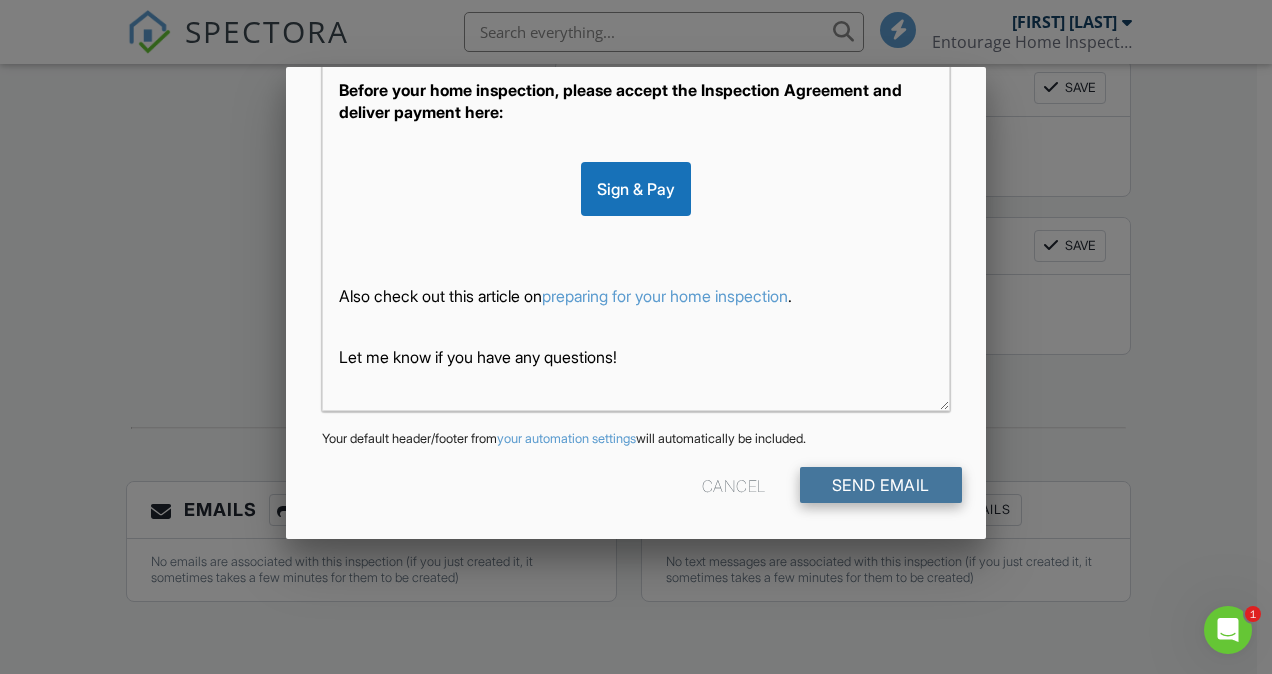 click on "Send Email" at bounding box center (881, 485) 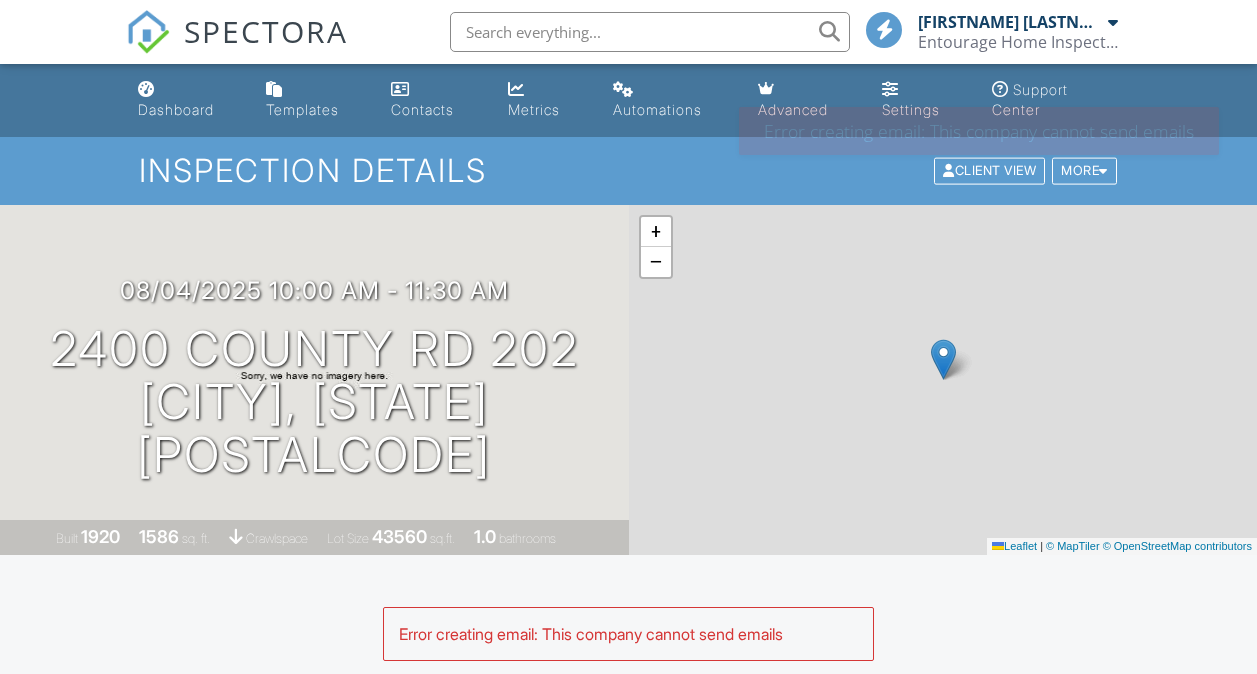 scroll, scrollTop: 0, scrollLeft: 0, axis: both 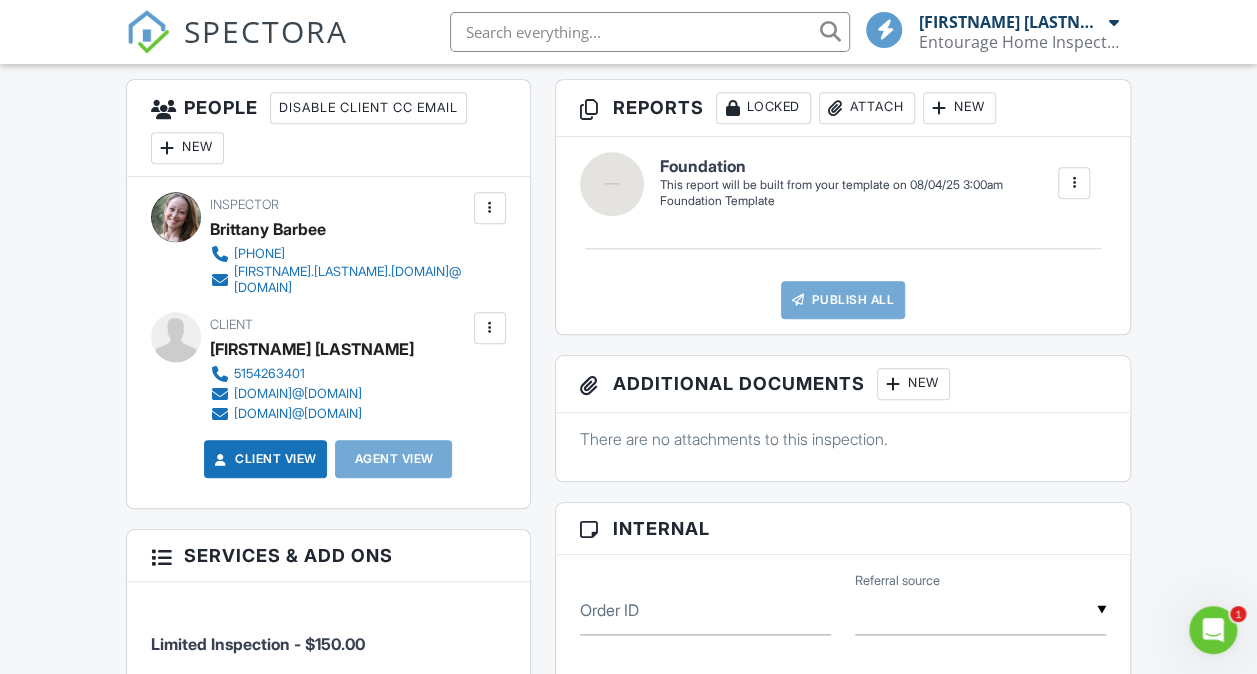 click on "Reports
Locked
Attach
New
Foundation
Foundation Template
Edit
View
Foundation
Foundation Template
This report will be built from your template on [DATE] [TIME]
Quick Publish
Copy
Build Now
Delete
Publish All
Publish report?
This will make this report available to your client and/or agent. It will not send out a notification.
To send an email, use 'Publish All' below or jump into the report and use the 'Publish' button there.
Cancel
Publish
Share archived report
To
Subject
Inspection Report For [NUMBER] [STREET], [CITY], [STATE] [POSTALCODE]
Text
Inline Style XLarge Large Normal Small Light Small/Light Bold Italic Underline Colors Ordered List Unordered List Align Align Left Align Center Align Right Align Justify Insert Link Insert Image Insert Video Insert Table Code View Report Link" at bounding box center [843, 899] 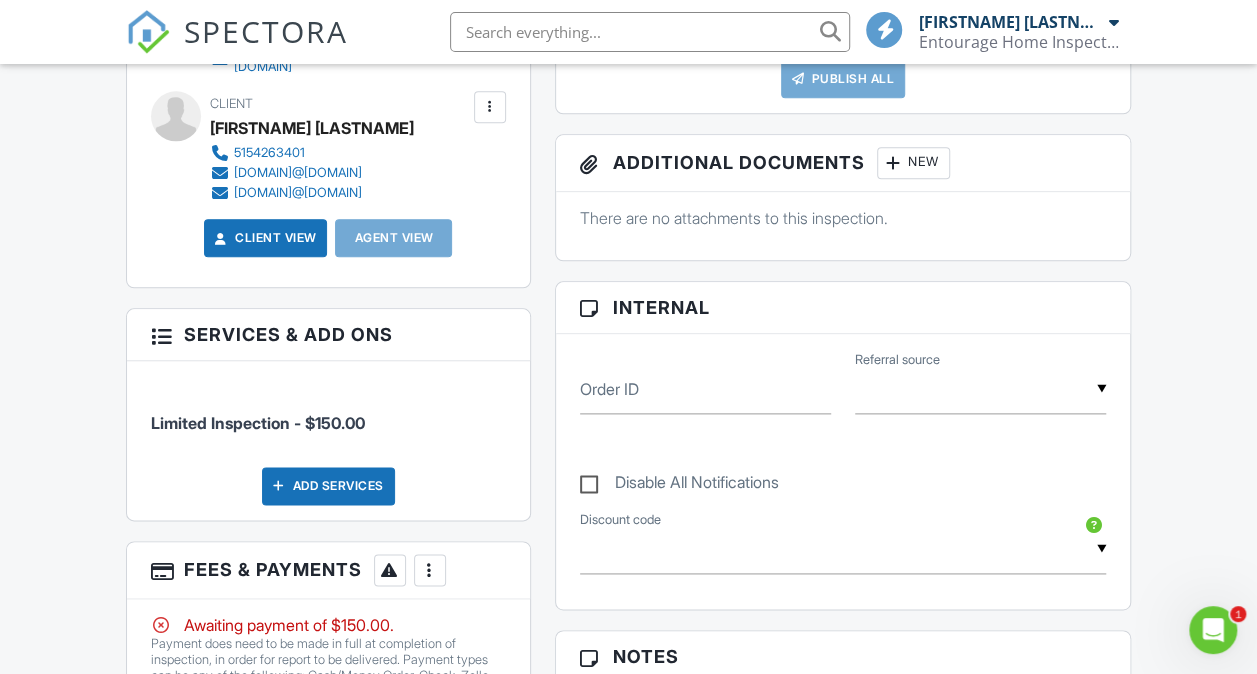 scroll, scrollTop: 1070, scrollLeft: 0, axis: vertical 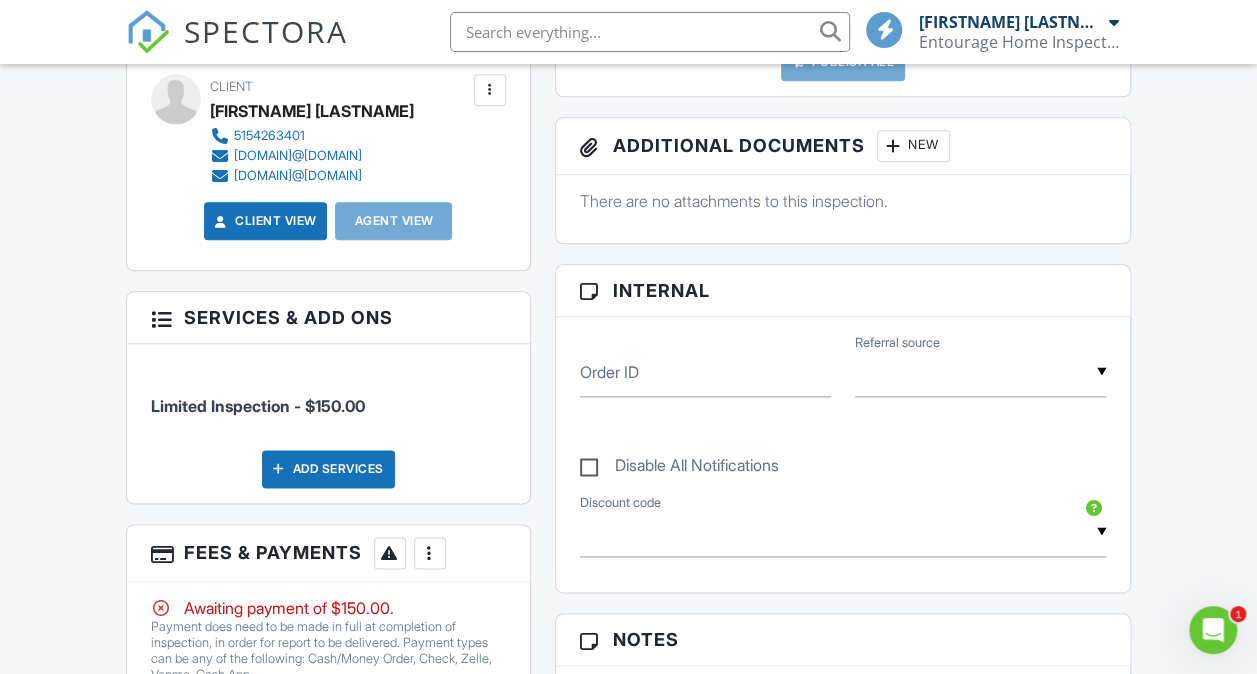 click on "Limited Inspection - $150.00" at bounding box center (258, 406) 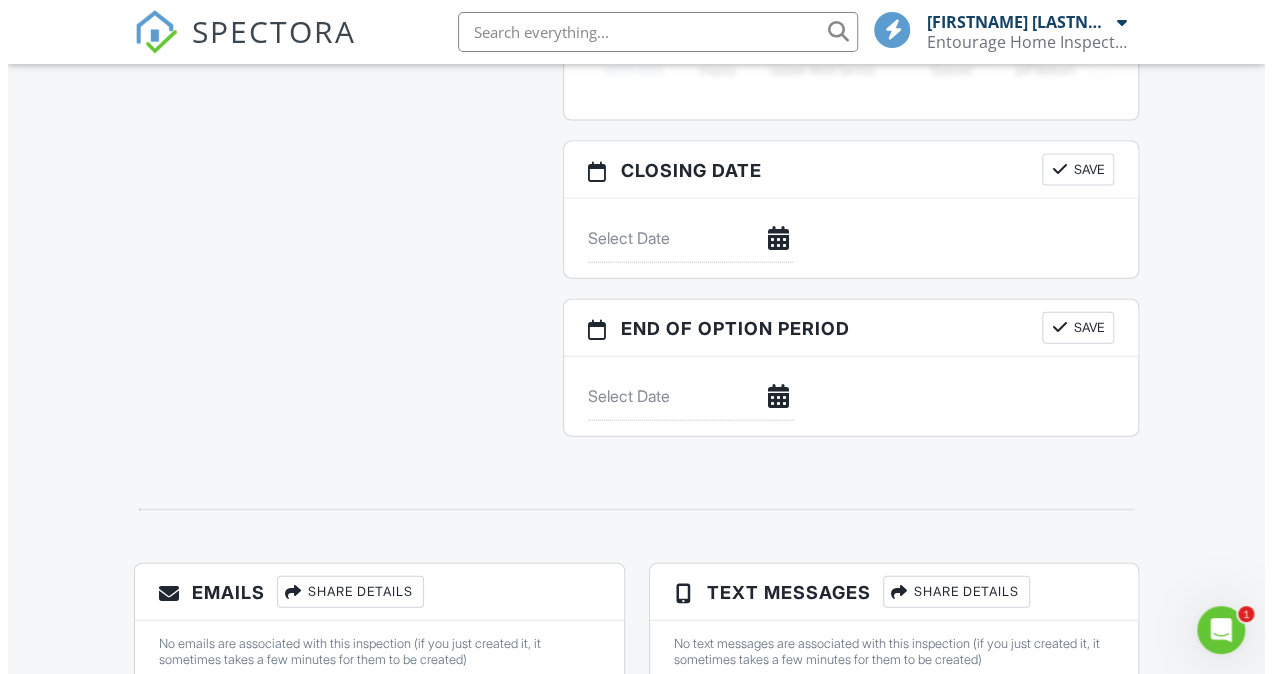 scroll, scrollTop: 2186, scrollLeft: 0, axis: vertical 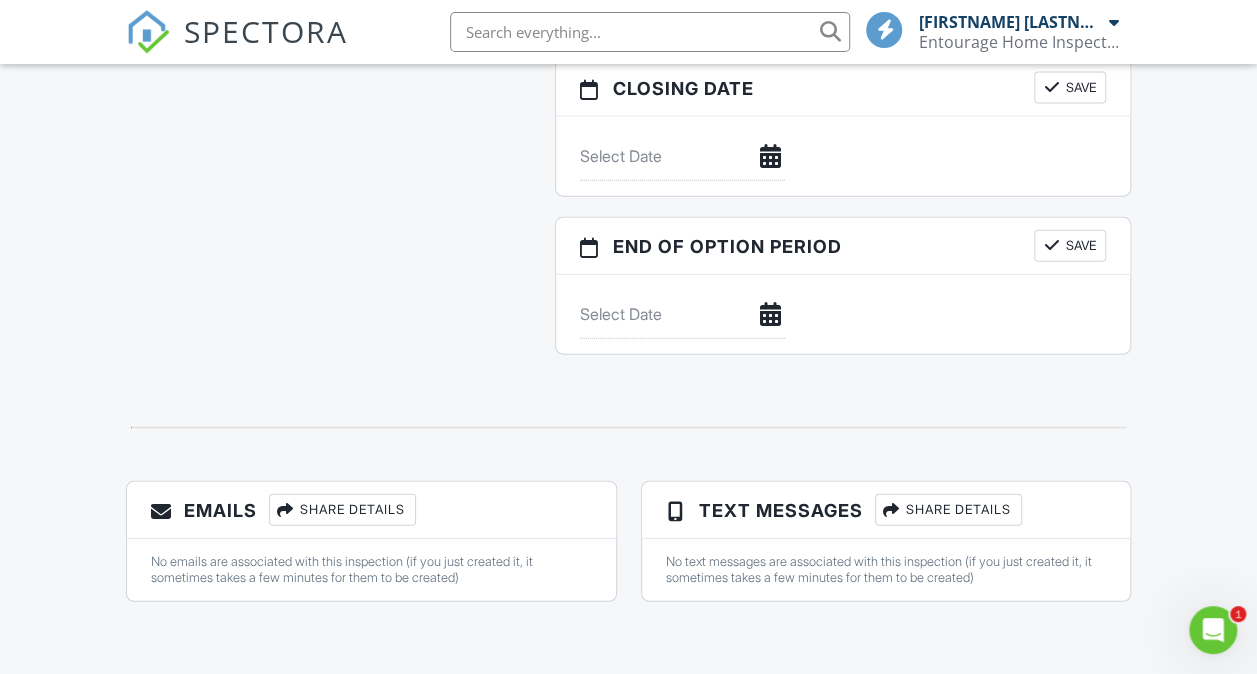 click on "Share Details" at bounding box center [342, 510] 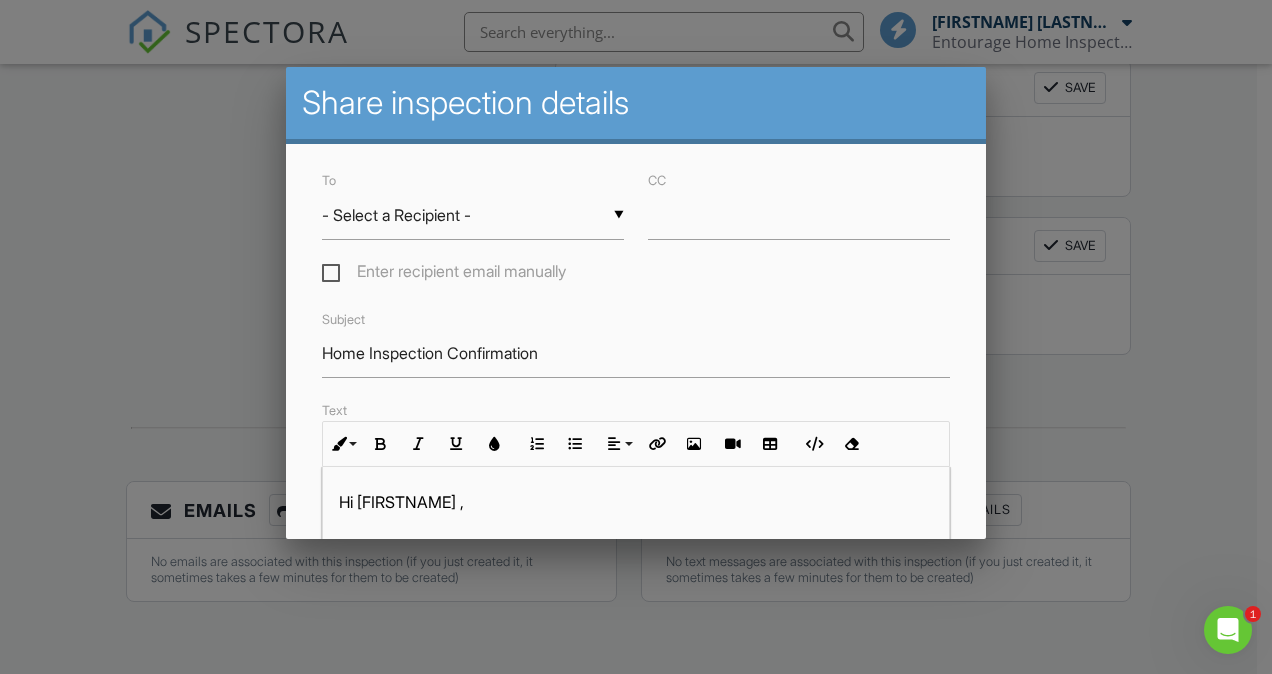 click at bounding box center [636, 321] 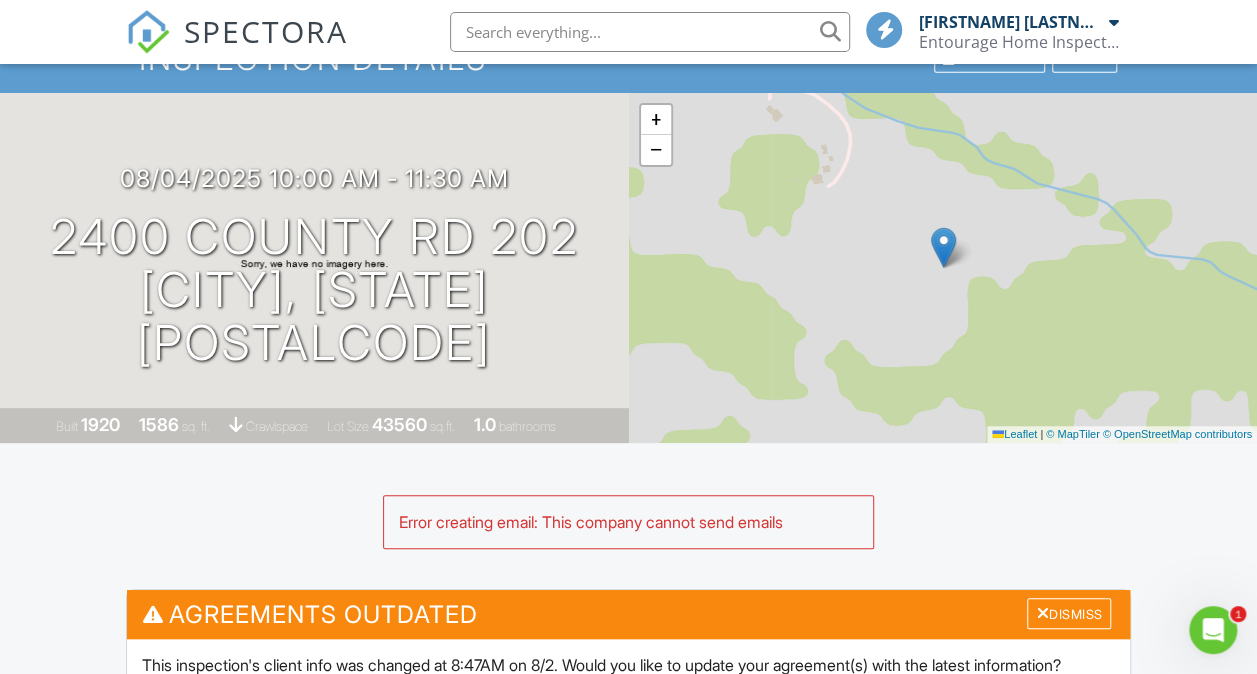 scroll, scrollTop: 0, scrollLeft: 0, axis: both 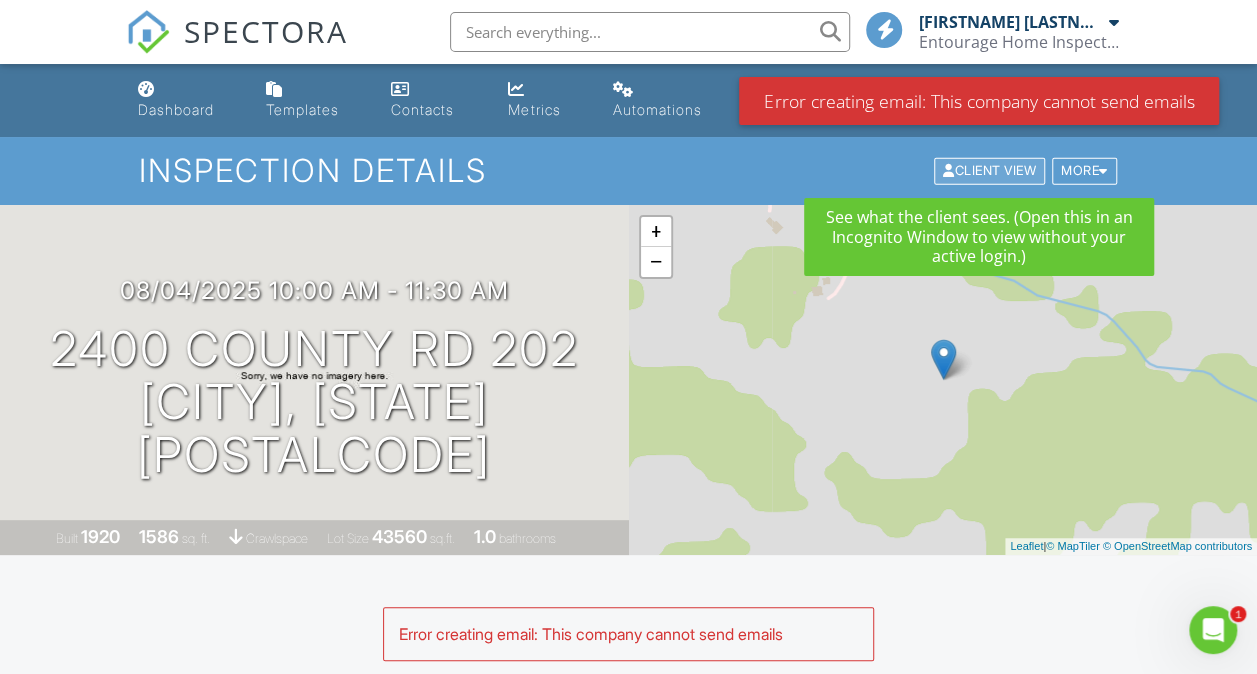 click on "Client View" at bounding box center (989, 171) 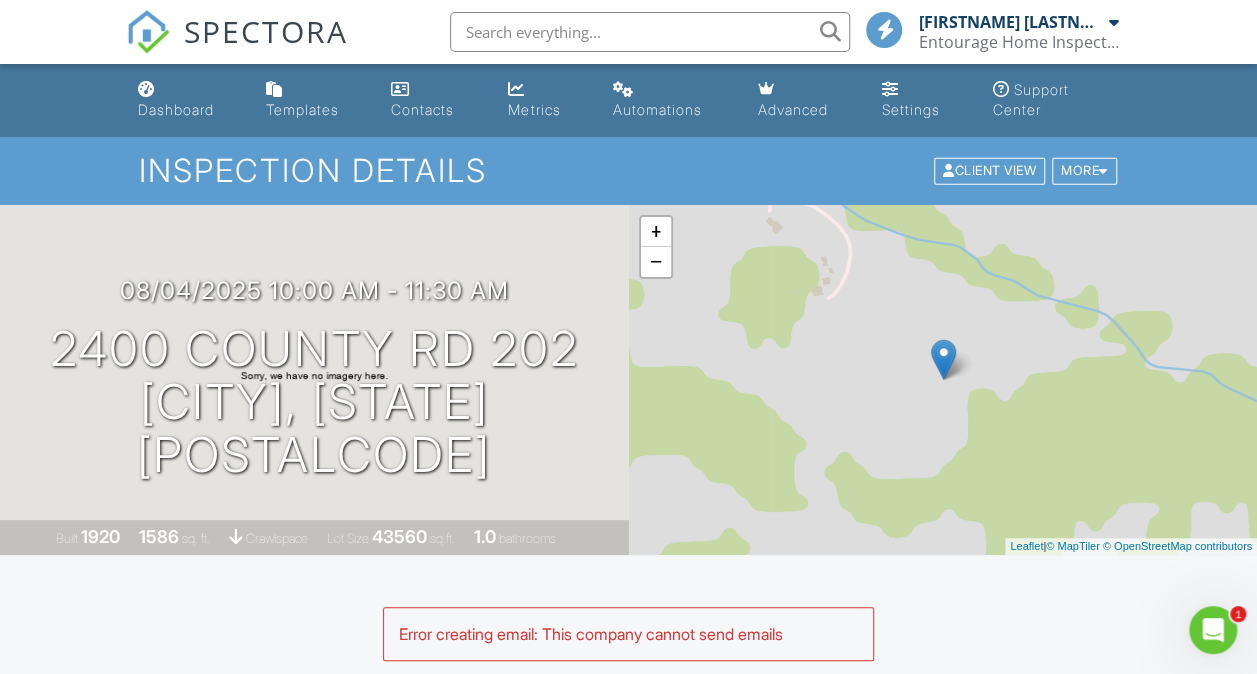 click at bounding box center [1213, 630] 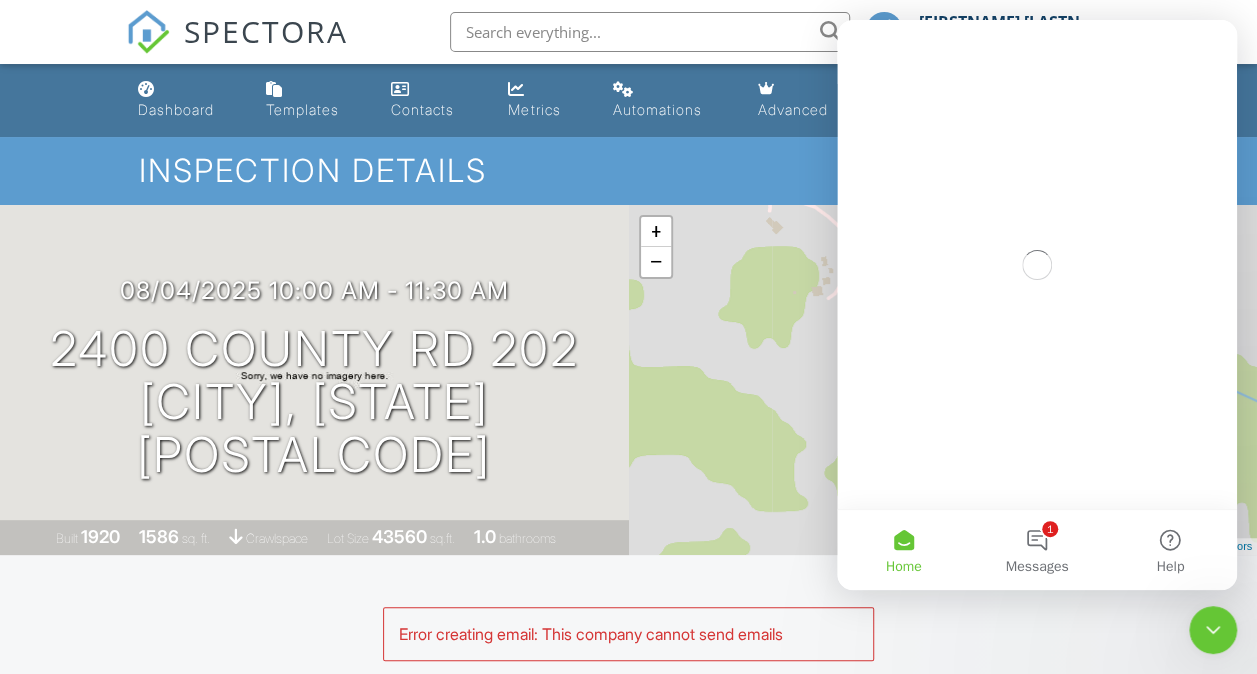 scroll, scrollTop: 0, scrollLeft: 0, axis: both 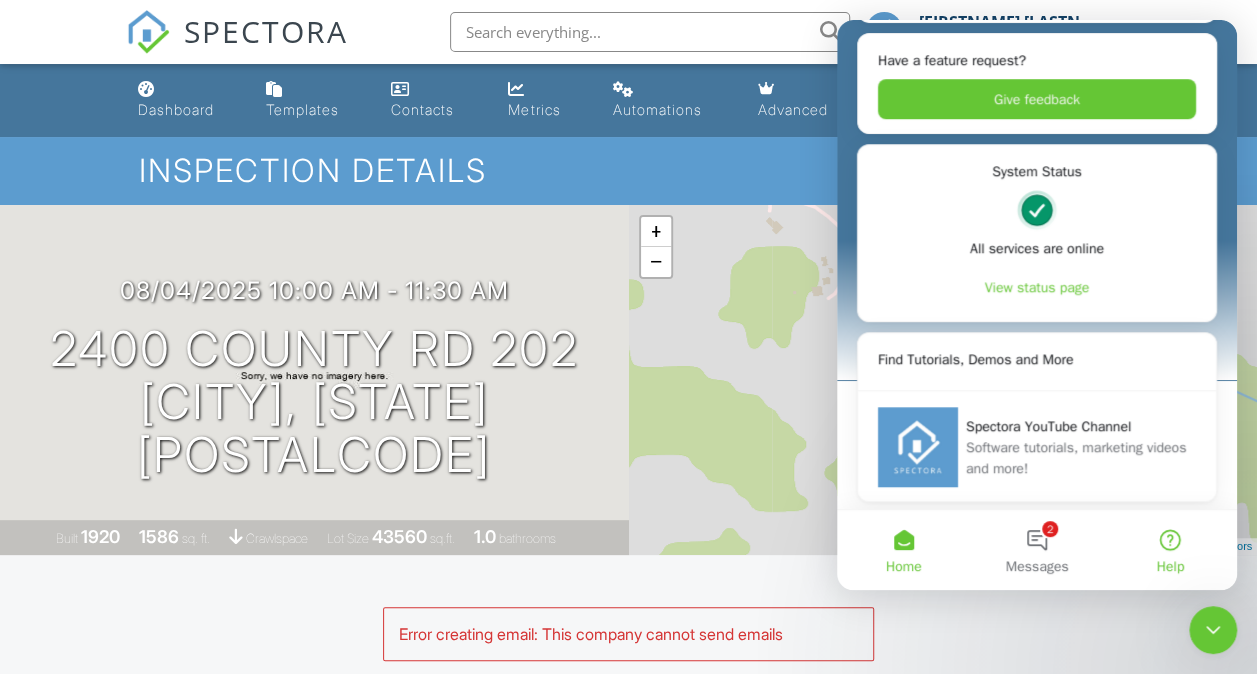 click on "Help" at bounding box center (1170, 567) 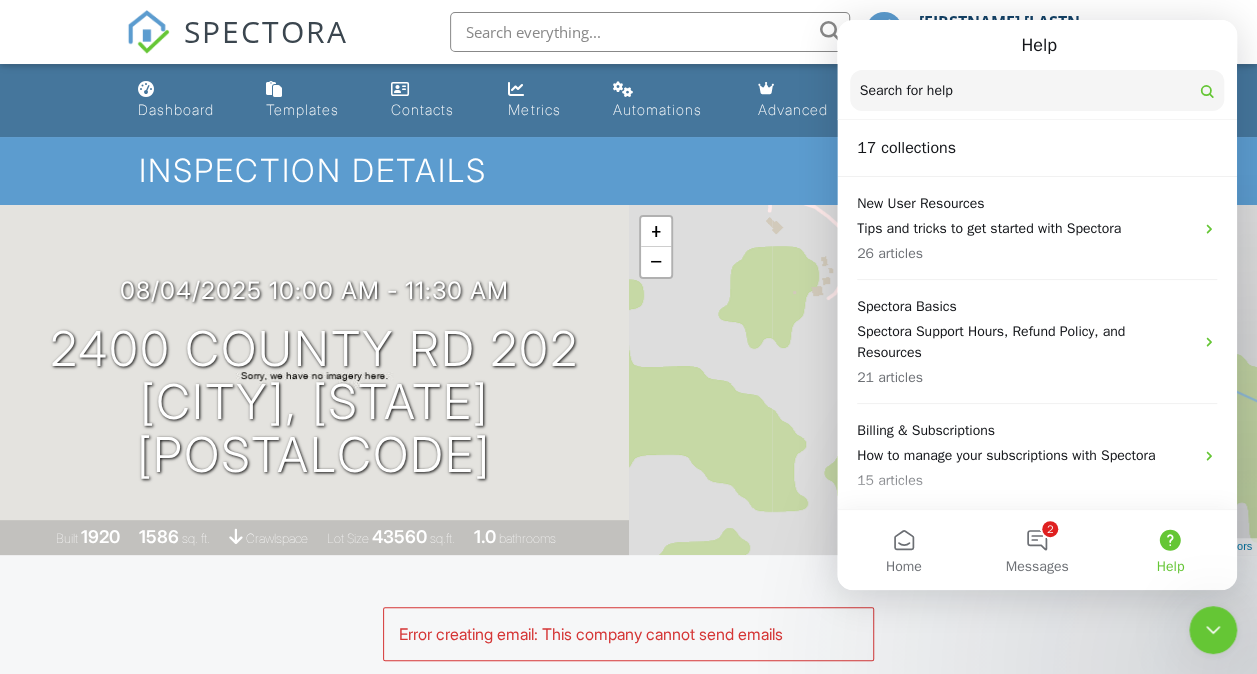 click on "2 Messages" at bounding box center [1036, 550] 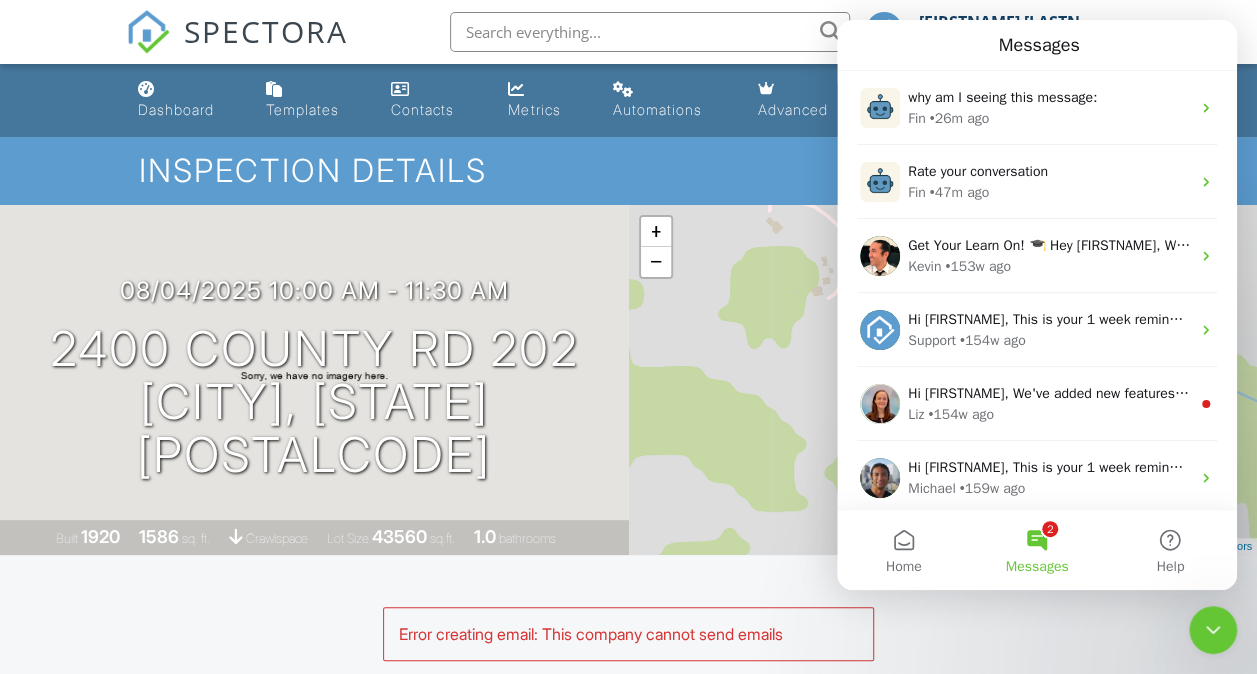 click on "Messages" at bounding box center [1037, 567] 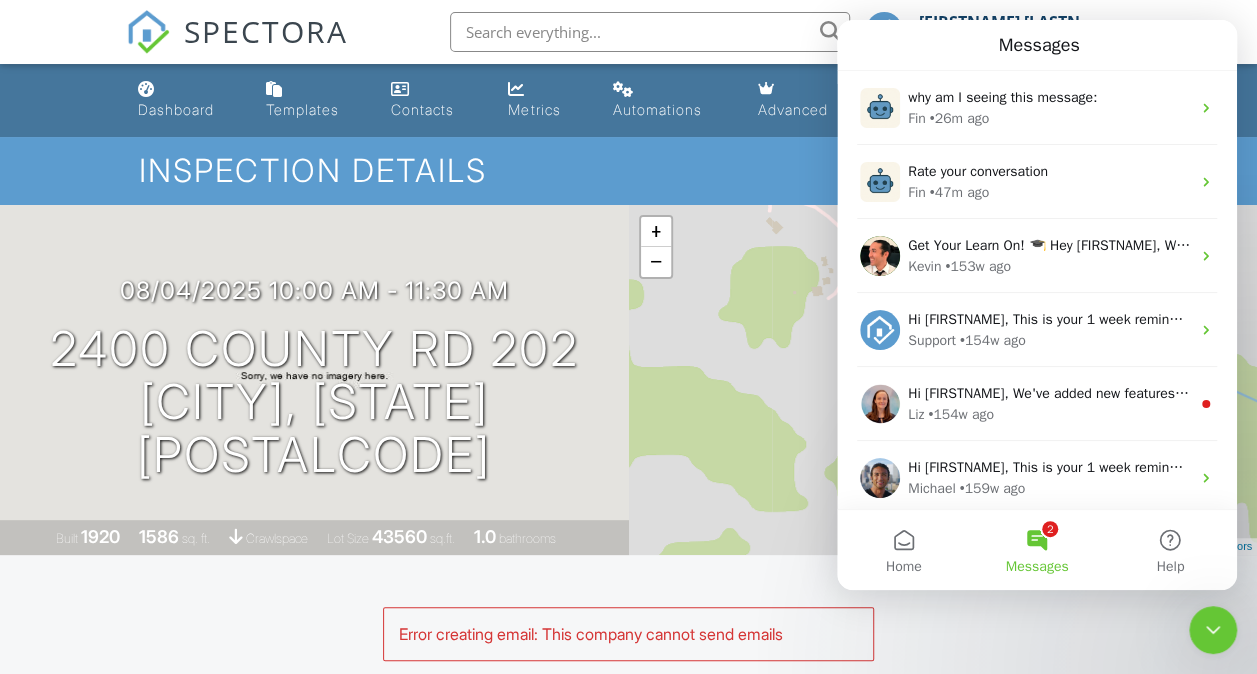 scroll, scrollTop: 79, scrollLeft: 0, axis: vertical 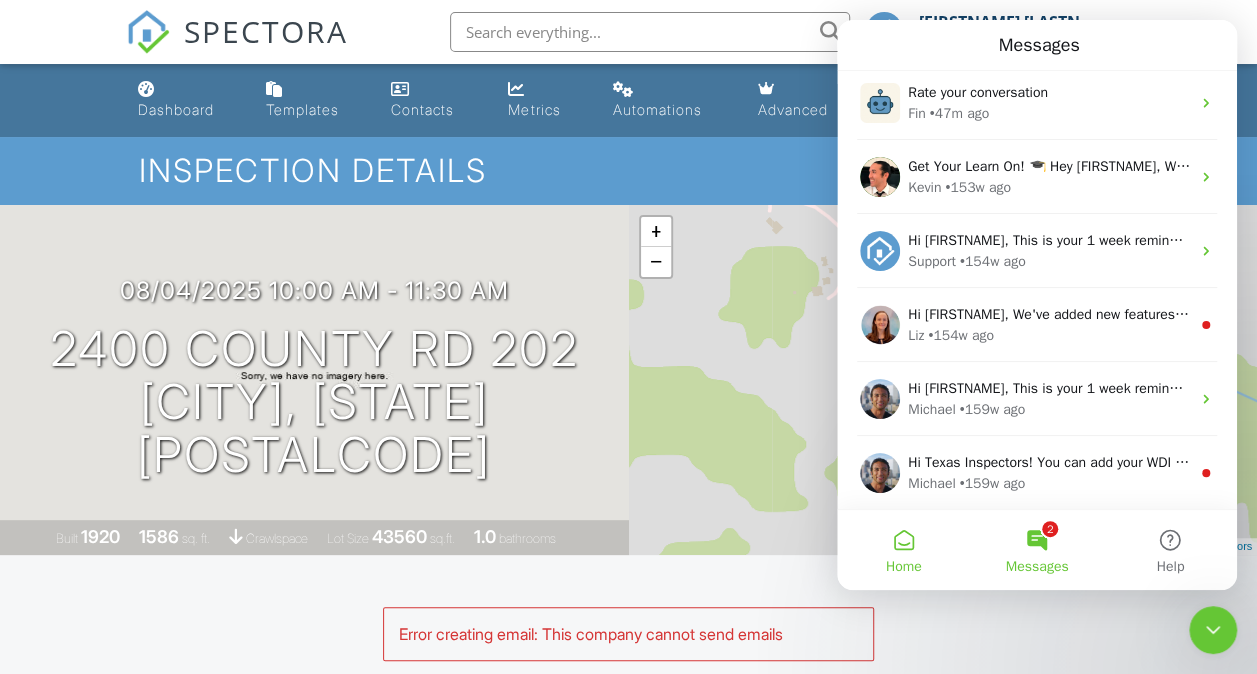 click on "Home" at bounding box center (903, 550) 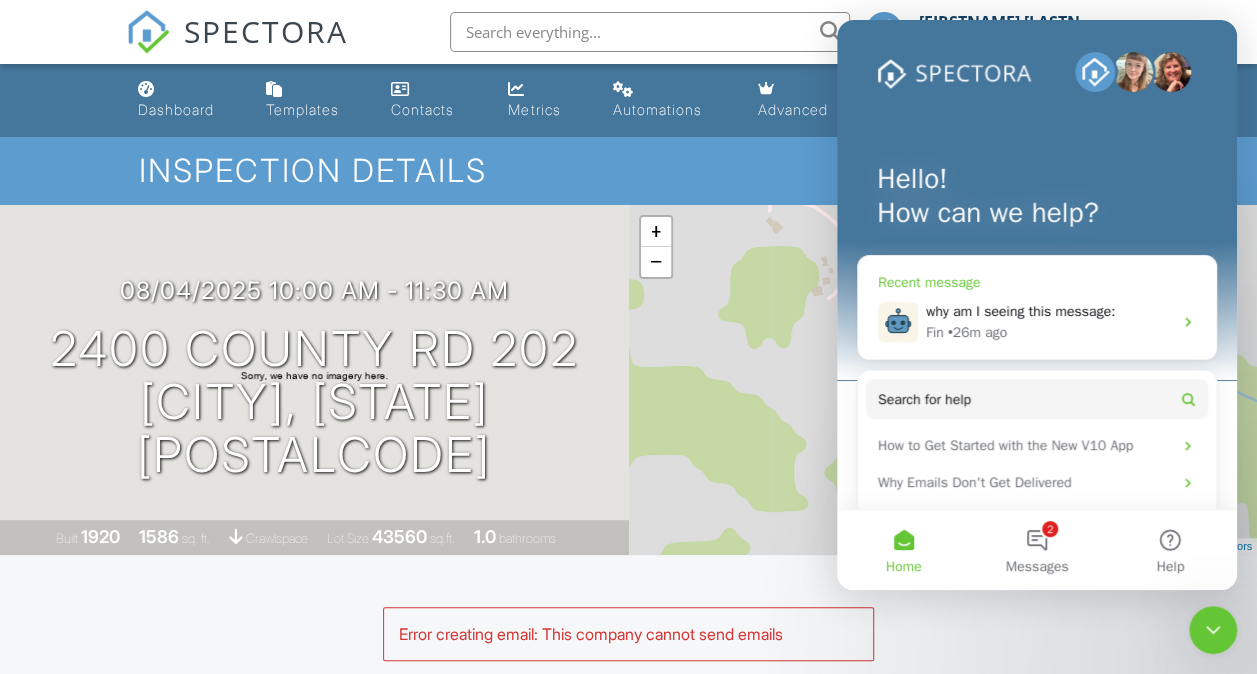 click on "why am I seeing this message: Fin •  26m ago" at bounding box center (1037, 322) 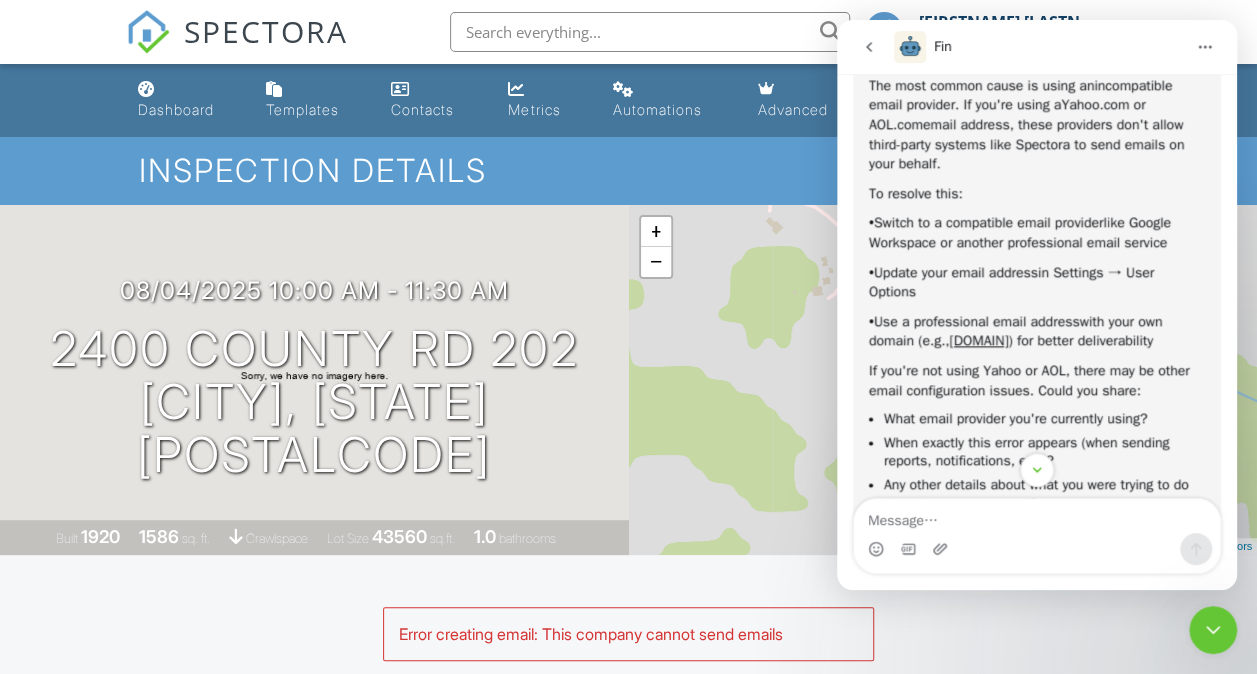 scroll, scrollTop: 1325, scrollLeft: 0, axis: vertical 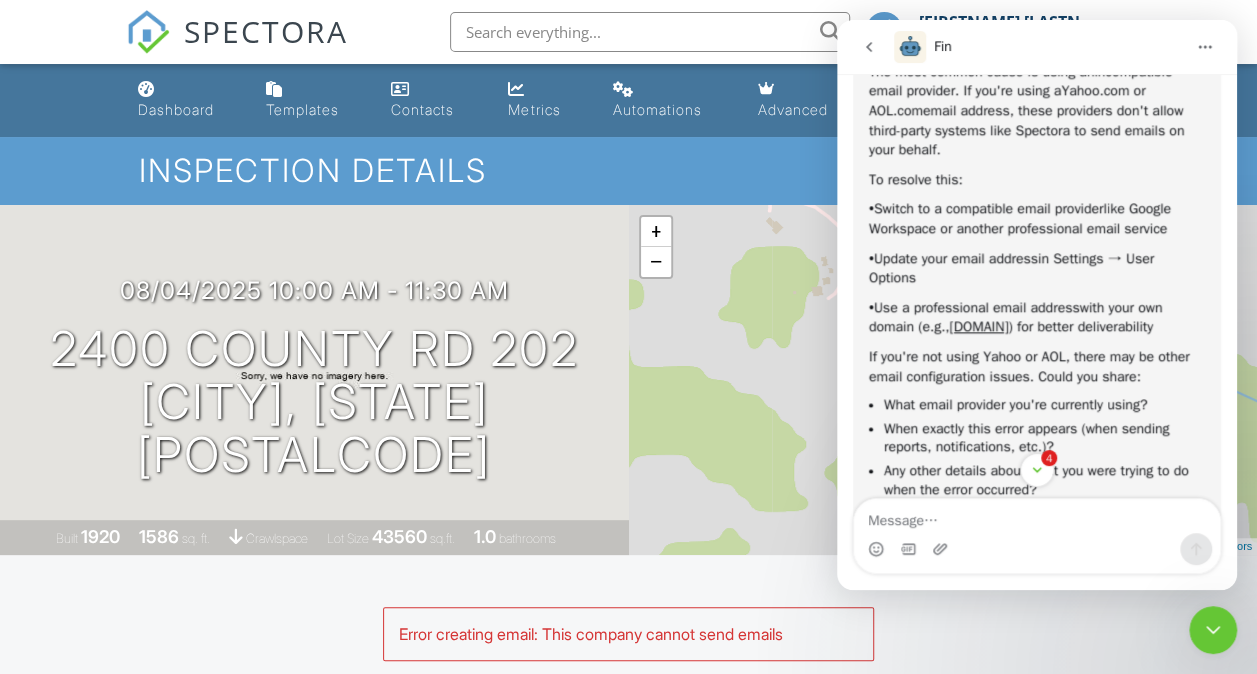 click 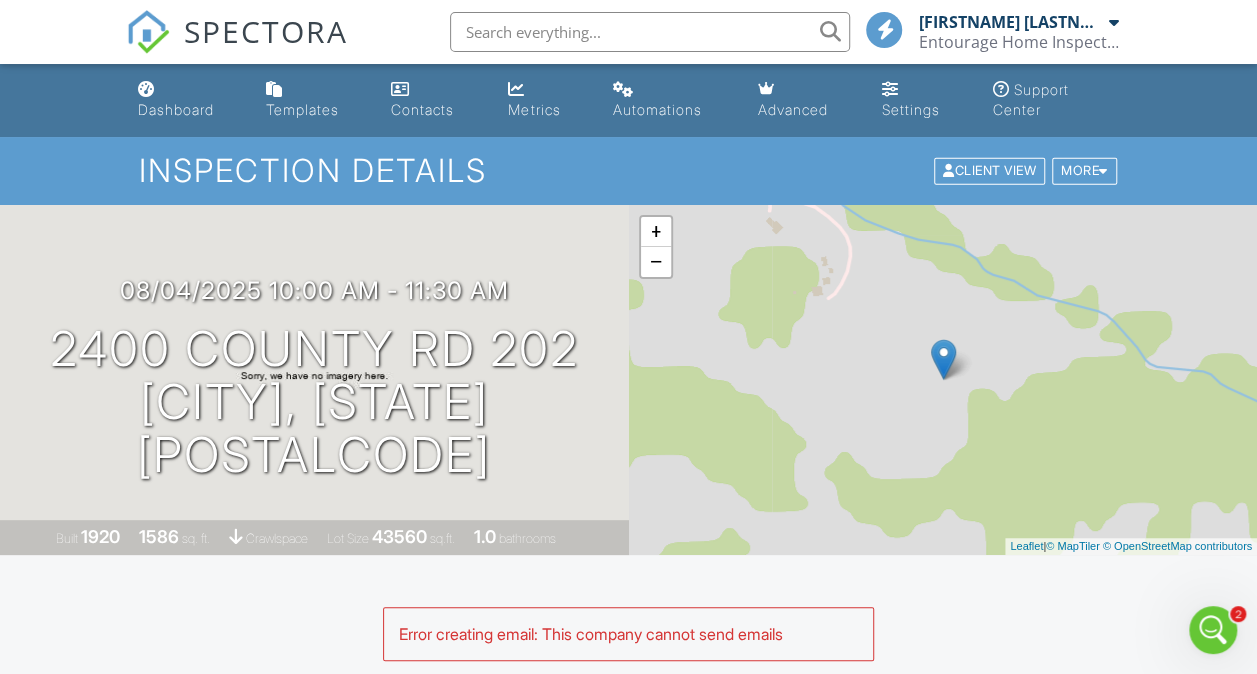 scroll, scrollTop: 0, scrollLeft: 0, axis: both 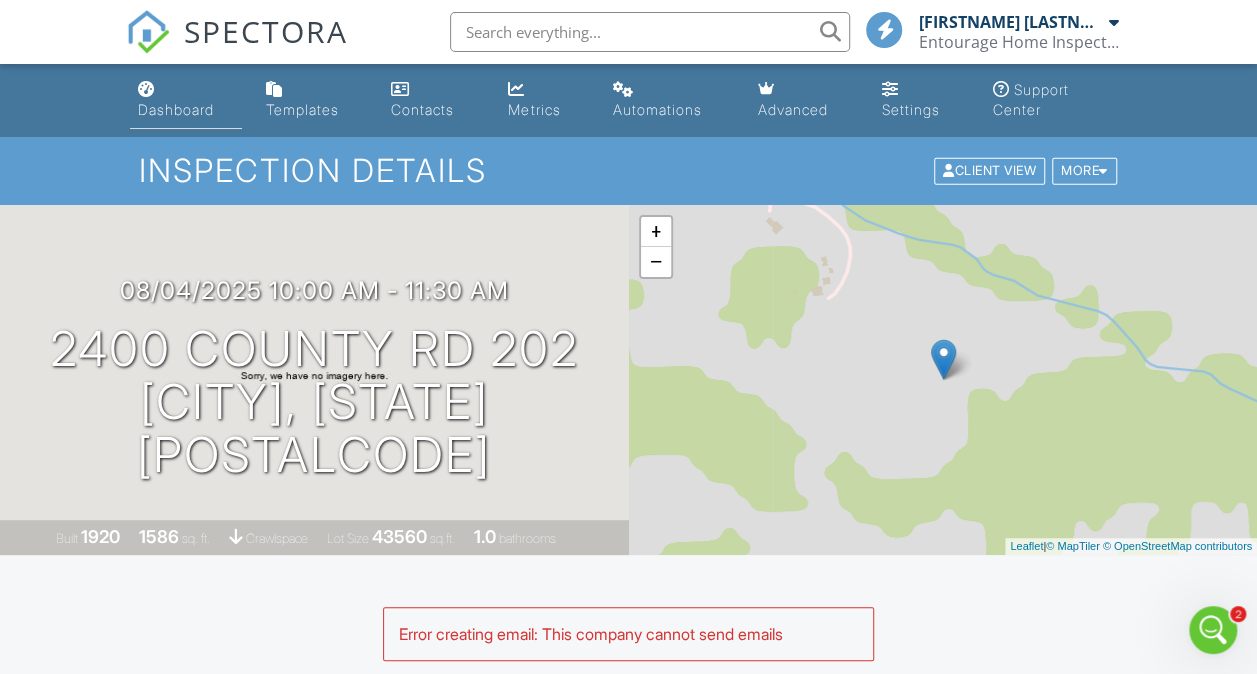 click on "Dashboard" at bounding box center (176, 109) 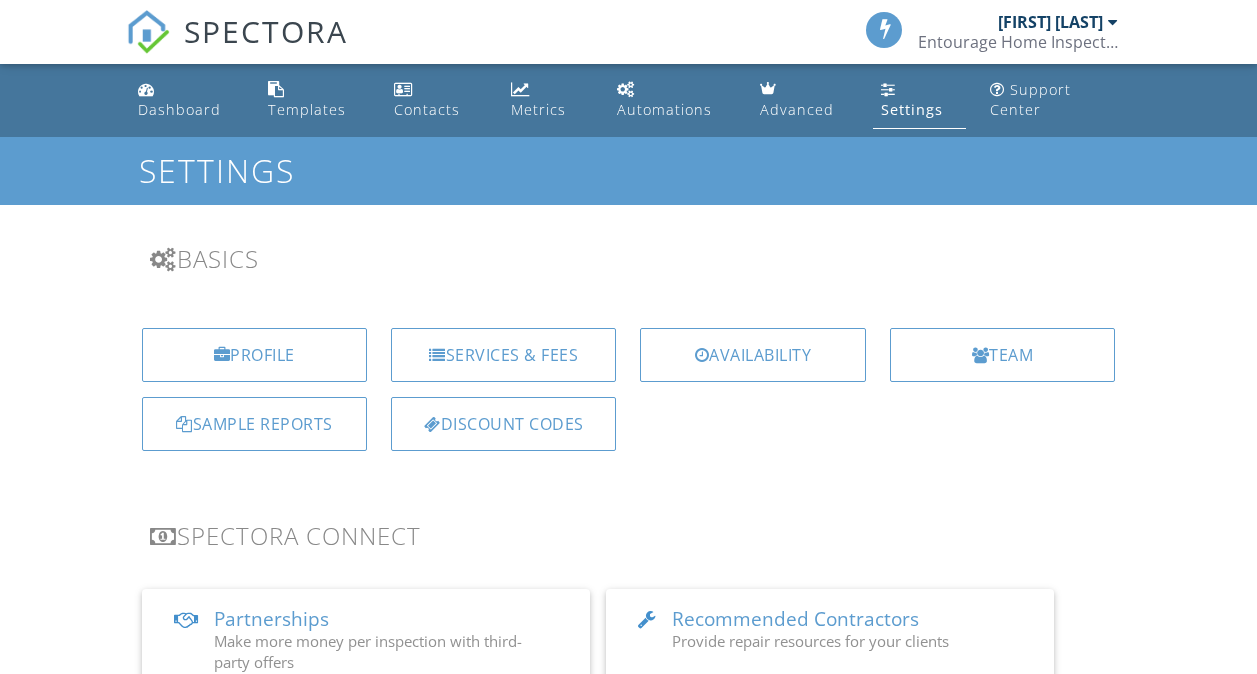 scroll, scrollTop: 0, scrollLeft: 0, axis: both 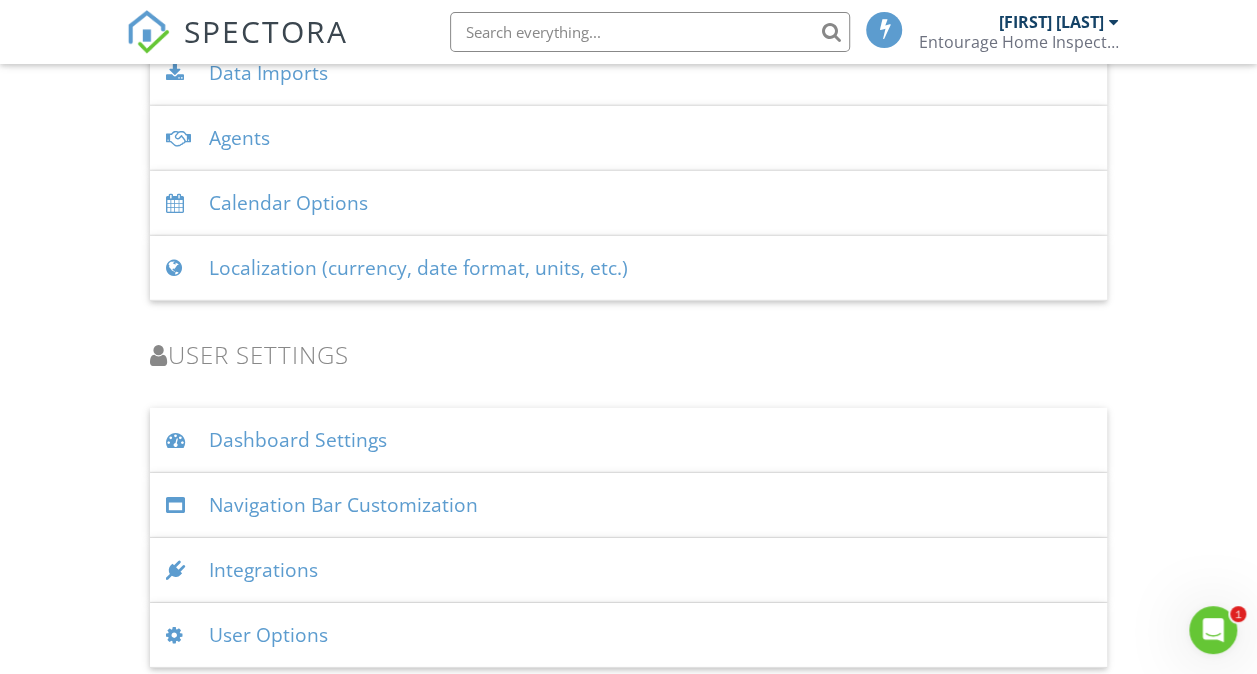 click on "User Options" at bounding box center [629, 635] 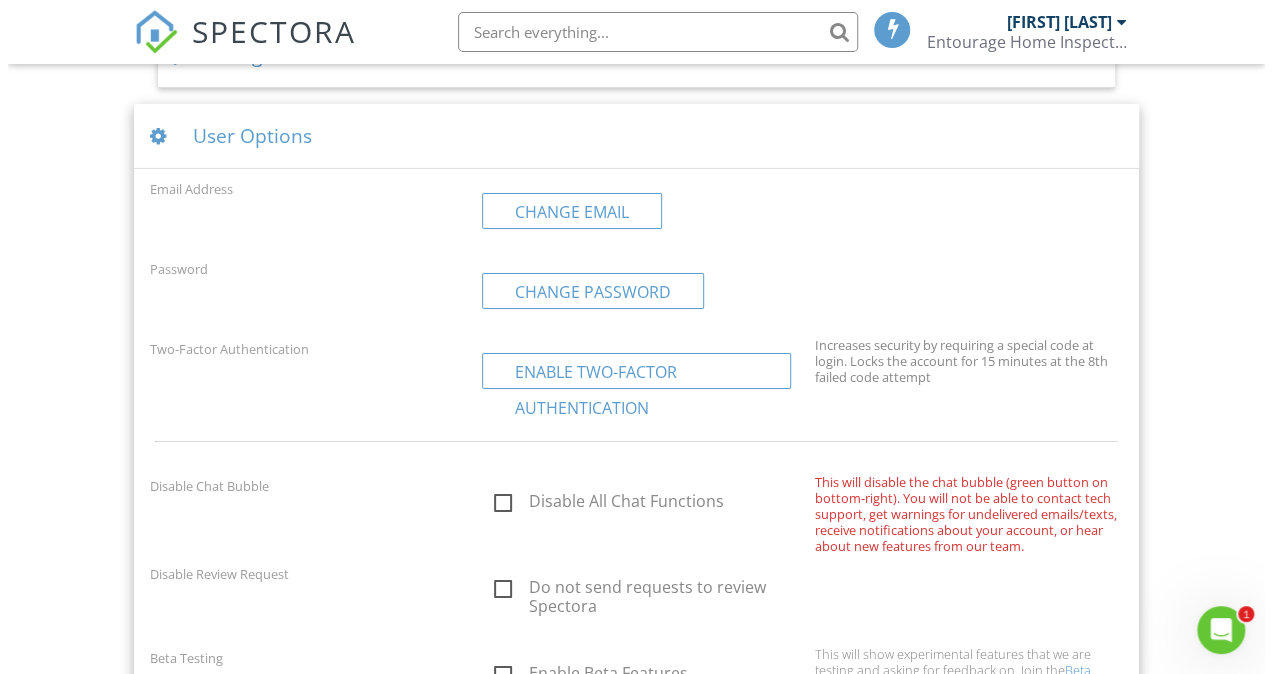 scroll, scrollTop: 3256, scrollLeft: 0, axis: vertical 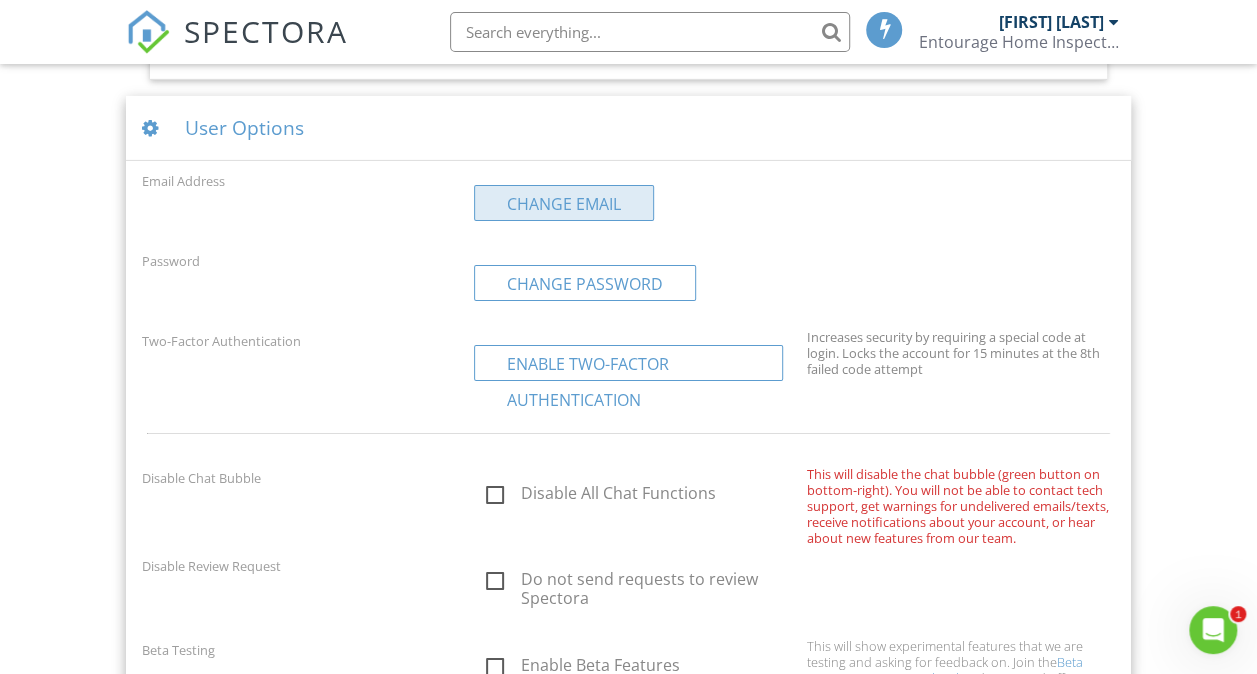 click on "Change Email" at bounding box center (564, 203) 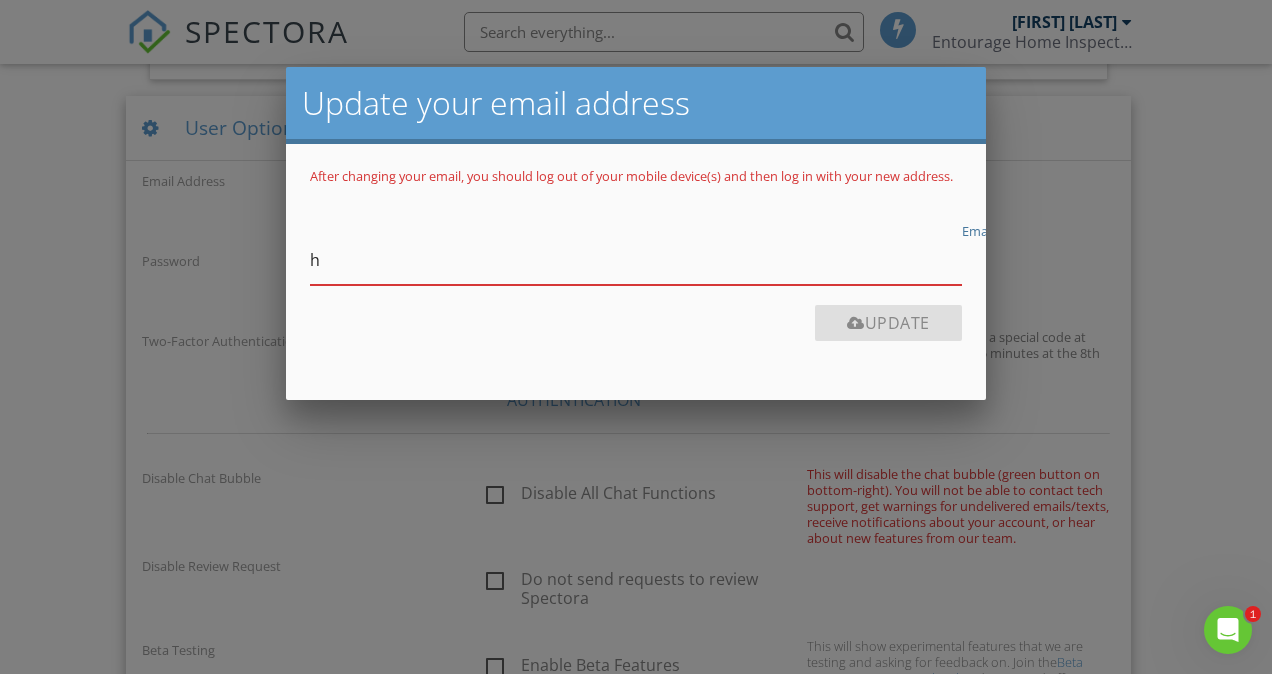 type on "[EMAIL]" 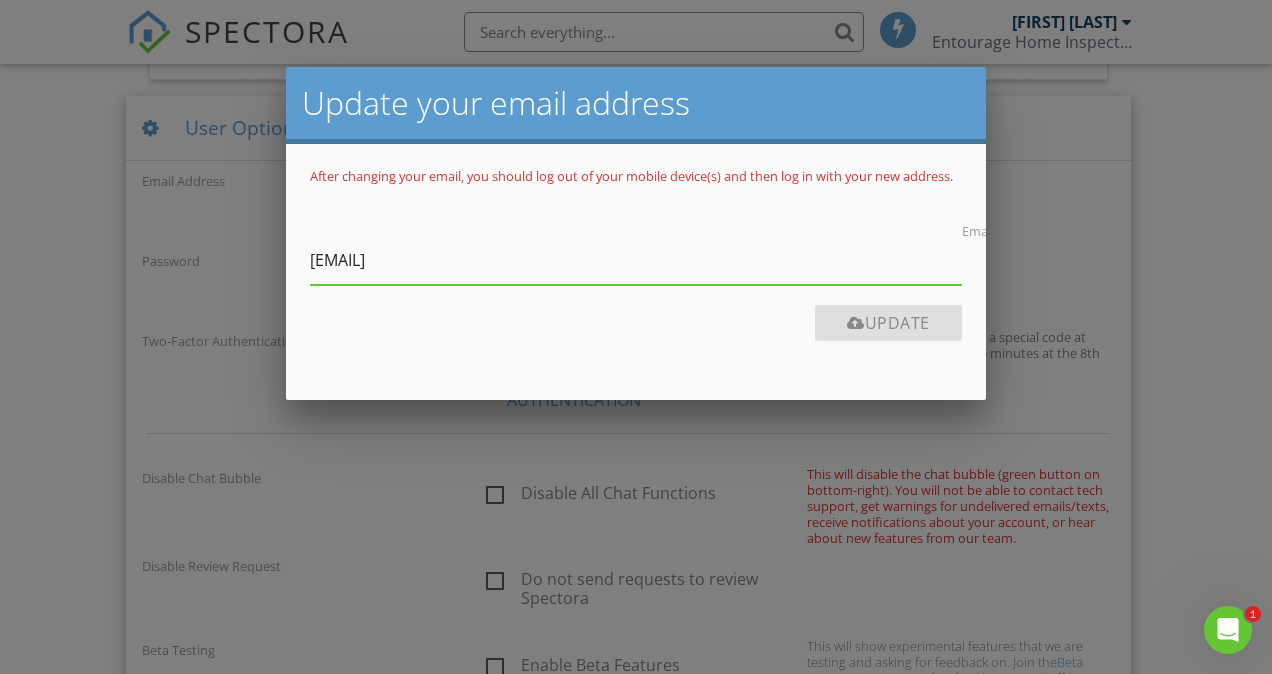 click on "Update" at bounding box center (636, 330) 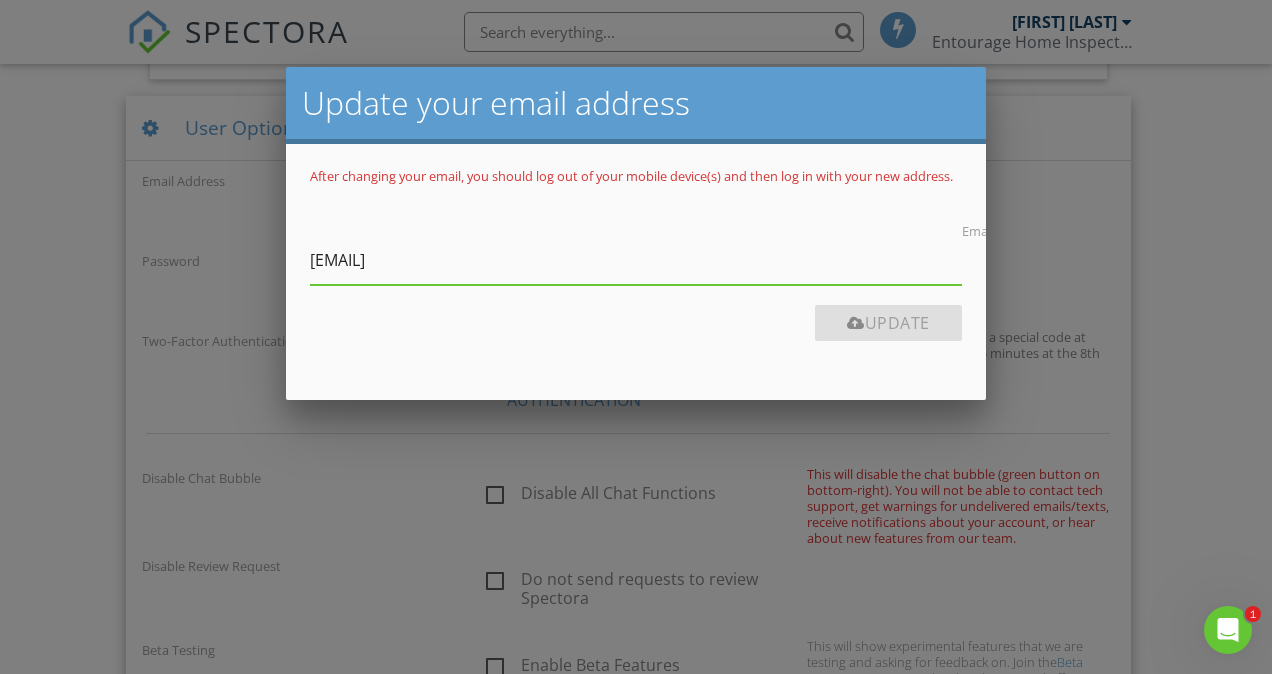 click on "Update" at bounding box center [888, 323] 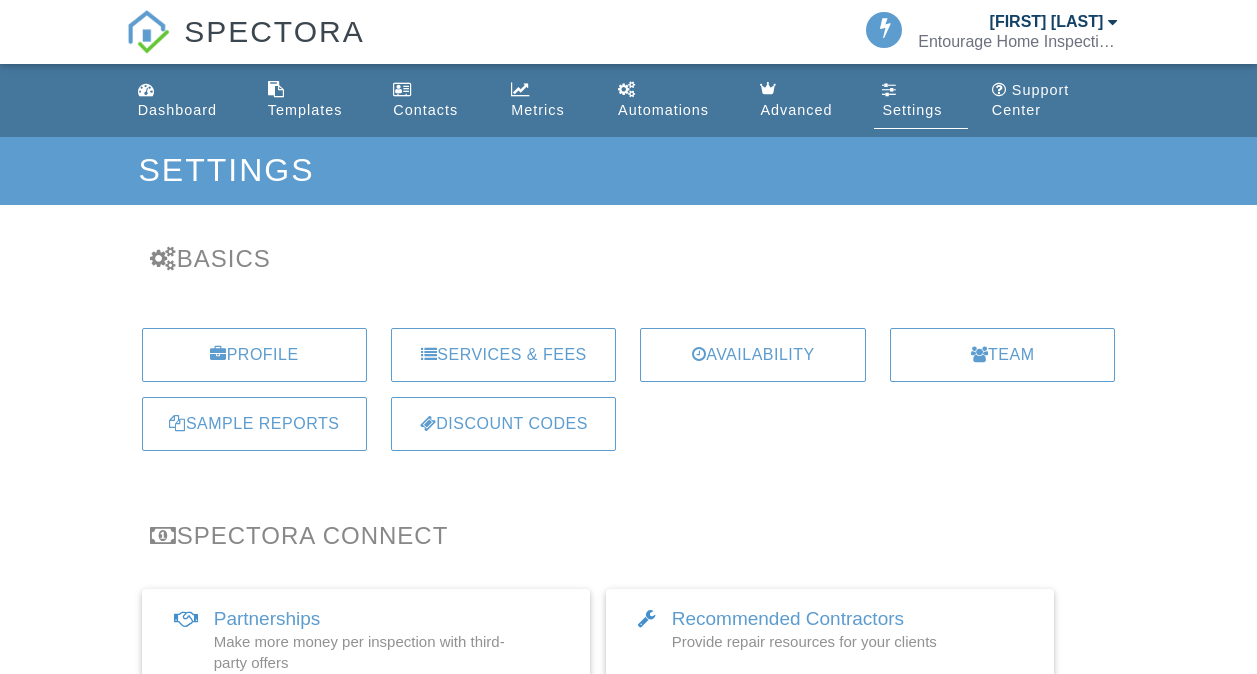 scroll, scrollTop: 0, scrollLeft: 0, axis: both 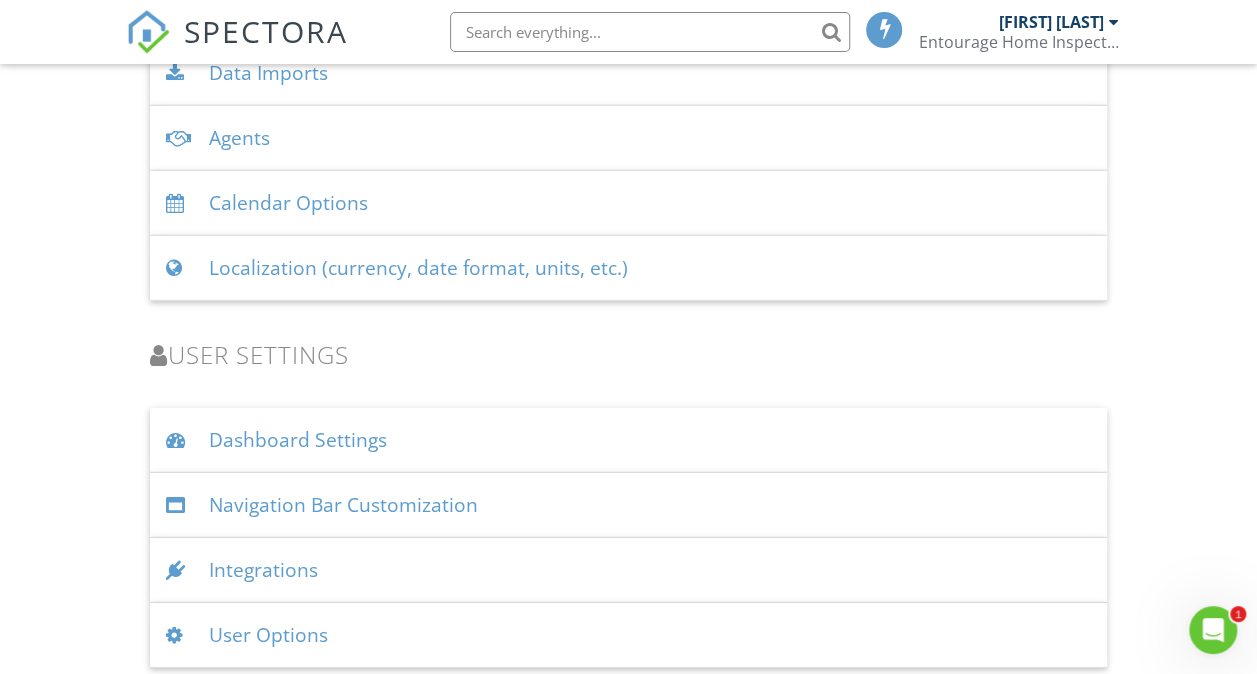 click on "User Options" at bounding box center (629, 635) 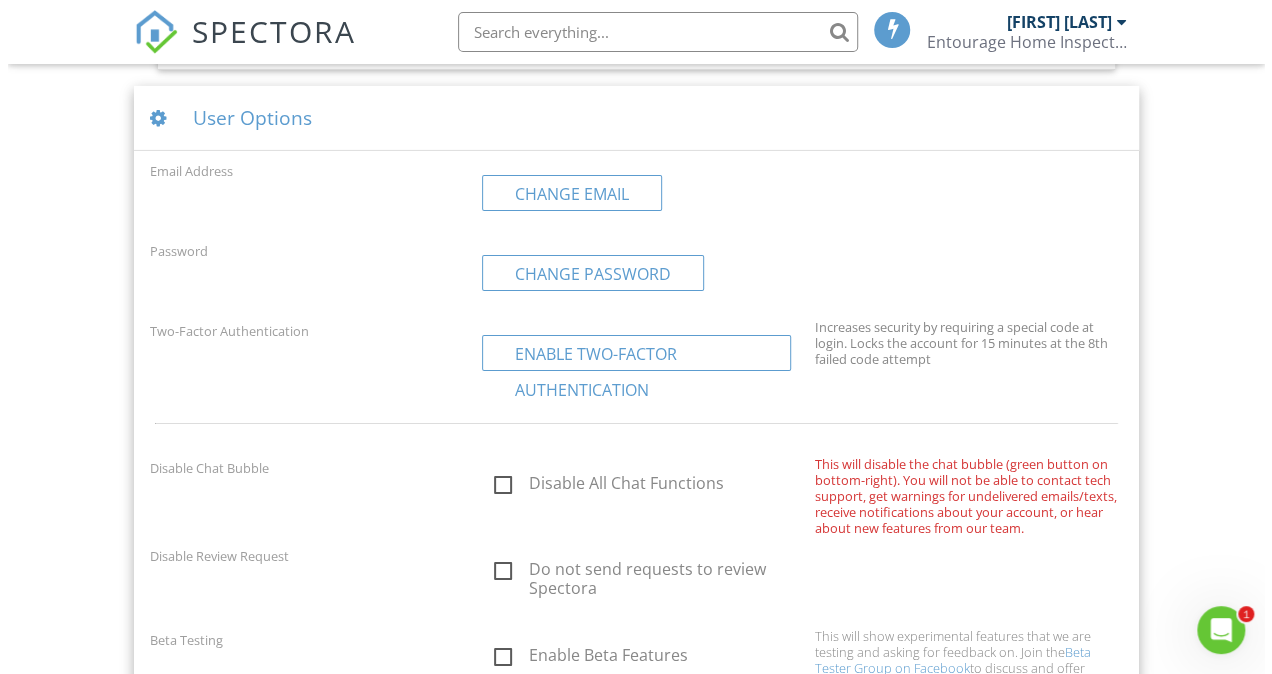 scroll, scrollTop: 3270, scrollLeft: 0, axis: vertical 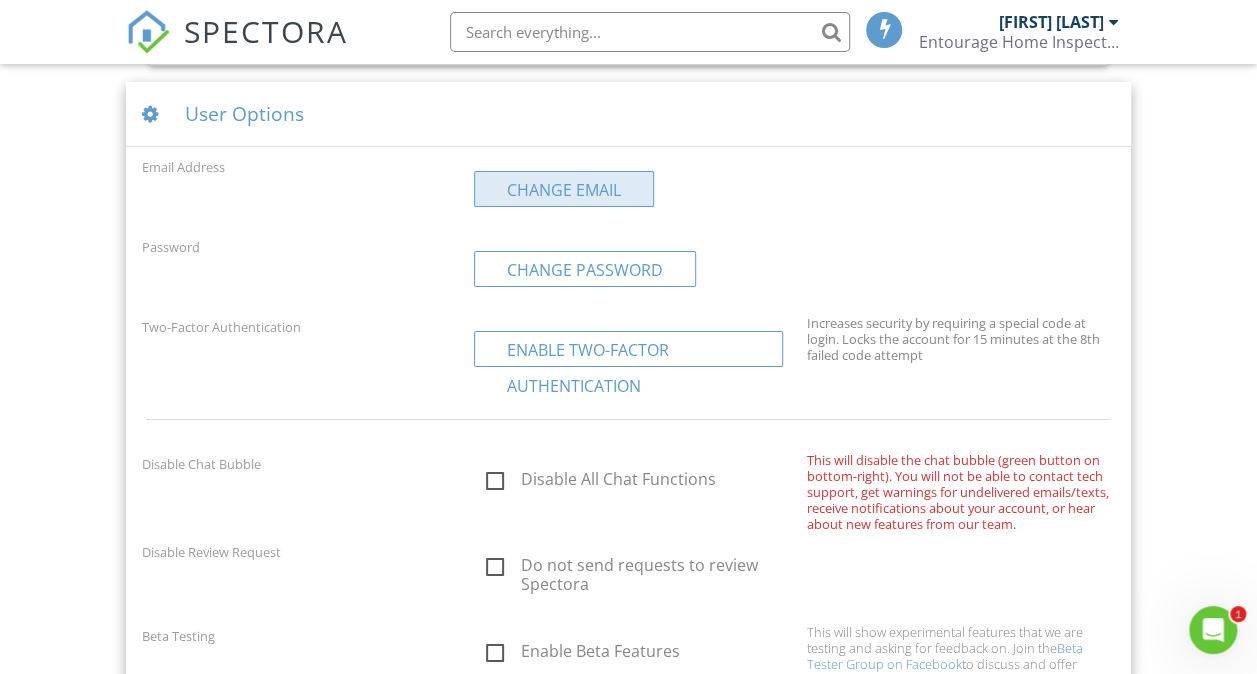 click on "Change Email" at bounding box center [564, 189] 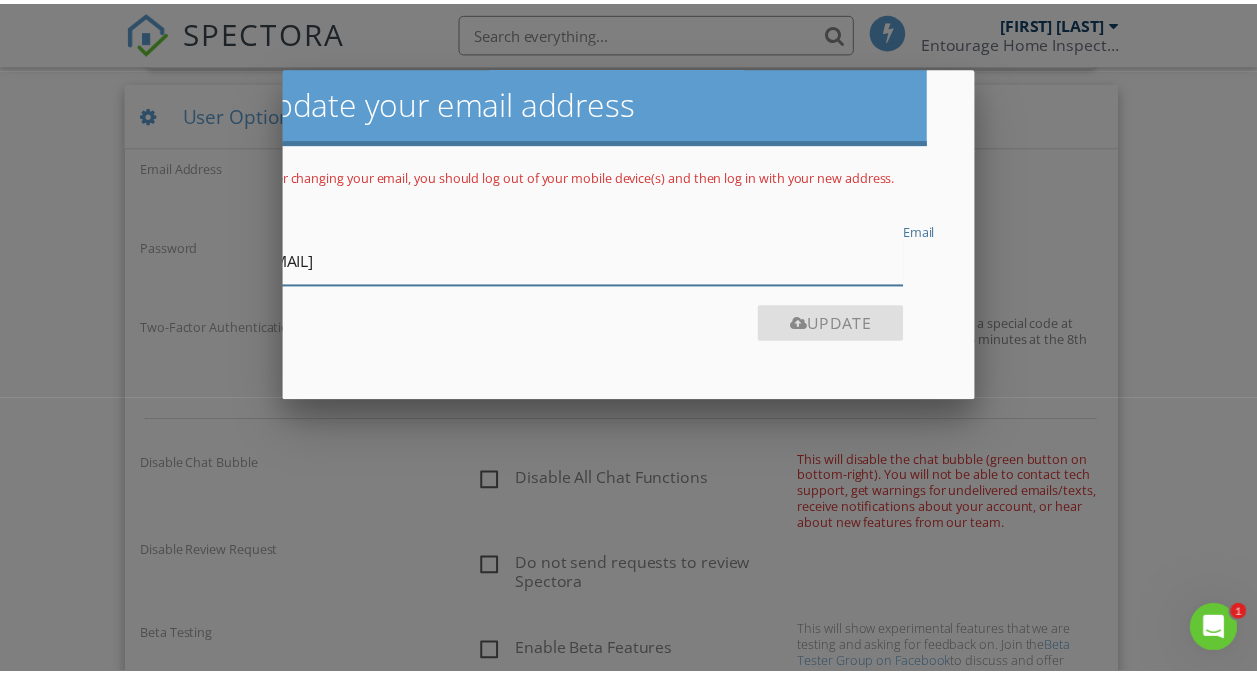 scroll, scrollTop: 0, scrollLeft: 0, axis: both 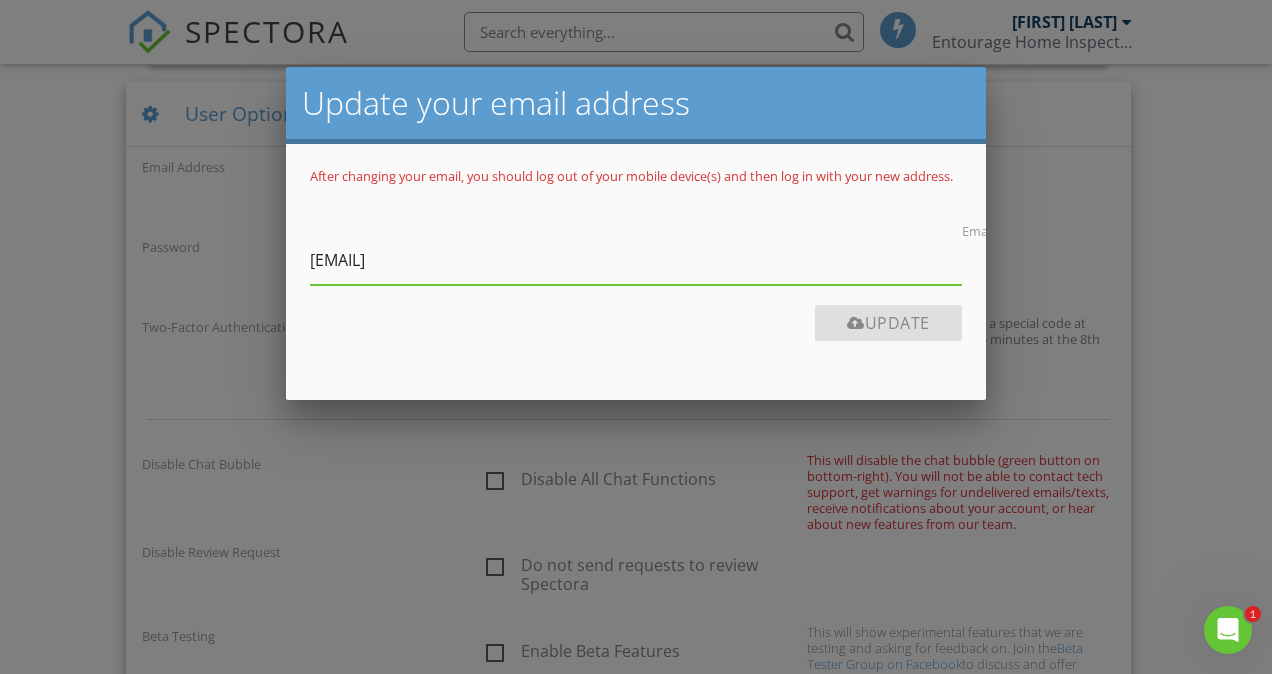 click at bounding box center (636, 321) 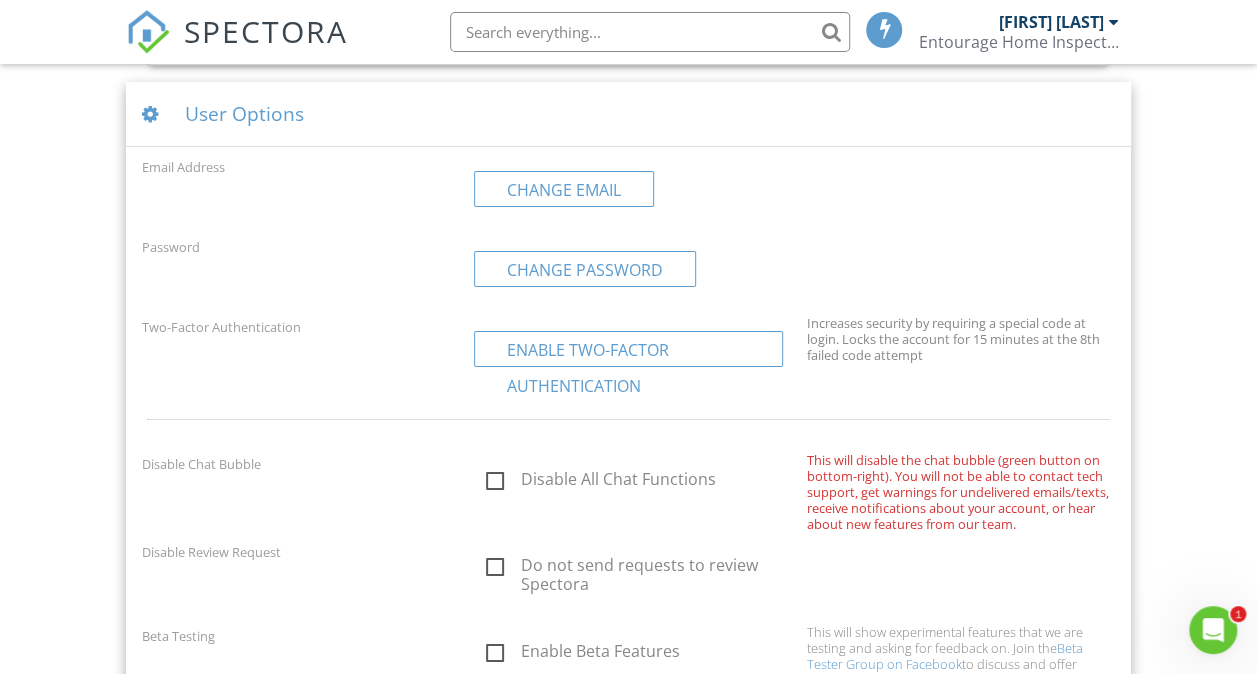 click at bounding box center [1113, 22] 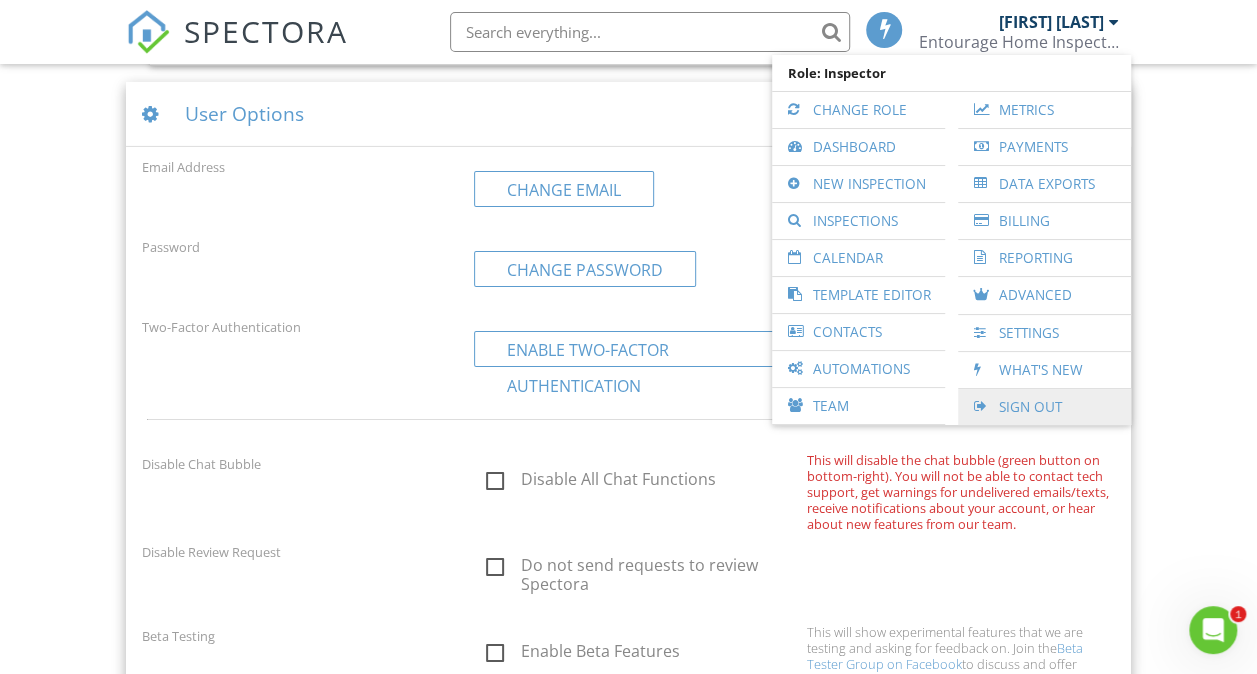 click on "Sign Out" at bounding box center [1044, 407] 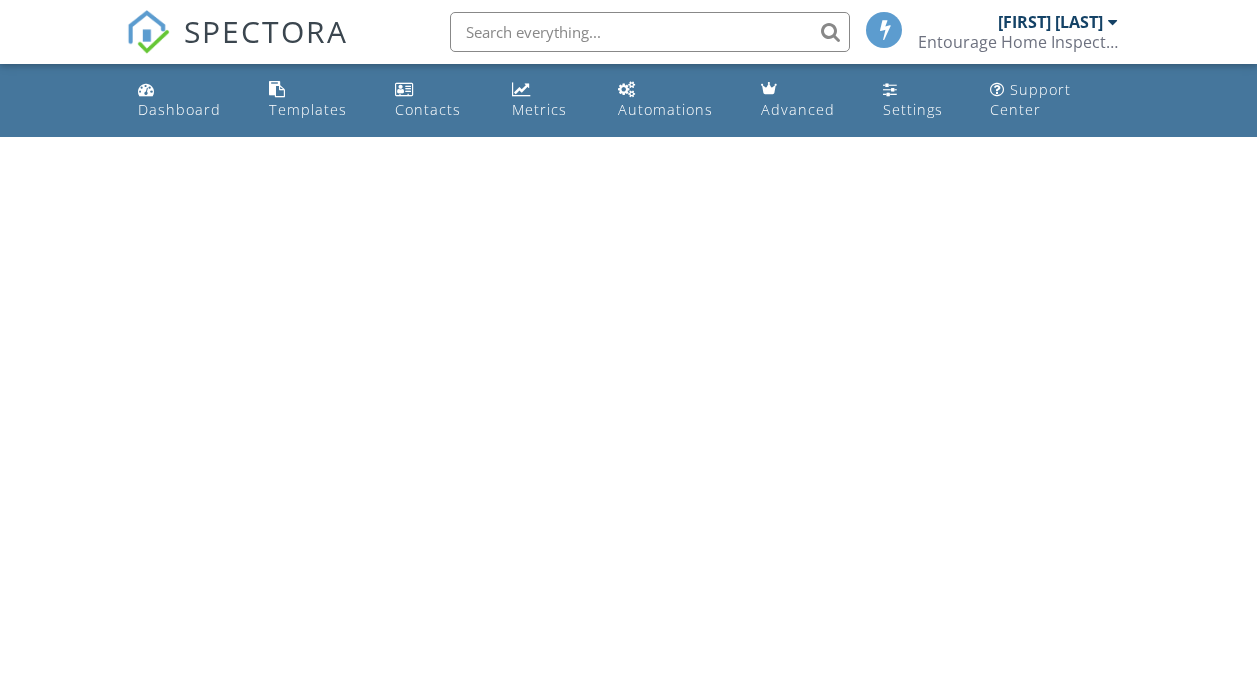 scroll, scrollTop: 0, scrollLeft: 0, axis: both 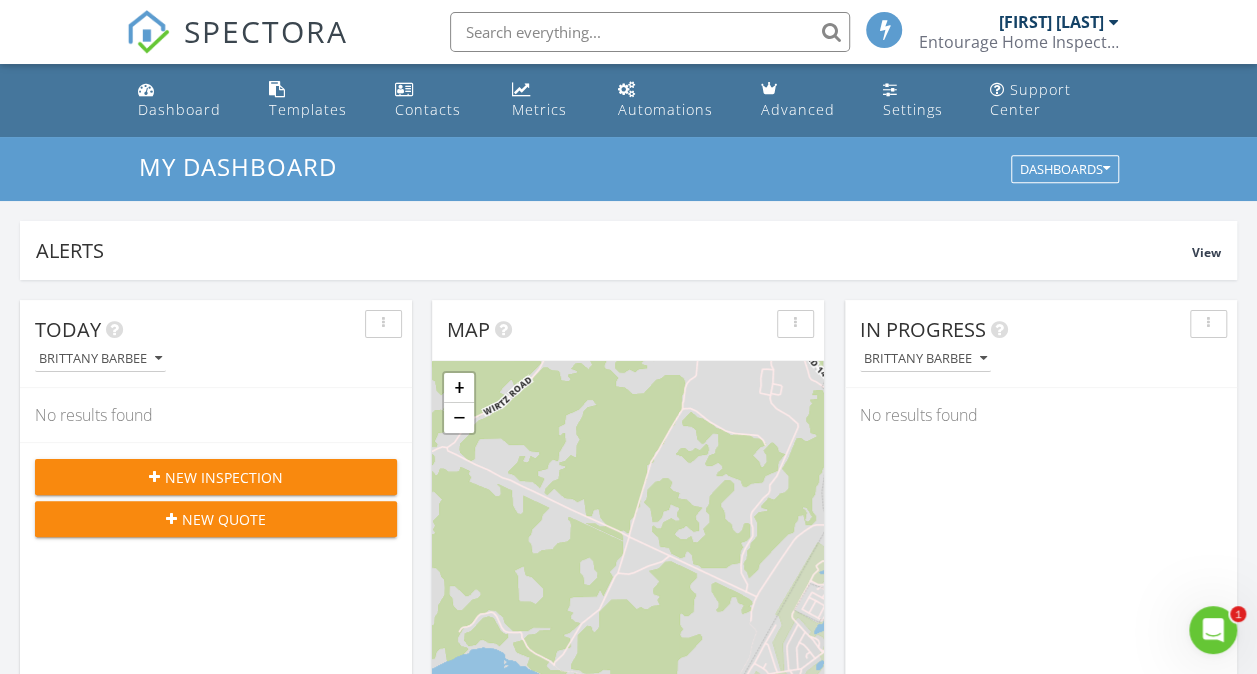 click on "[FIRST]  [LAST]
Entourage Home Inspections LLC" at bounding box center [1018, 32] 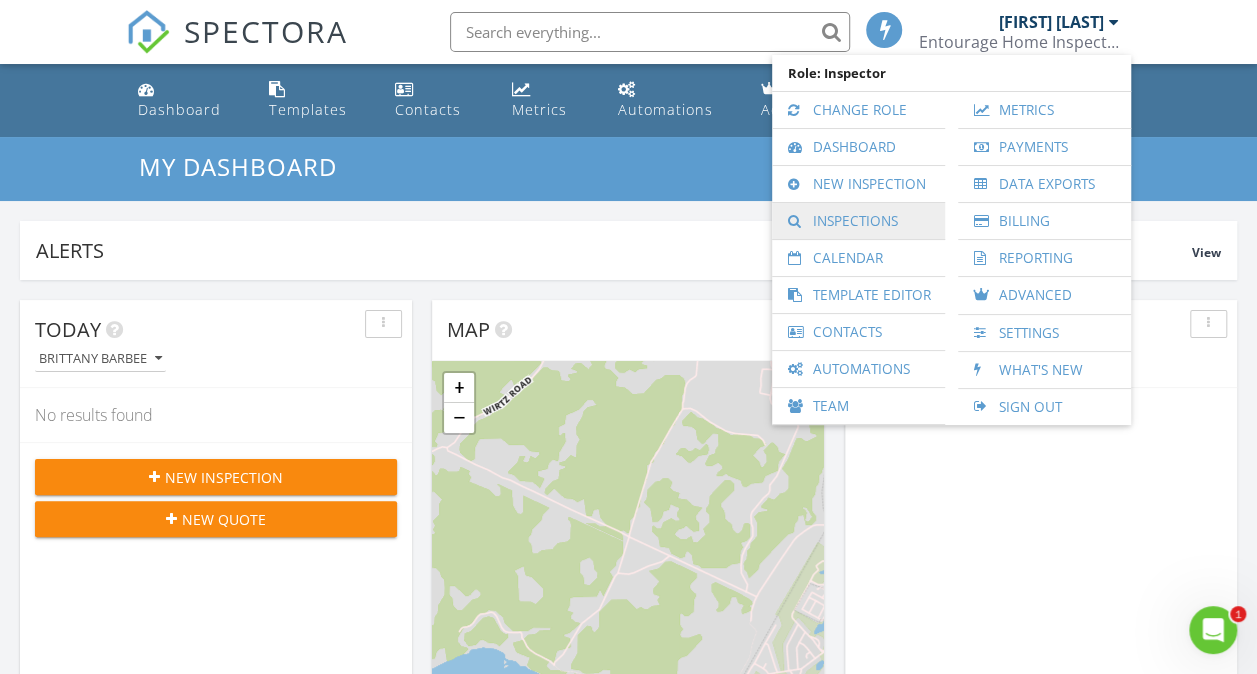 click on "Inspections" at bounding box center (858, 221) 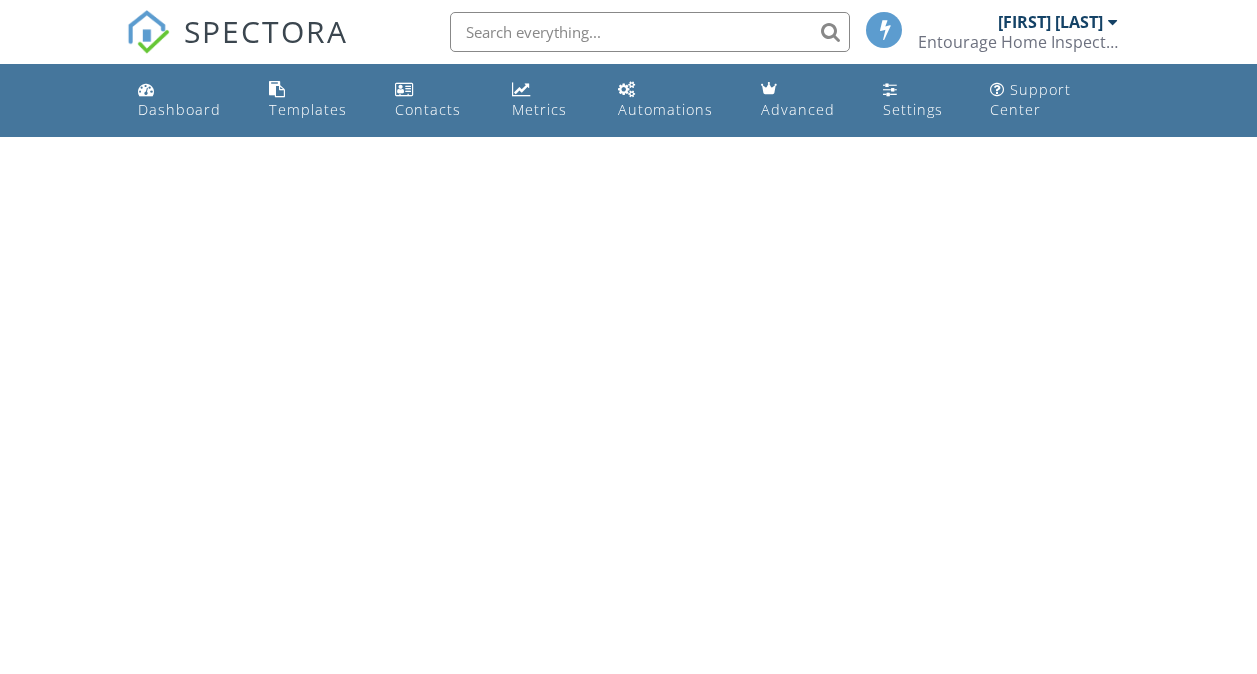 scroll, scrollTop: 0, scrollLeft: 0, axis: both 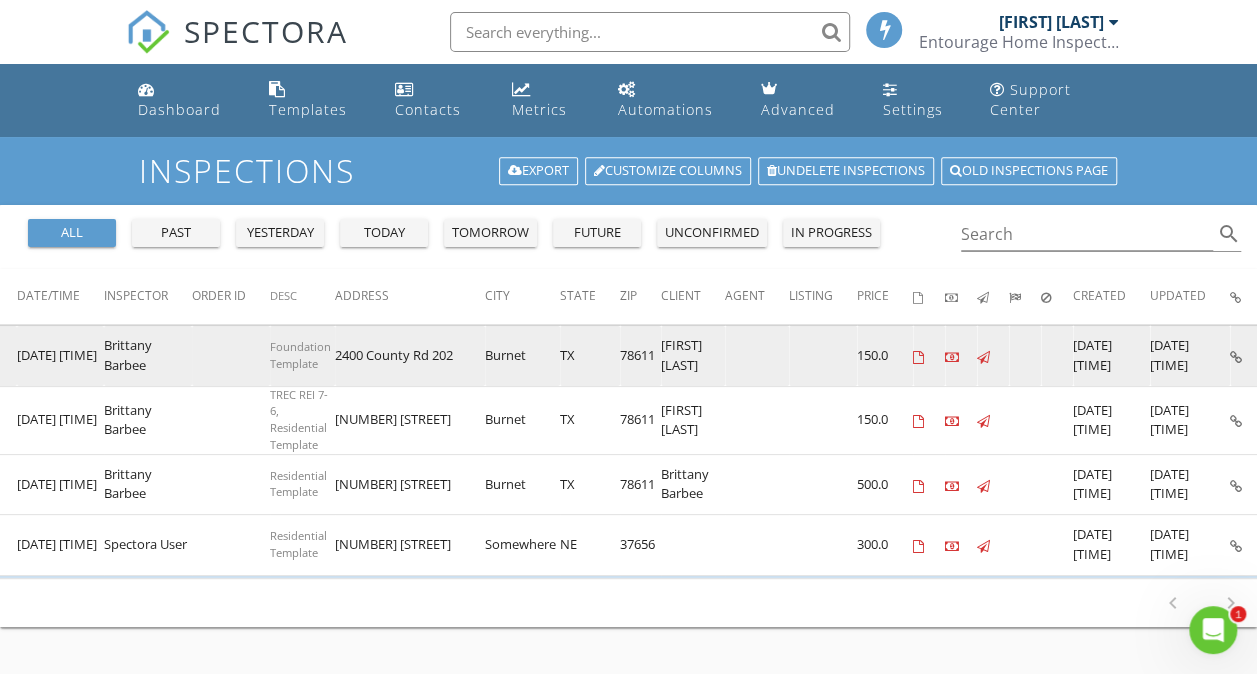 click at bounding box center (1236, 357) 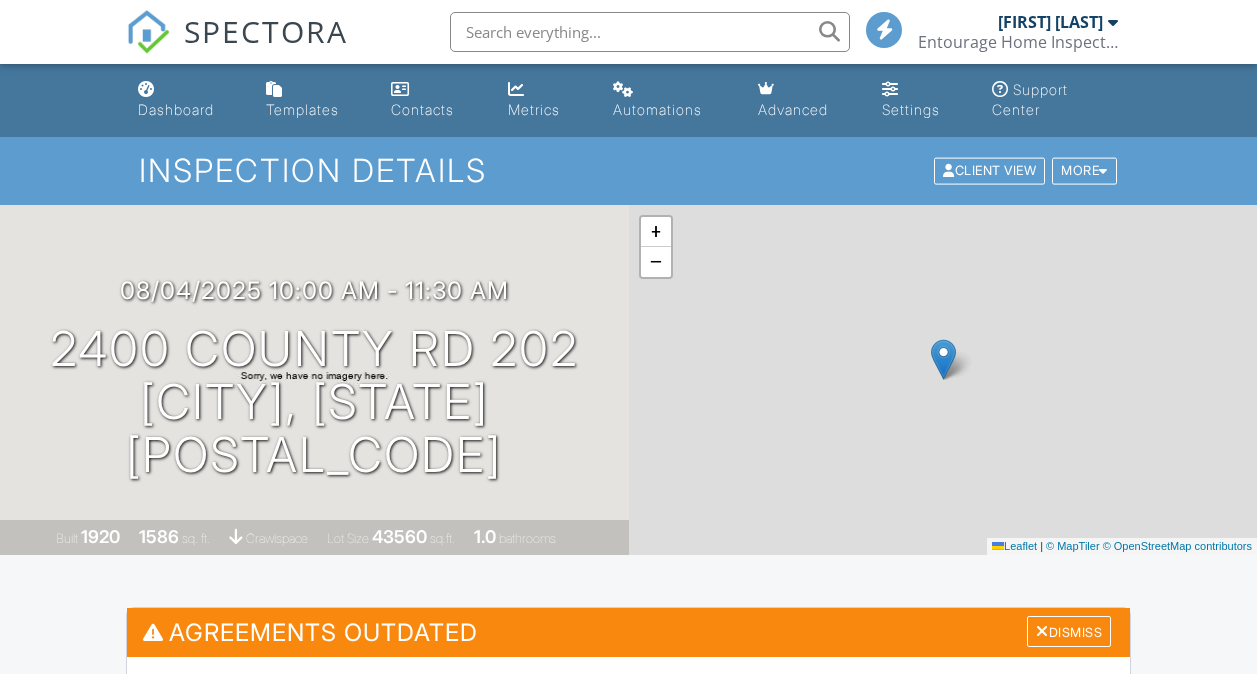 scroll, scrollTop: 0, scrollLeft: 0, axis: both 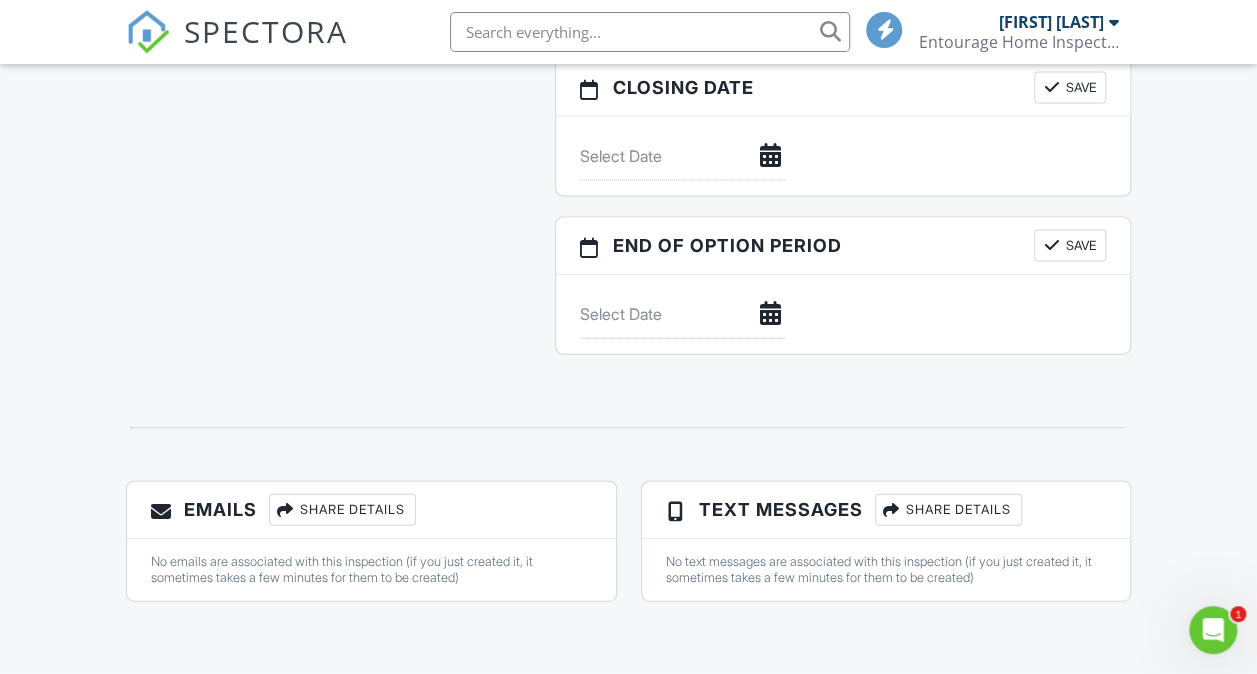 click on "Share Details" at bounding box center (342, 510) 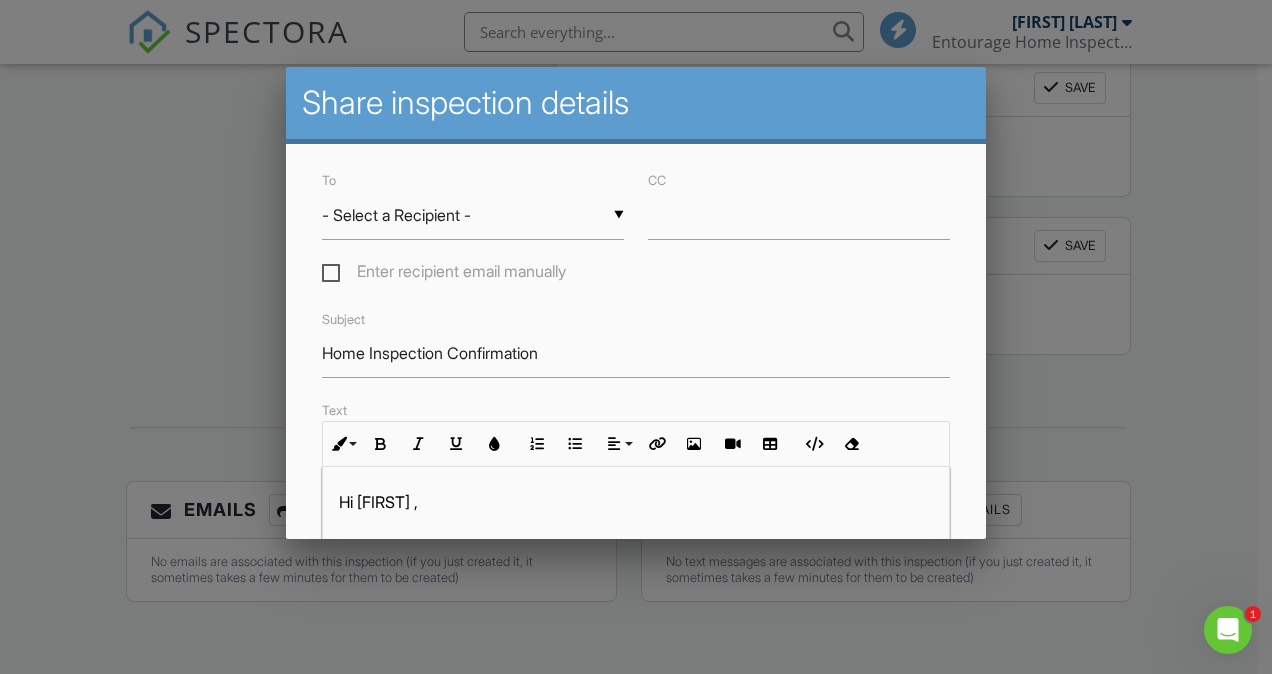 type 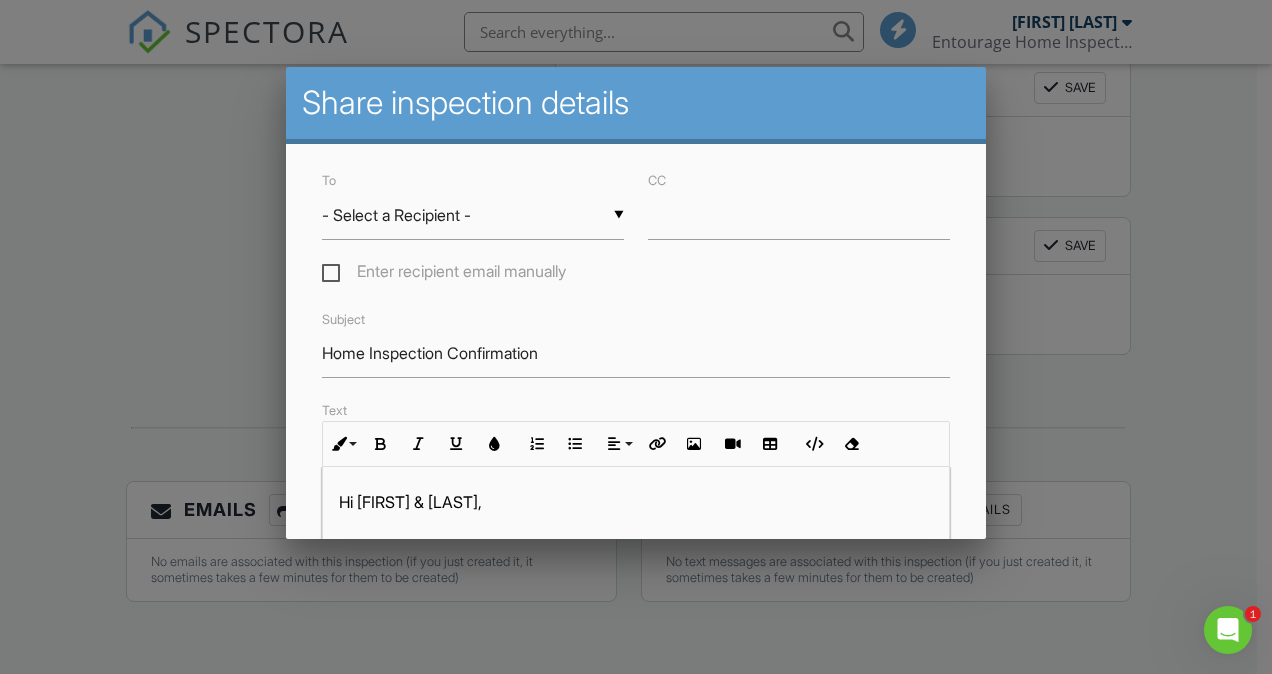 click on "To
▼ - Select a Recipient - - Select a Recipient - Robert Berry (Client) - Select a Recipient - Robert Berry (Client)
Enter recipient email manually
CC" at bounding box center (636, 227) 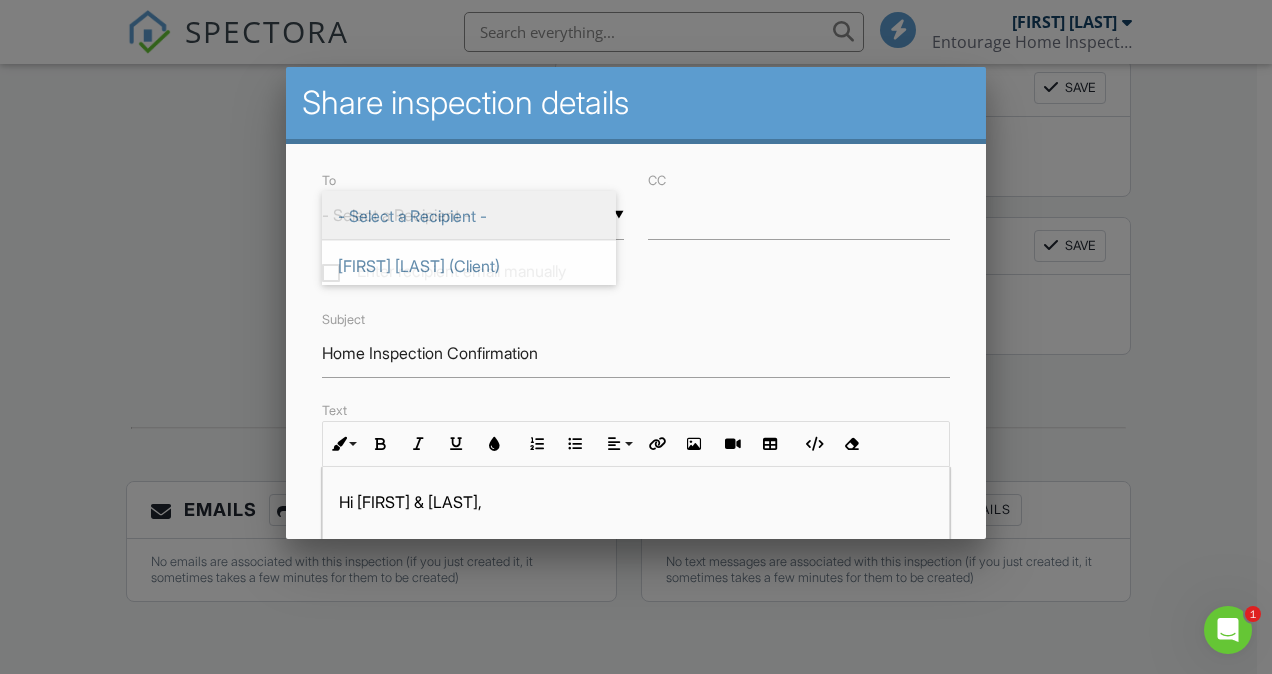 click on "▼ - Select a Recipient - - Select a Recipient - Robert Berry (Client) - Select a Recipient - Robert Berry (Client)" at bounding box center (473, 215) 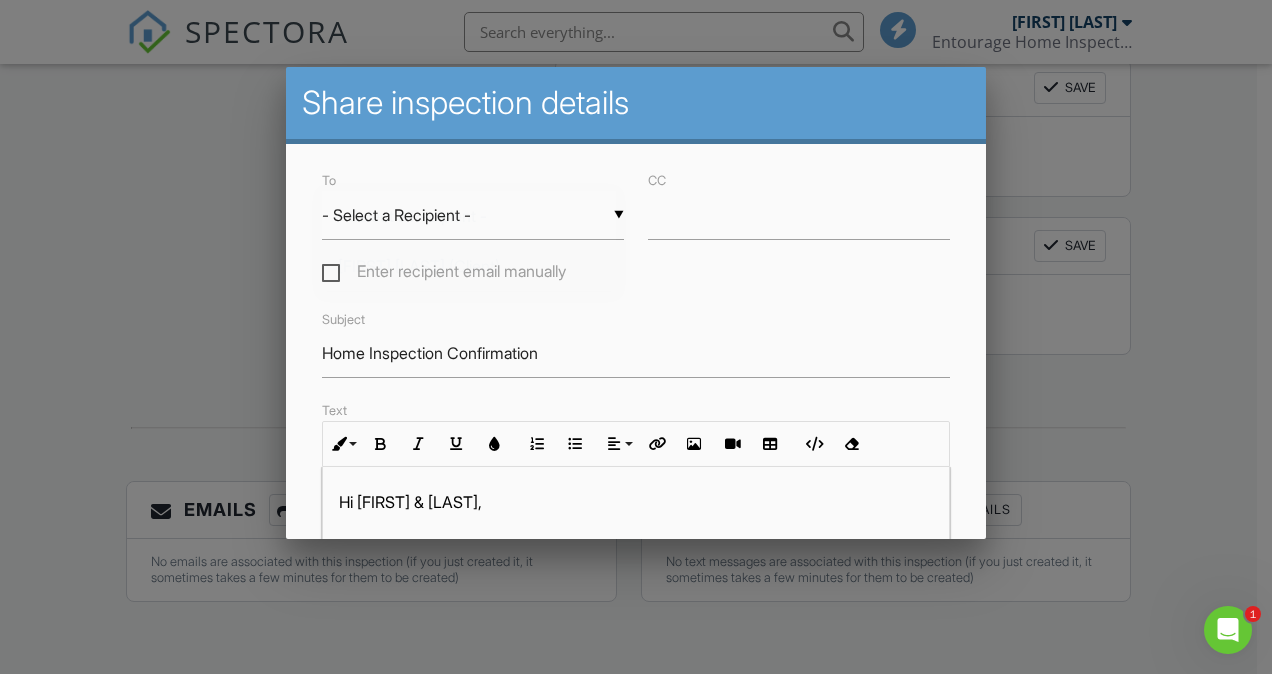 click on "Robert Berry (Client)" at bounding box center (469, 266) 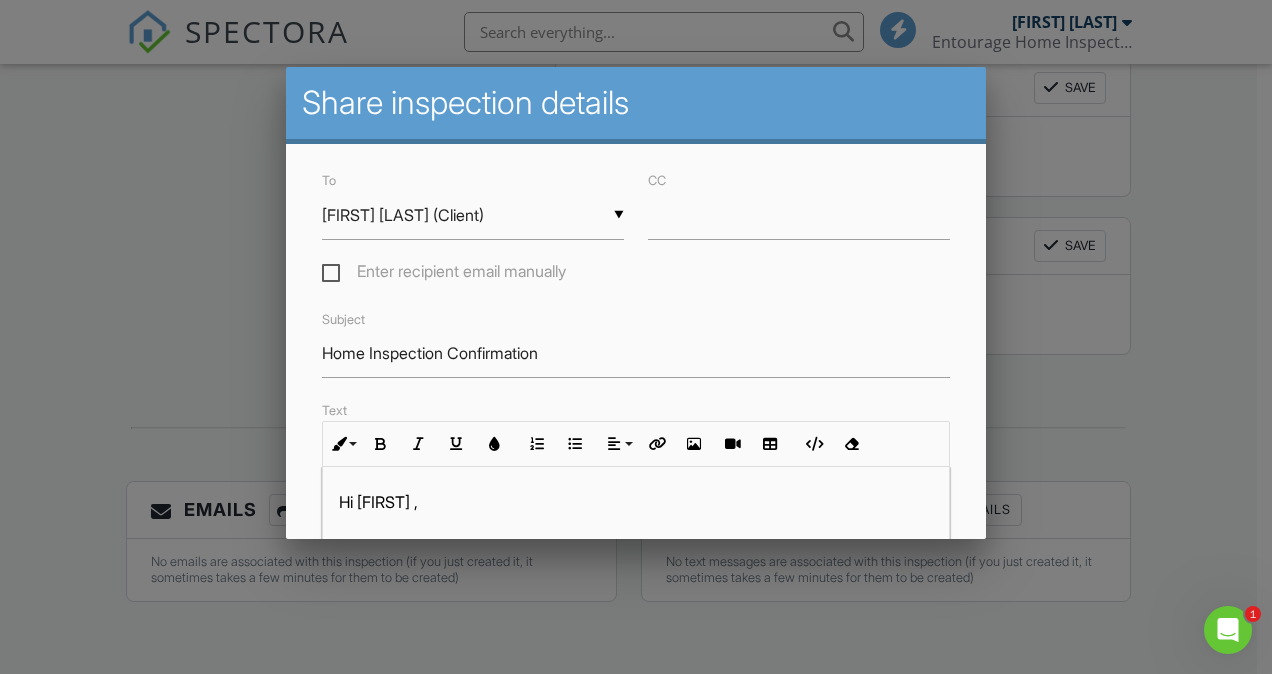click on "Hi Robert ," at bounding box center (636, 502) 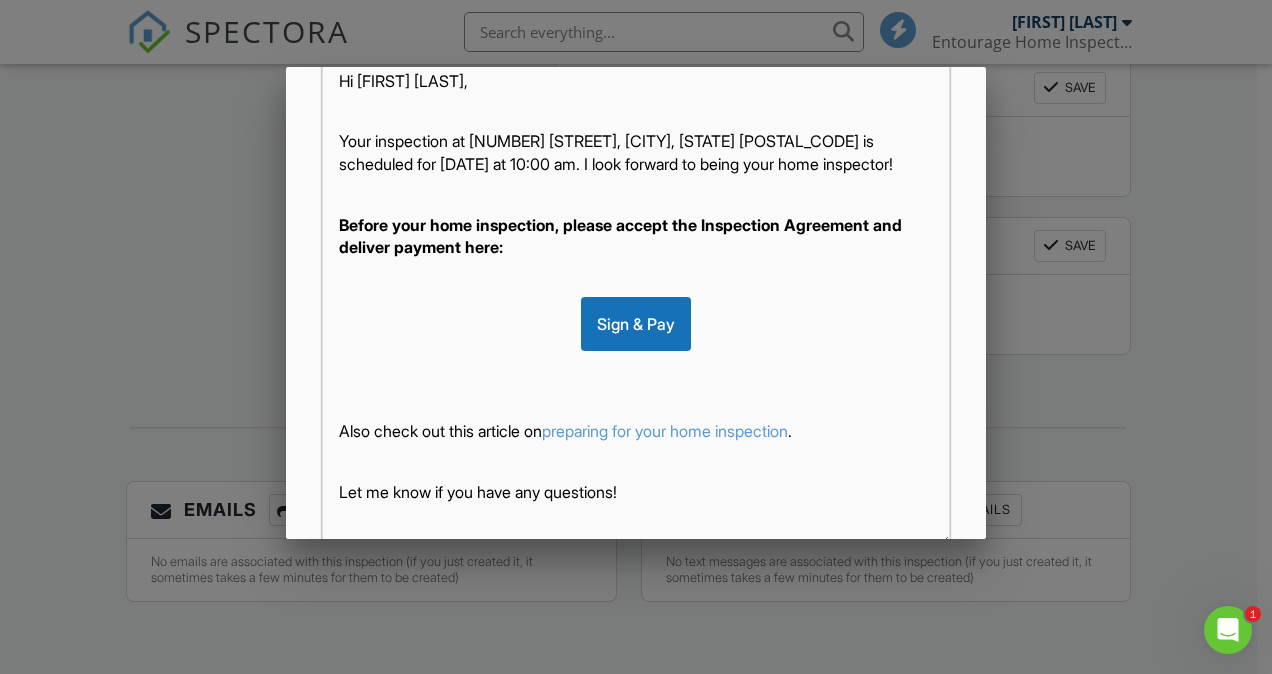 scroll, scrollTop: 429, scrollLeft: 0, axis: vertical 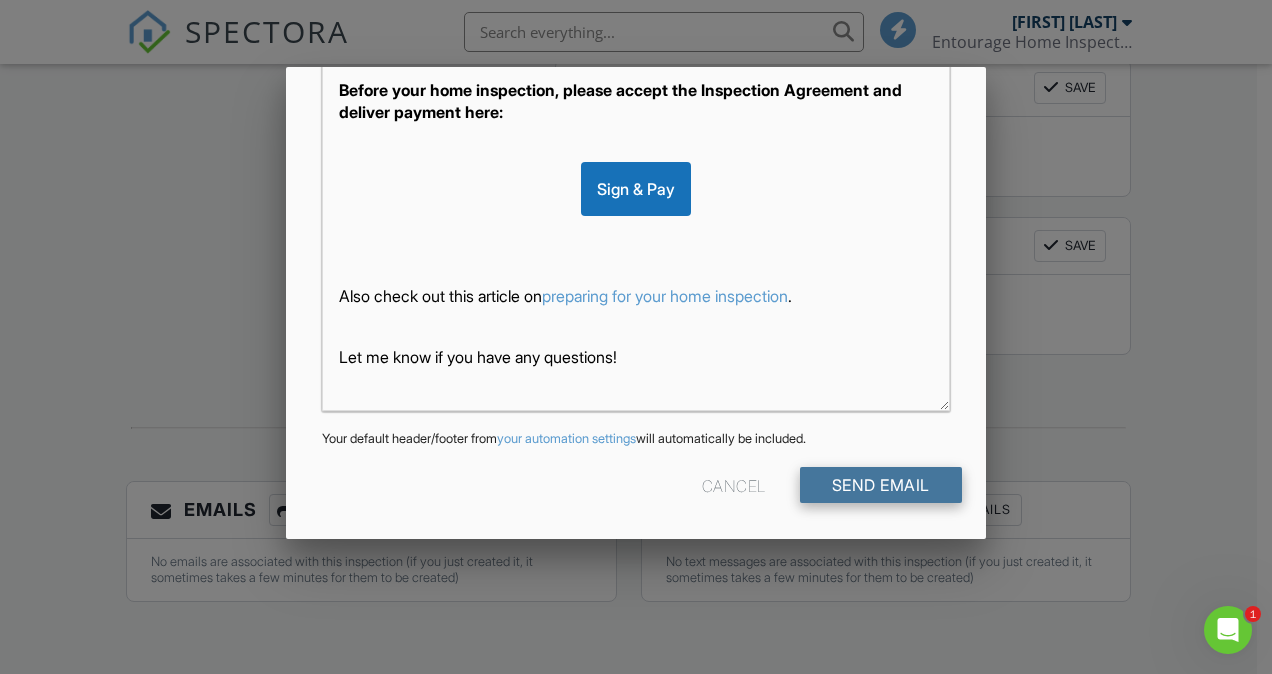 click on "Send Email" at bounding box center [881, 485] 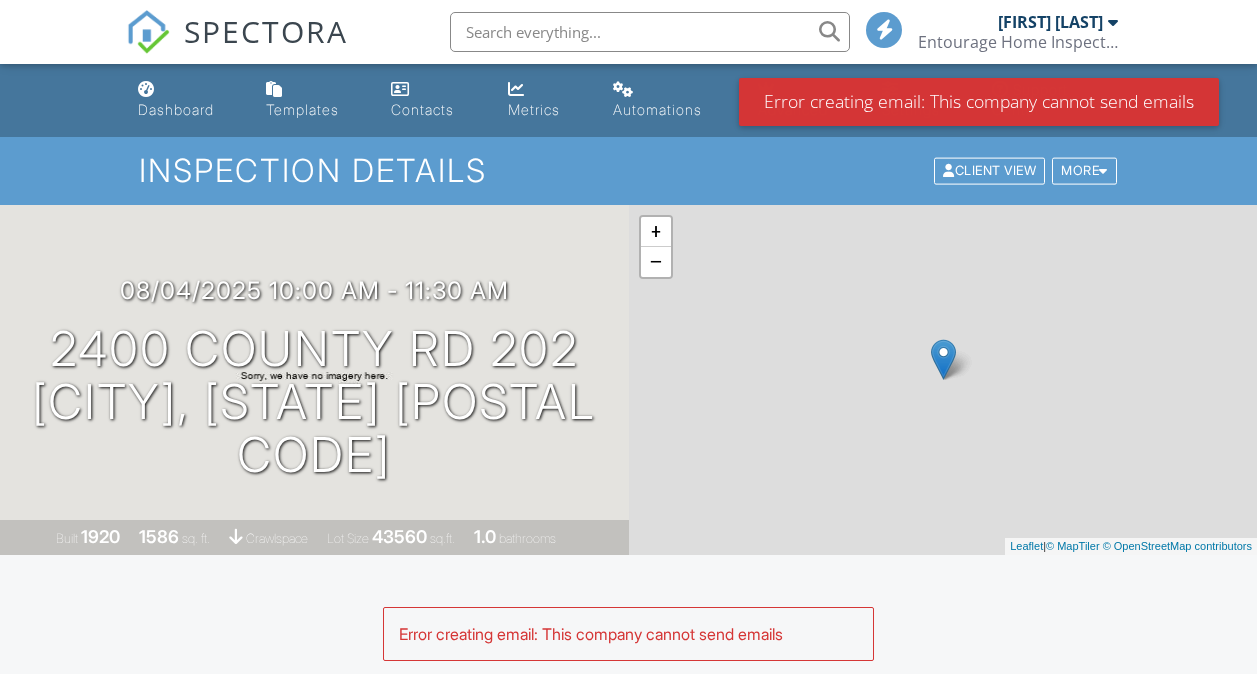 scroll, scrollTop: 0, scrollLeft: 0, axis: both 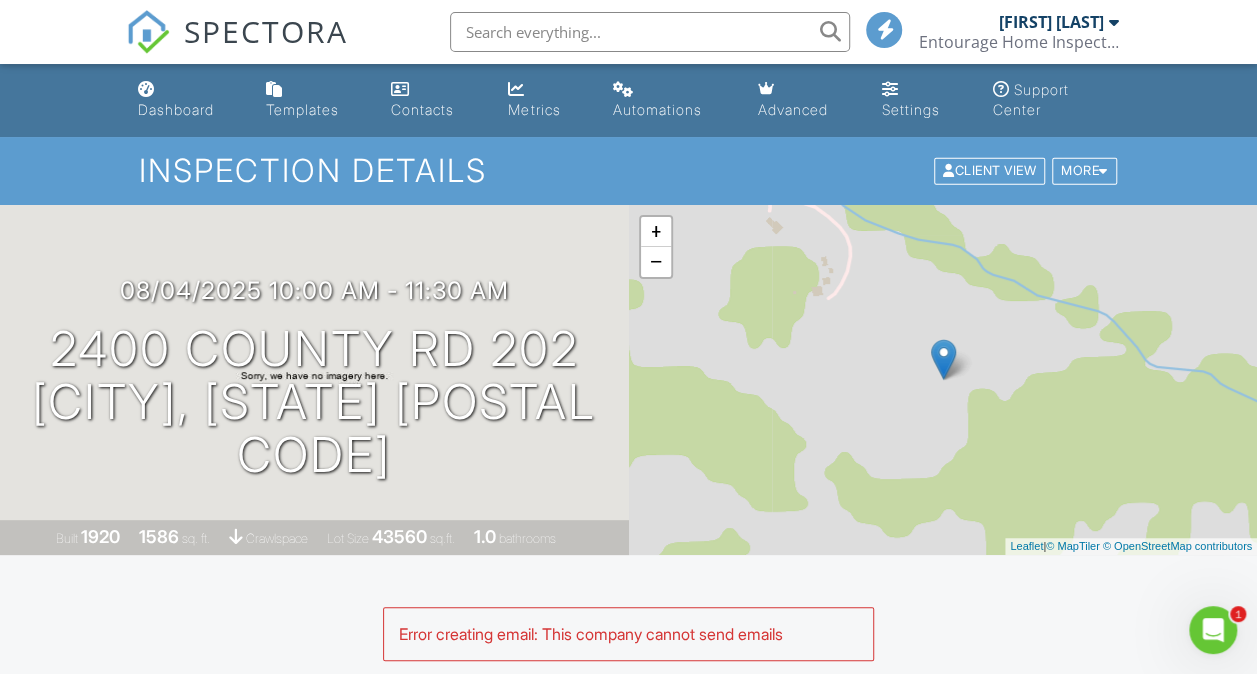 click 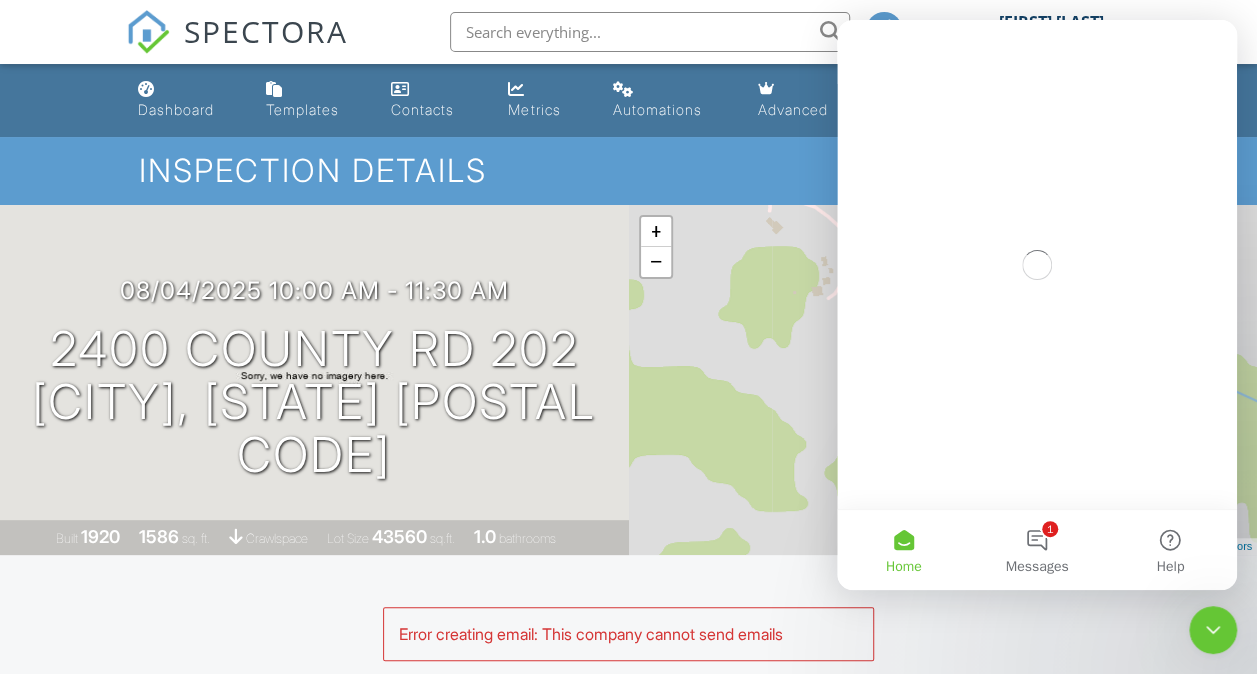 scroll, scrollTop: 0, scrollLeft: 0, axis: both 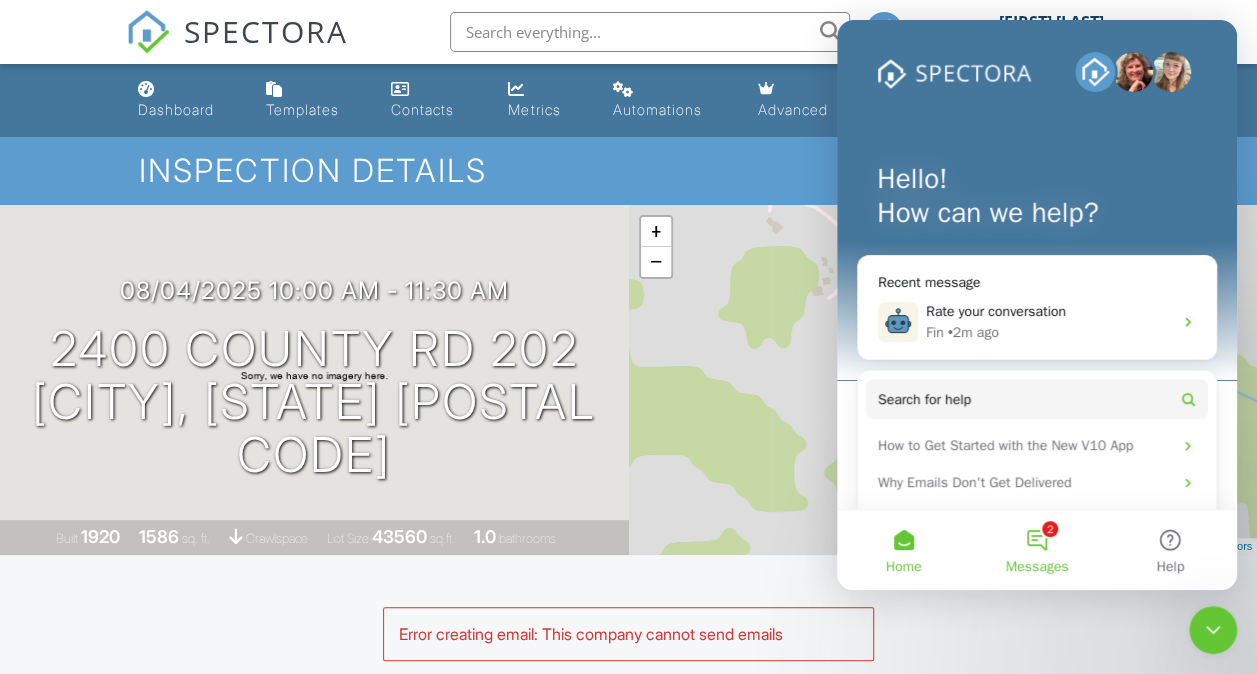 click on "2 Messages" at bounding box center [1036, 550] 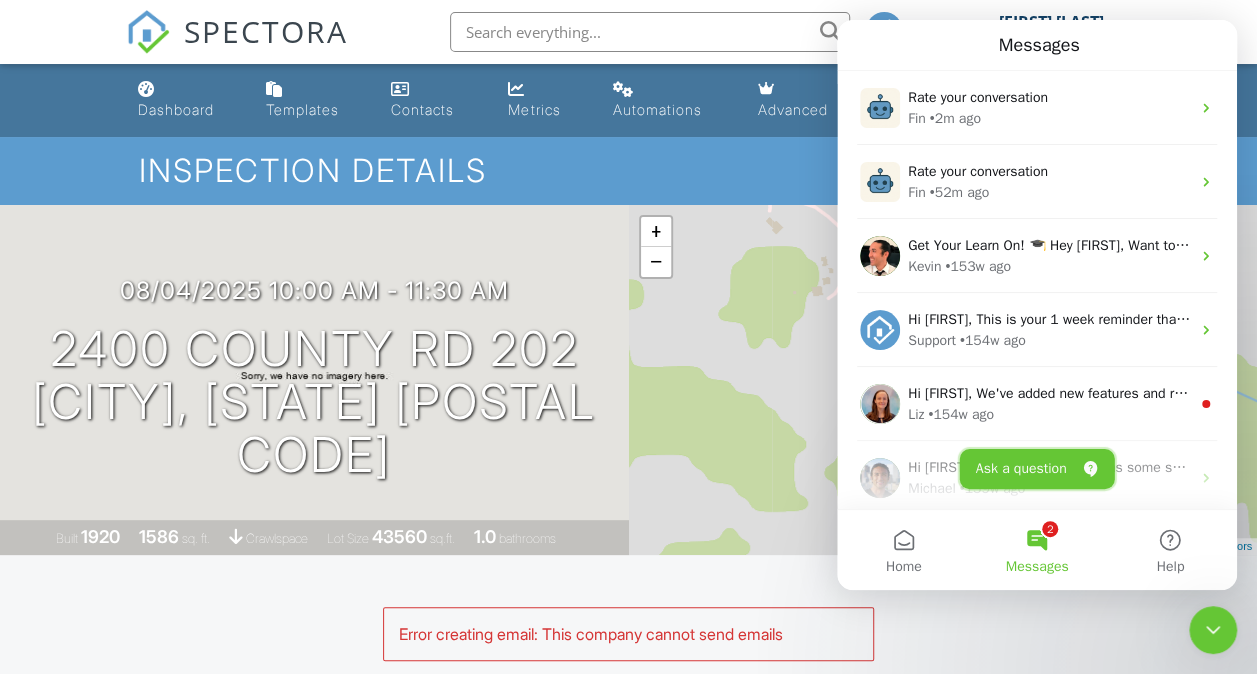 click on "Ask a question" at bounding box center [1037, 469] 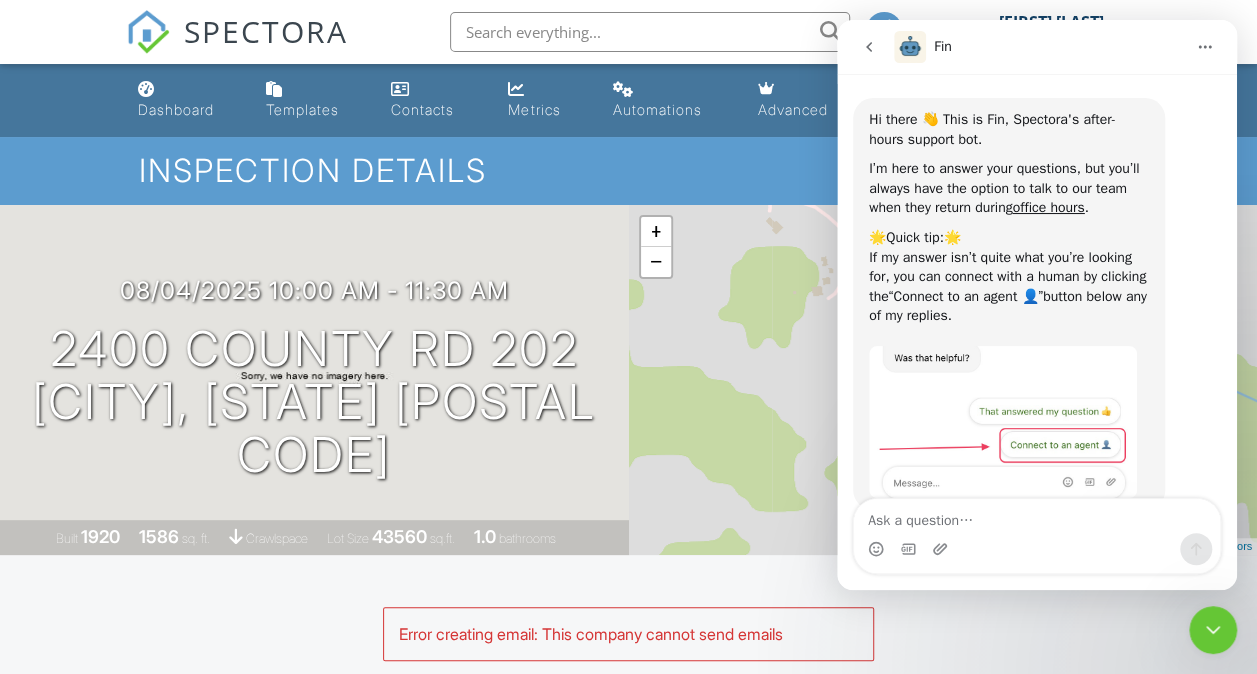 click 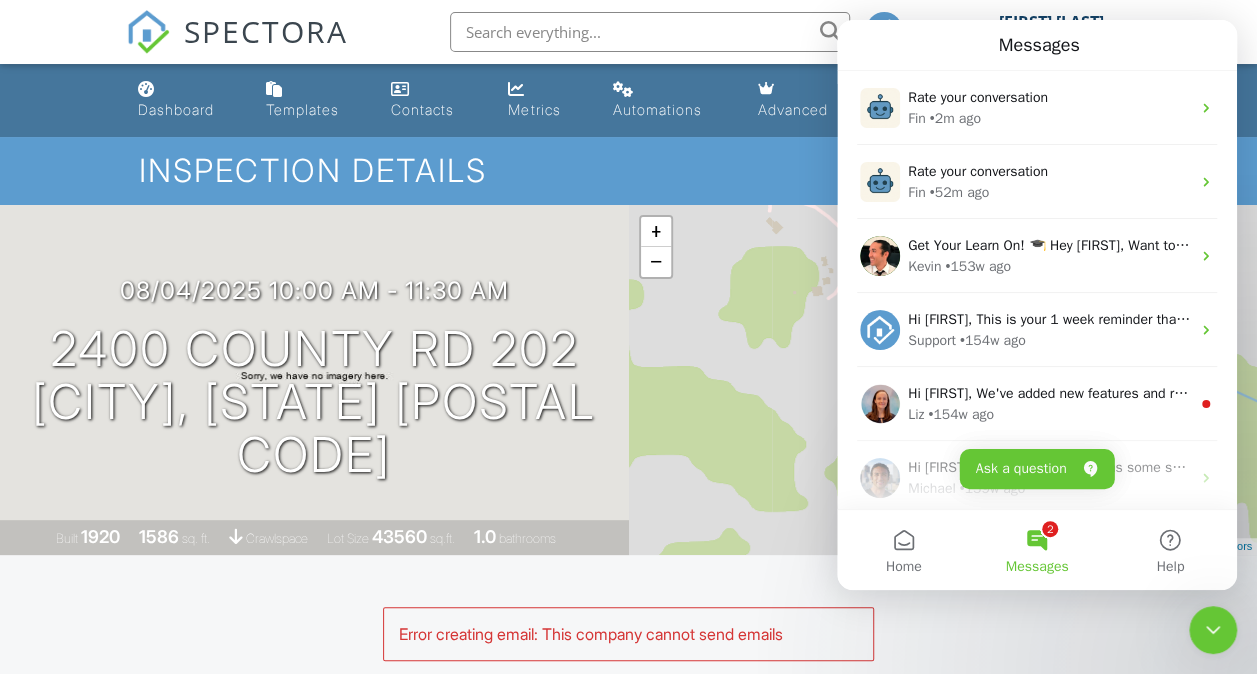 click on "2 Messages" at bounding box center (1036, 550) 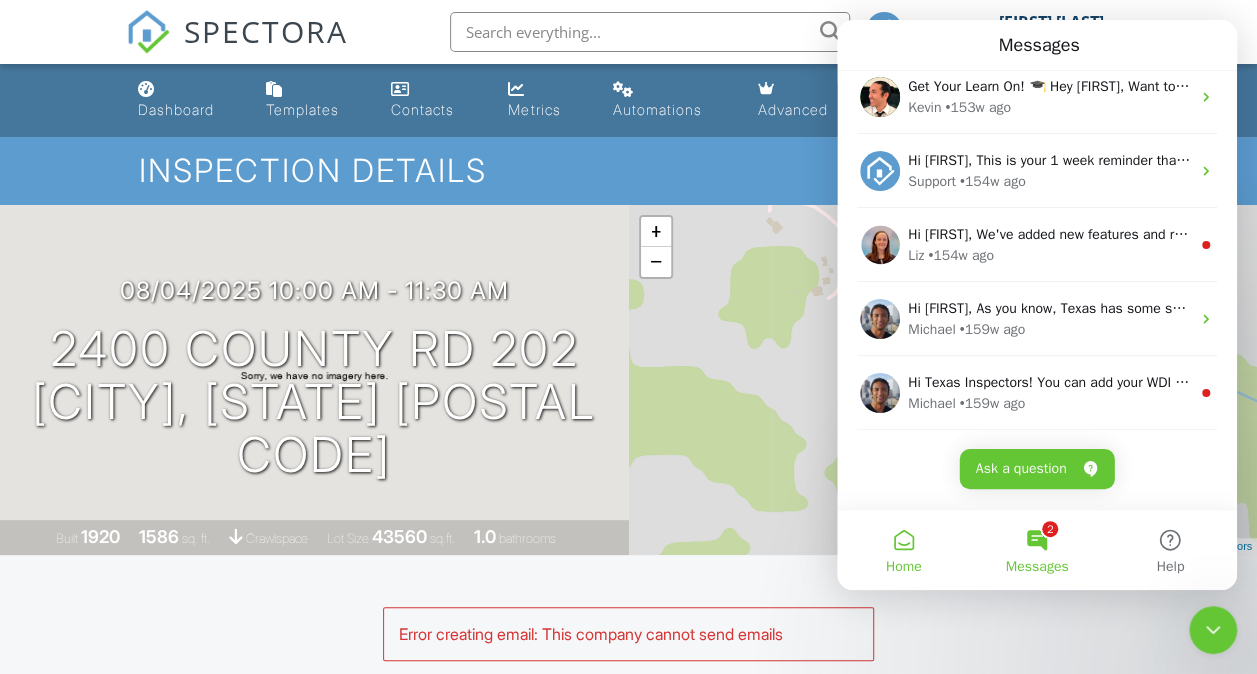 click on "Home" at bounding box center (903, 550) 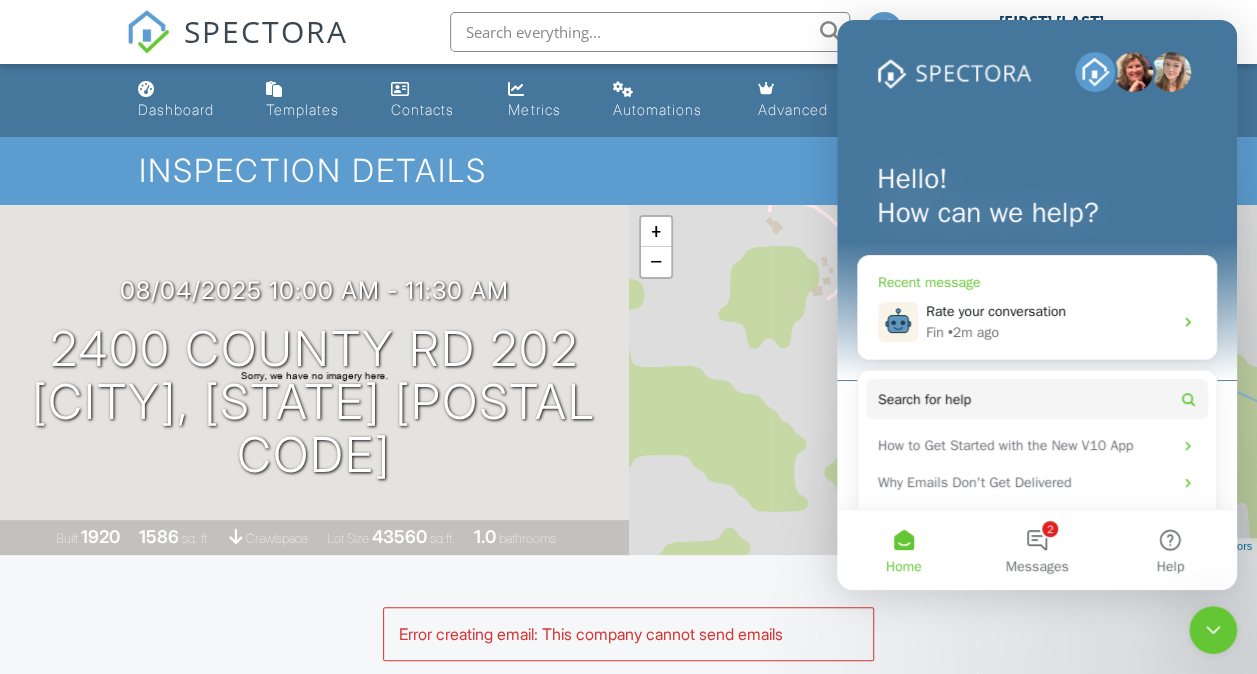 click on "Fin •  2m ago" at bounding box center [1049, 332] 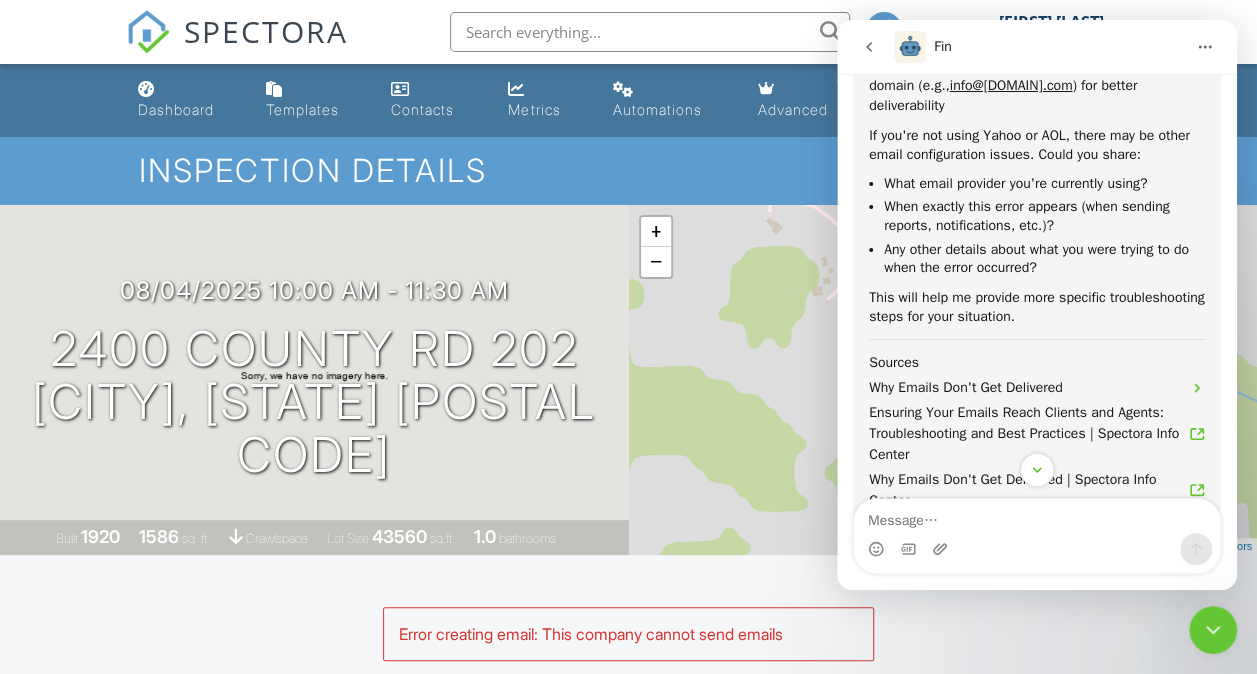 scroll, scrollTop: 1568, scrollLeft: 0, axis: vertical 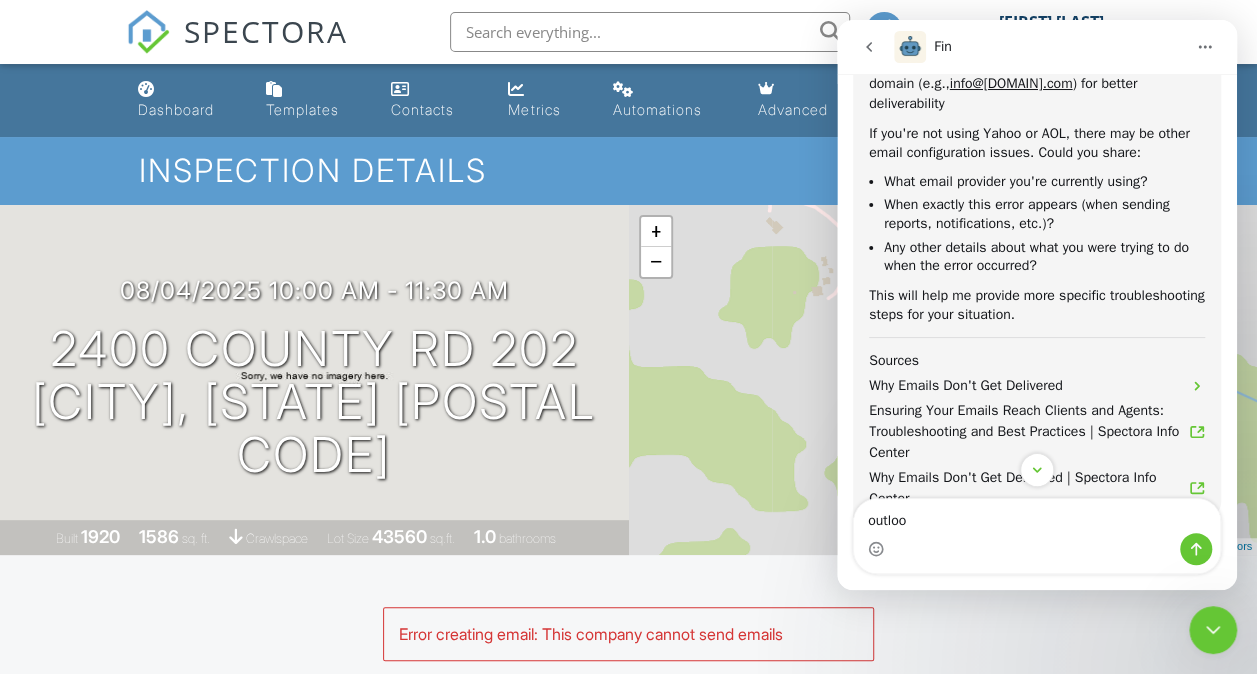 type on "outlook" 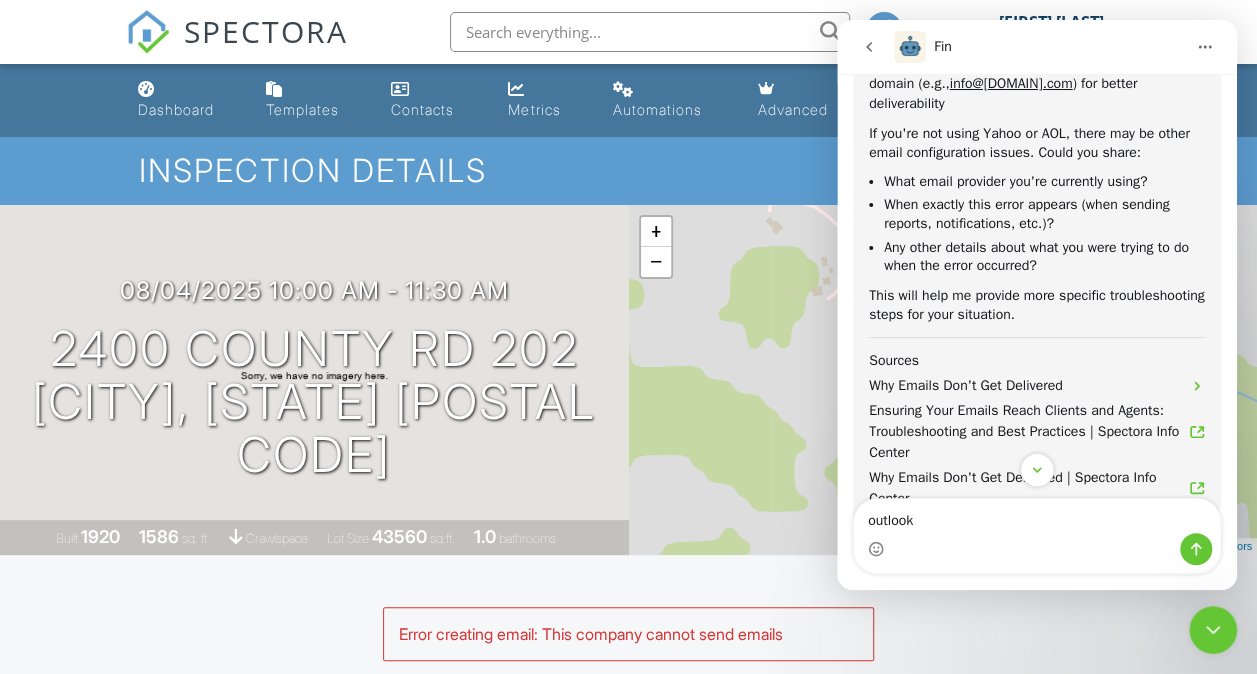 type 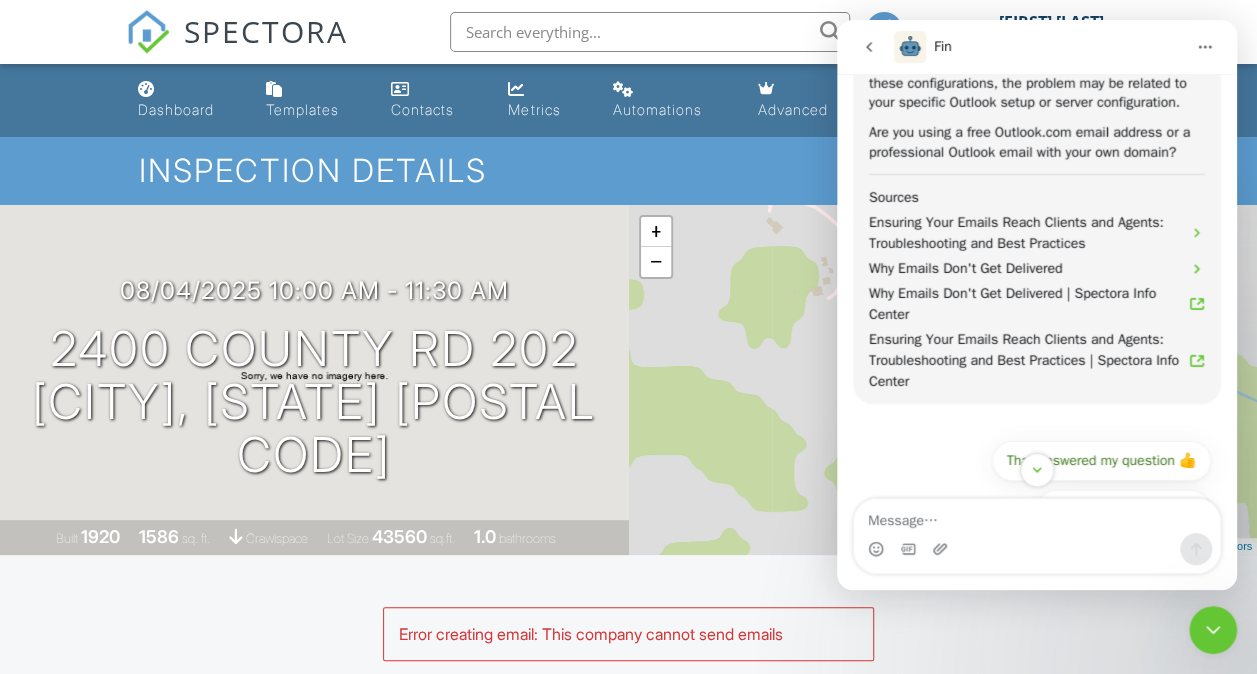 scroll, scrollTop: 3285, scrollLeft: 0, axis: vertical 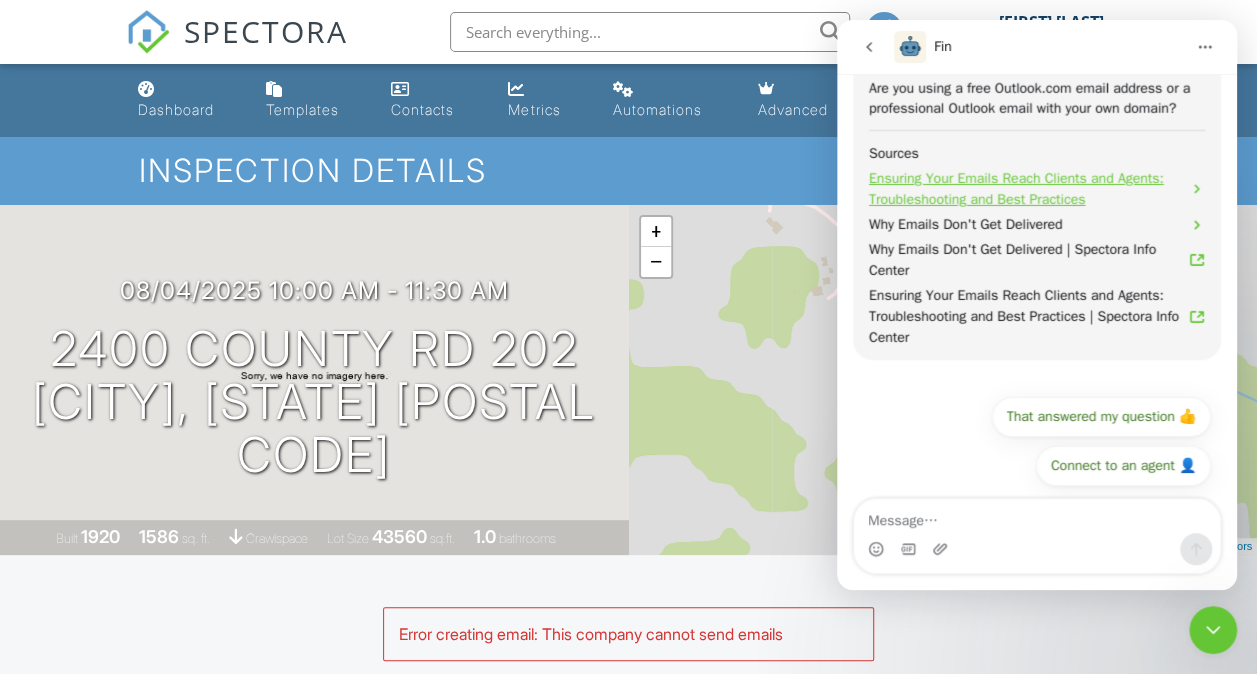 click on "Ensuring Your Emails Reach Clients and Agents: Troubleshooting and Best Practices" at bounding box center (1037, 189) 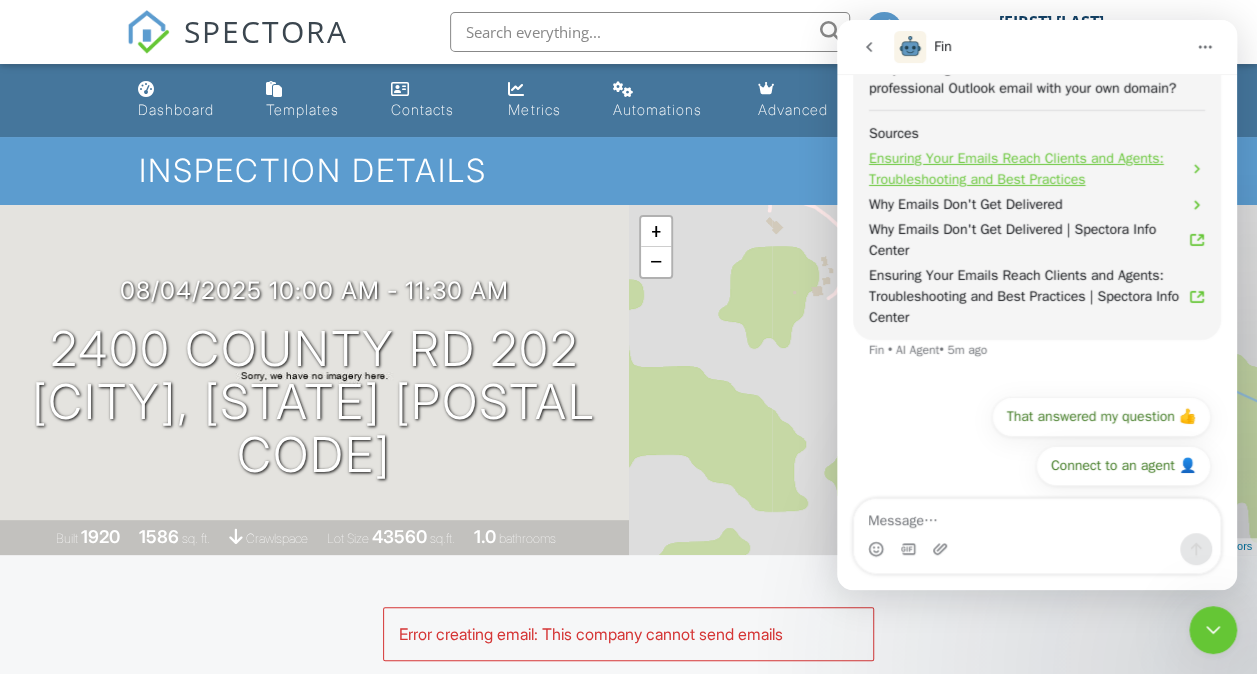 scroll, scrollTop: 0, scrollLeft: 0, axis: both 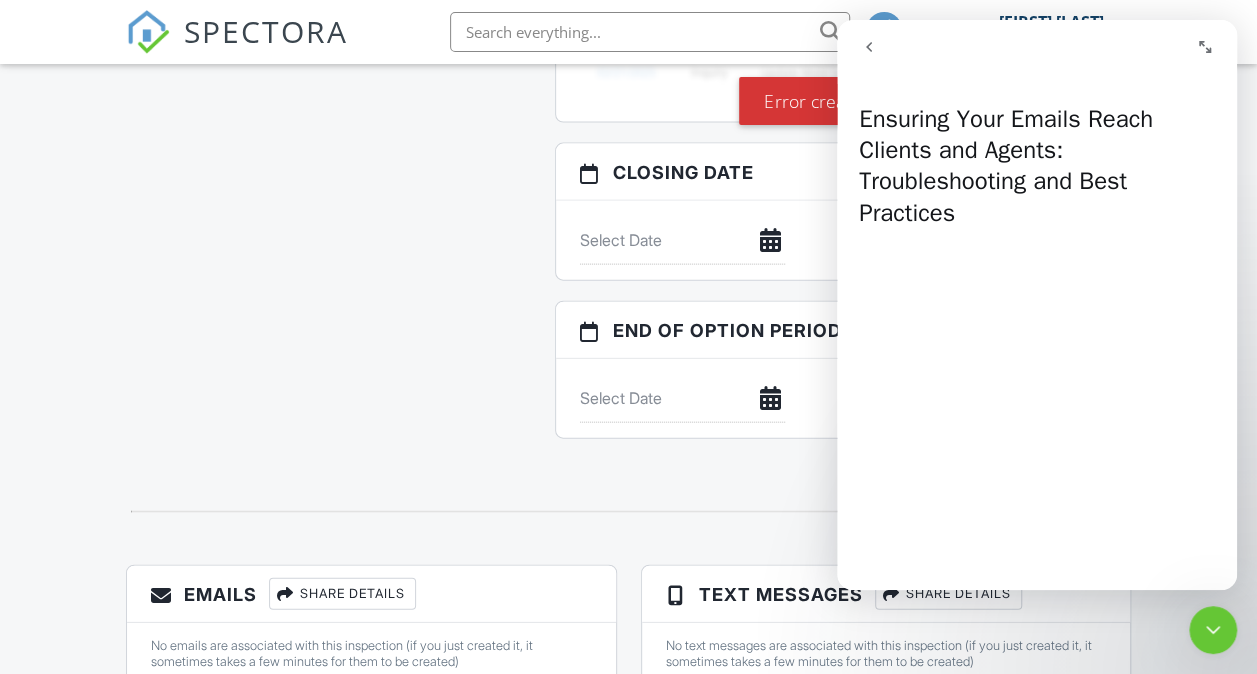 click 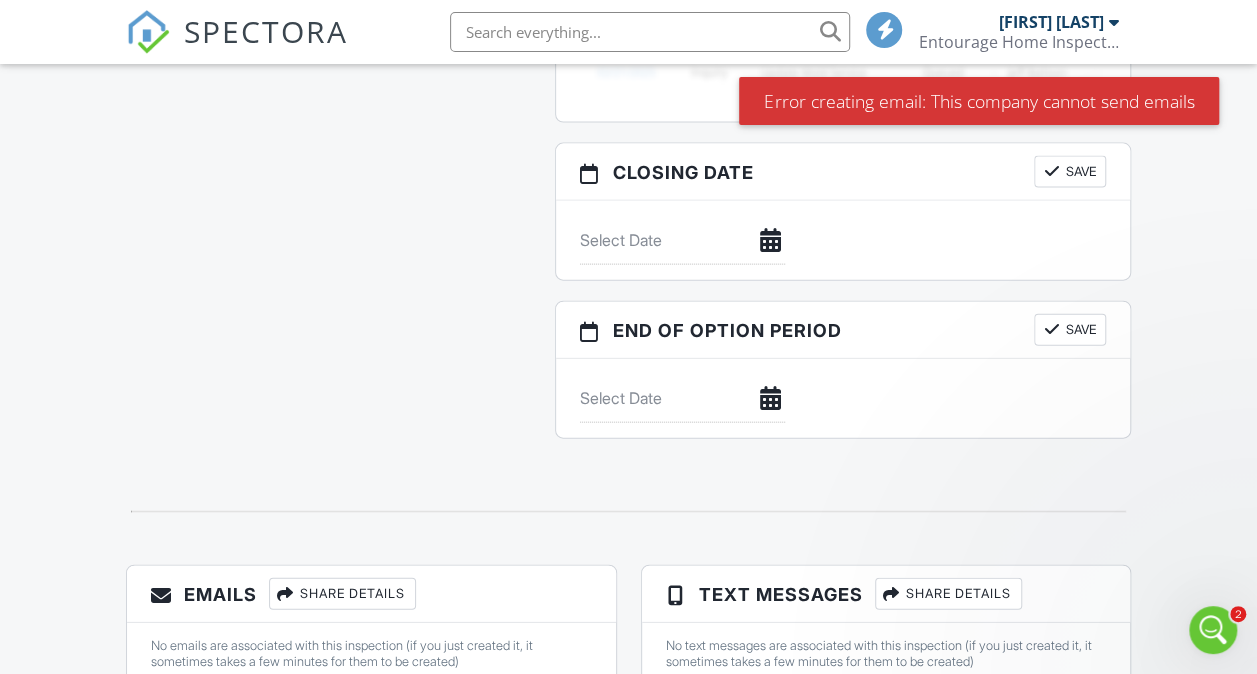 scroll, scrollTop: 0, scrollLeft: 0, axis: both 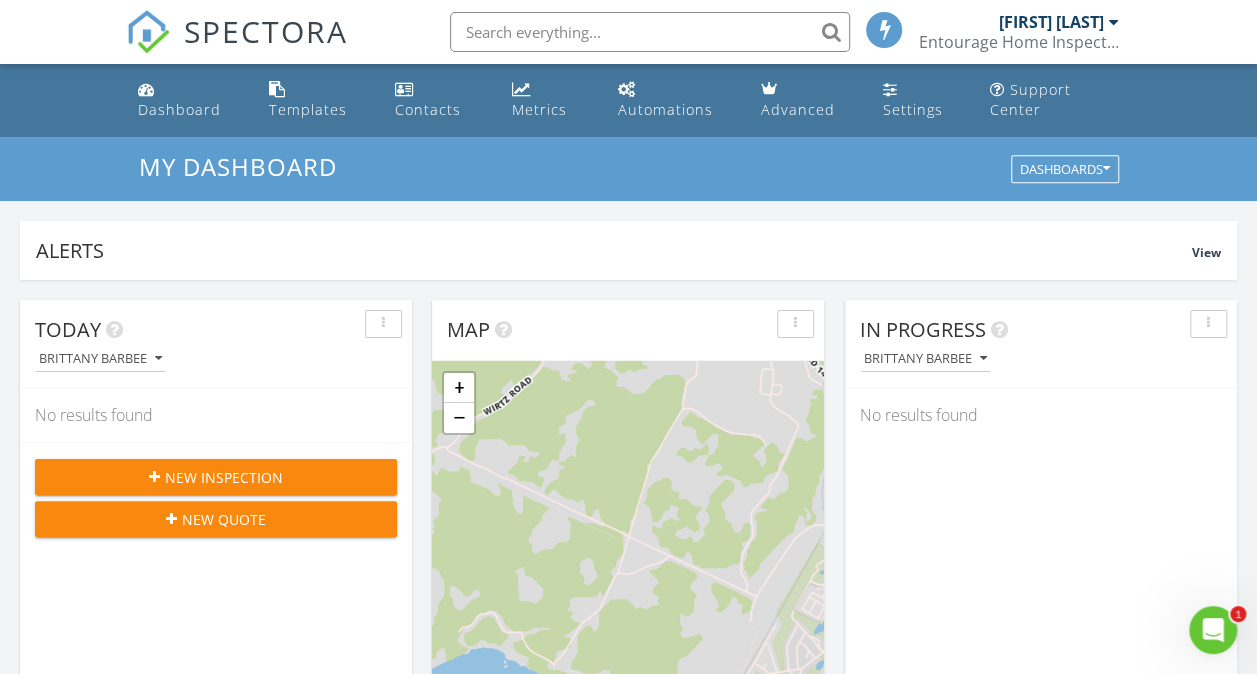 click on "[FIRST]  [LAST]" at bounding box center [1050, 22] 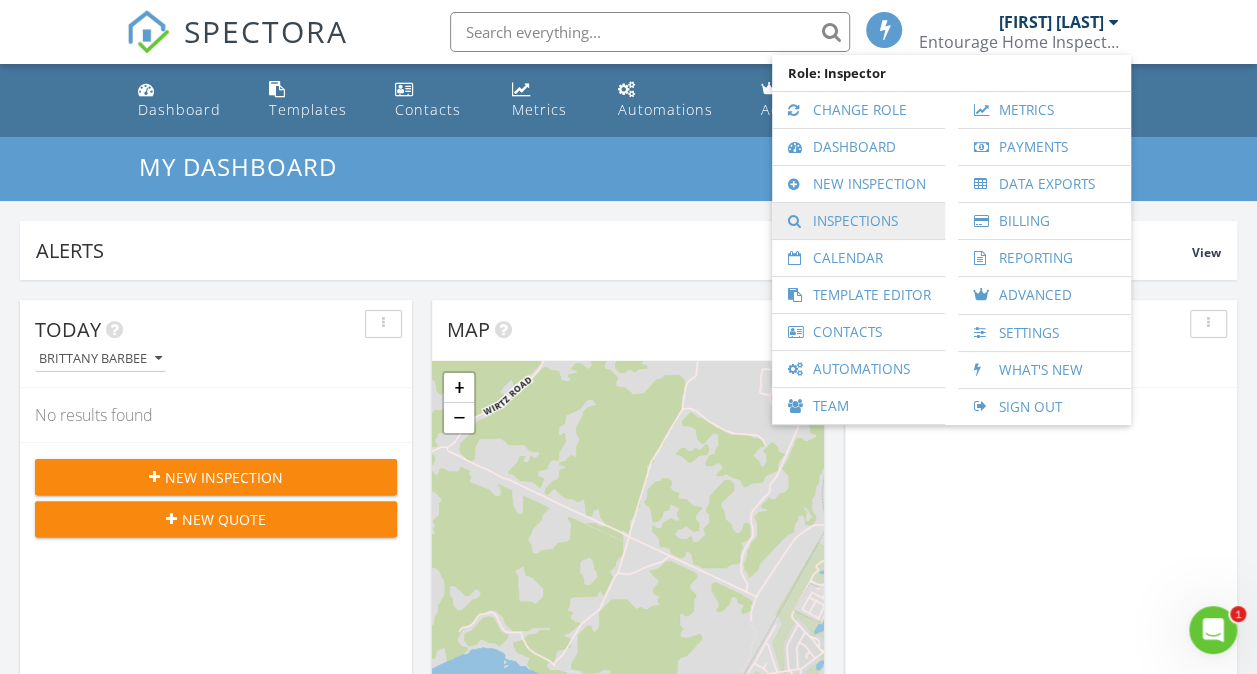 click on "Inspections" at bounding box center [858, 221] 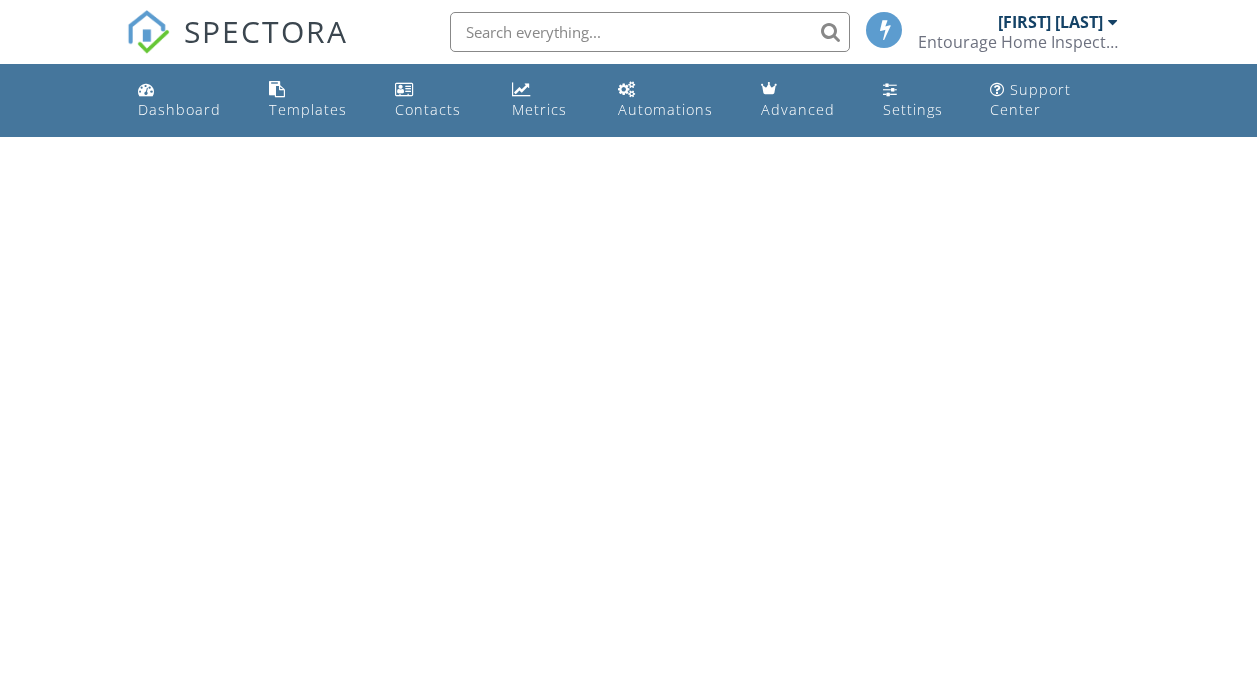 scroll, scrollTop: 0, scrollLeft: 0, axis: both 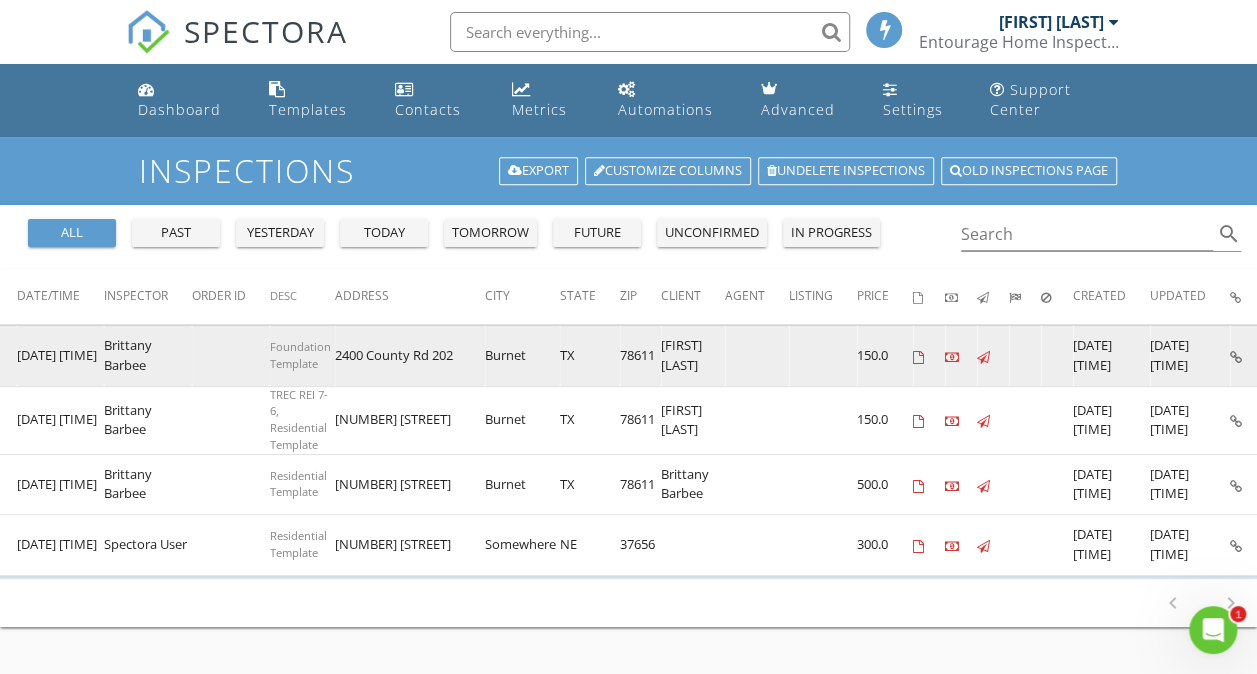 click at bounding box center [1236, 357] 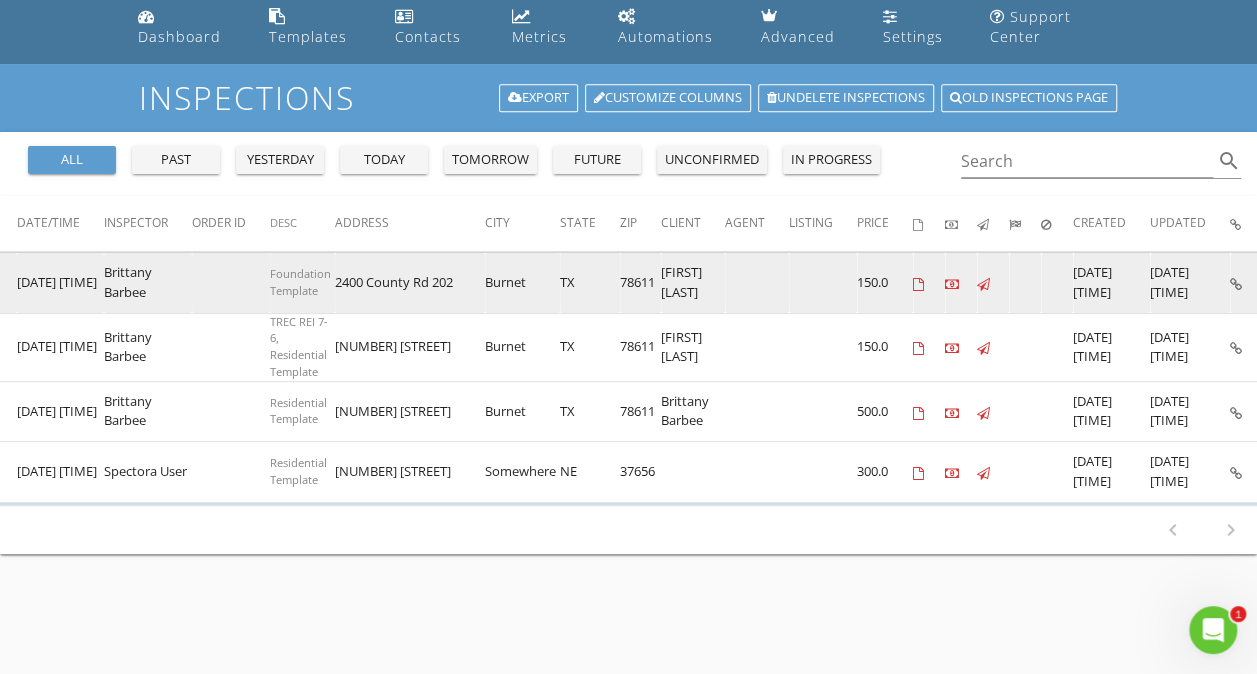 scroll, scrollTop: 0, scrollLeft: 0, axis: both 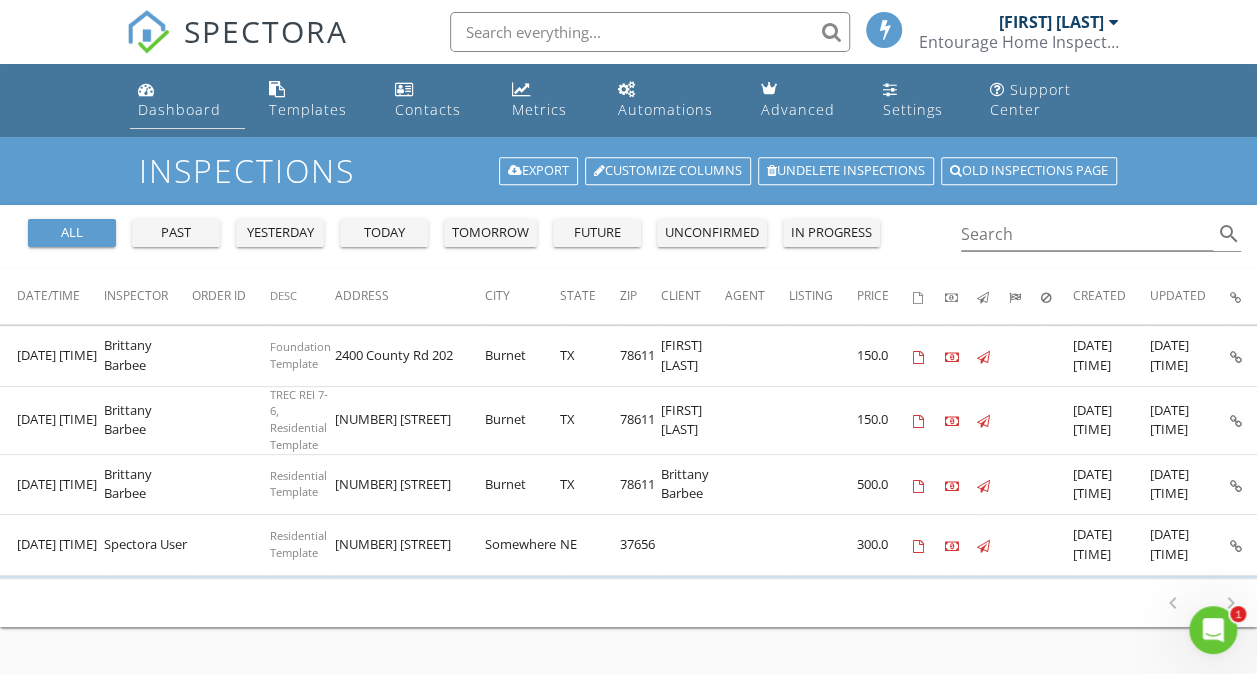 click on "Dashboard" at bounding box center (179, 109) 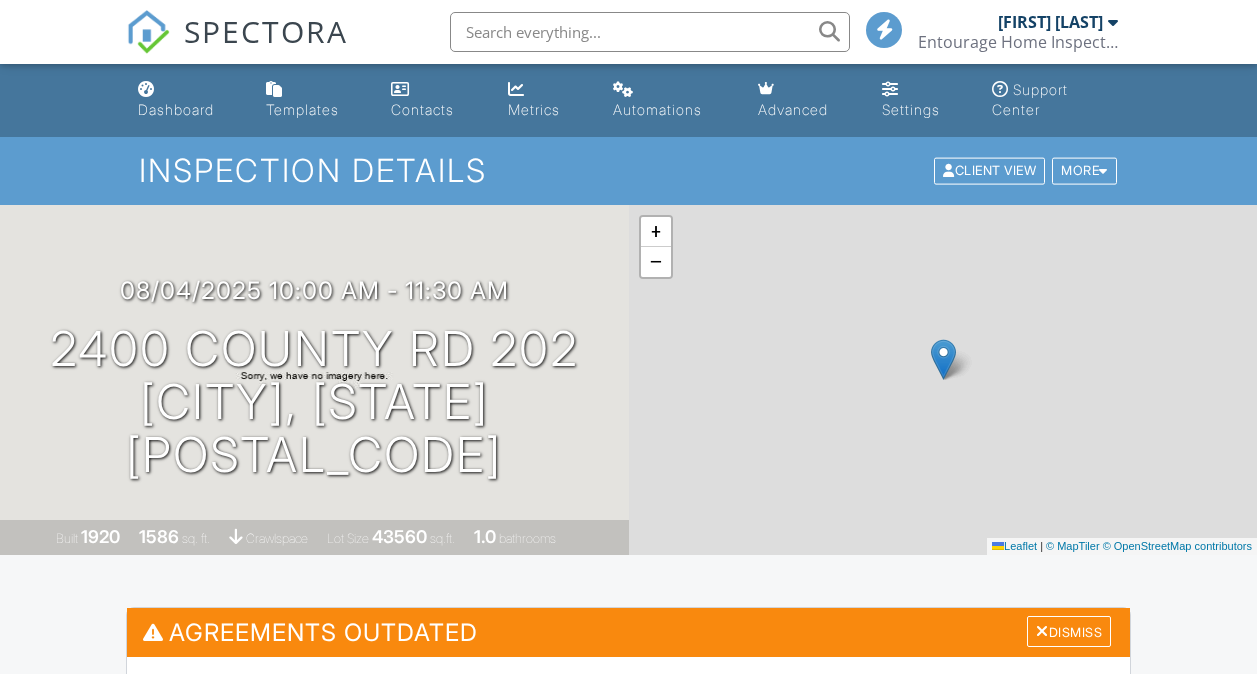 scroll, scrollTop: 0, scrollLeft: 0, axis: both 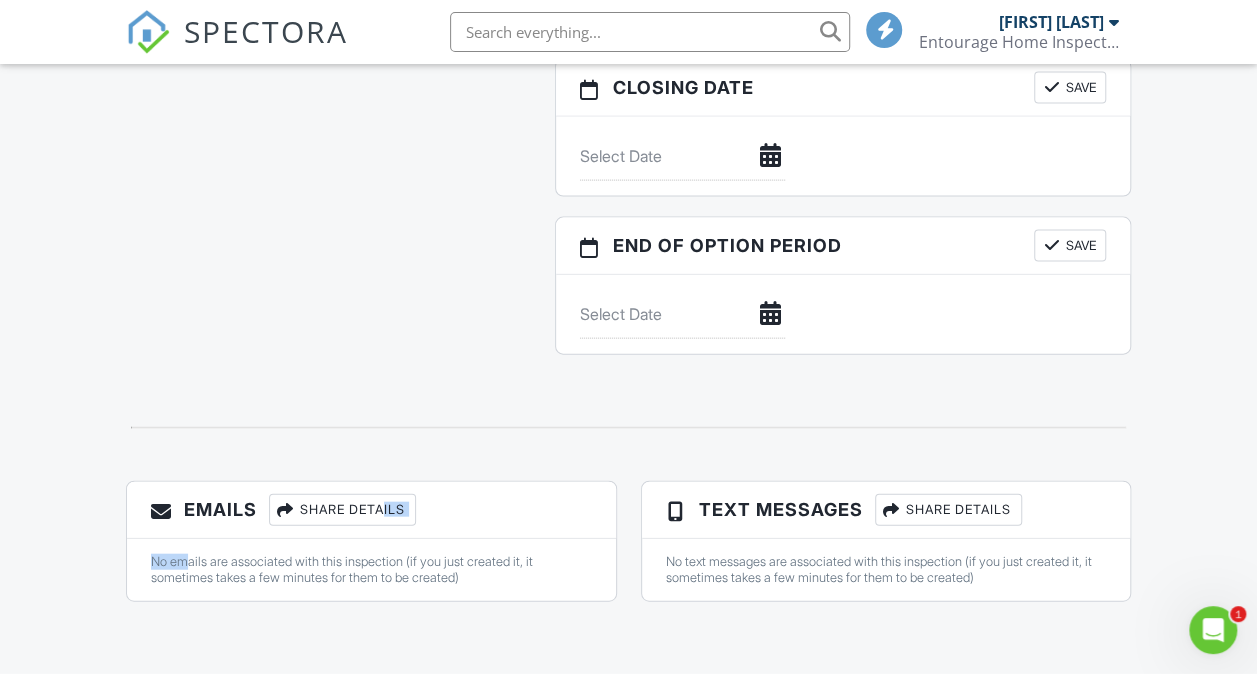 drag, startPoint x: 380, startPoint y: 513, endPoint x: 185, endPoint y: 558, distance: 200.12495 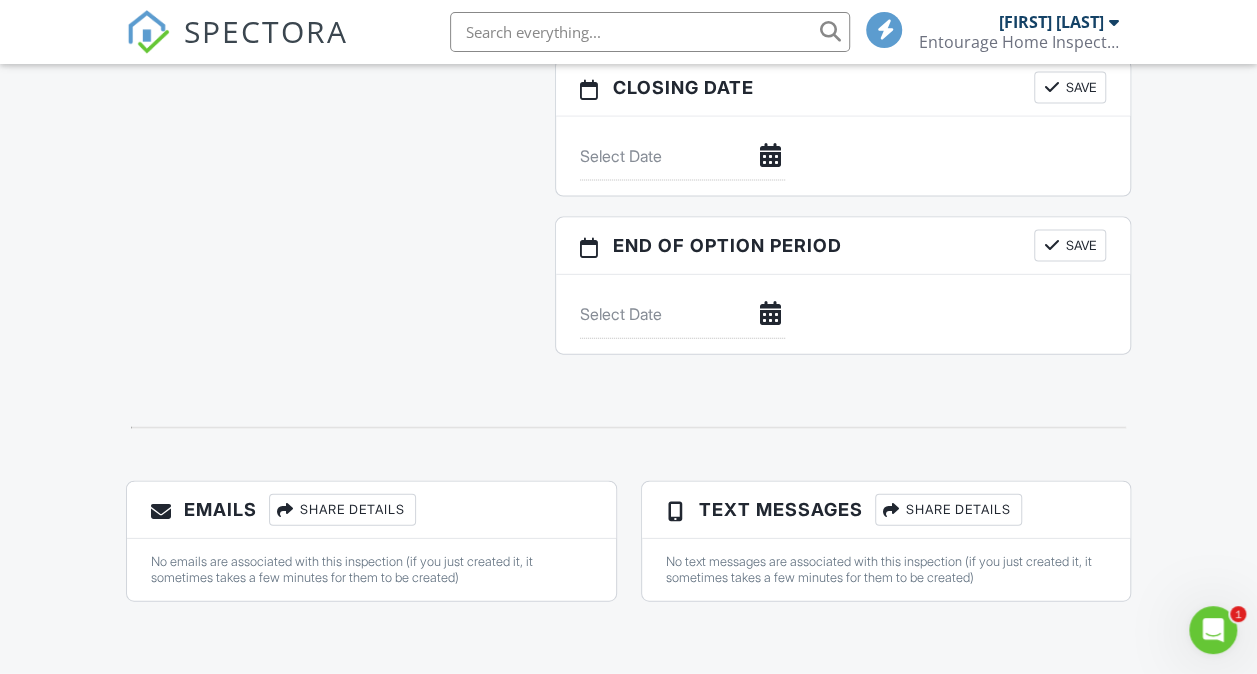 drag, startPoint x: 185, startPoint y: 558, endPoint x: 94, endPoint y: 594, distance: 97.862144 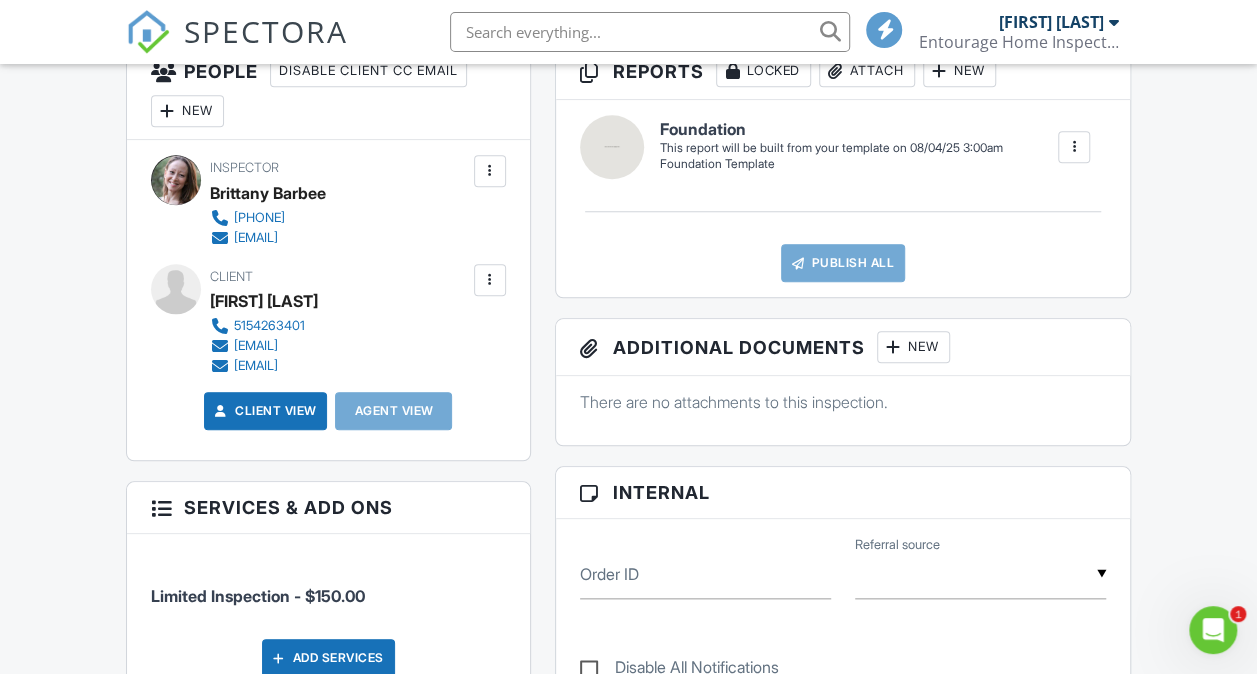scroll, scrollTop: 776, scrollLeft: 0, axis: vertical 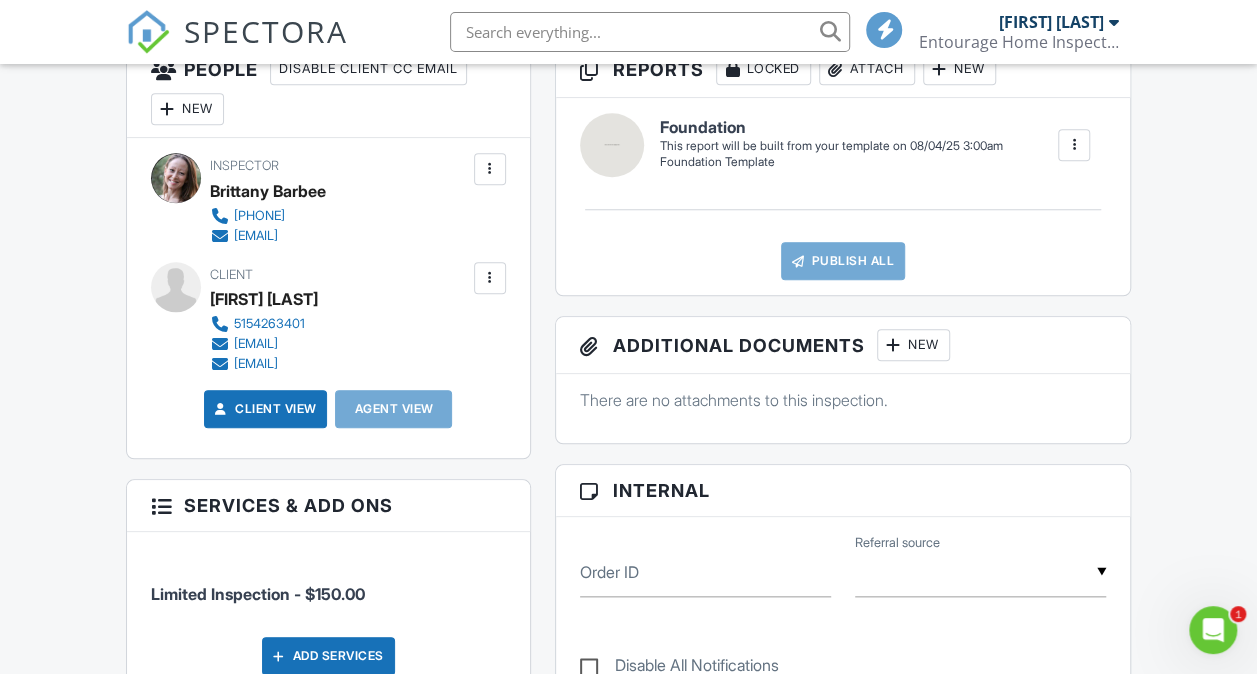 click at bounding box center [490, 169] 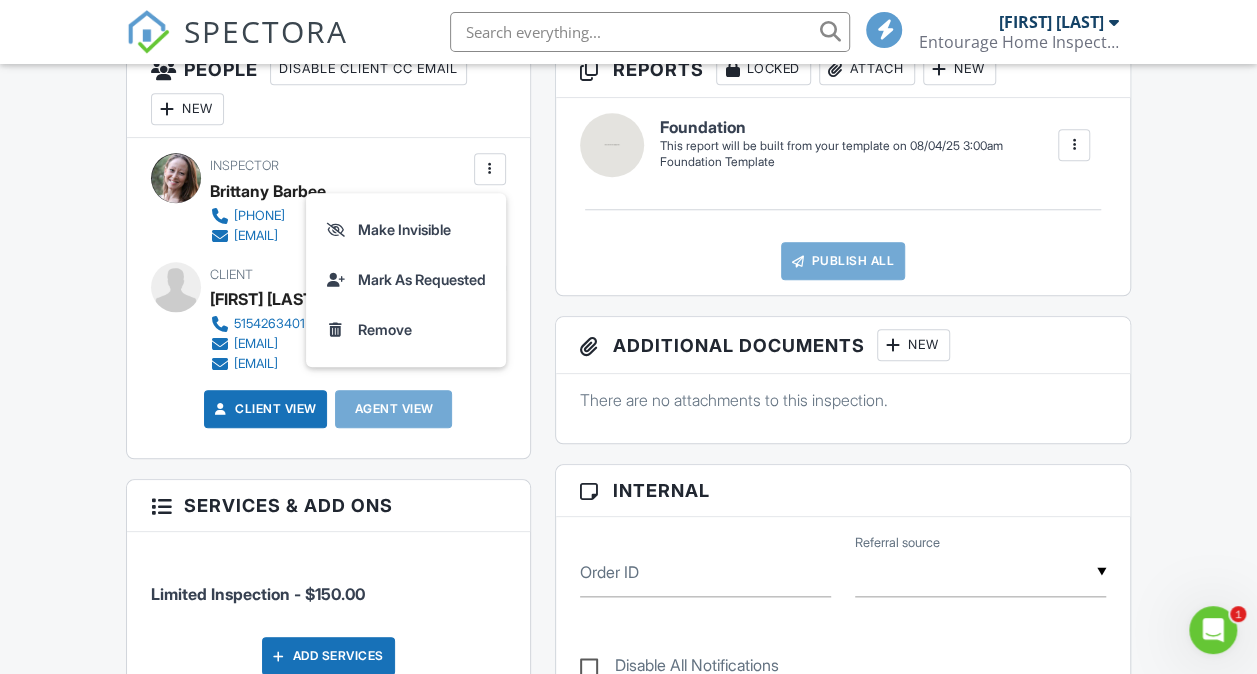 click on "Dashboard
Templates
Contacts
Metrics
Automations
Advanced
Settings
Support Center
Inspection Details
Client View
More
Property Details
Reschedule
Reorder / Copy
Share
Cancel
Delete
Print Order
Convert to V10
View Change Log
08/04/2025 10:00 am
- 11:30 am
2400 County Rd 202
Burnet, TX 78611
Built
1920
1586
sq. ft.
crawlspace
Lot Size
43560
sq.ft.
1.0
bathrooms
+ −  Leaflet   |   © MapTiler   © OpenStreetMap contributors
All emails and texts are disabled for this inspection!
Turn on emails and texts
Turn on and Requeue Notifications
Agreements Outdated
Dismiss
Update Agreements
(We'll use your  Automation settings" at bounding box center [628, 634] 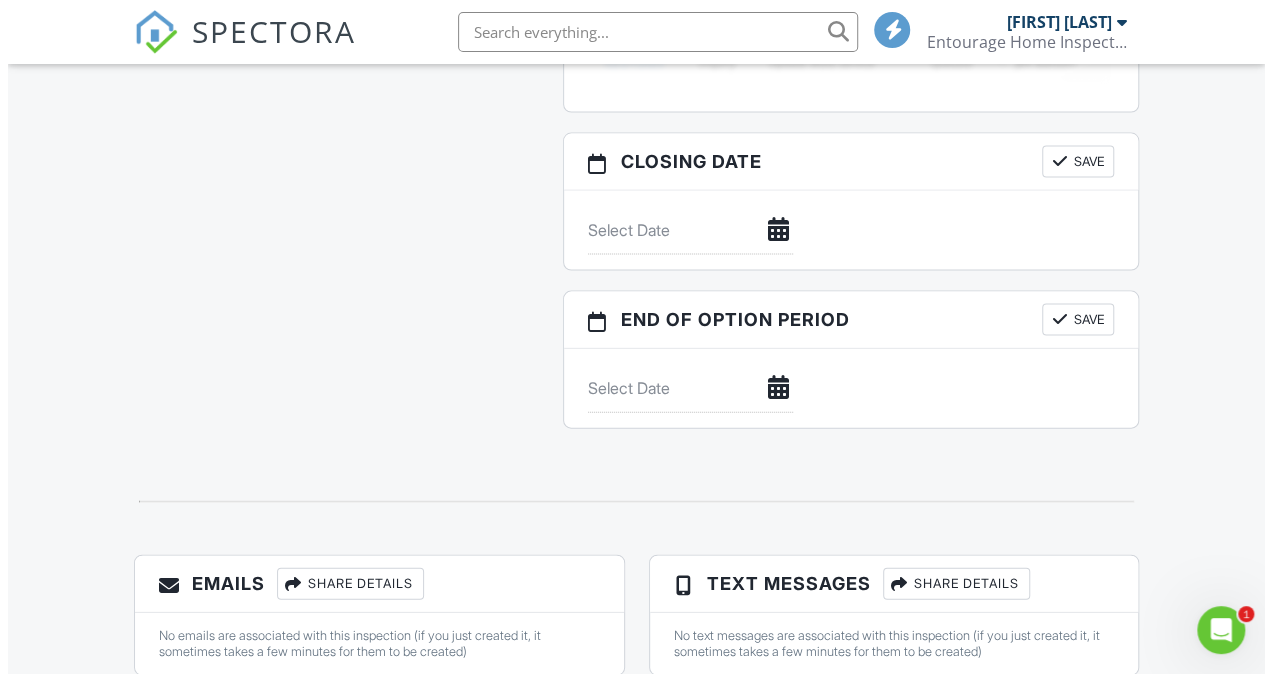 scroll, scrollTop: 2092, scrollLeft: 0, axis: vertical 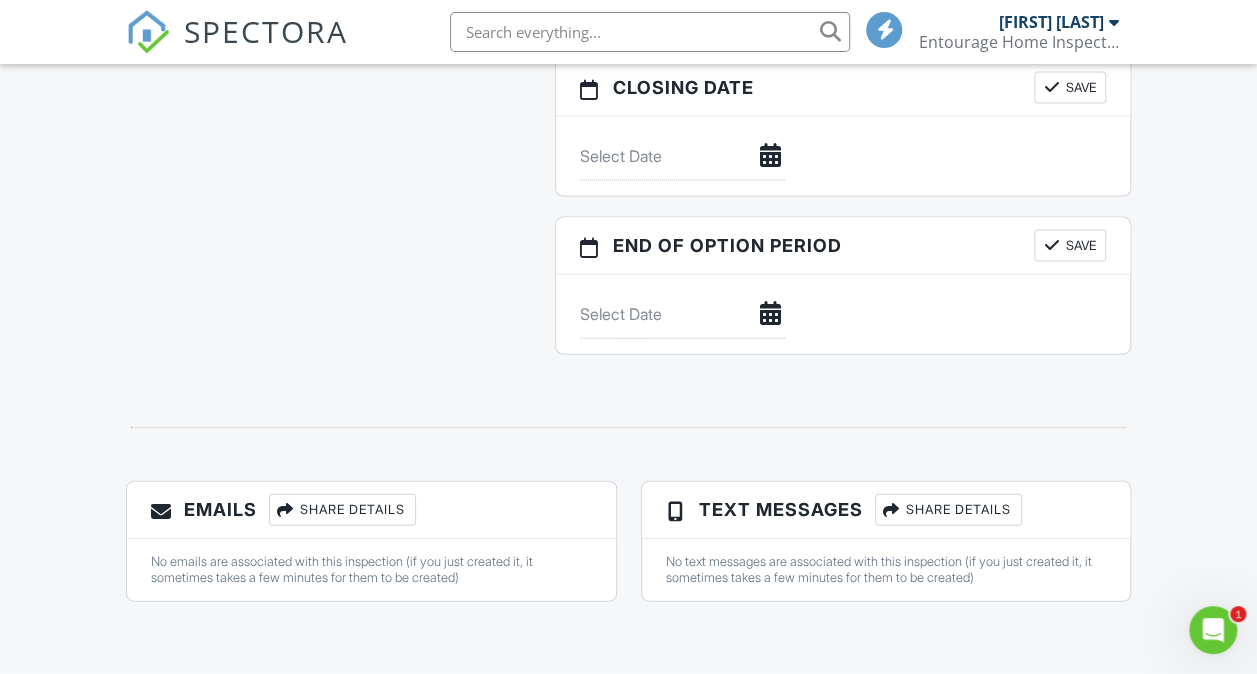 click on "Share Details" at bounding box center (342, 510) 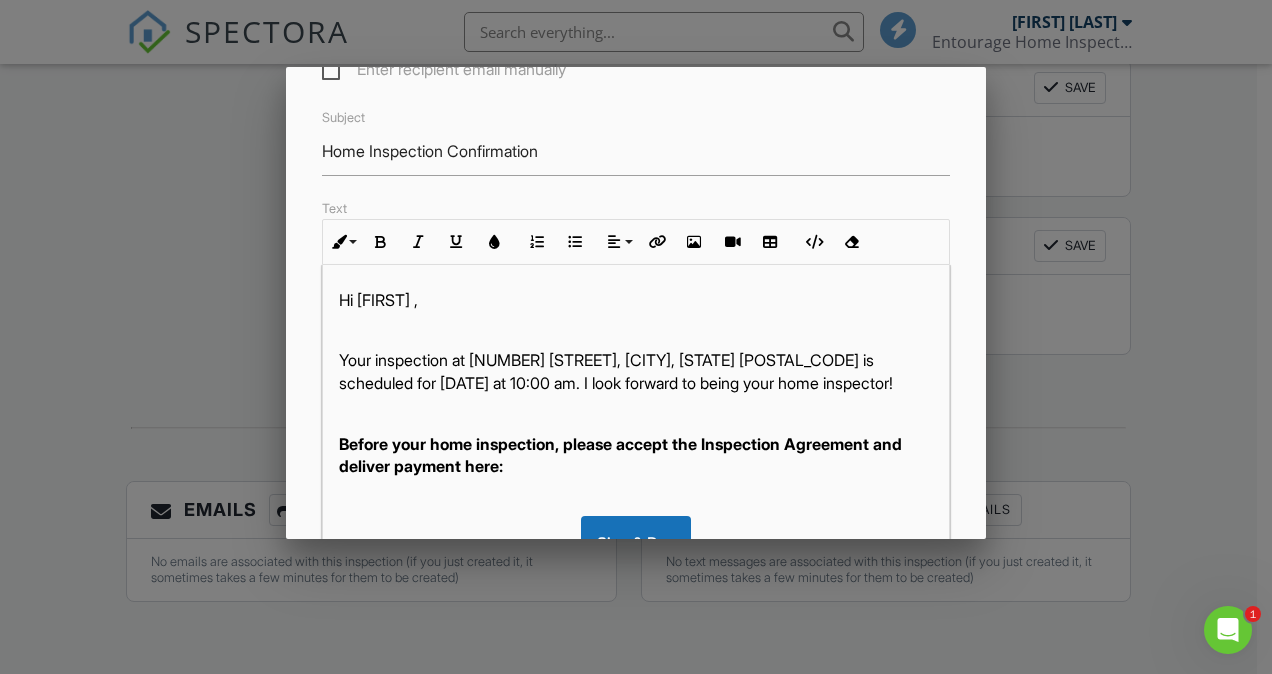 scroll, scrollTop: 209, scrollLeft: 0, axis: vertical 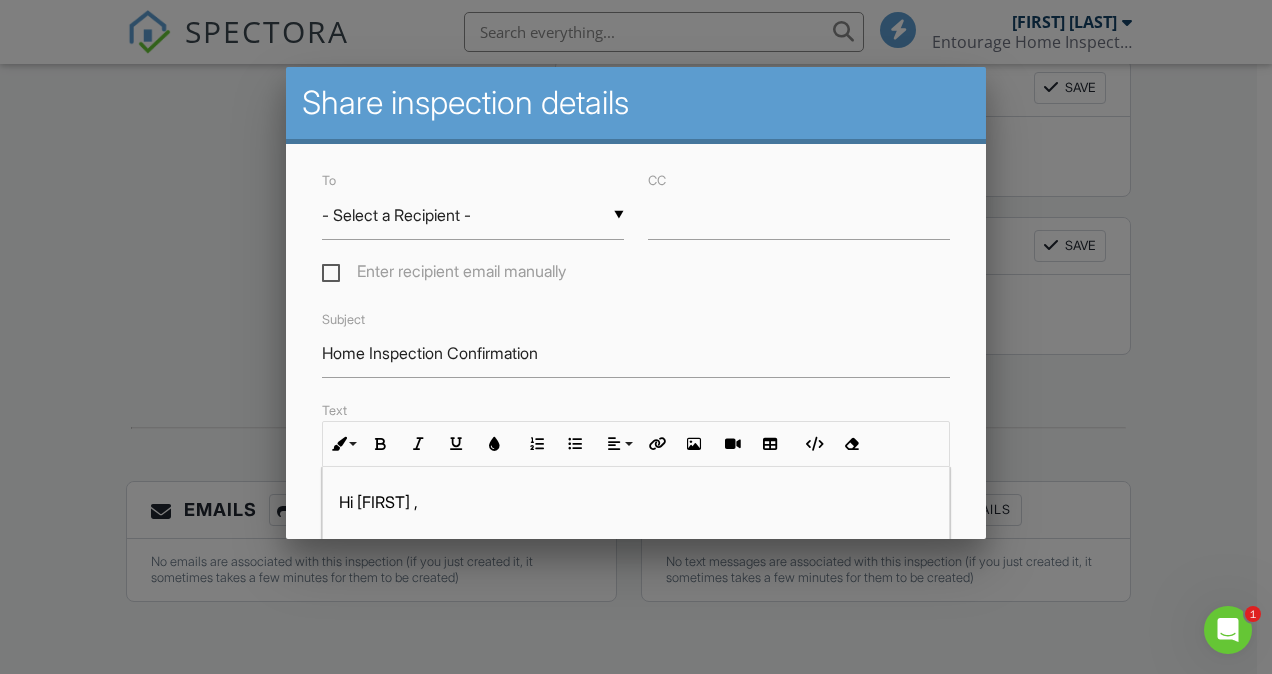 click at bounding box center [636, 321] 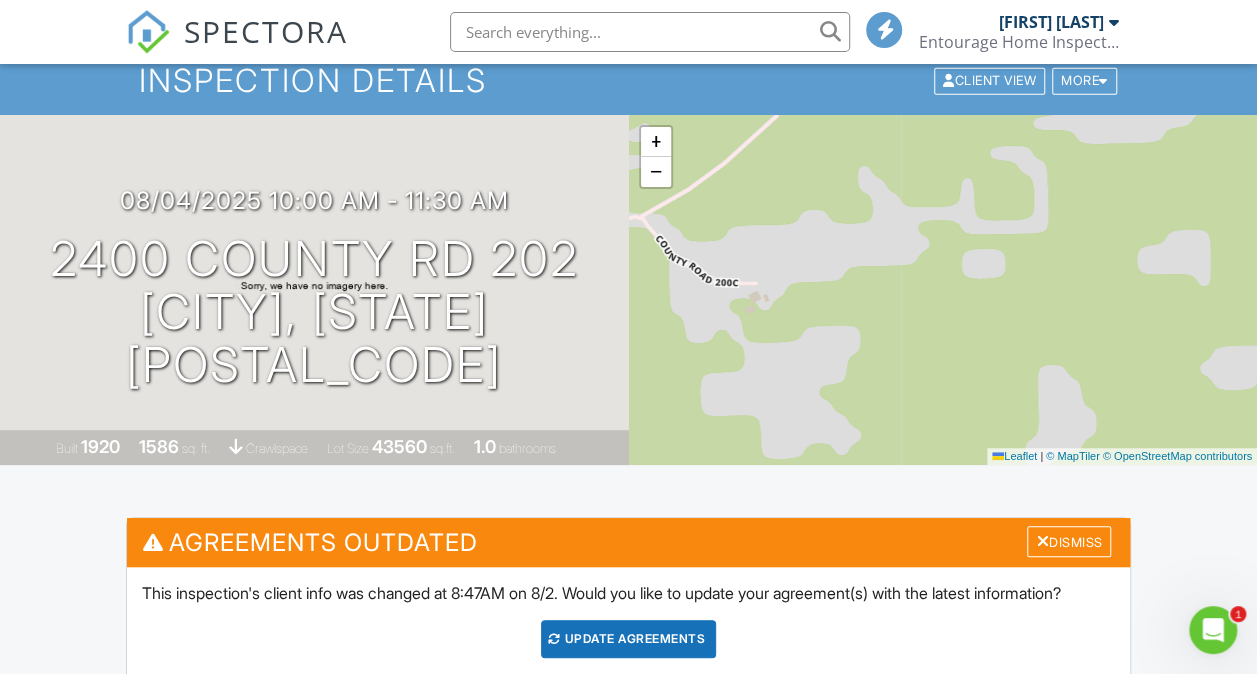 scroll, scrollTop: 0, scrollLeft: 0, axis: both 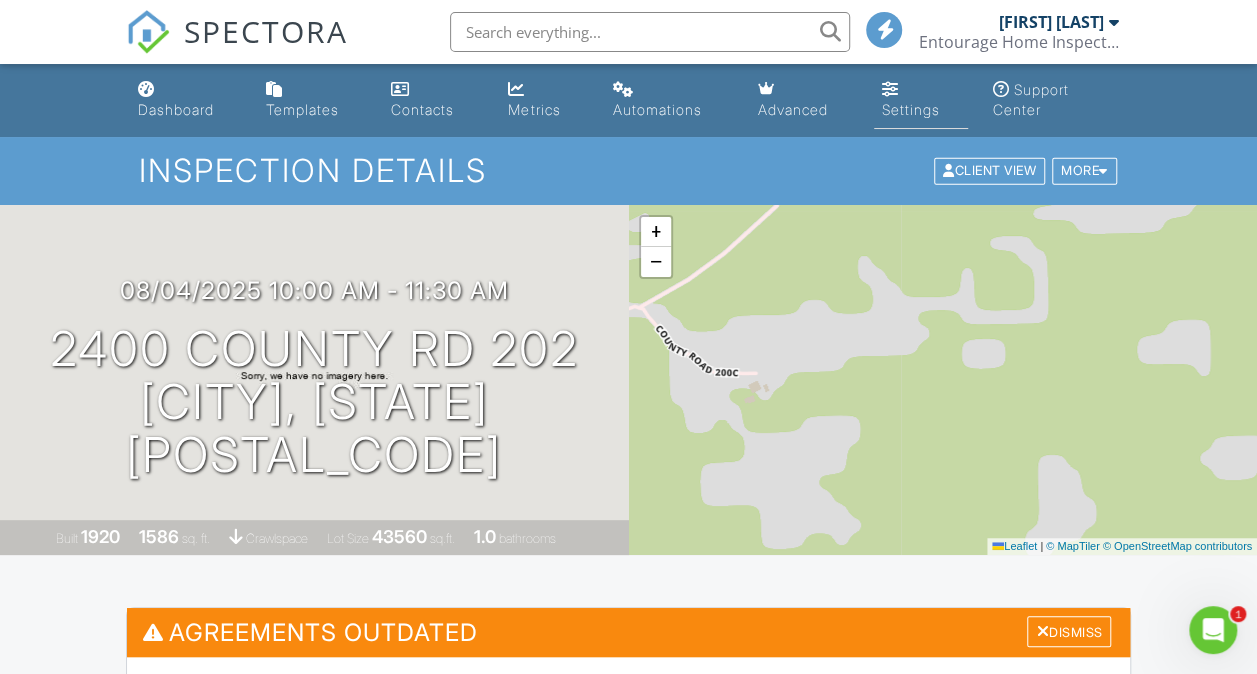 click on "Settings" at bounding box center (911, 109) 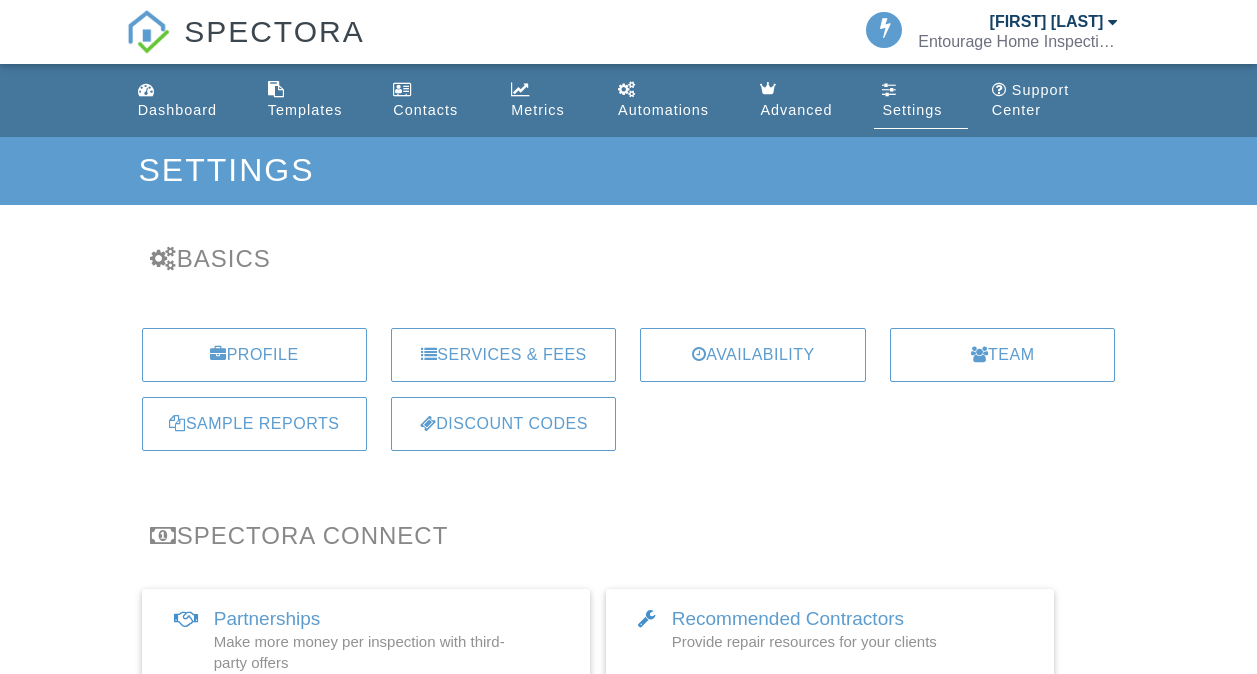 scroll, scrollTop: 0, scrollLeft: 0, axis: both 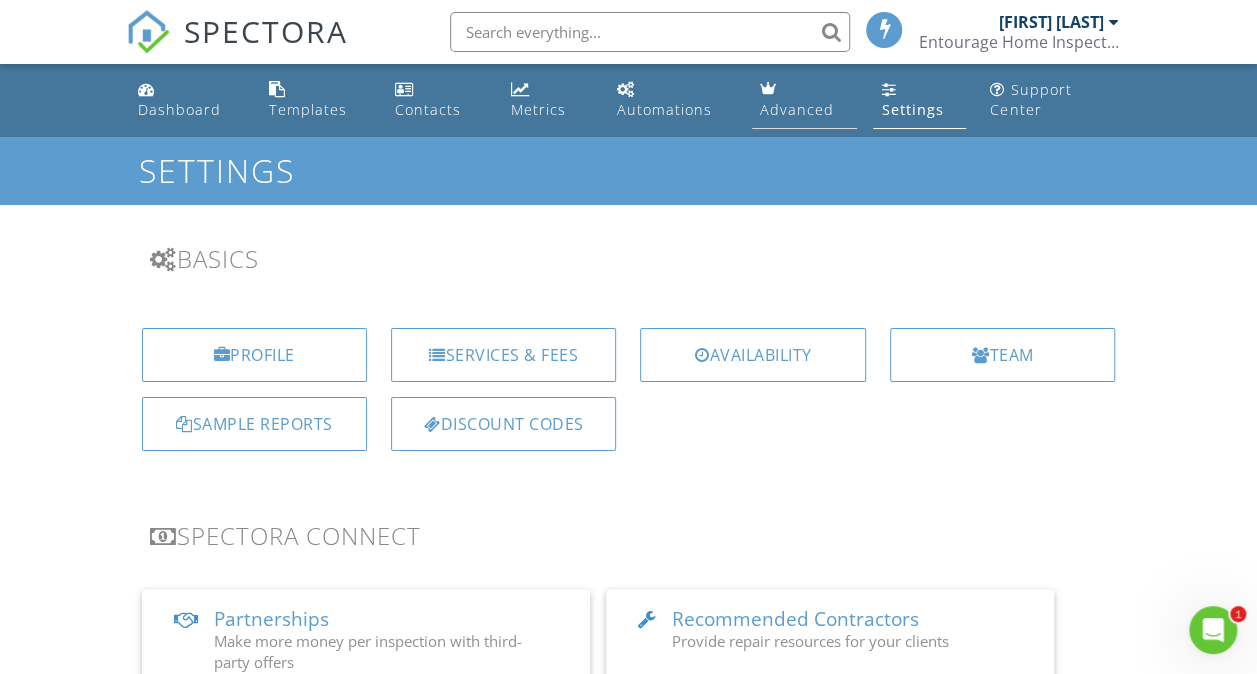 click on "Advanced" at bounding box center (804, 100) 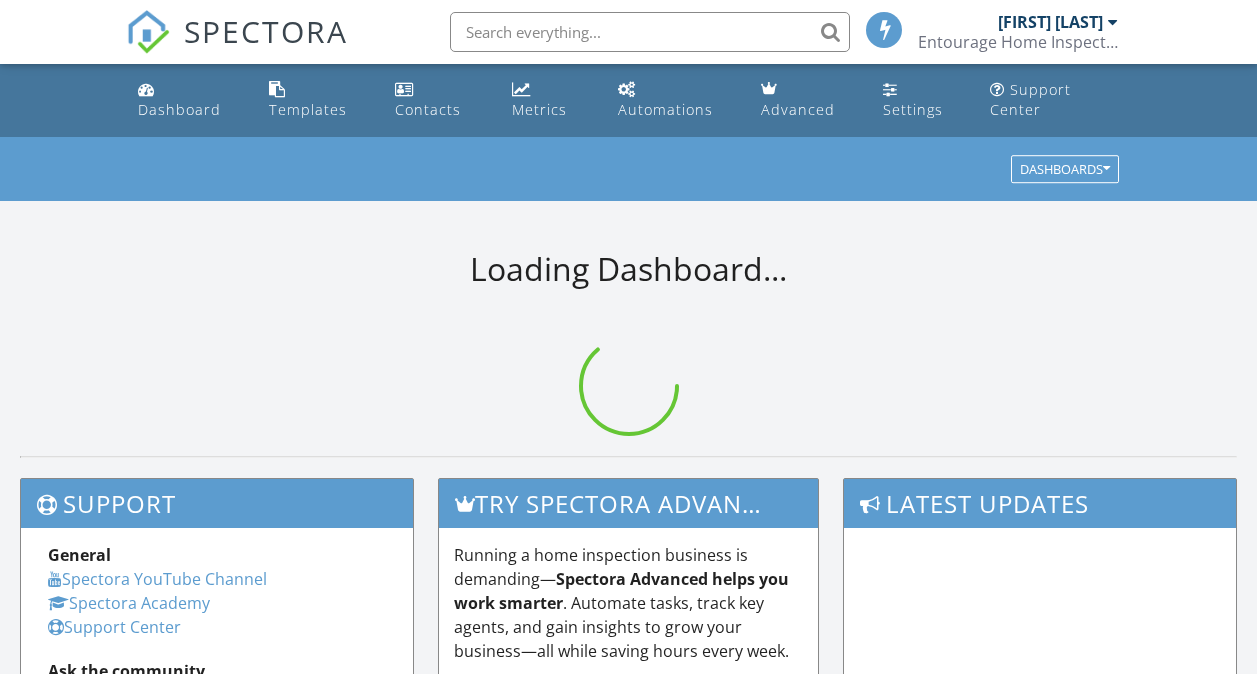 scroll, scrollTop: 0, scrollLeft: 0, axis: both 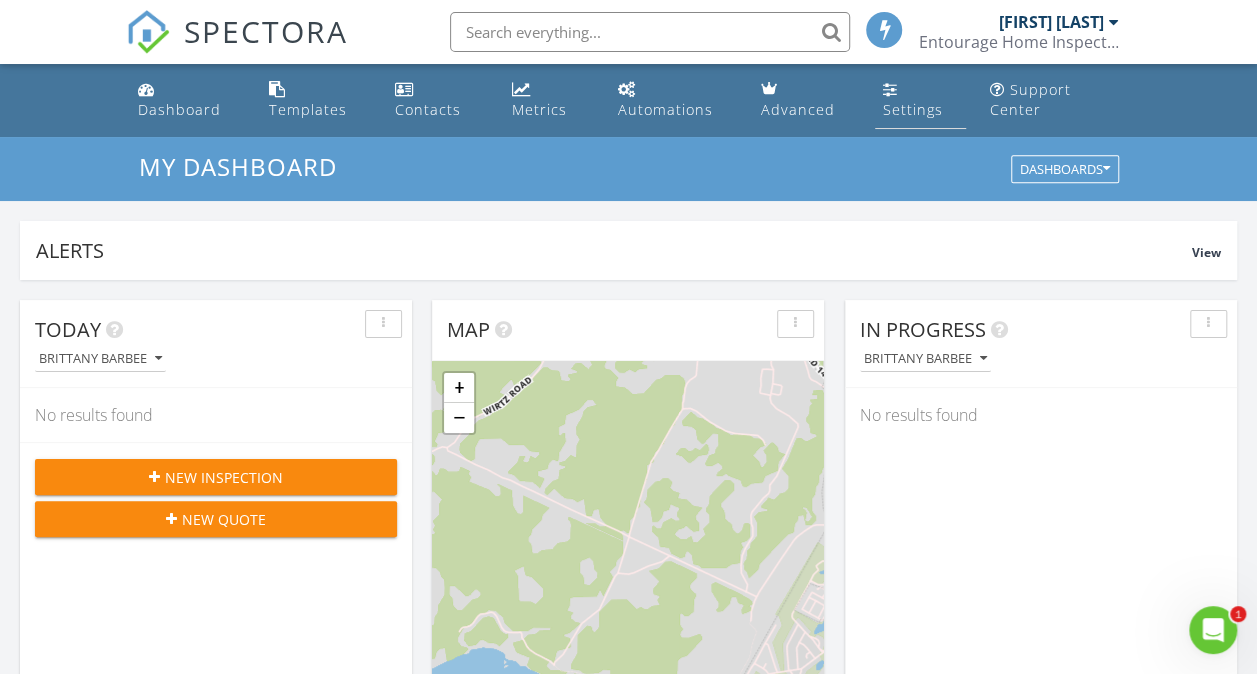 click on "Settings" at bounding box center [913, 109] 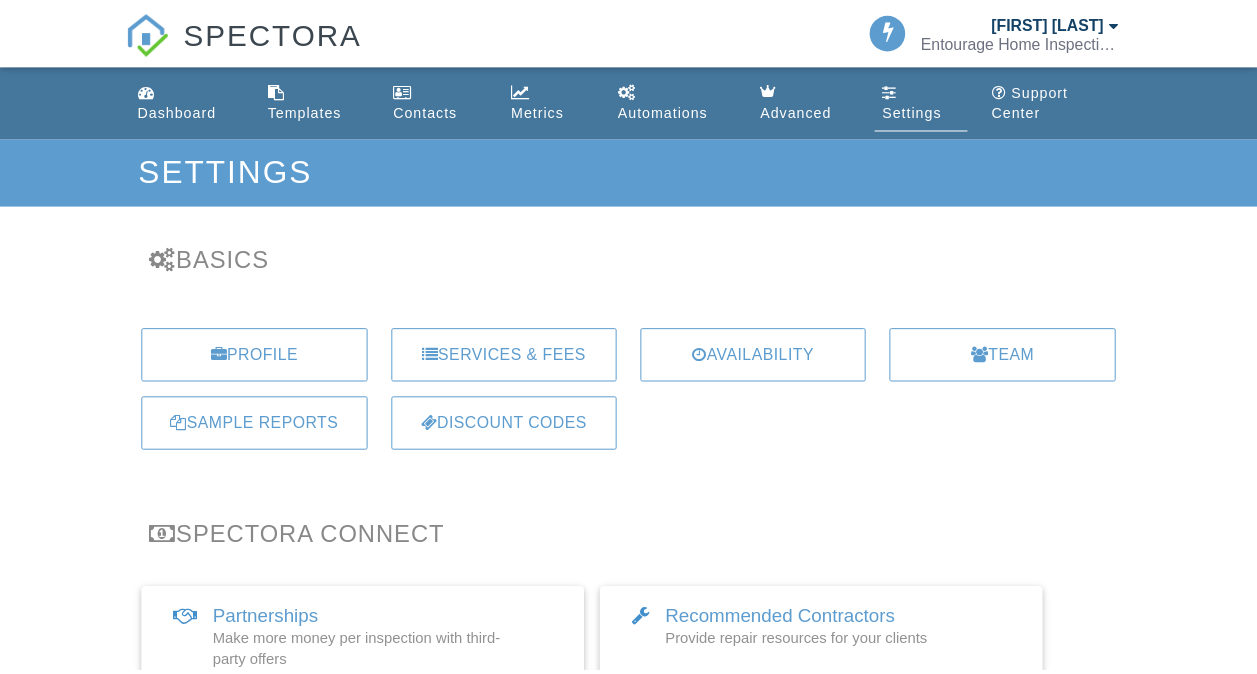 scroll, scrollTop: 0, scrollLeft: 0, axis: both 